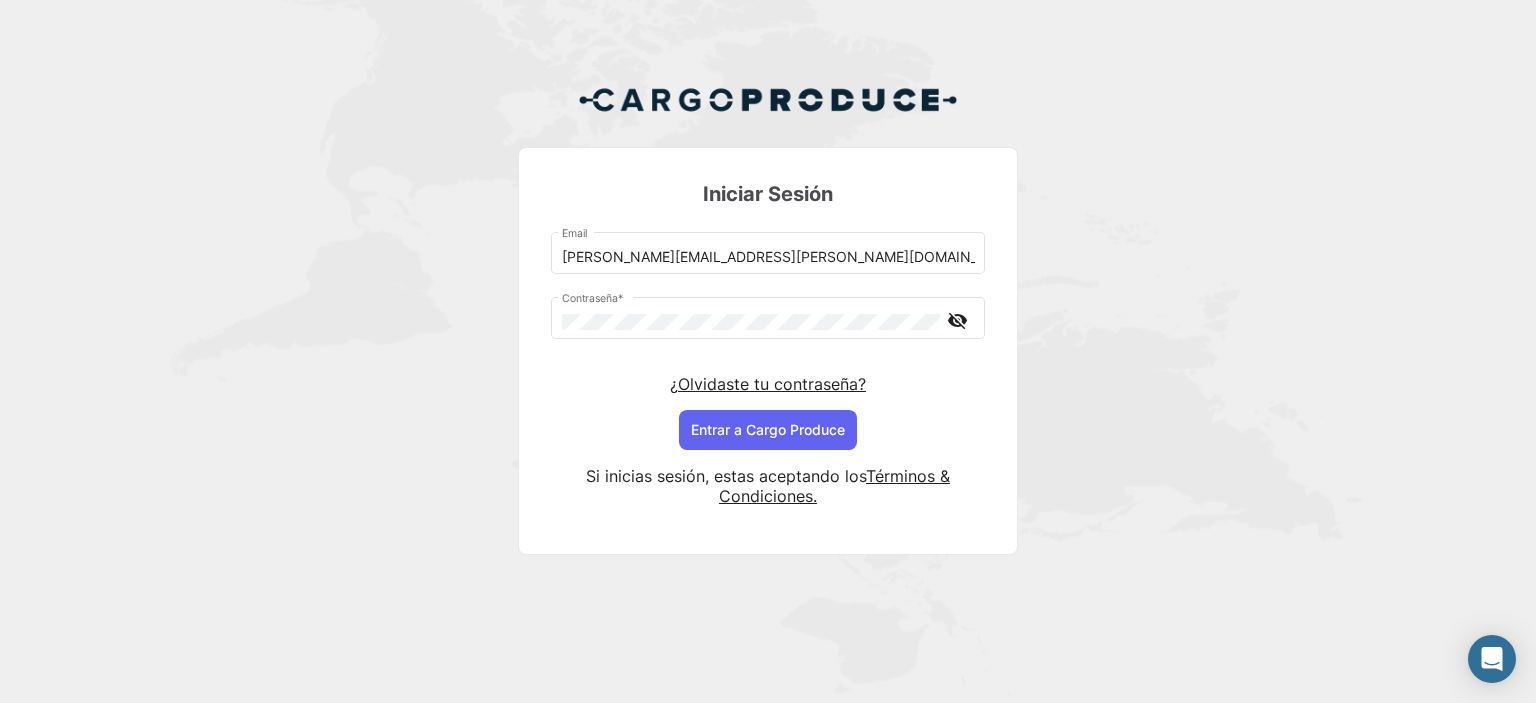 scroll, scrollTop: 0, scrollLeft: 0, axis: both 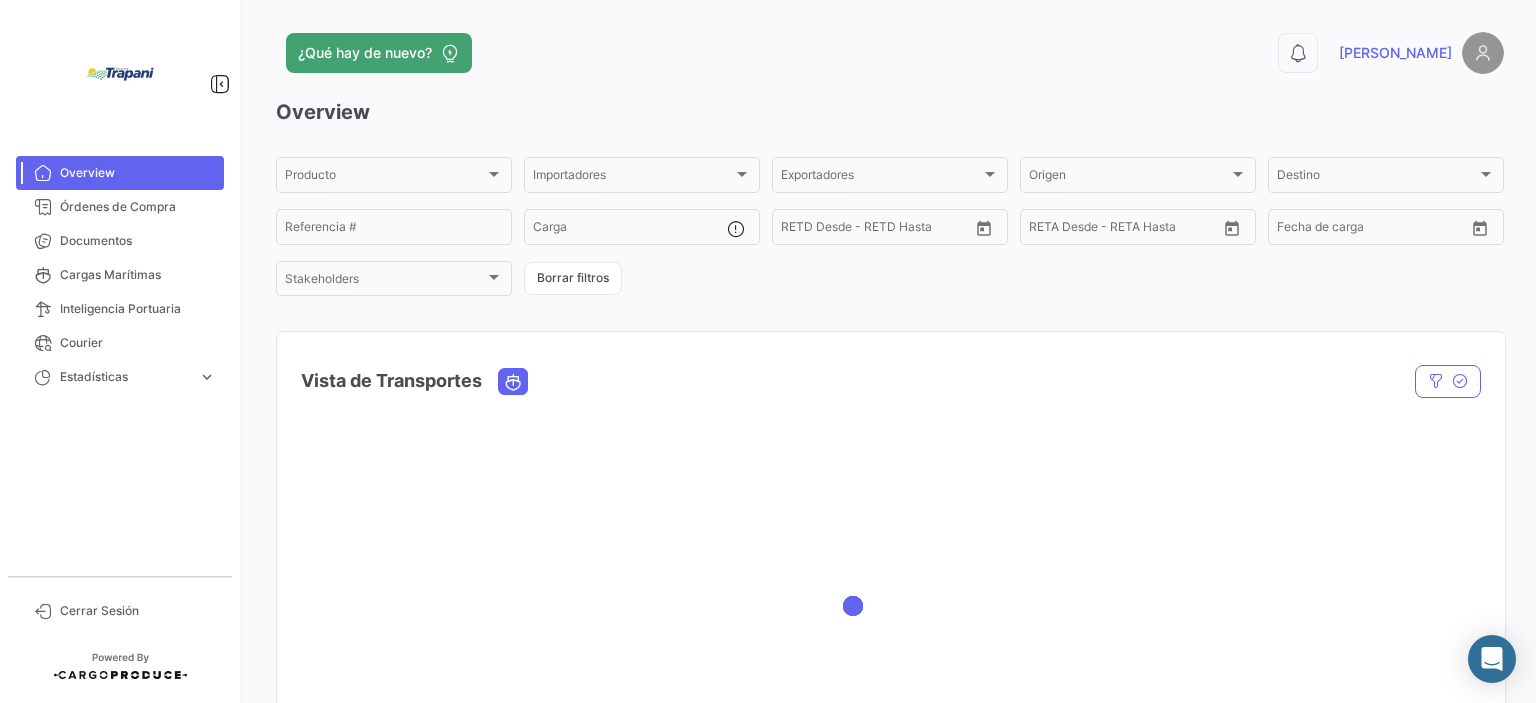 click 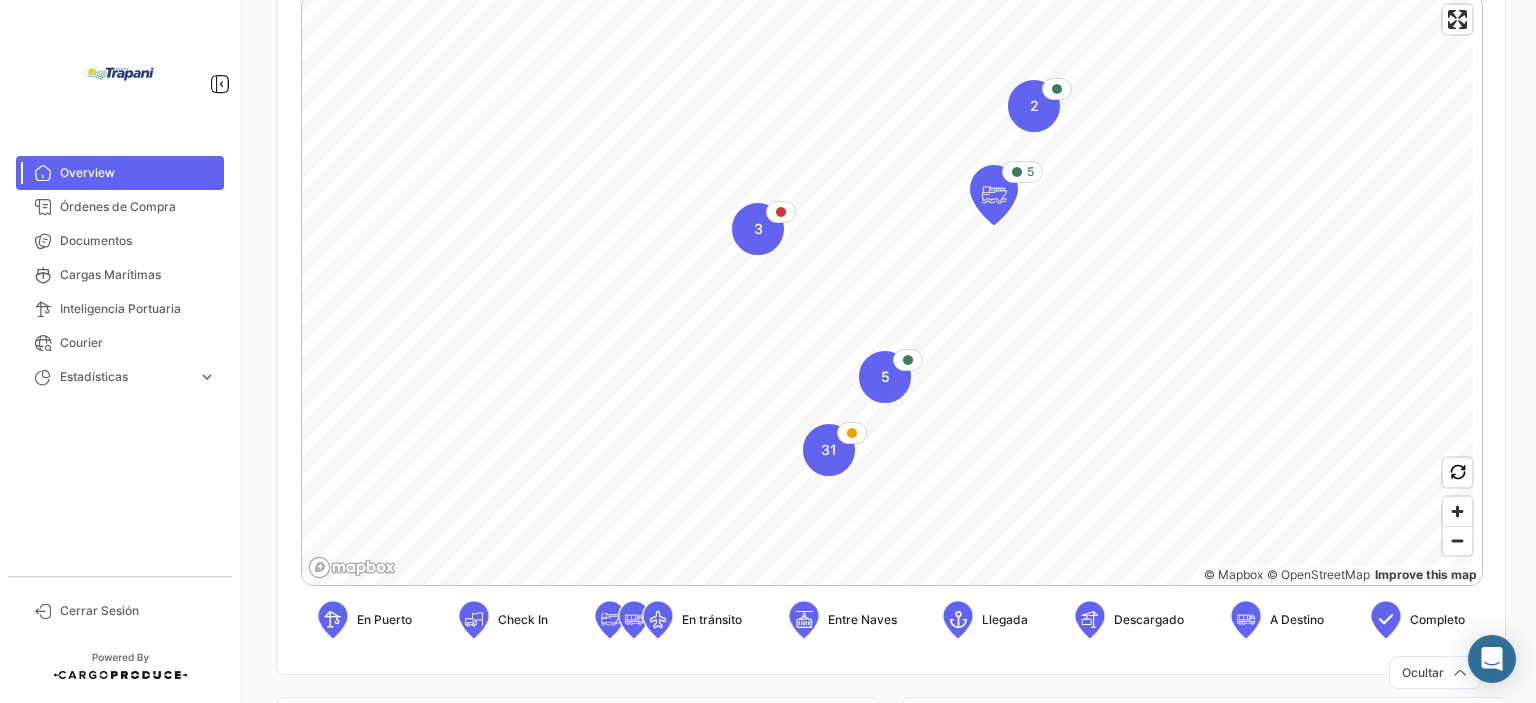 scroll, scrollTop: 400, scrollLeft: 0, axis: vertical 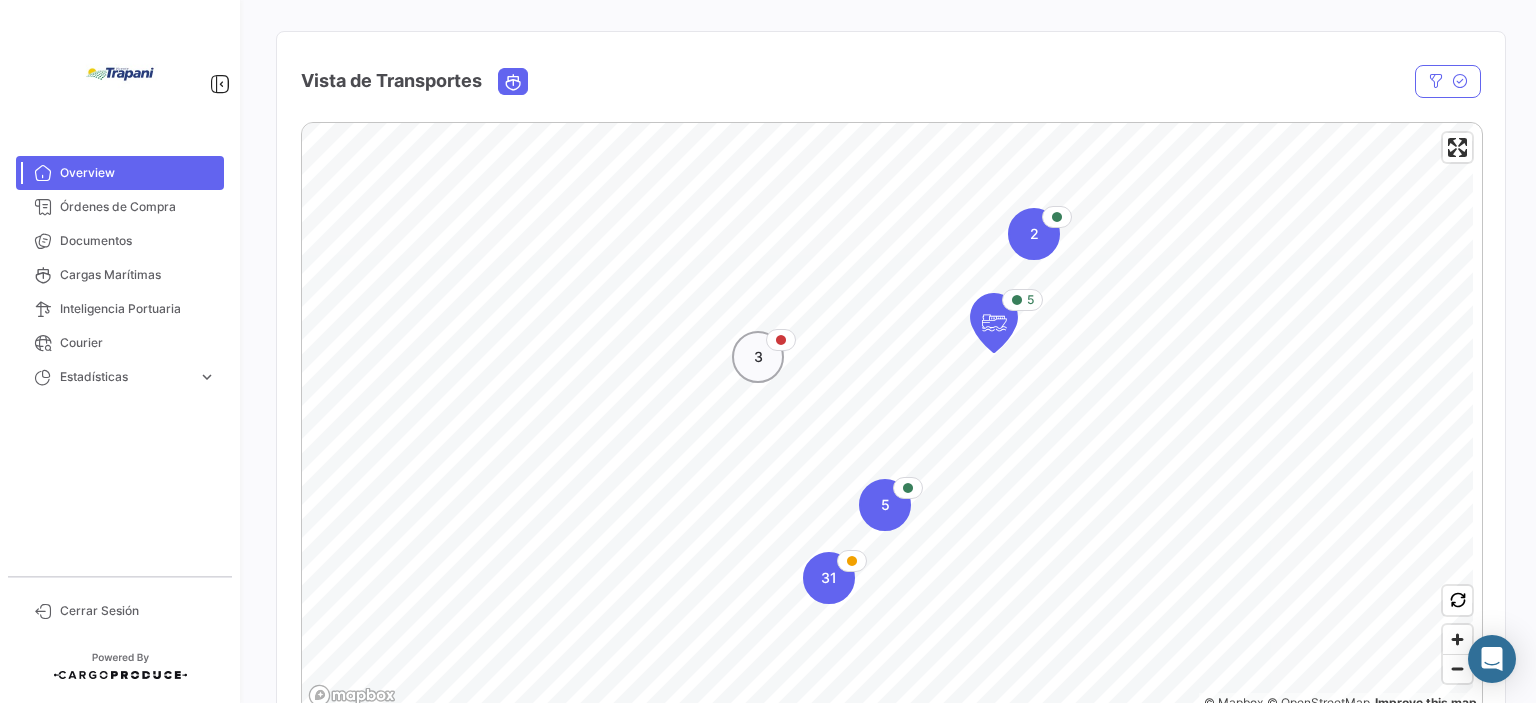 click on "3" 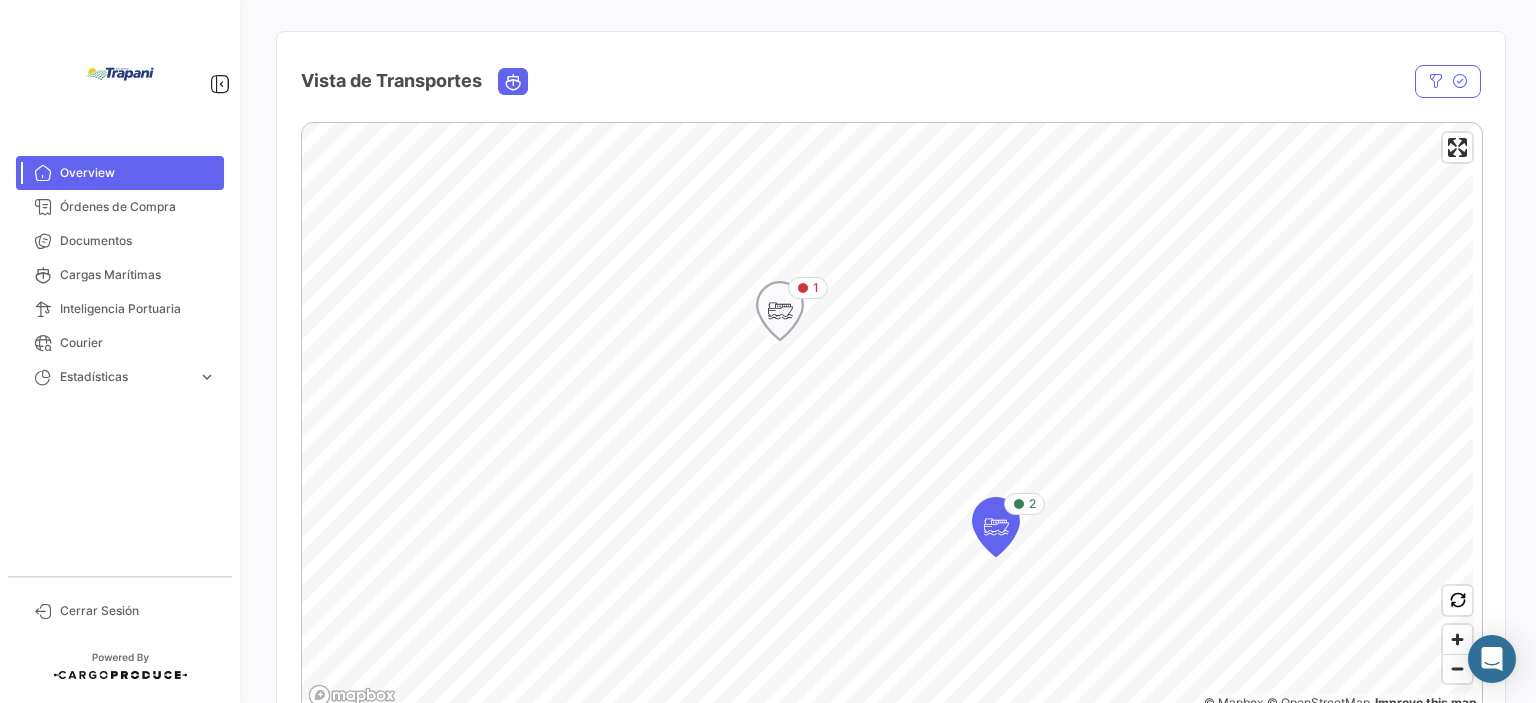 click 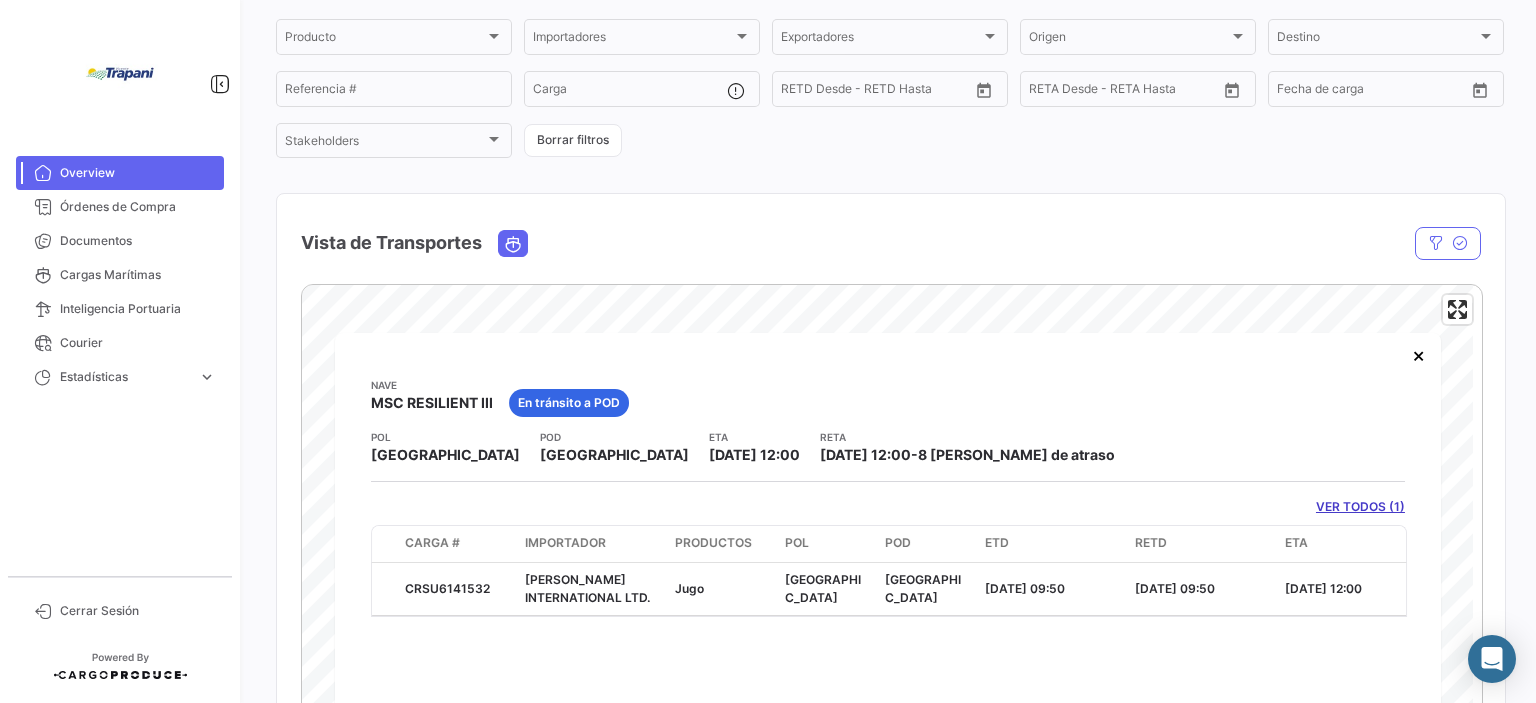 scroll, scrollTop: 200, scrollLeft: 0, axis: vertical 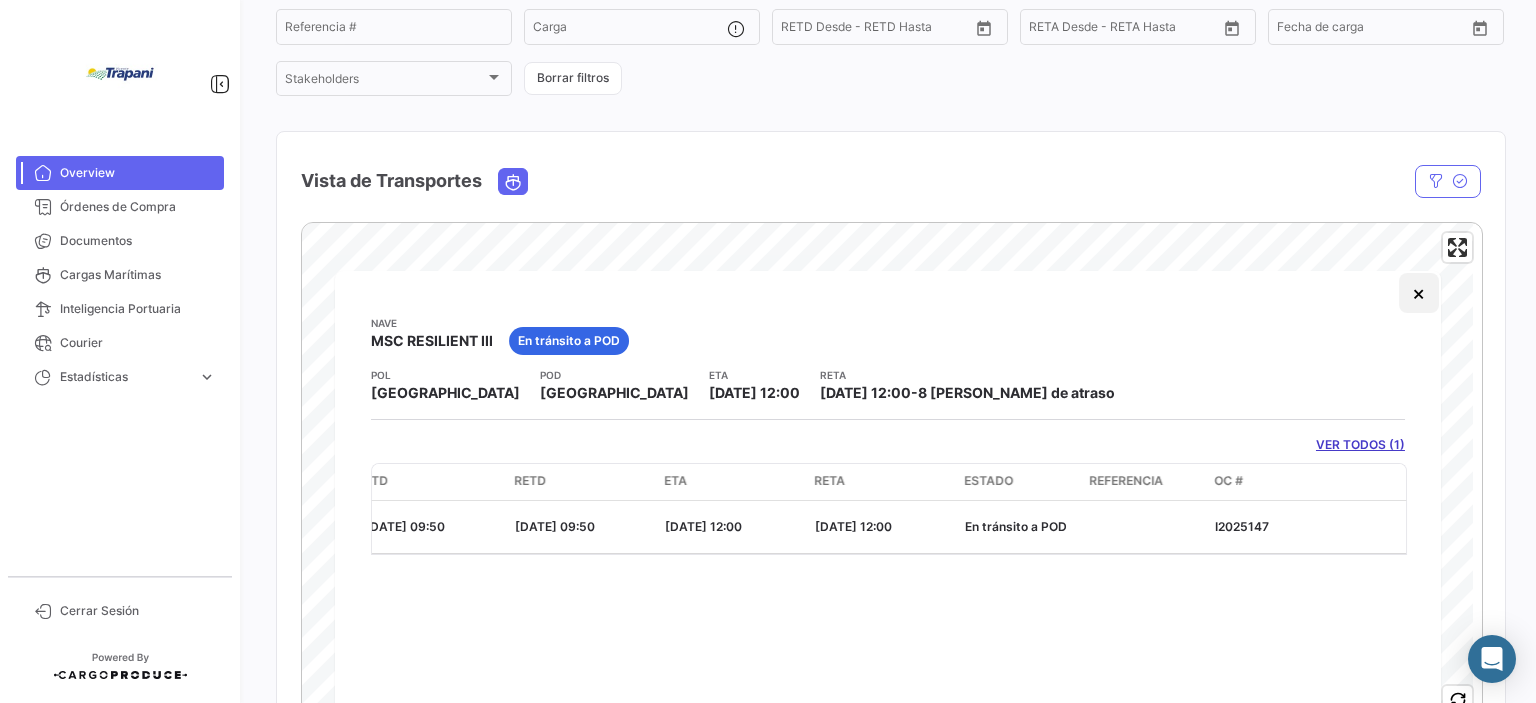 click on "×" 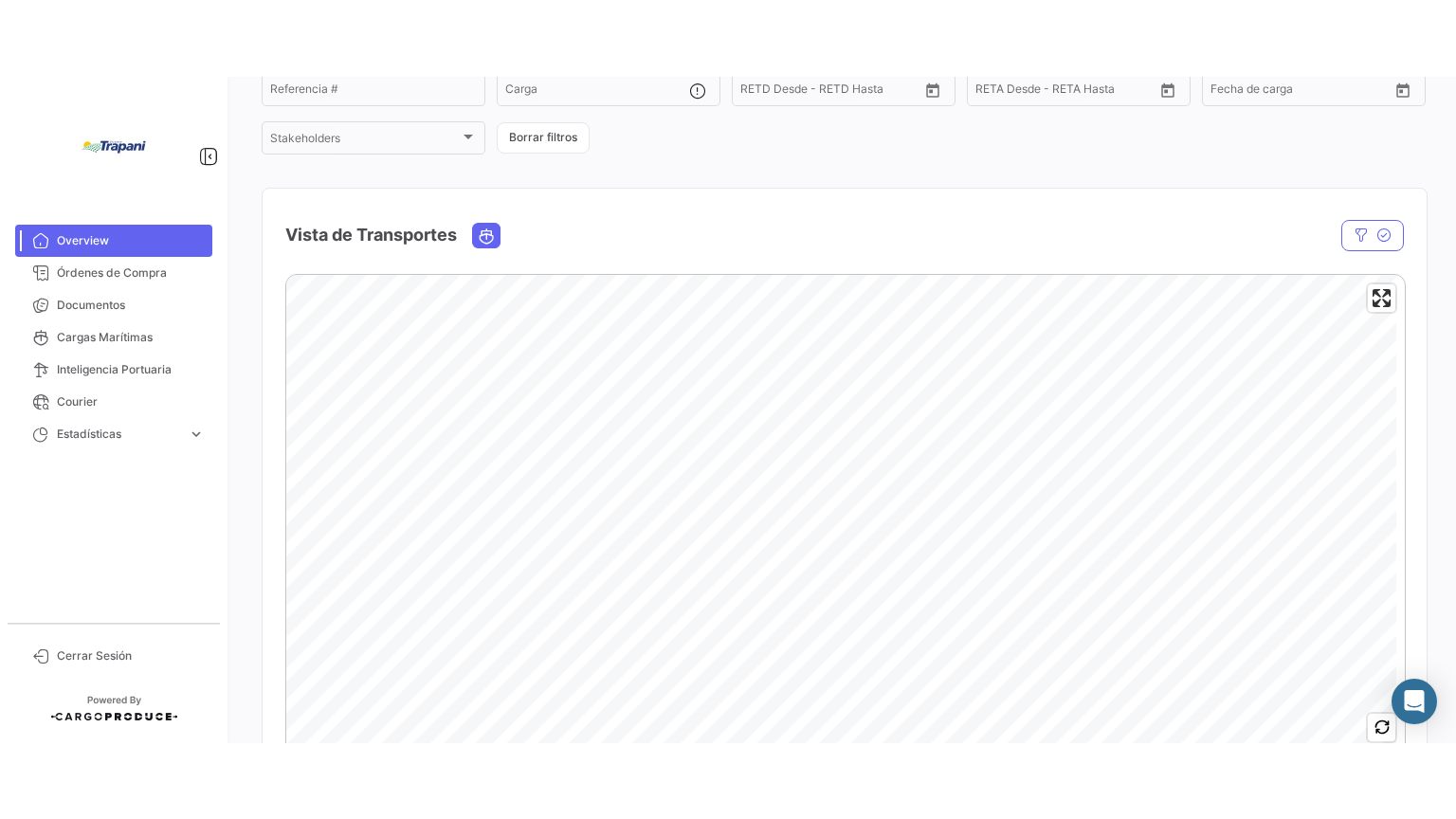 scroll, scrollTop: 190, scrollLeft: 0, axis: vertical 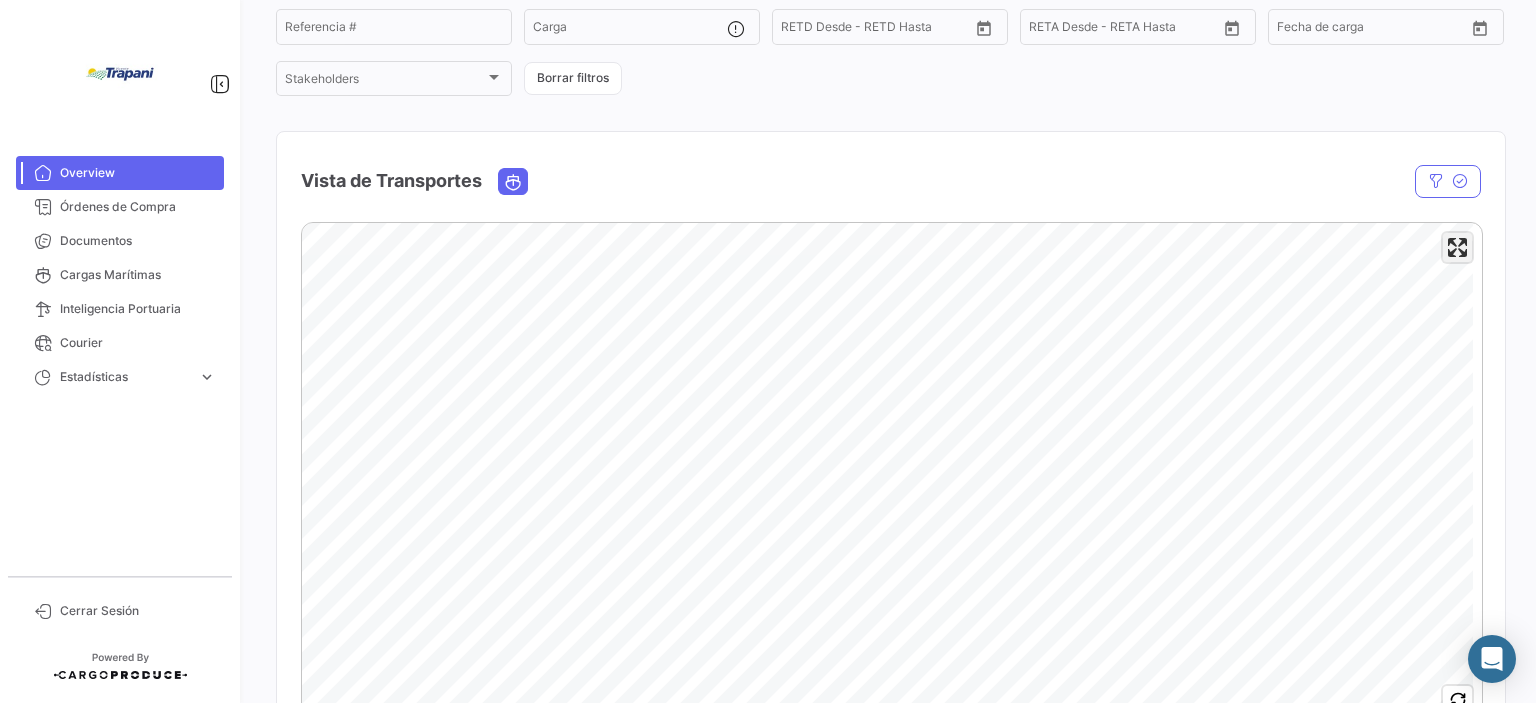 click 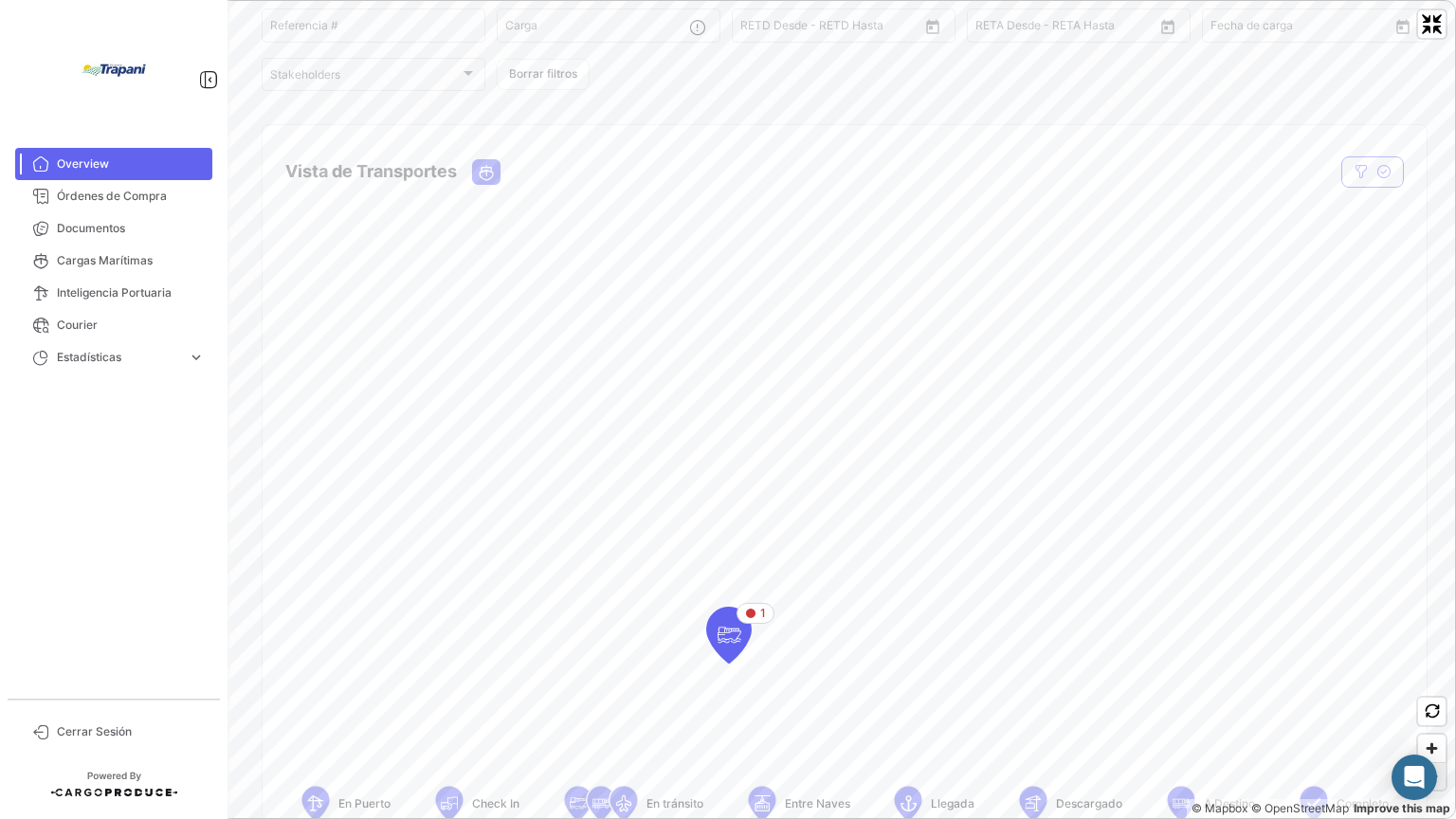 click 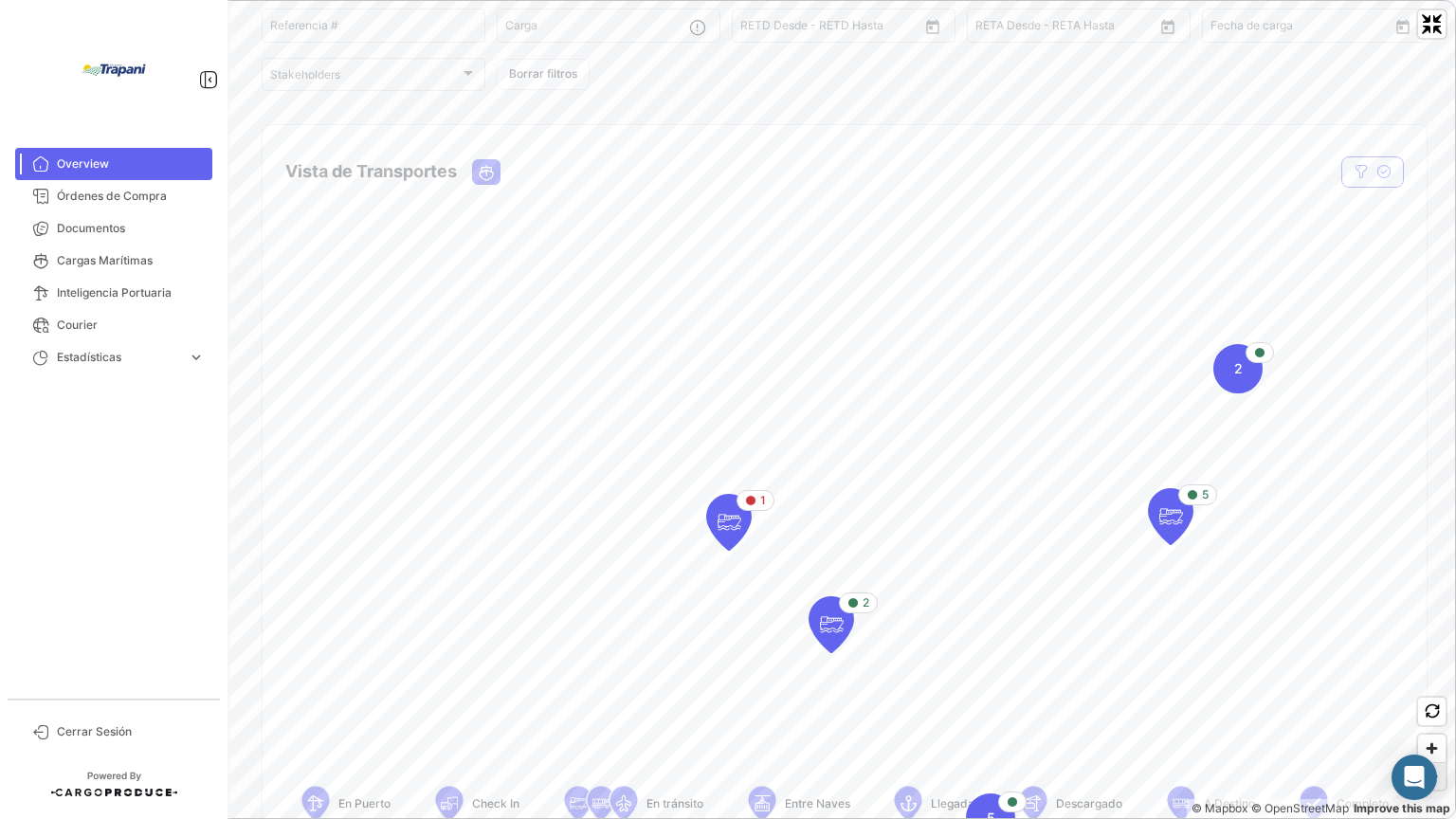 click 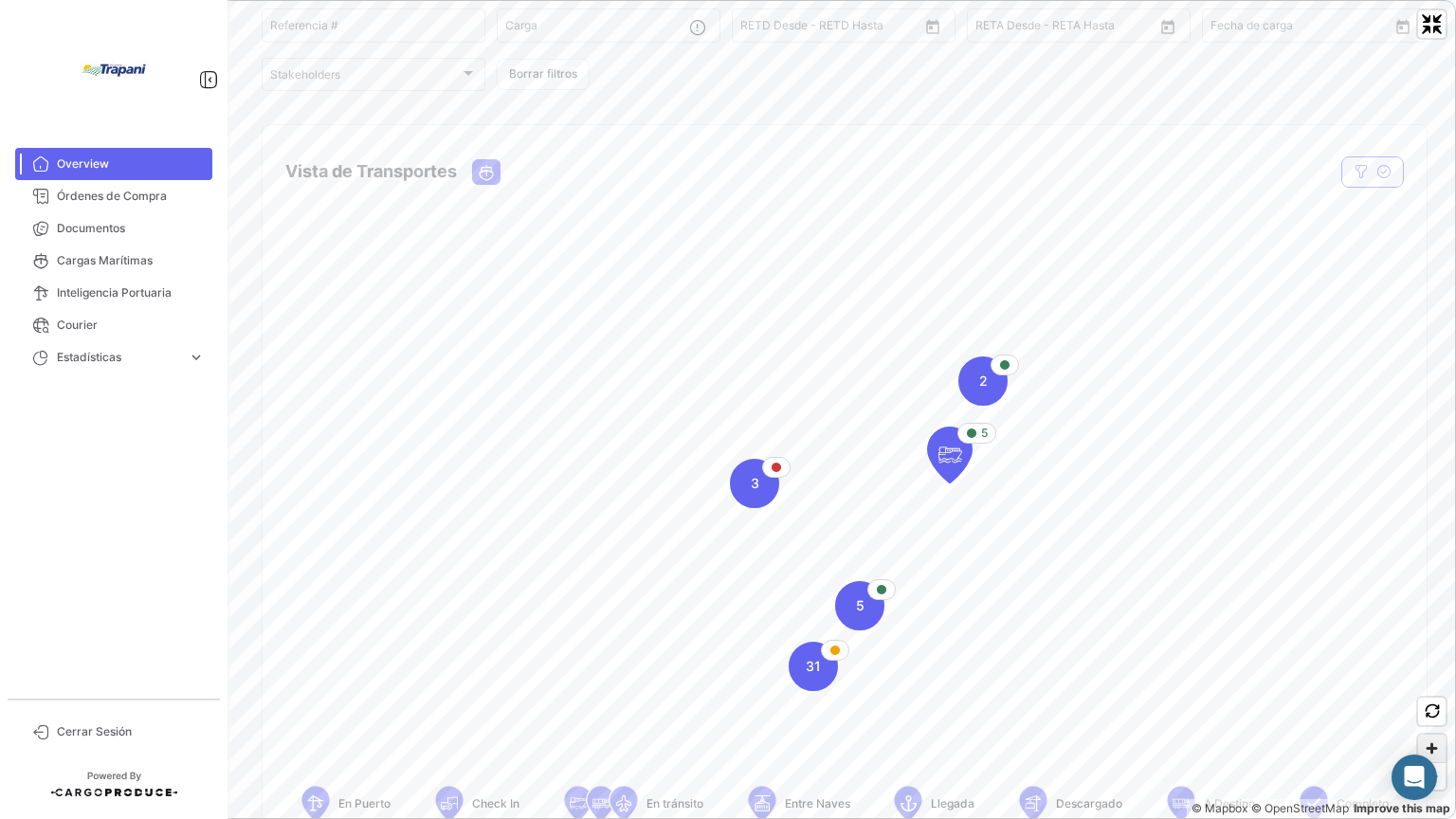 click 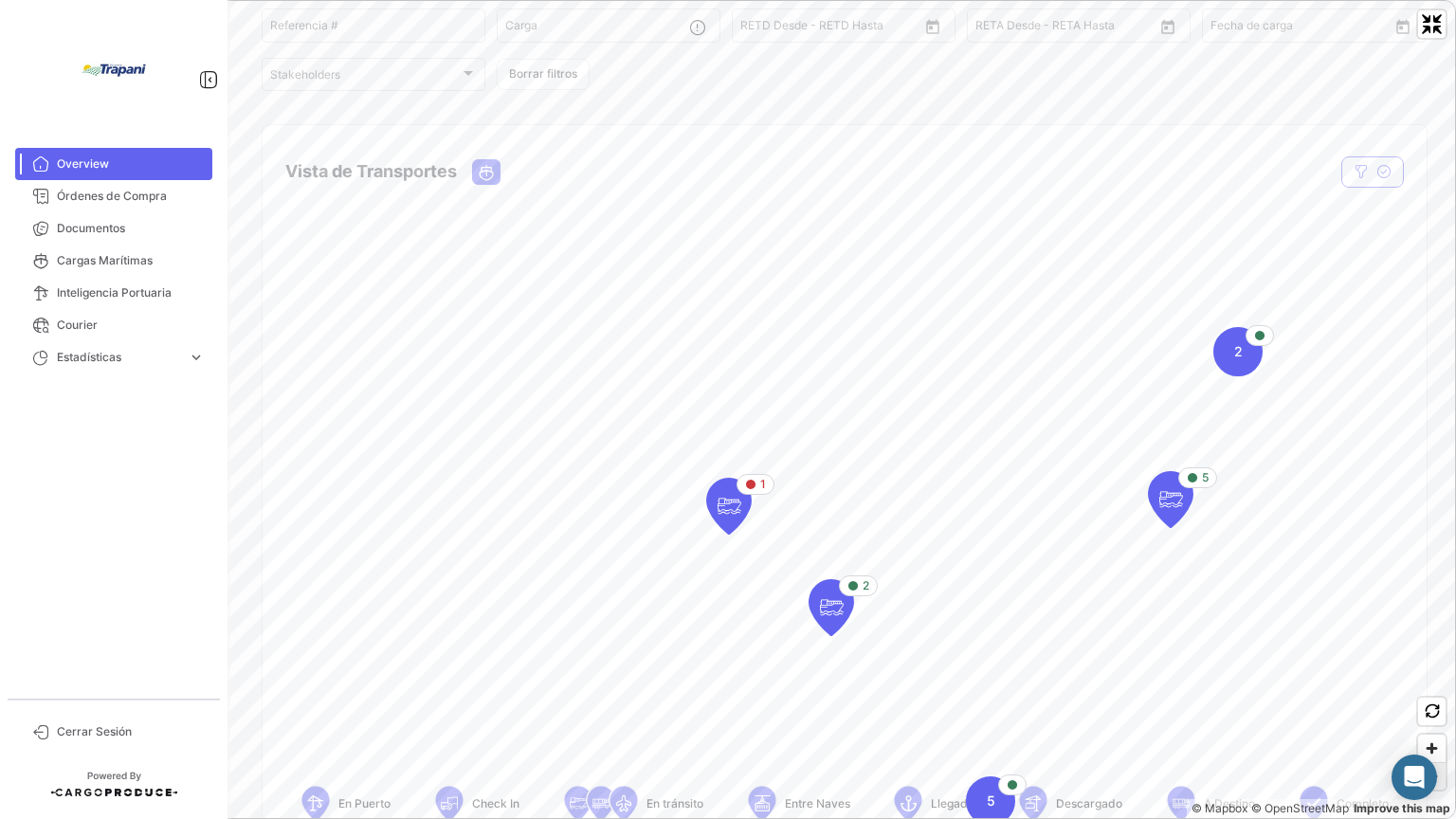 click 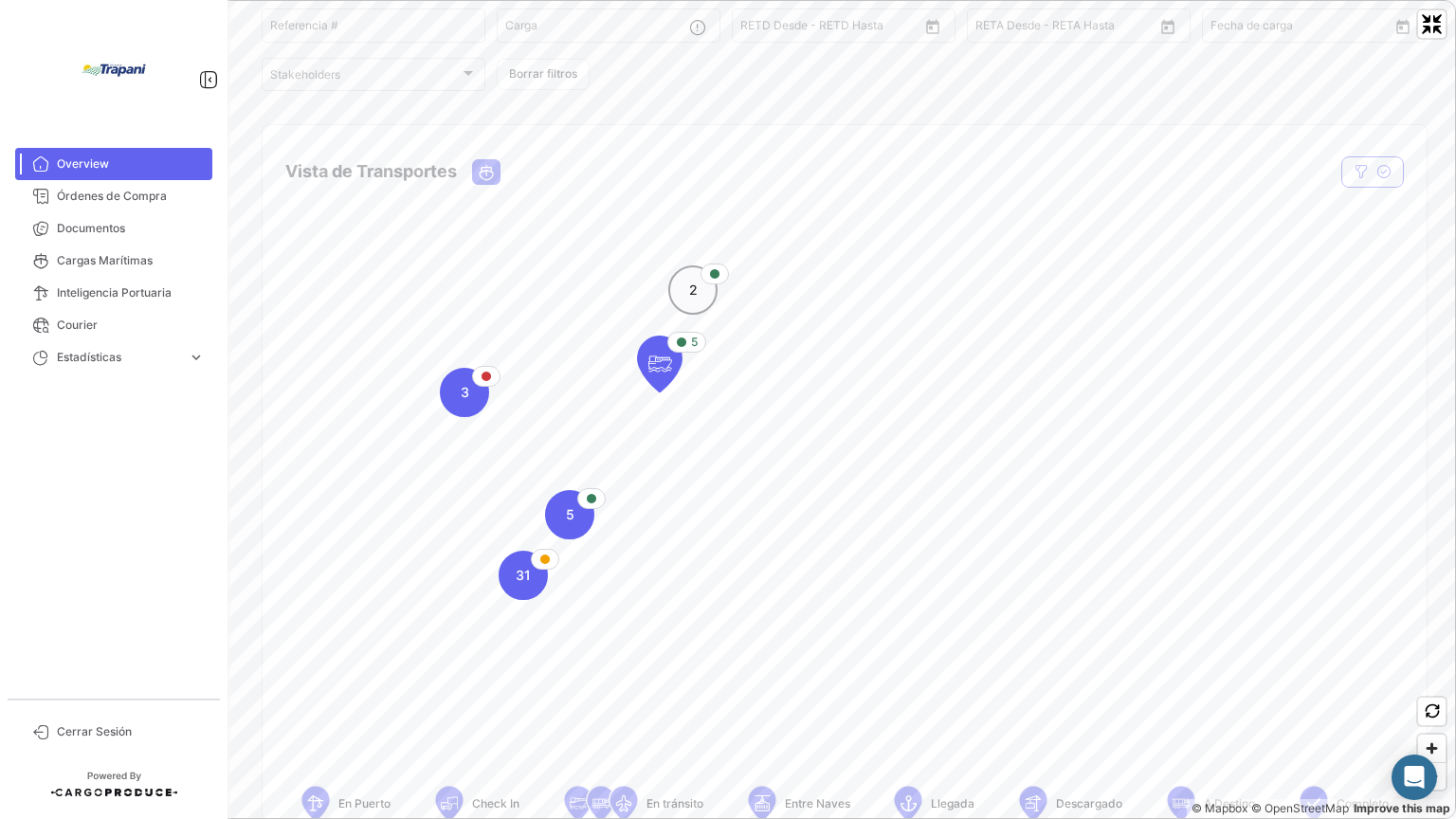 click on "2" 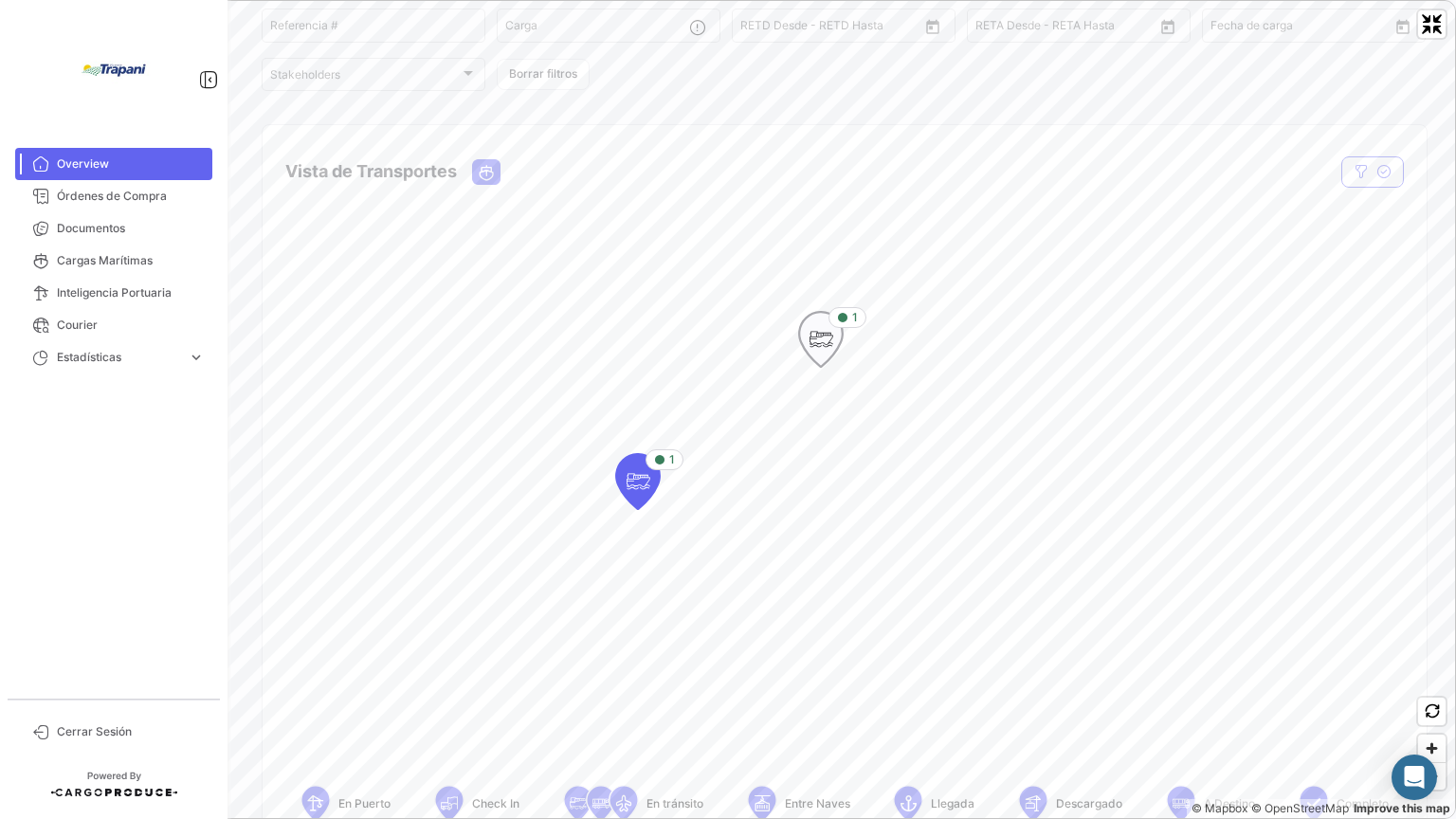 click 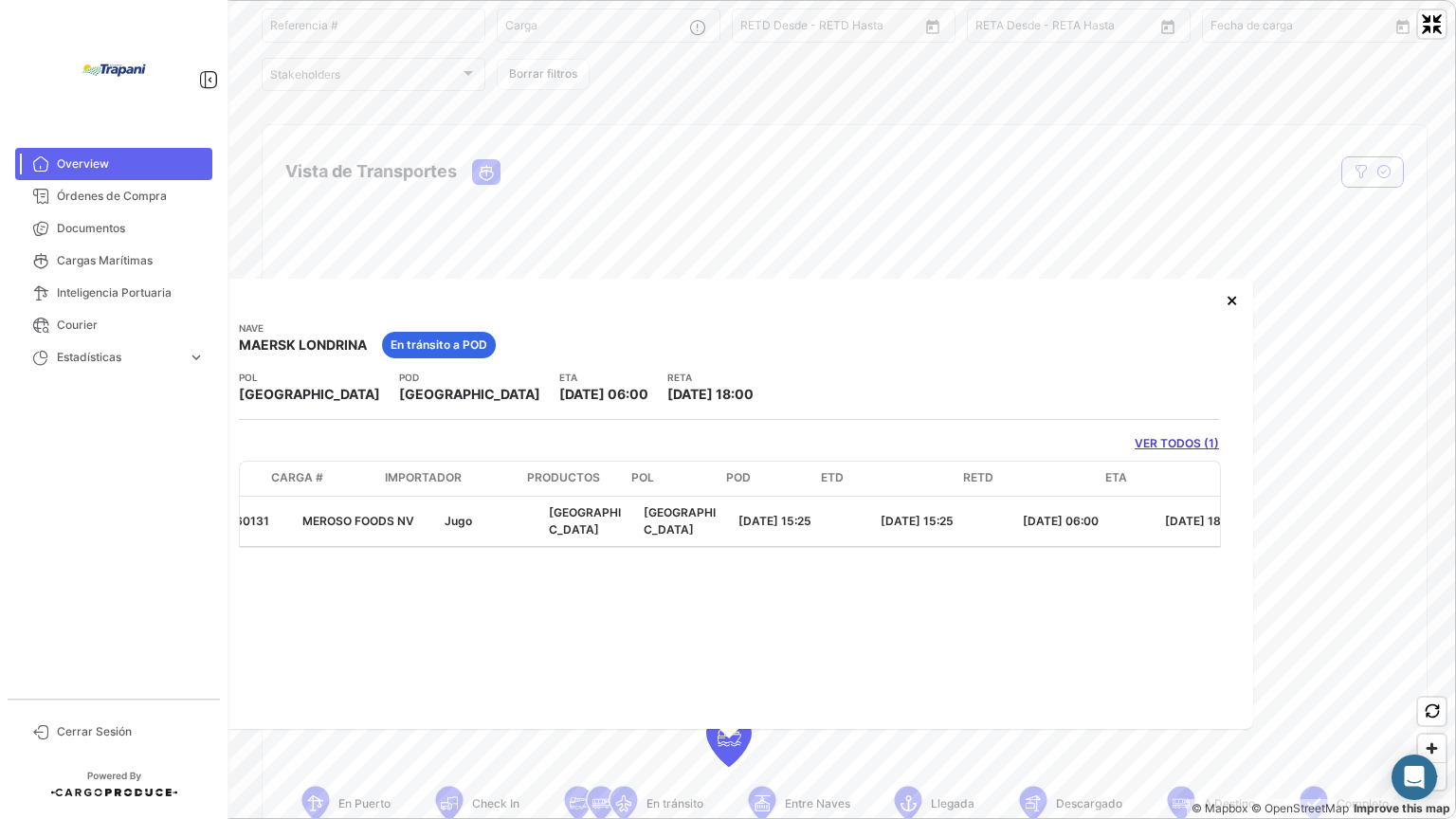 scroll, scrollTop: 0, scrollLeft: 0, axis: both 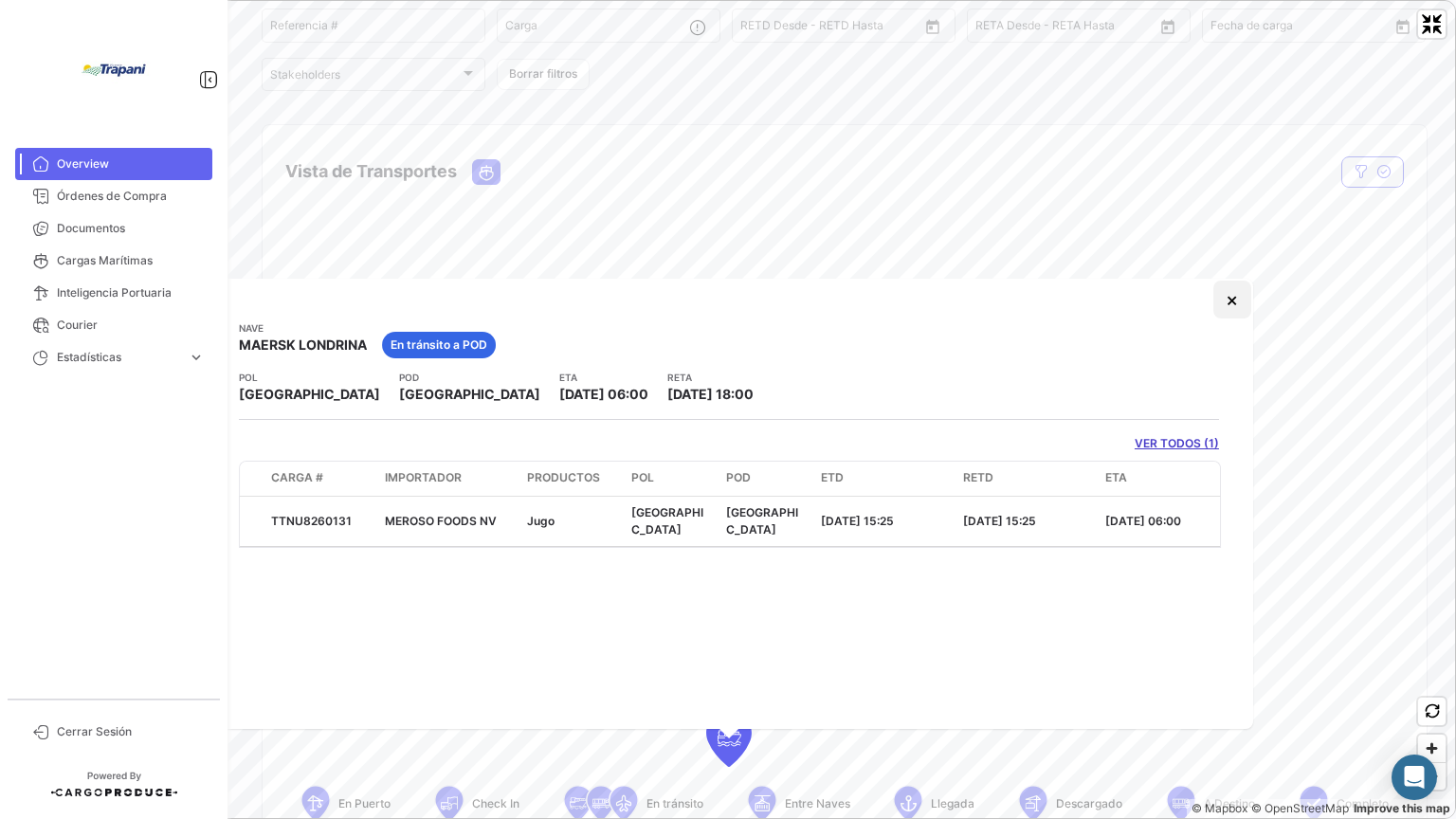 click on "×" 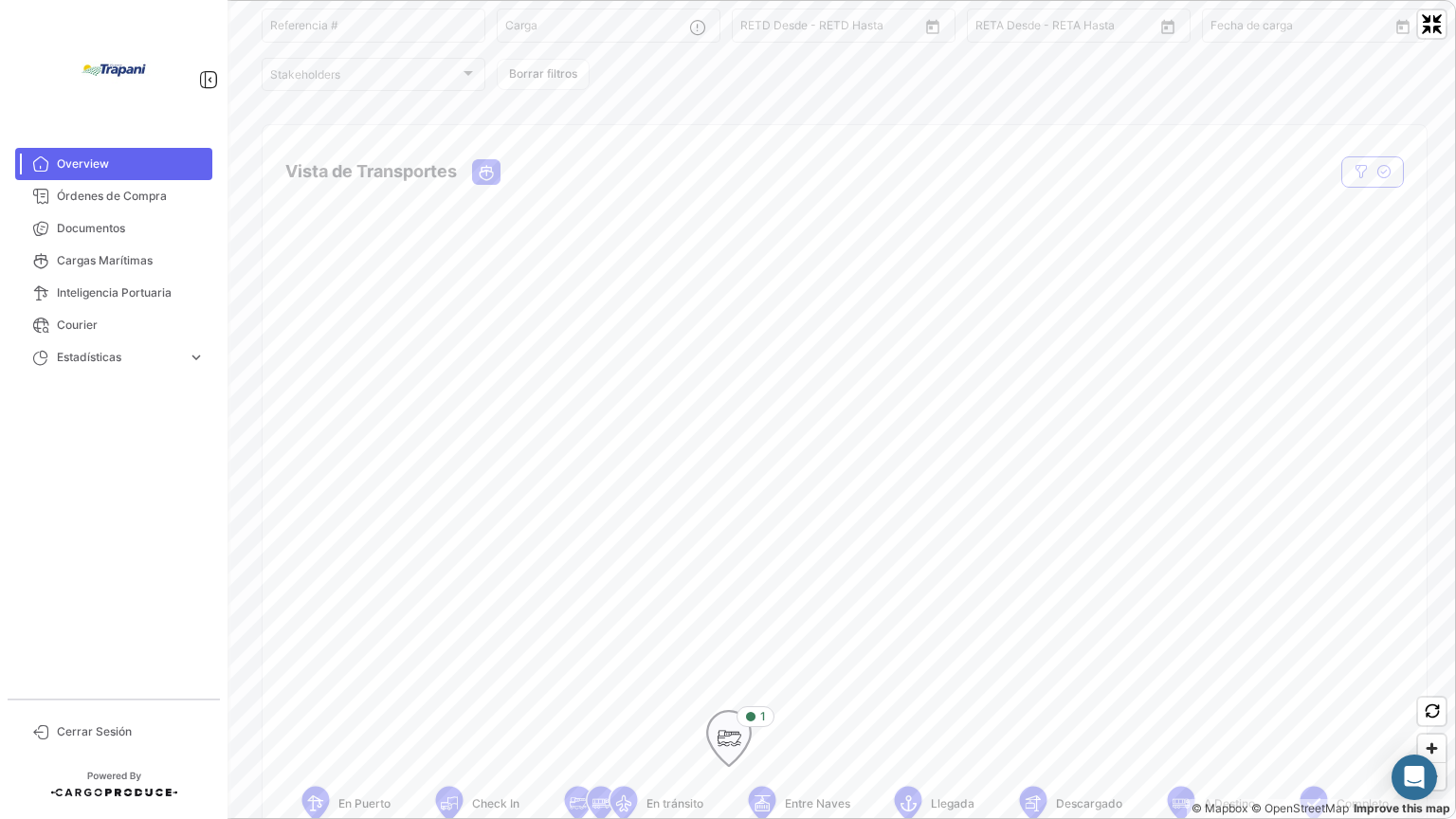 click 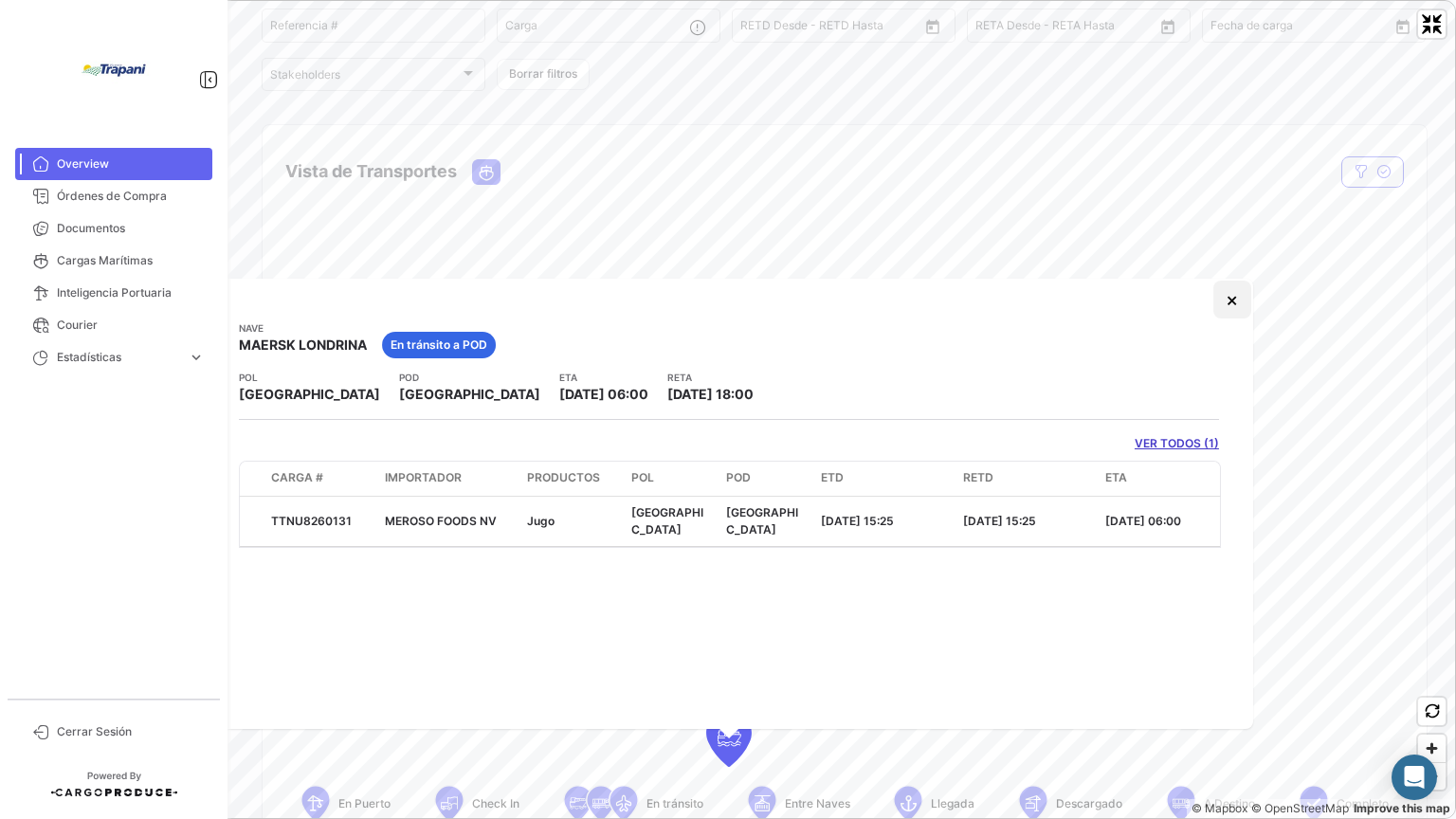 click on "×" 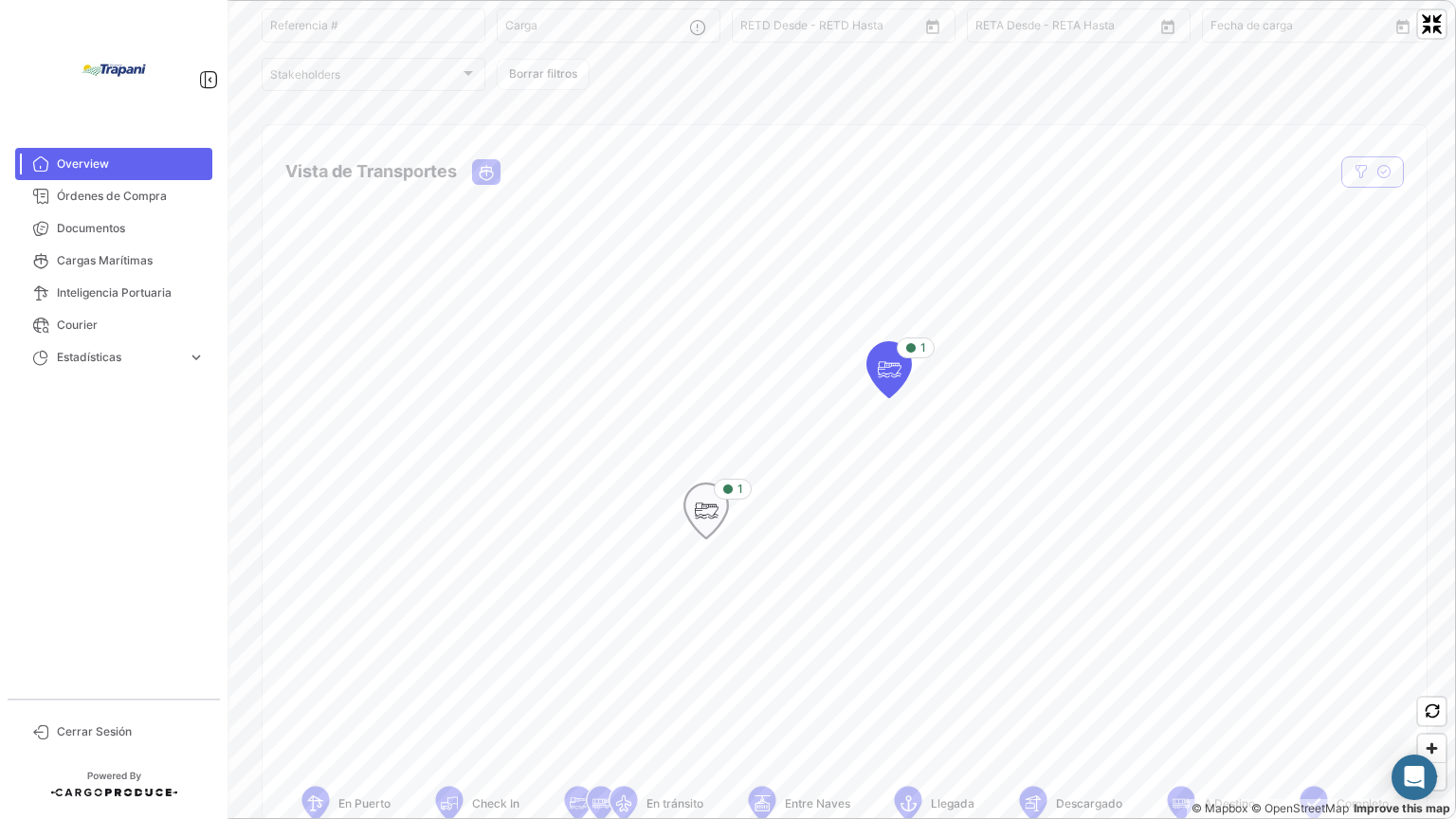 click 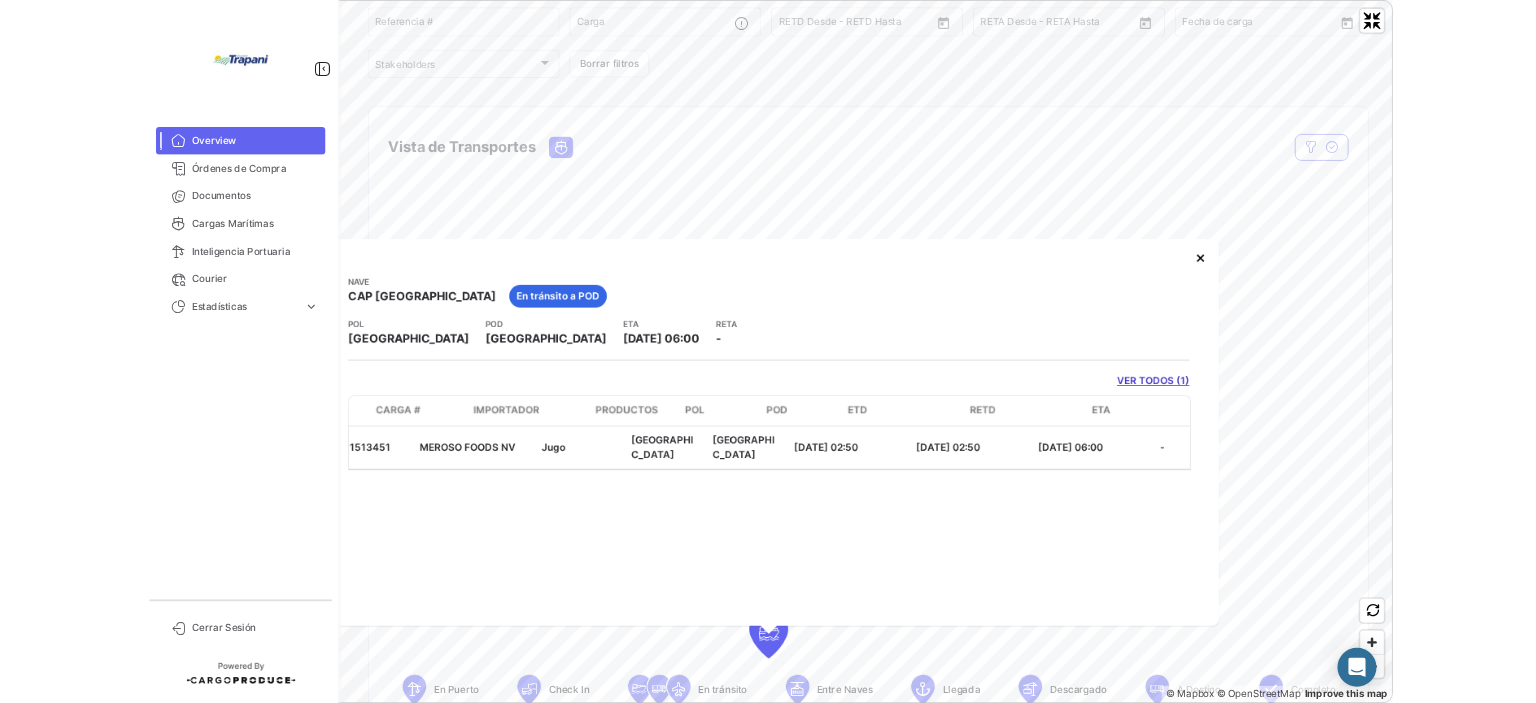 scroll, scrollTop: 0, scrollLeft: 0, axis: both 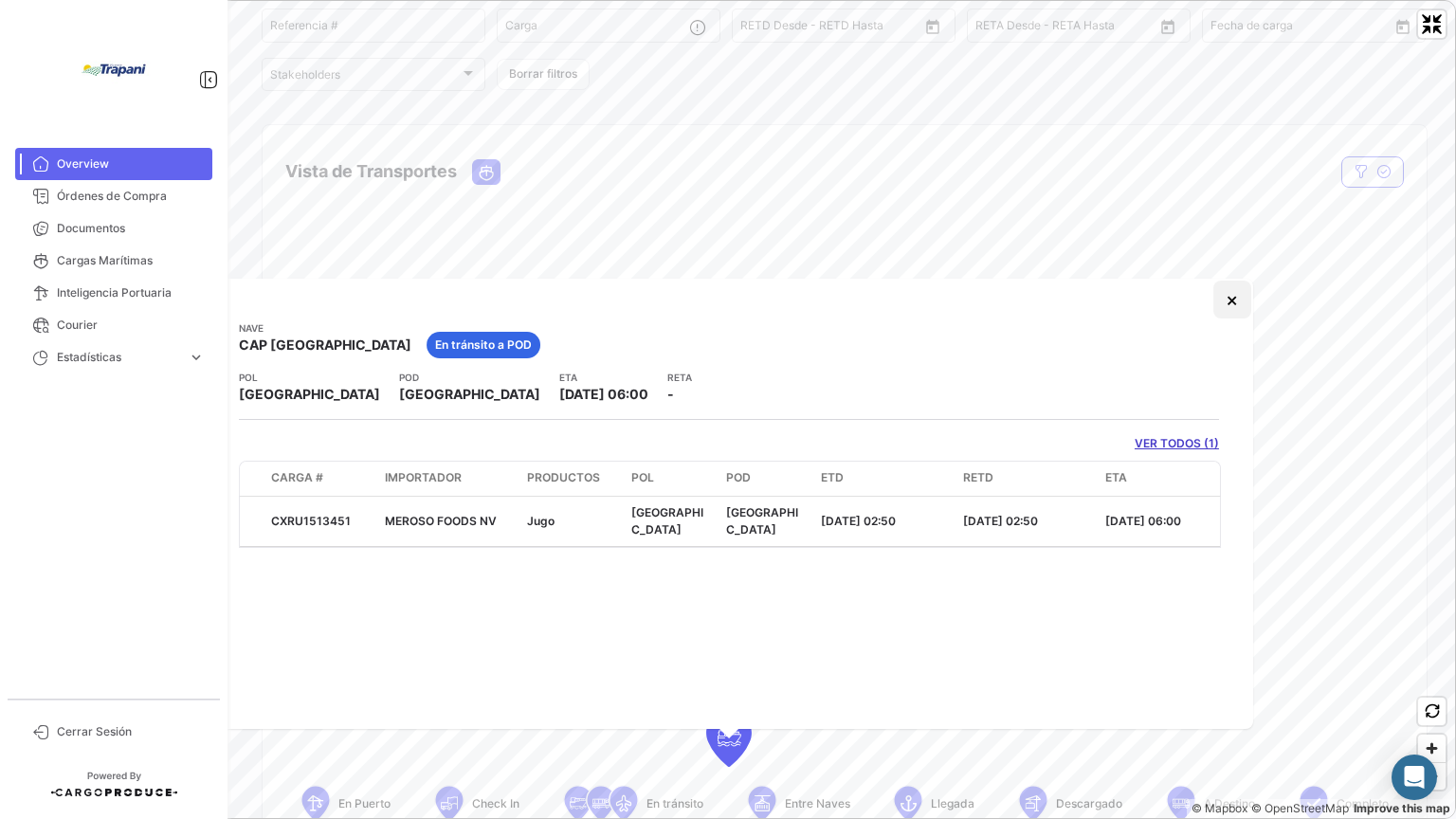 click on "×" 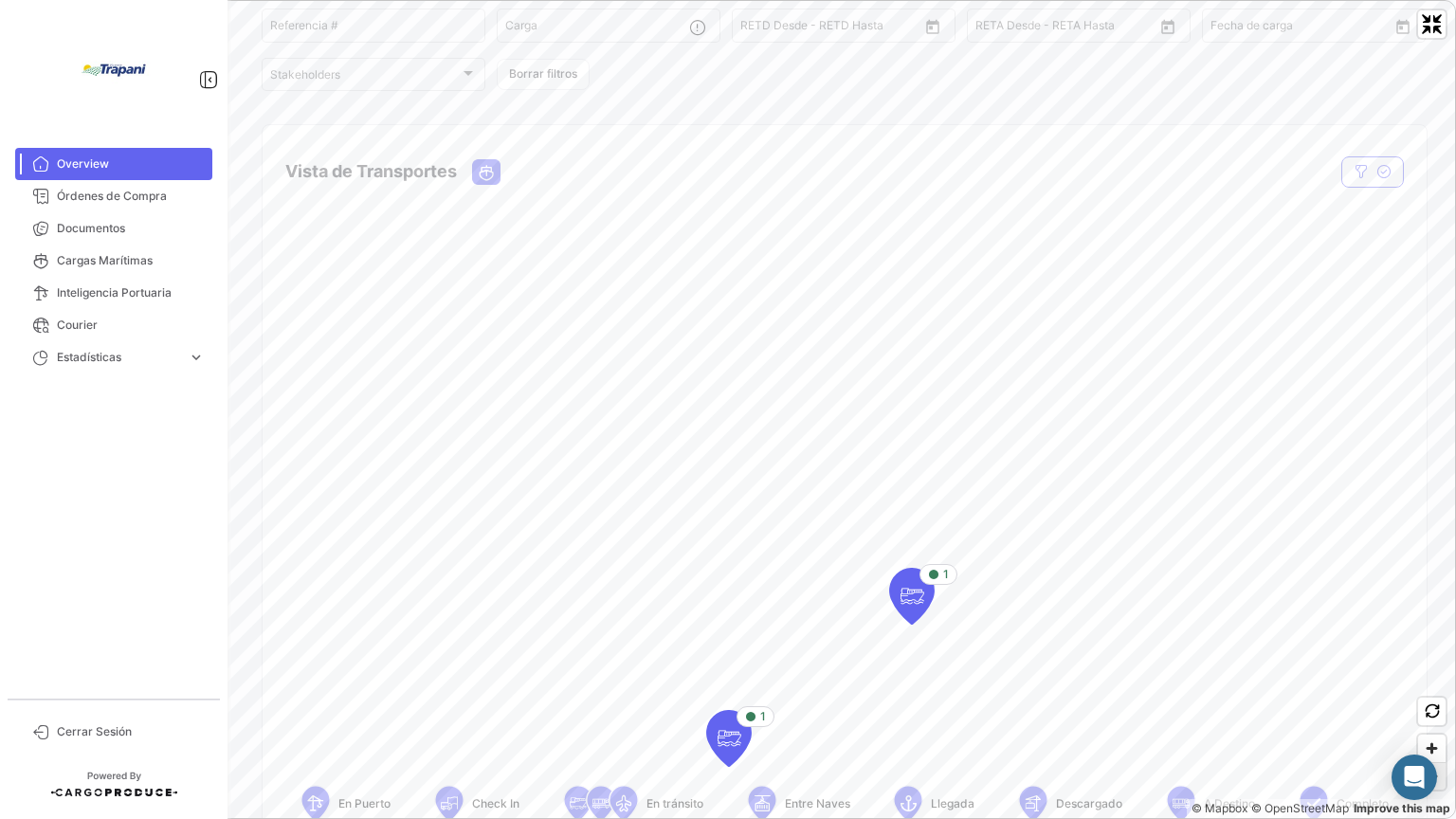 click 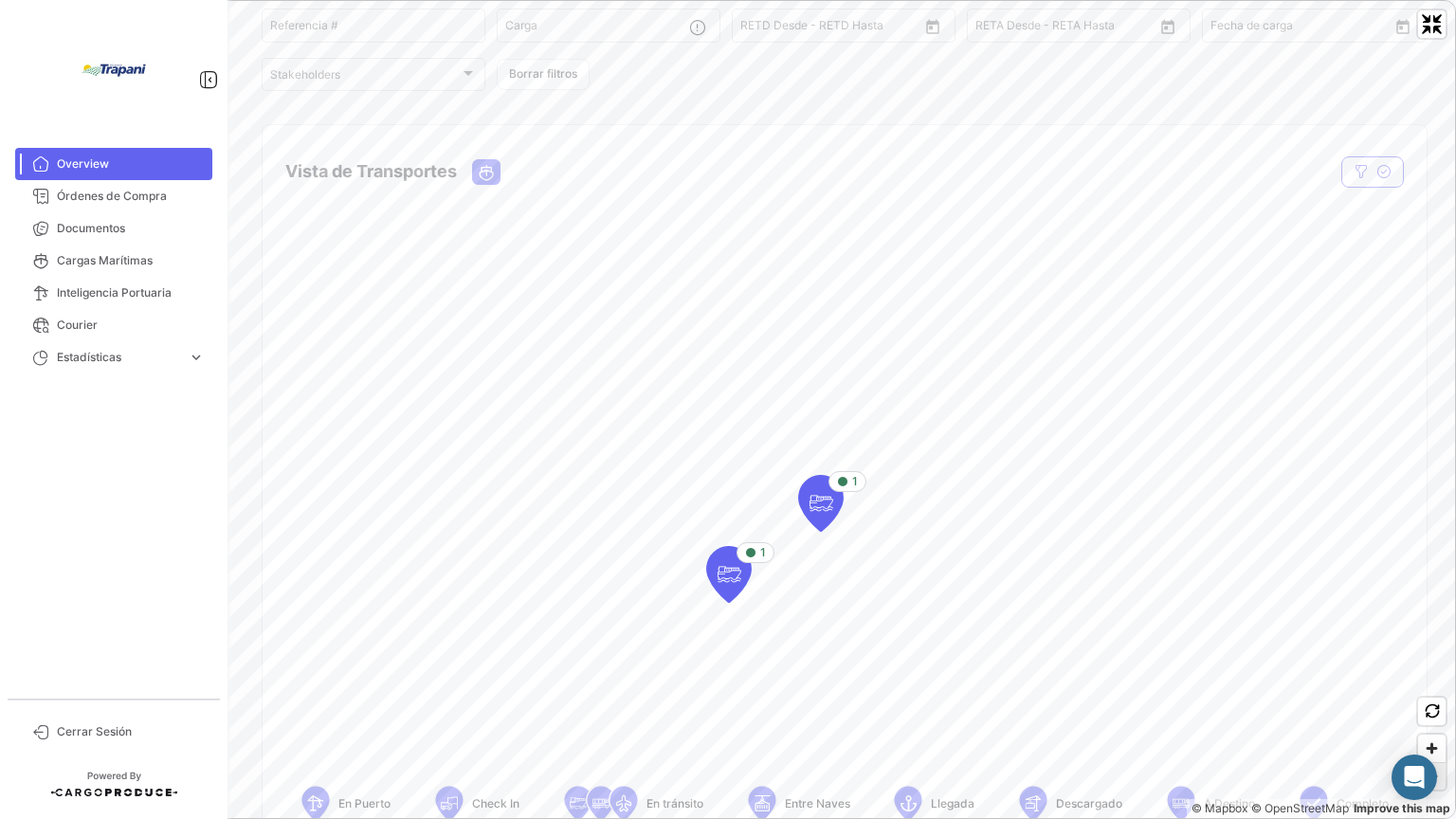 click 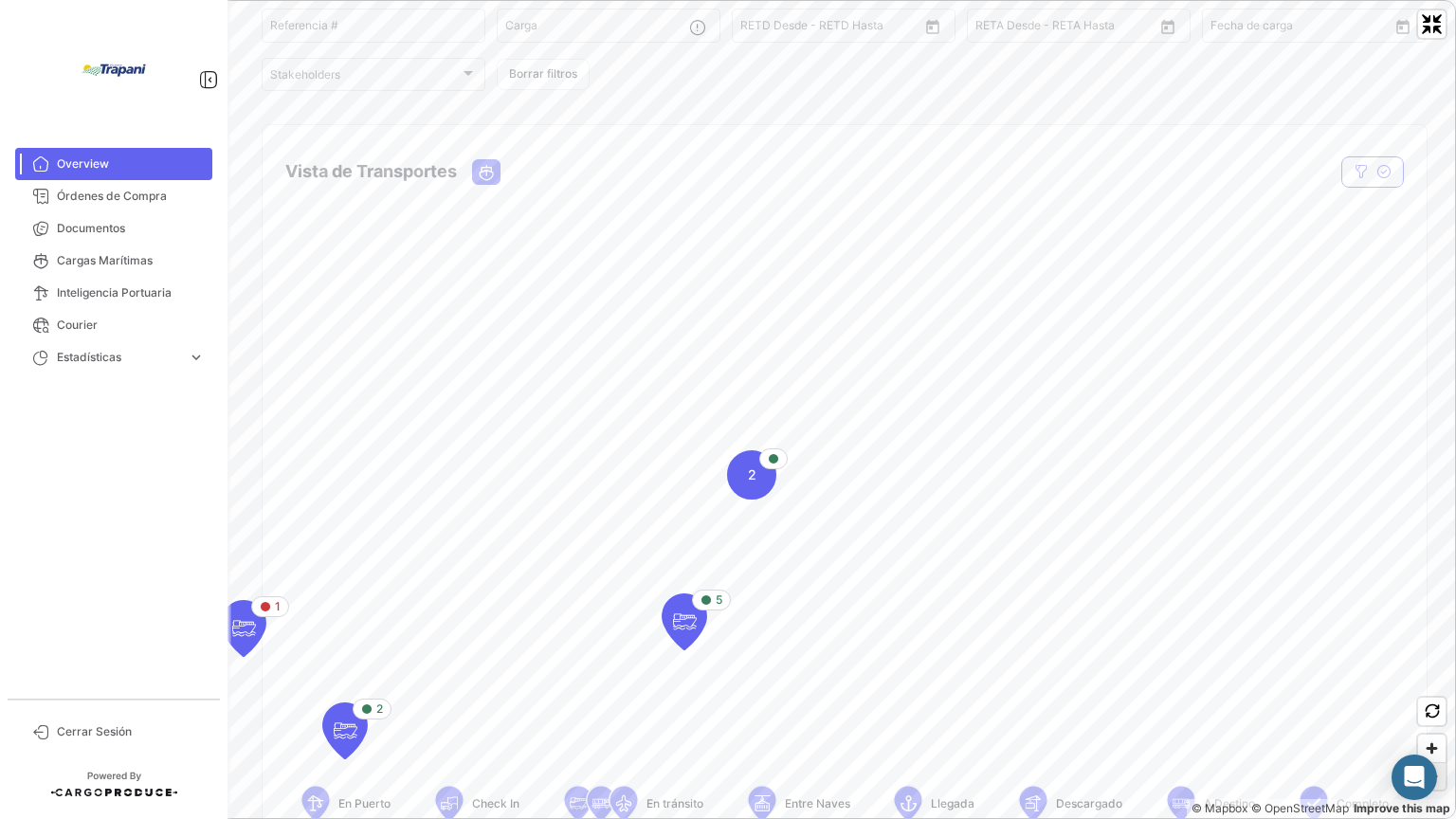 click 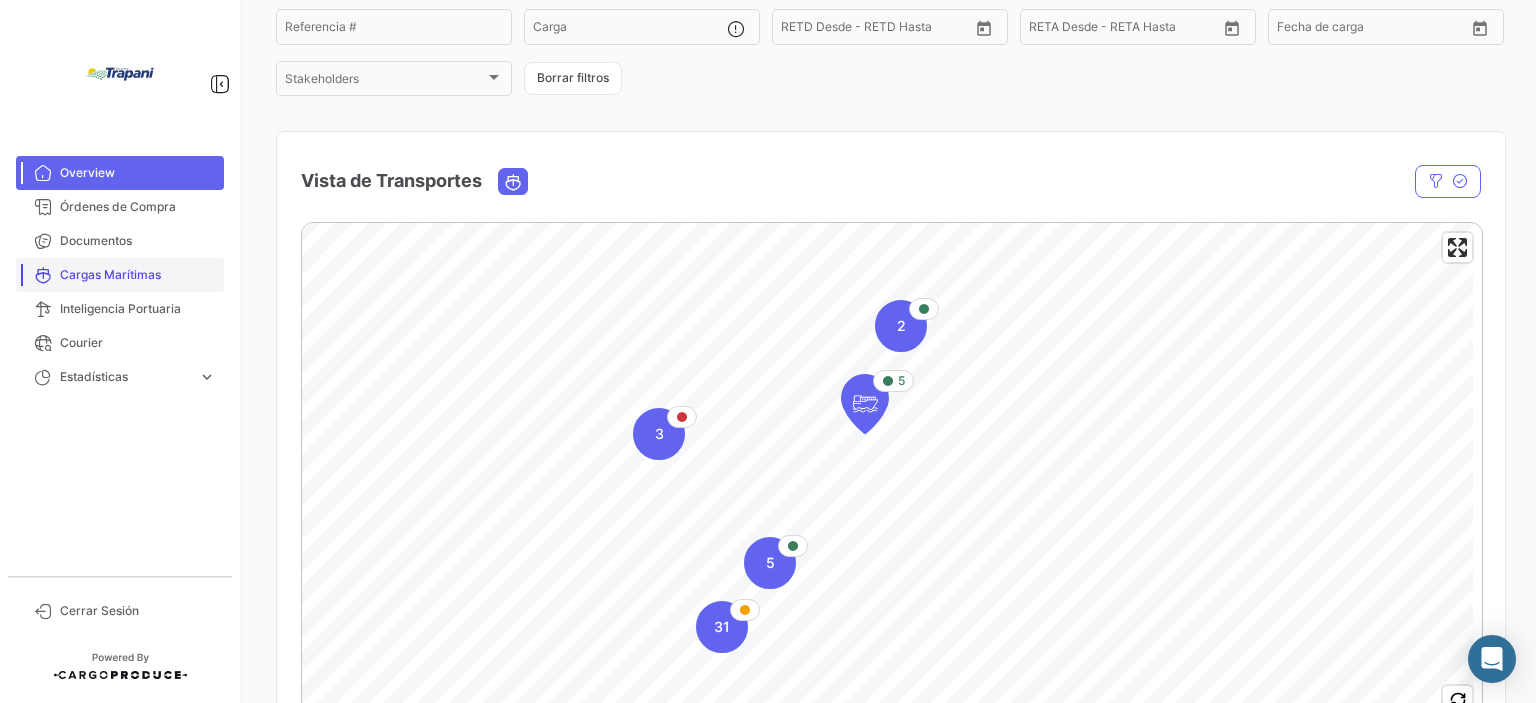 click on "Cargas Marítimas" at bounding box center [138, 275] 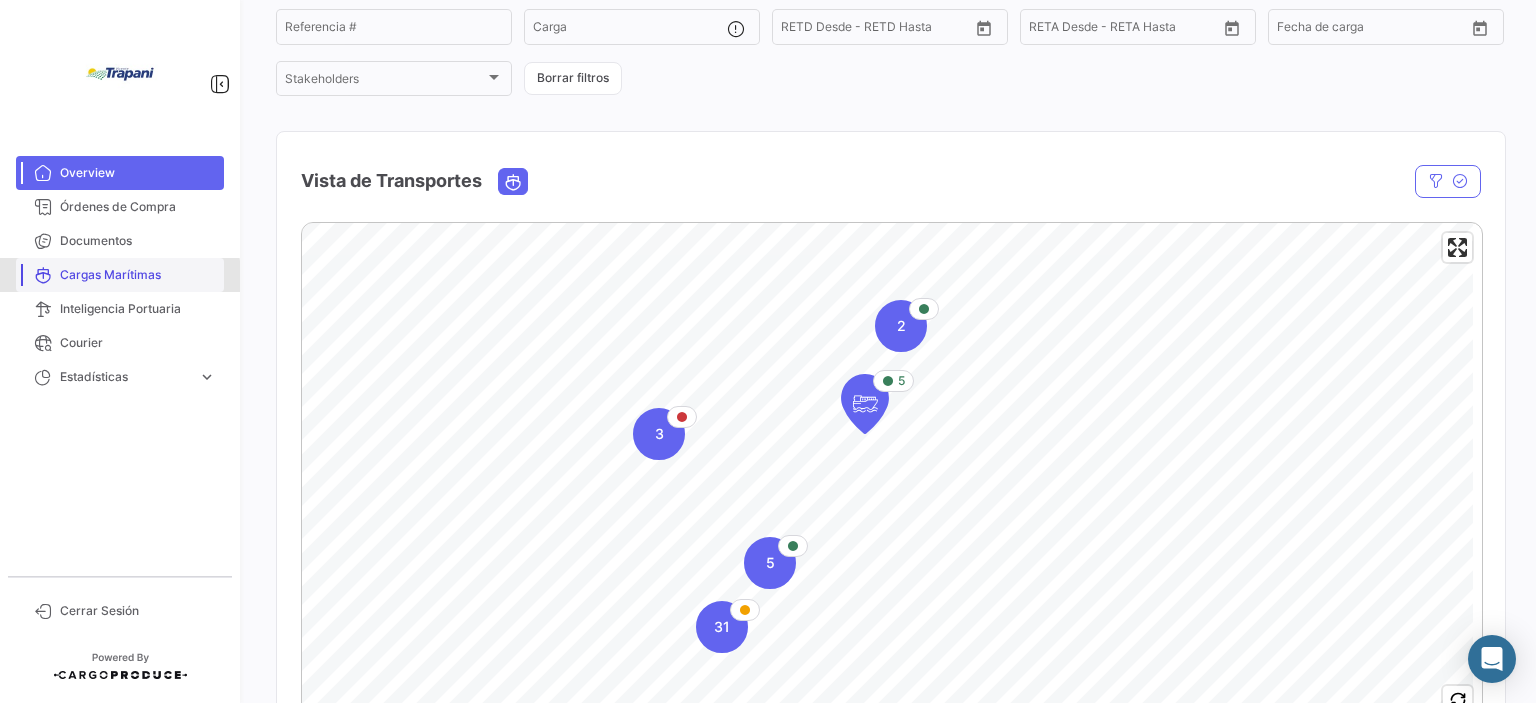 click on "Cargas Marítimas" at bounding box center [138, 275] 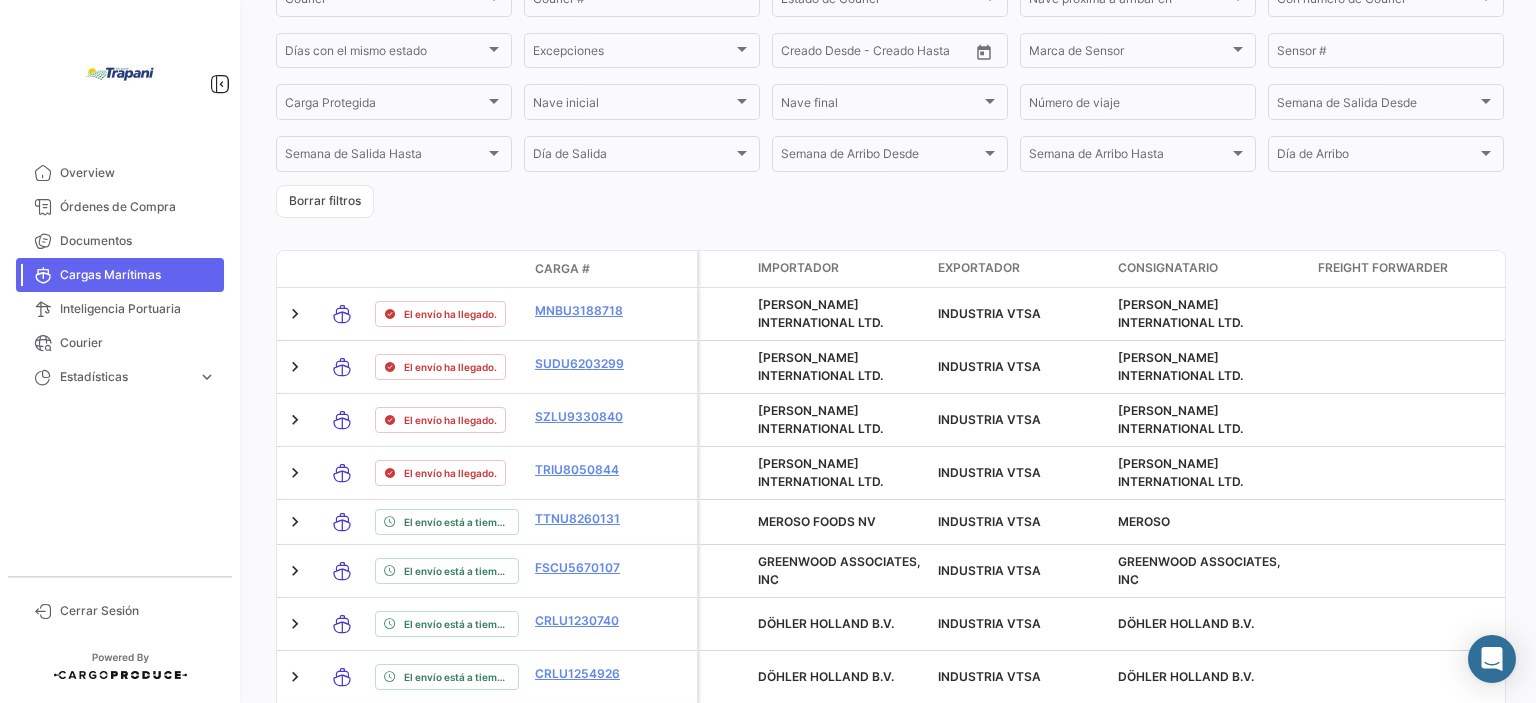 scroll, scrollTop: 436, scrollLeft: 0, axis: vertical 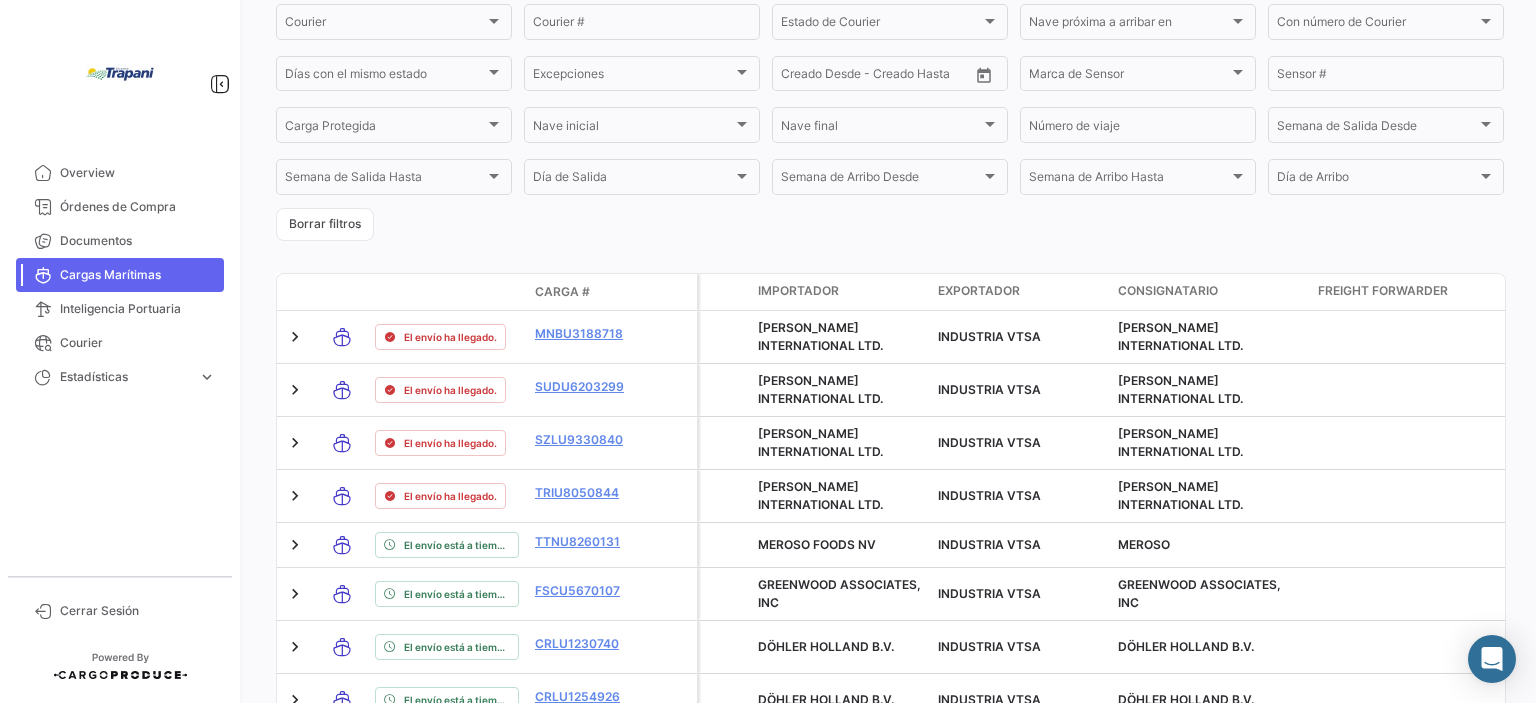 click on "¿Qué hay de nuevo?  0  [PERSON_NAME] Marítimas   A tiempo   Retrasado   Adelantado   Determinando   visibility_off   Filtros   Exportar.xlsx  Producto / SKU Producto / SKU  Referencia   Carga #   OC #  Reserva # Bill of Lading # Buque Cámara Buque Cámara Importadores Importadores Exportadores Exportadores Consignatario Consignatario Freight Forwarder Freight Forwarder Stakeholders Stakeholders Estado Estado POL POL POD POD Compañía naviera Compañía naviera [PERSON_NAME] actual [PERSON_NAME] actual Desde –  RETD Desde - RETD Hasta  Desde –  [PERSON_NAME] Desde - [PERSON_NAME] Hasta  ATD Desde –  ATD Desde - ATD Hasta  ATA Desde –  ATA Desde - ATA Hasta  Desde –  ETD planeada  Desde –  ETA planeada  País de Origen País de Origen País de Destino País de Destino Courier Courier Courier # Estado de Courier Estado de Courier [PERSON_NAME] próxima a arribar en [GEOGRAPHIC_DATA] próxima a arribar en Con número de Courier Con número de Courier [PERSON_NAME] con el mismo estado [PERSON_NAME] con el mismo estado Excepciones Excepciones Creado Desde – Sensor #" 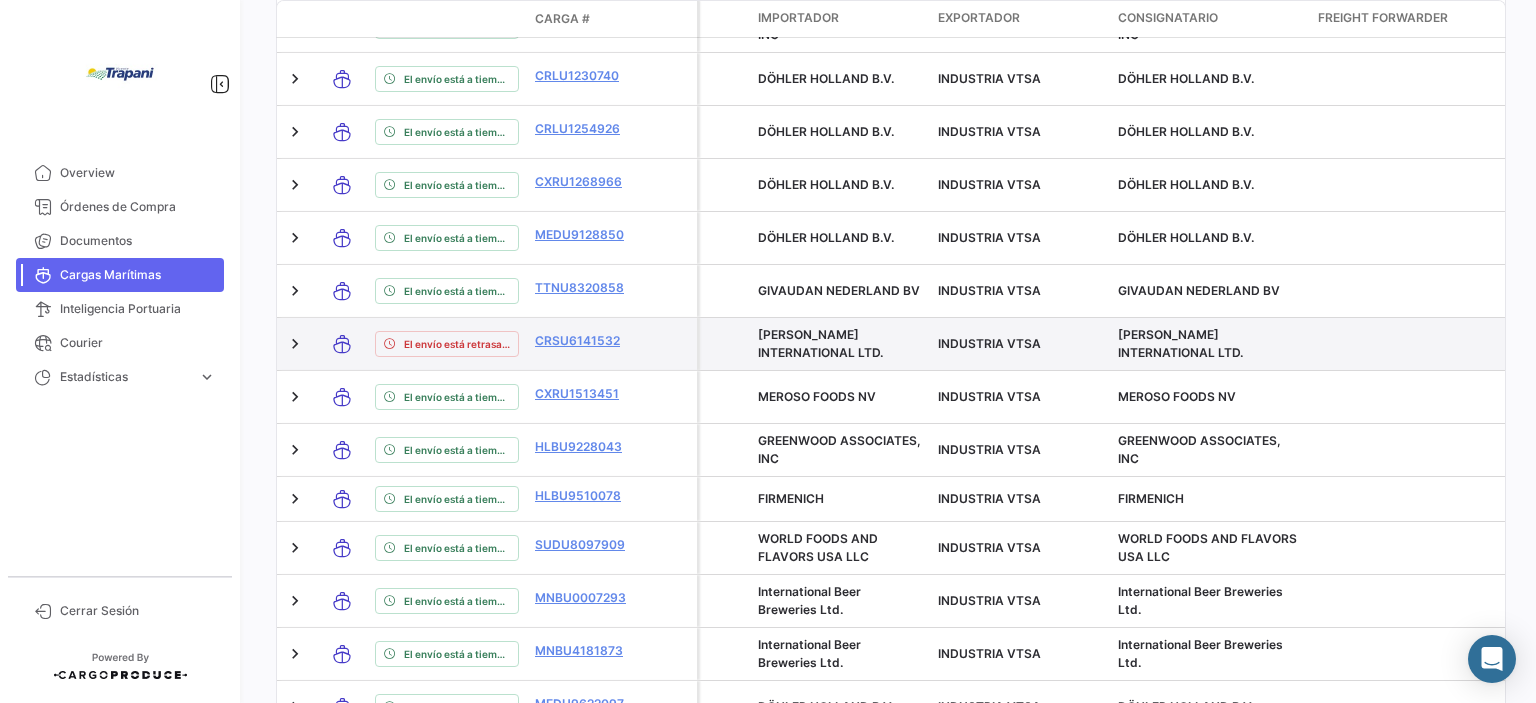 scroll, scrollTop: 1199, scrollLeft: 0, axis: vertical 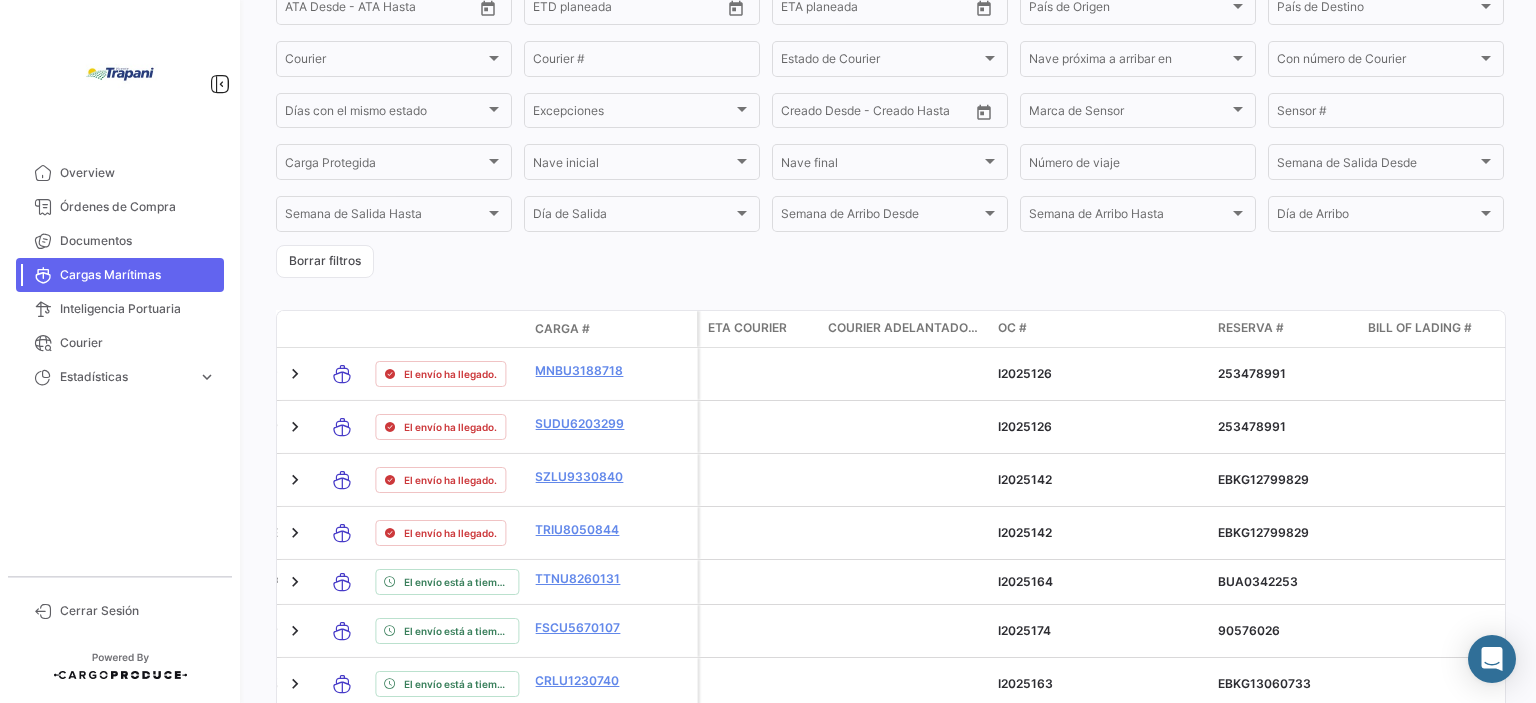 click on "Póliza" 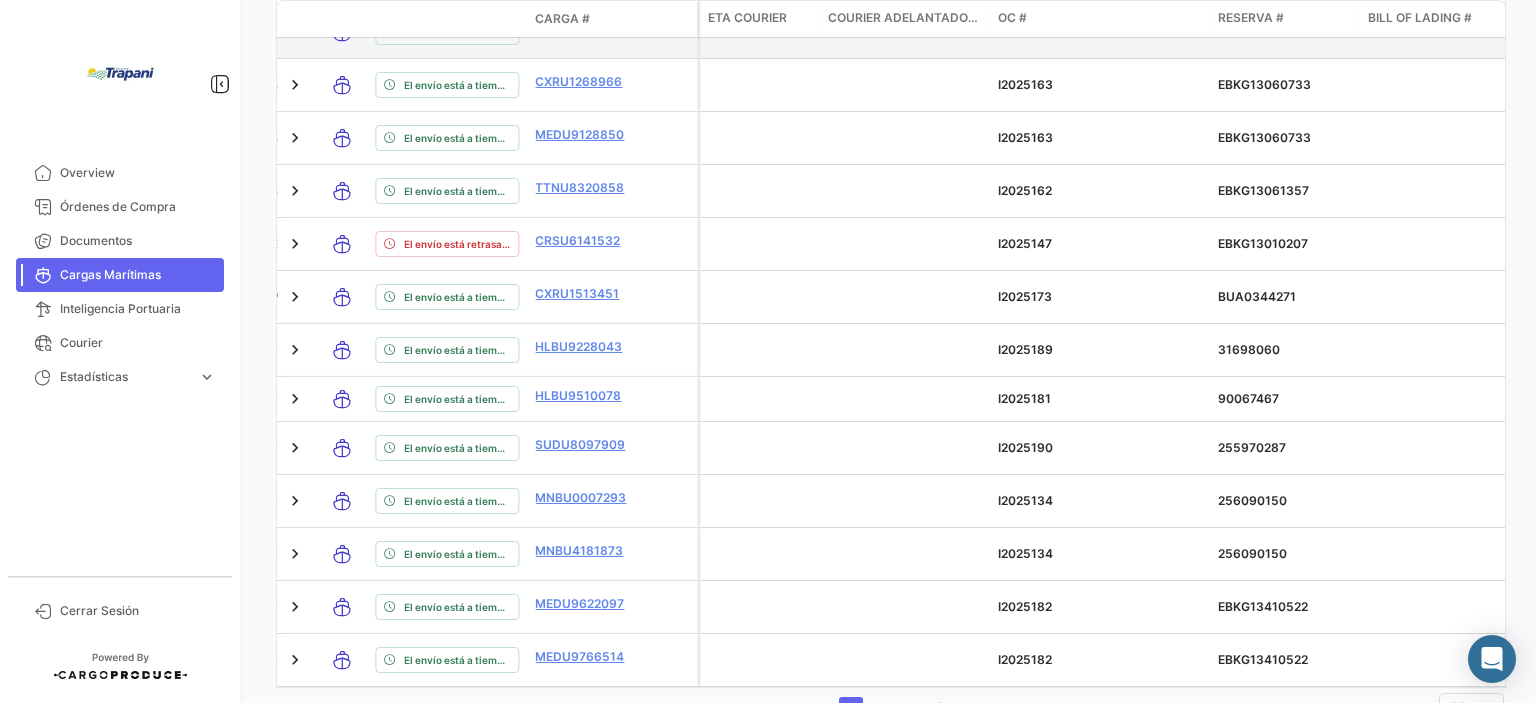 scroll, scrollTop: 1199, scrollLeft: 0, axis: vertical 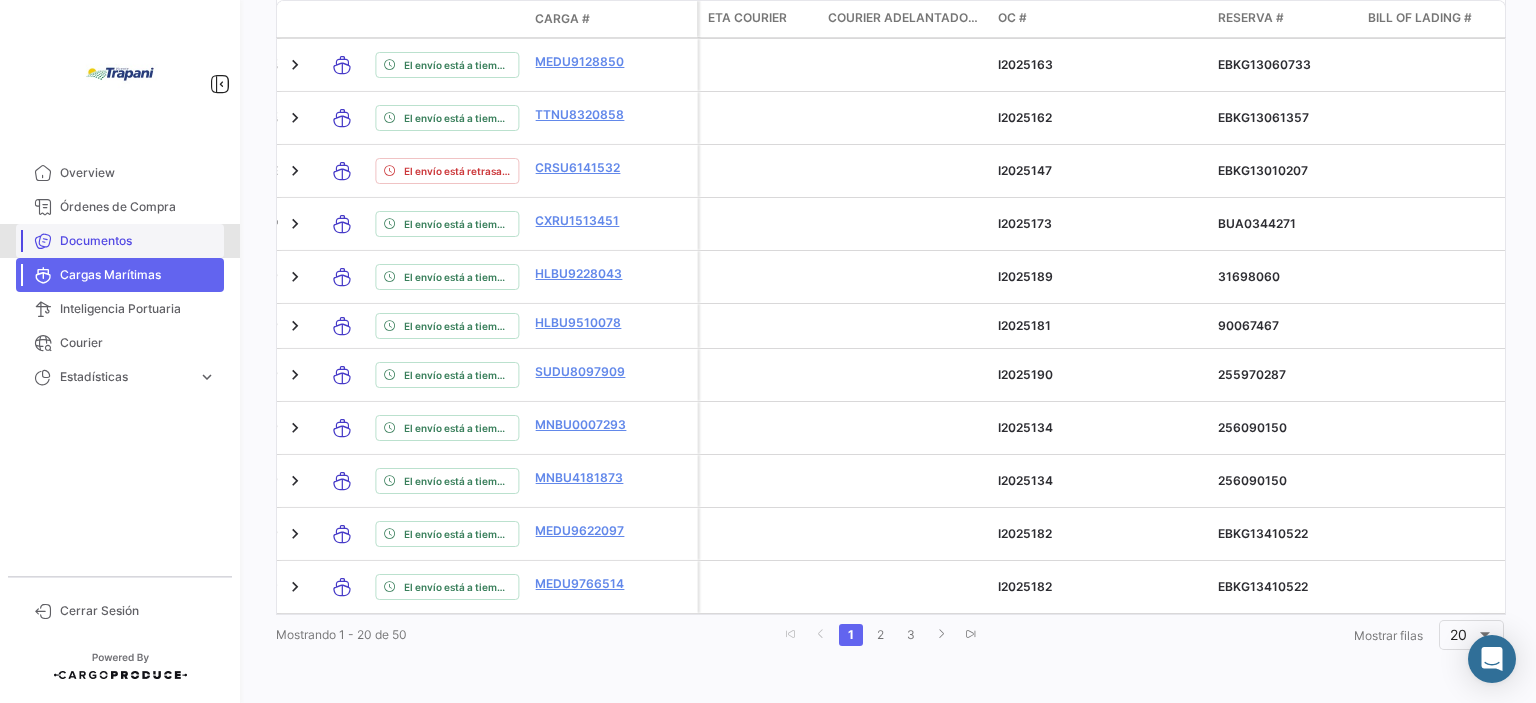 click on "Documentos" at bounding box center [138, 241] 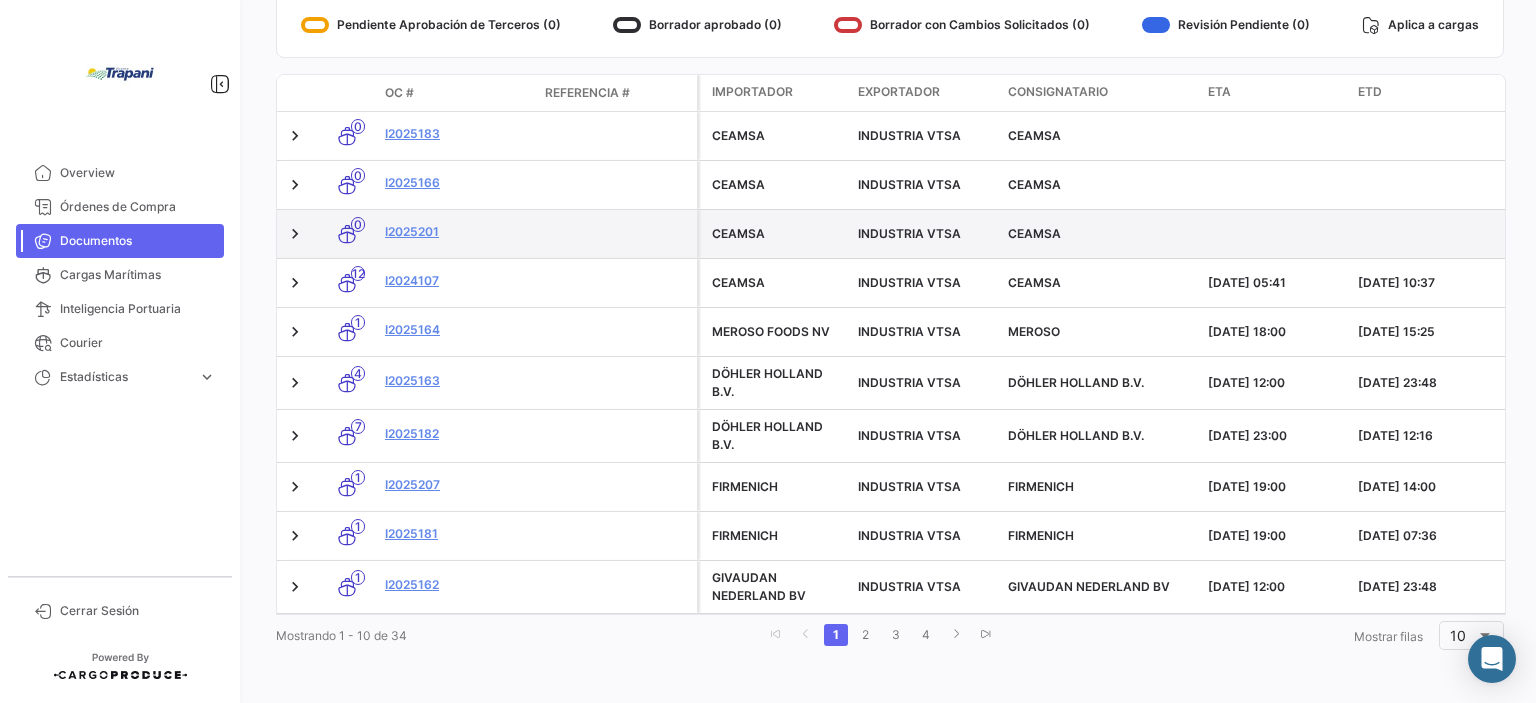 scroll, scrollTop: 424, scrollLeft: 0, axis: vertical 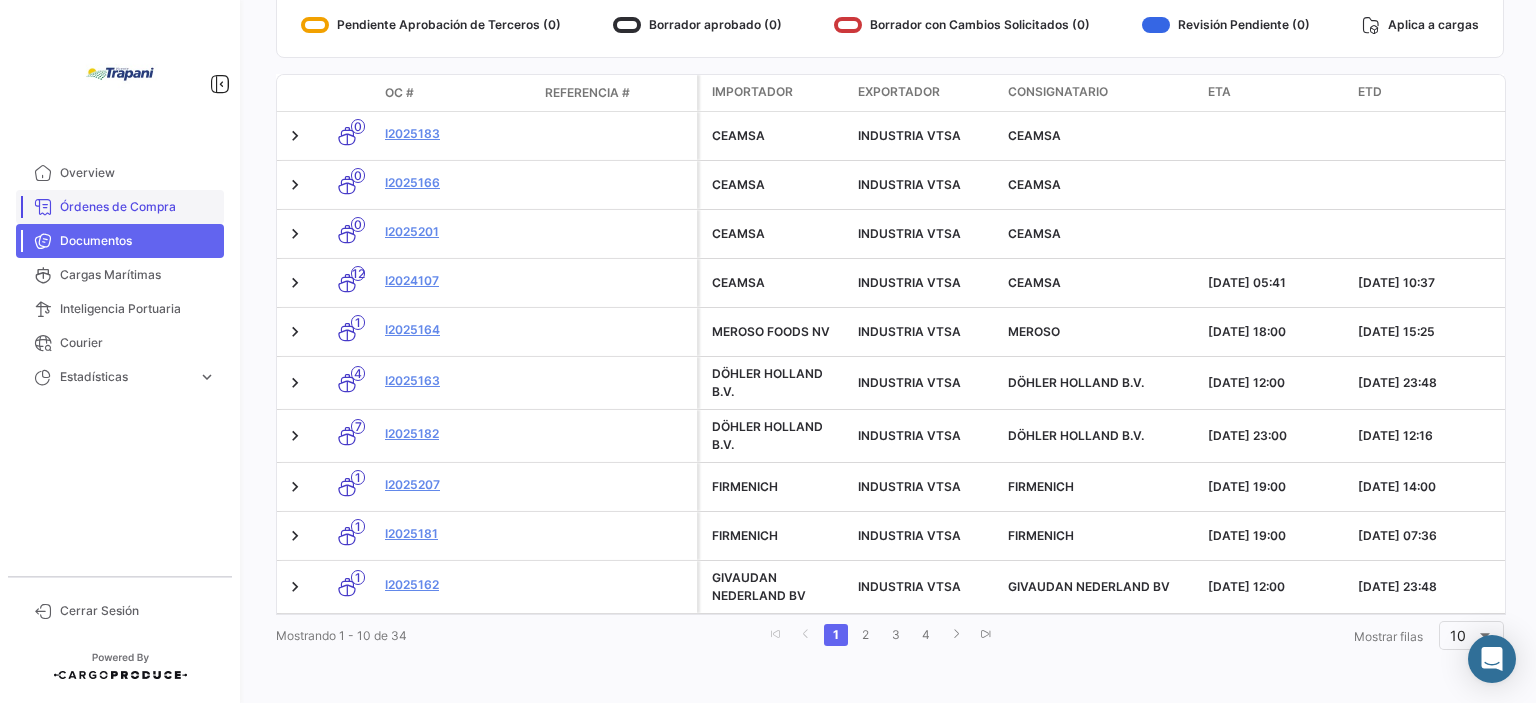 click on "Órdenes de Compra" at bounding box center [138, 207] 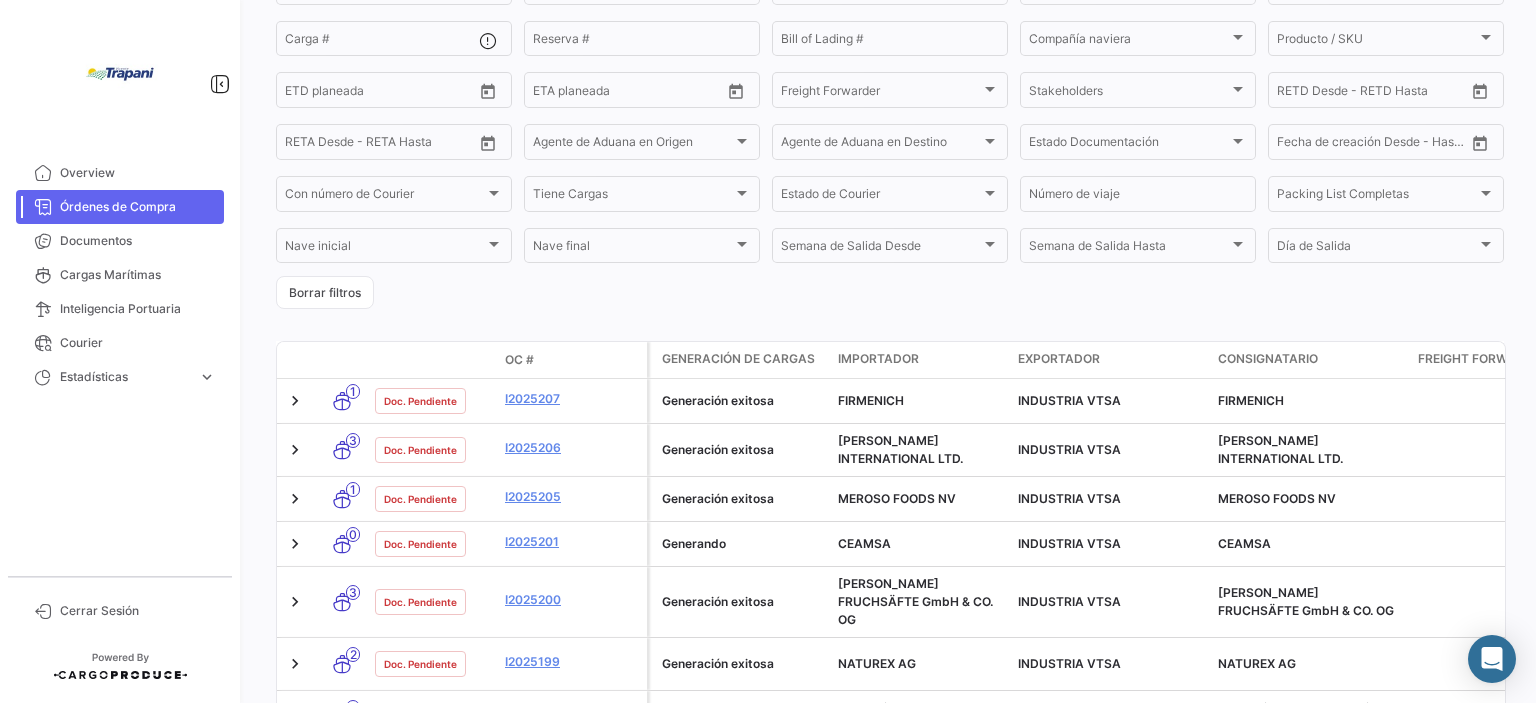 scroll, scrollTop: 199, scrollLeft: 0, axis: vertical 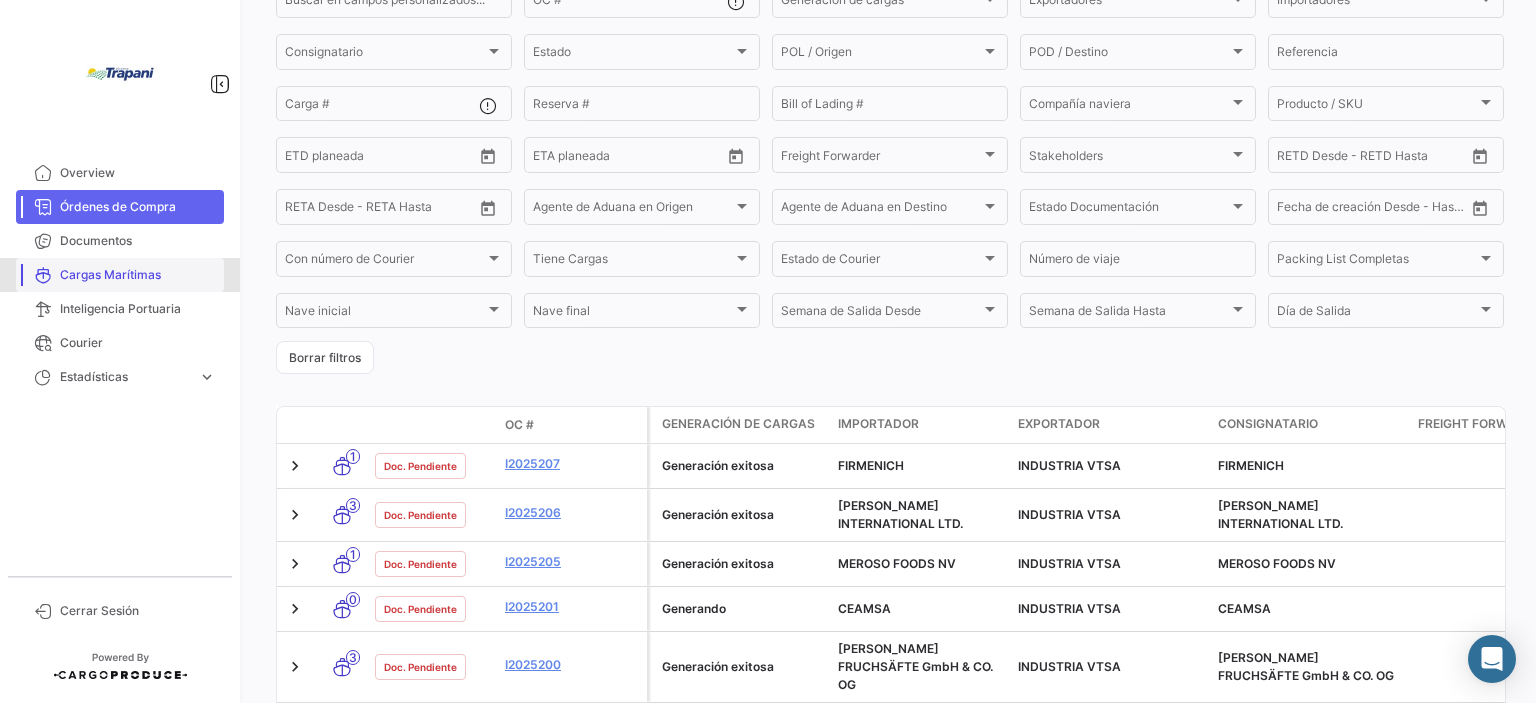 click on "Cargas Marítimas" at bounding box center (138, 275) 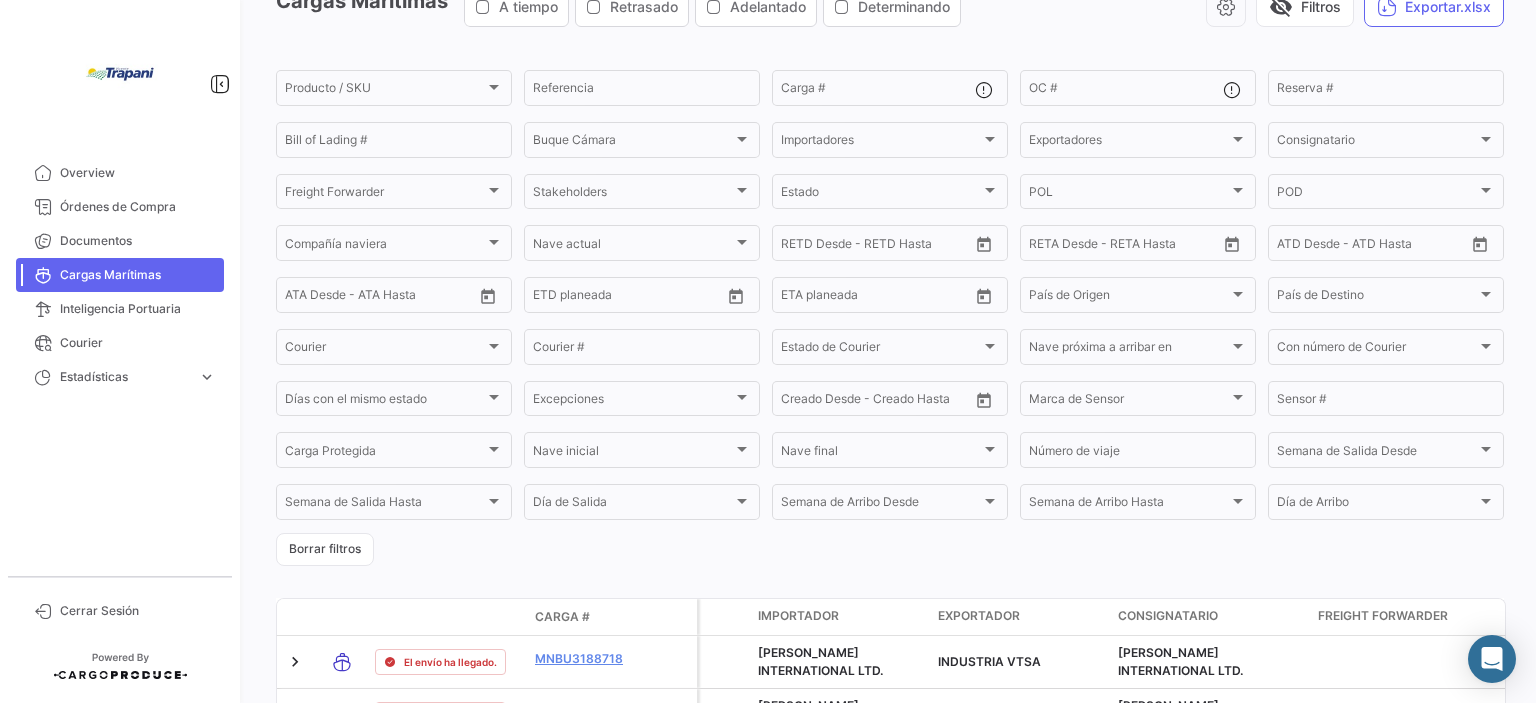 scroll, scrollTop: 100, scrollLeft: 0, axis: vertical 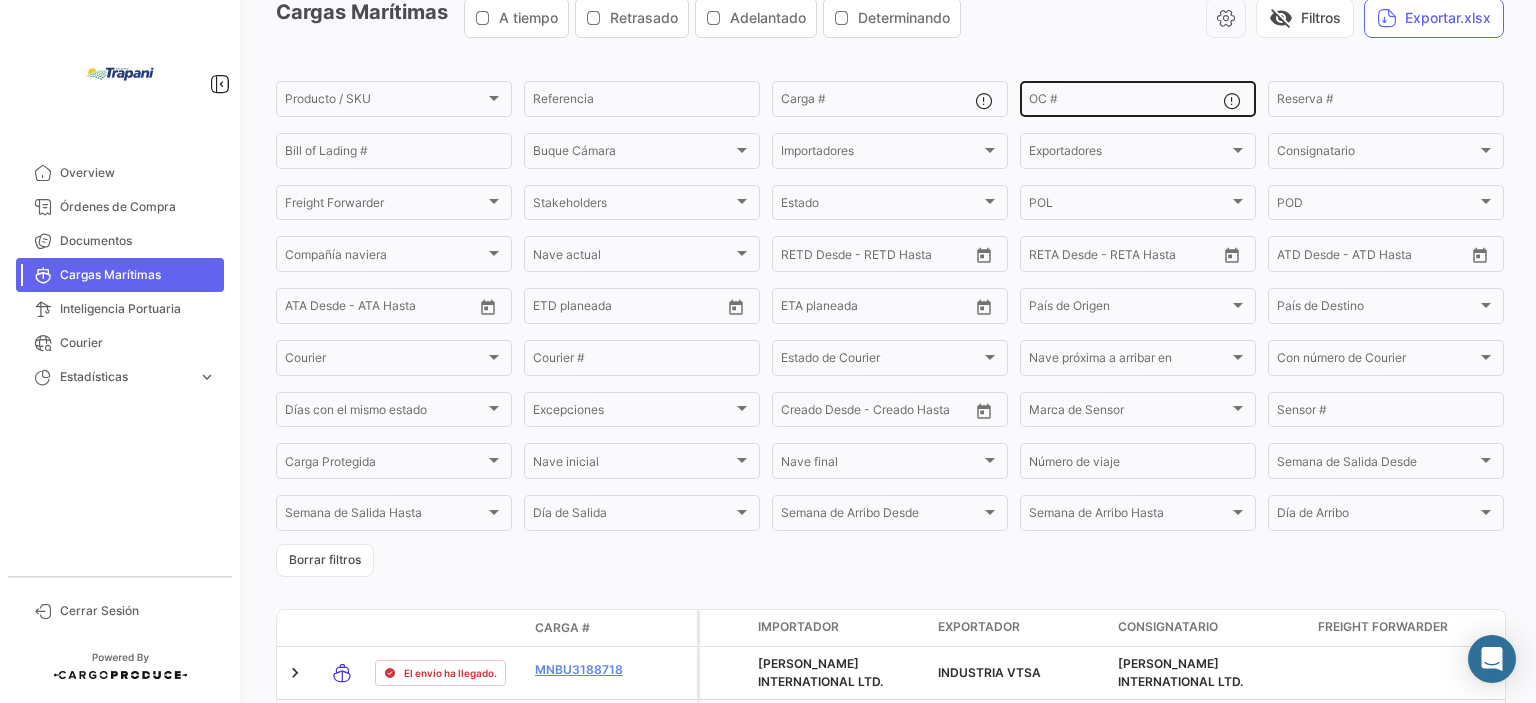 click on "OC #" at bounding box center (1126, 102) 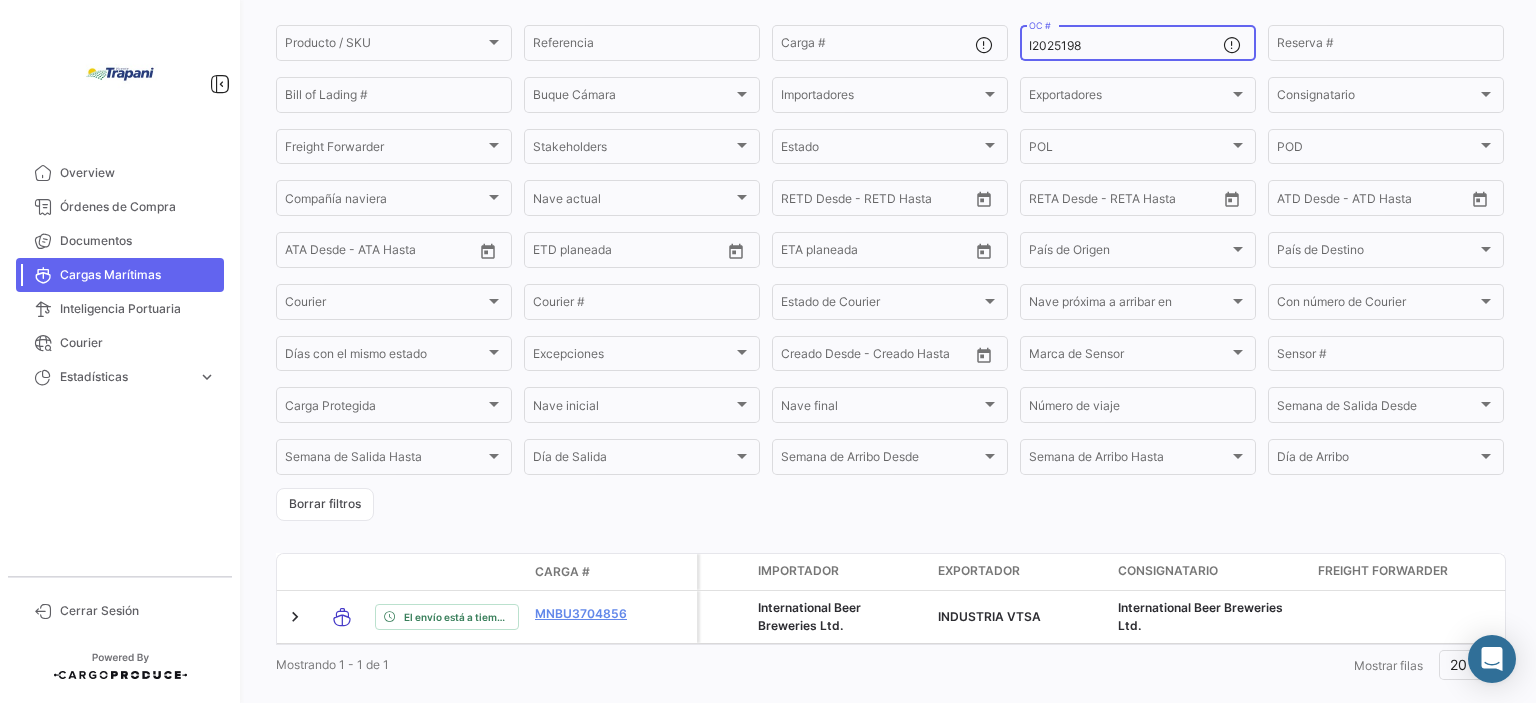scroll, scrollTop: 204, scrollLeft: 0, axis: vertical 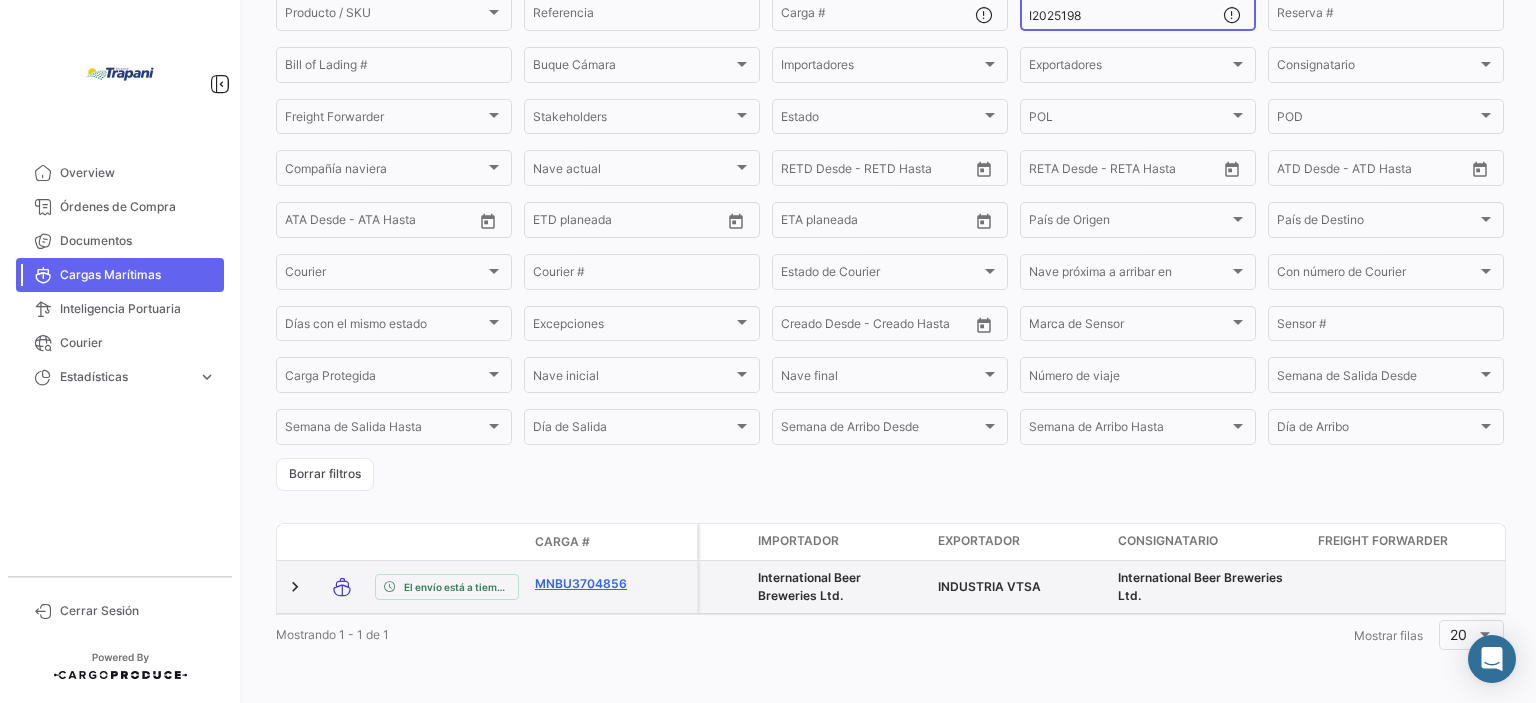 type on "I2025198" 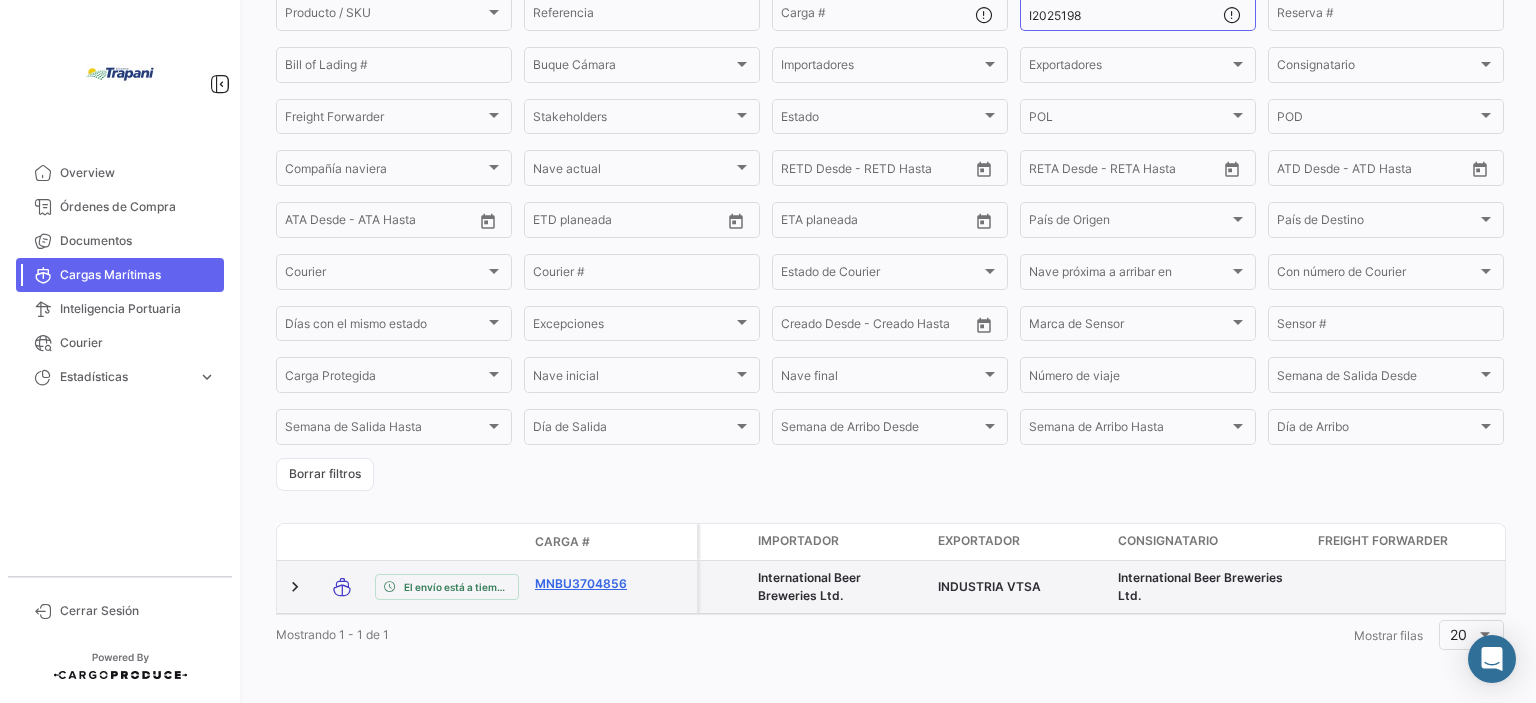 click on "MNBU3704856" 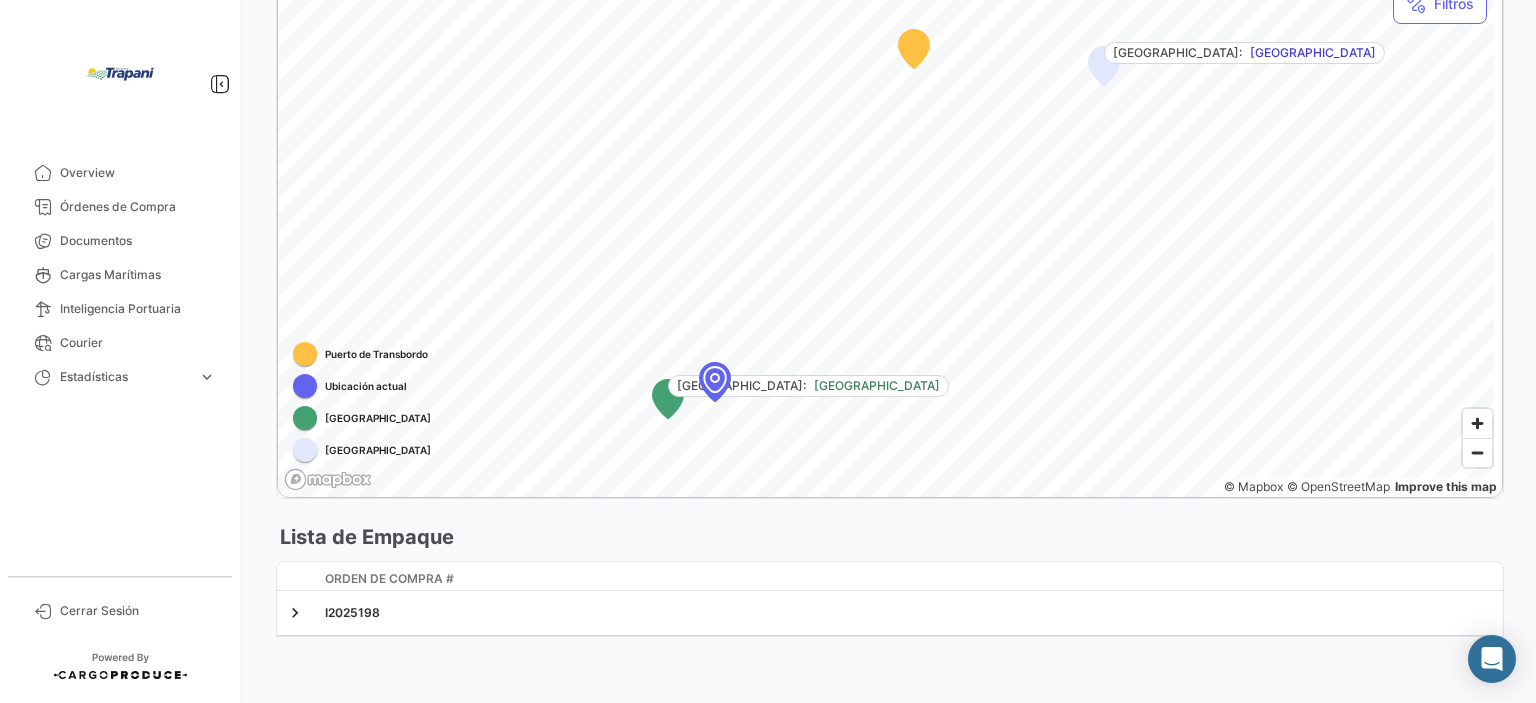 scroll, scrollTop: 1211, scrollLeft: 0, axis: vertical 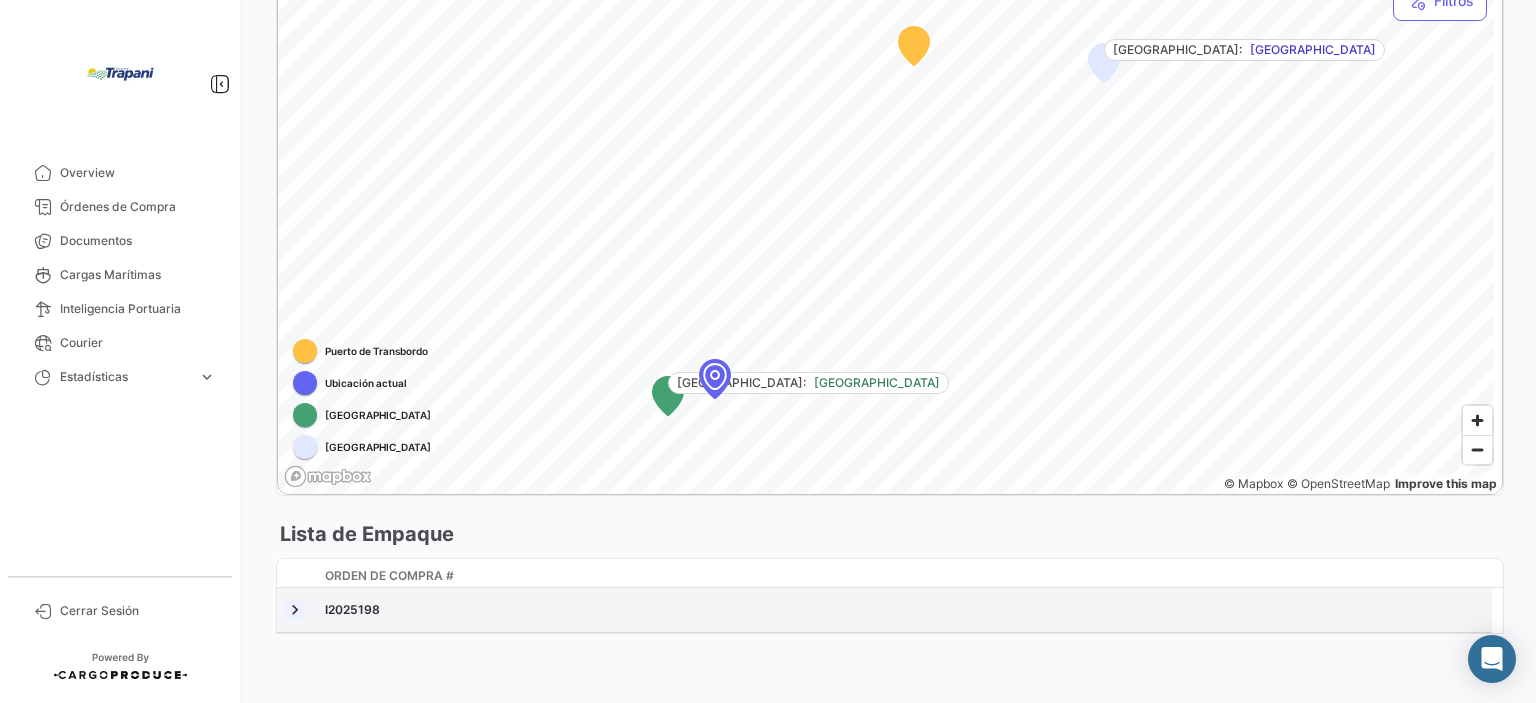 click 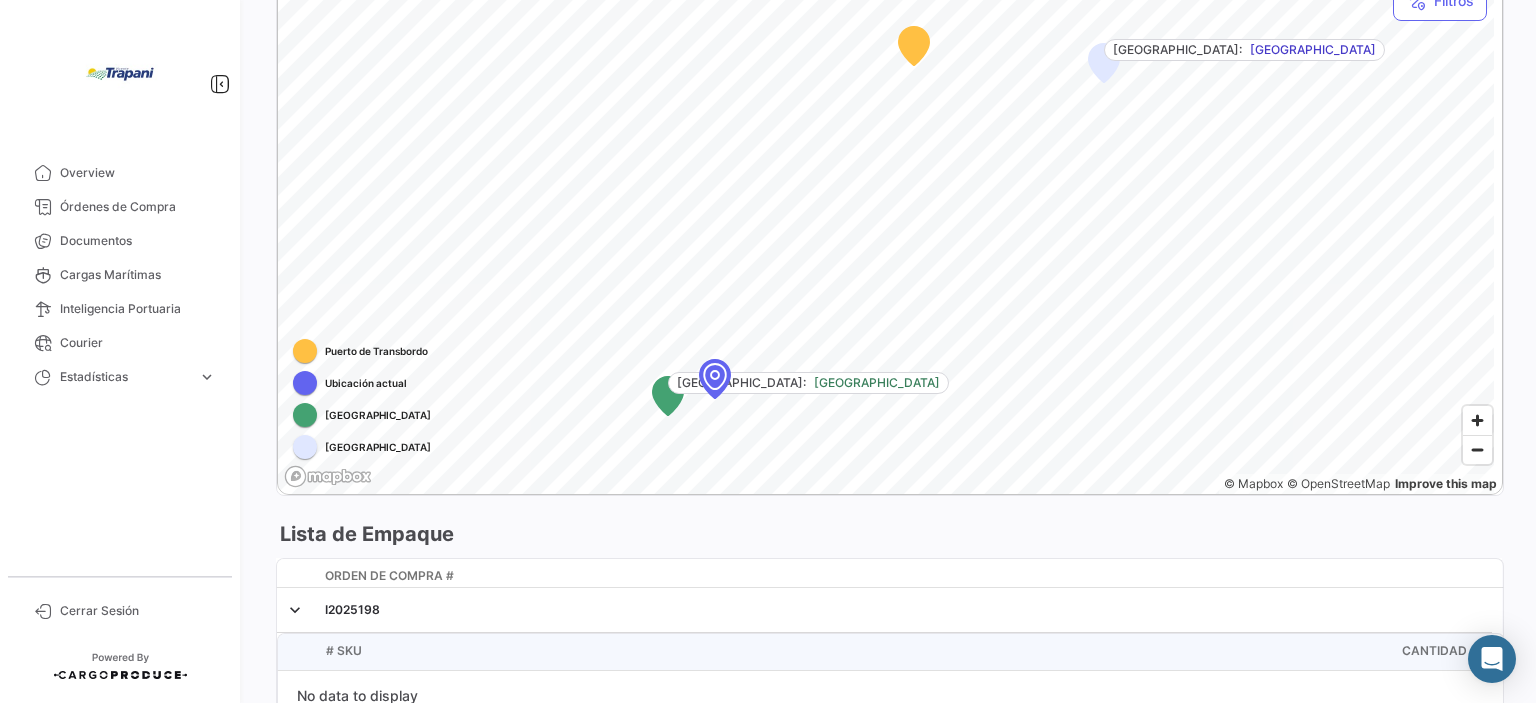 scroll, scrollTop: 1300, scrollLeft: 0, axis: vertical 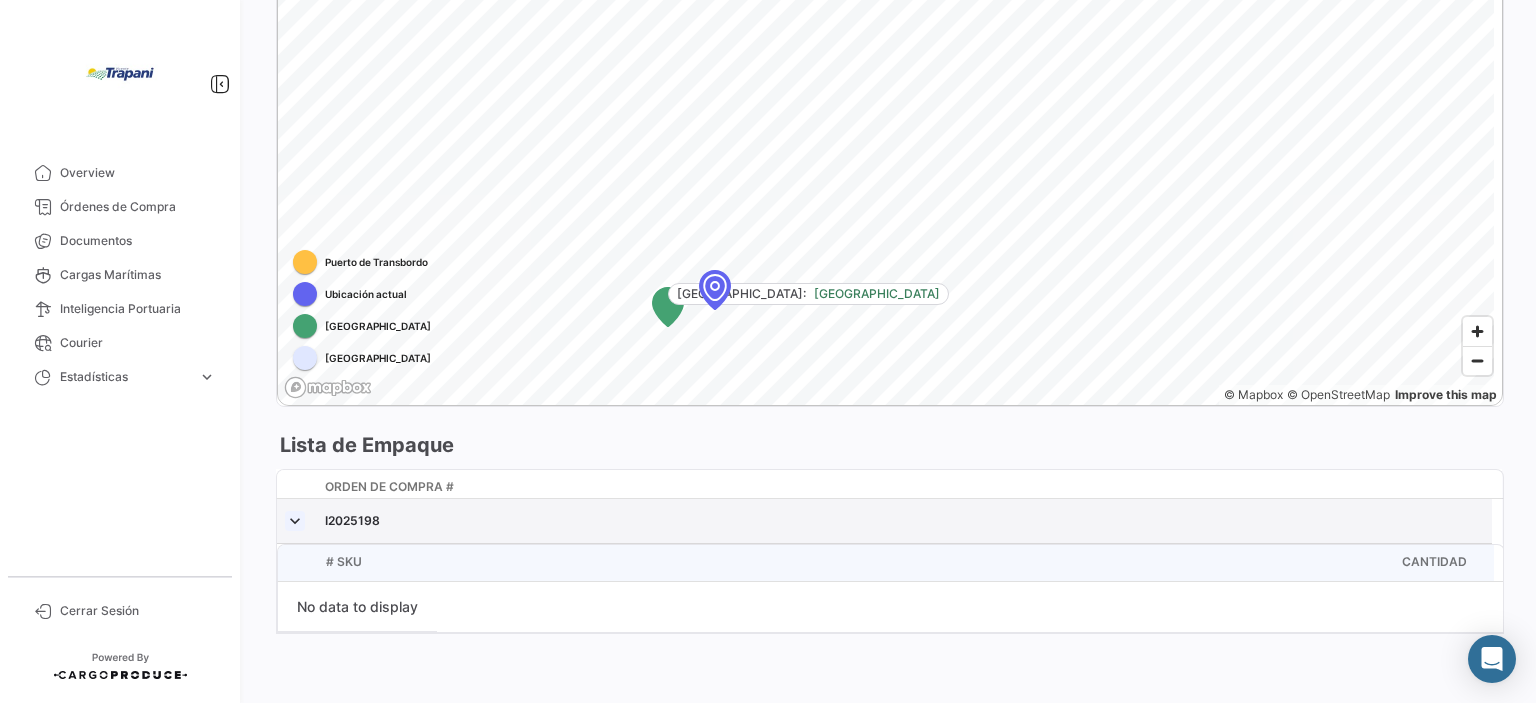 click 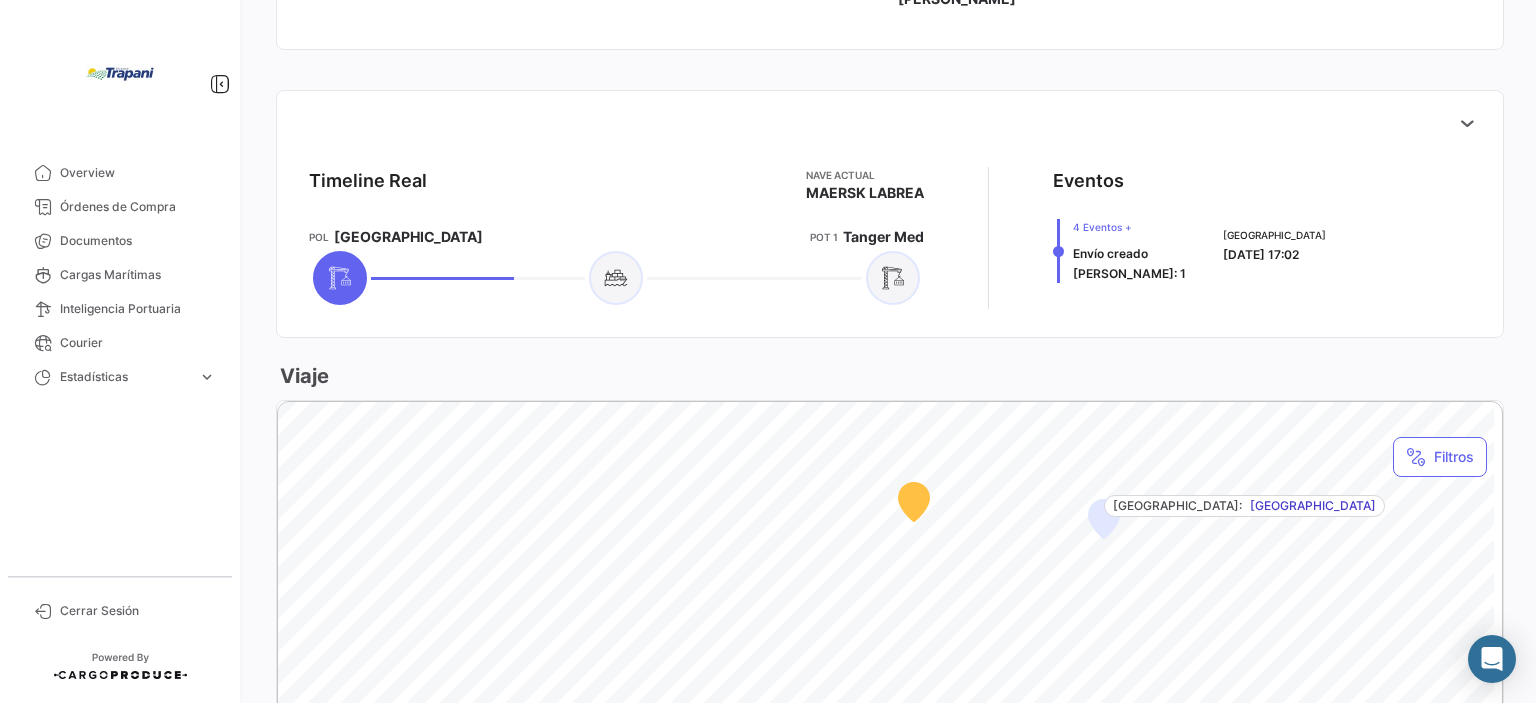 scroll, scrollTop: 711, scrollLeft: 0, axis: vertical 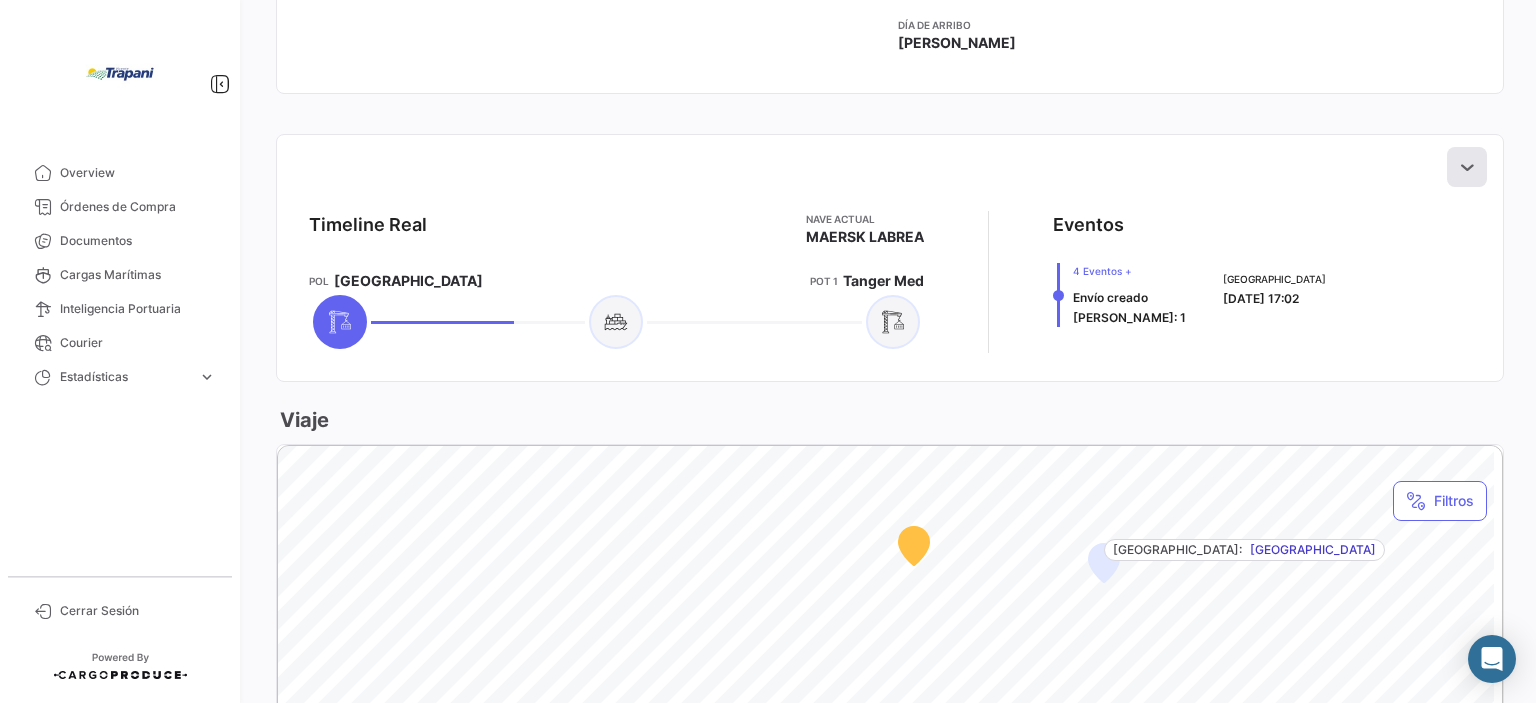 click at bounding box center [1467, 167] 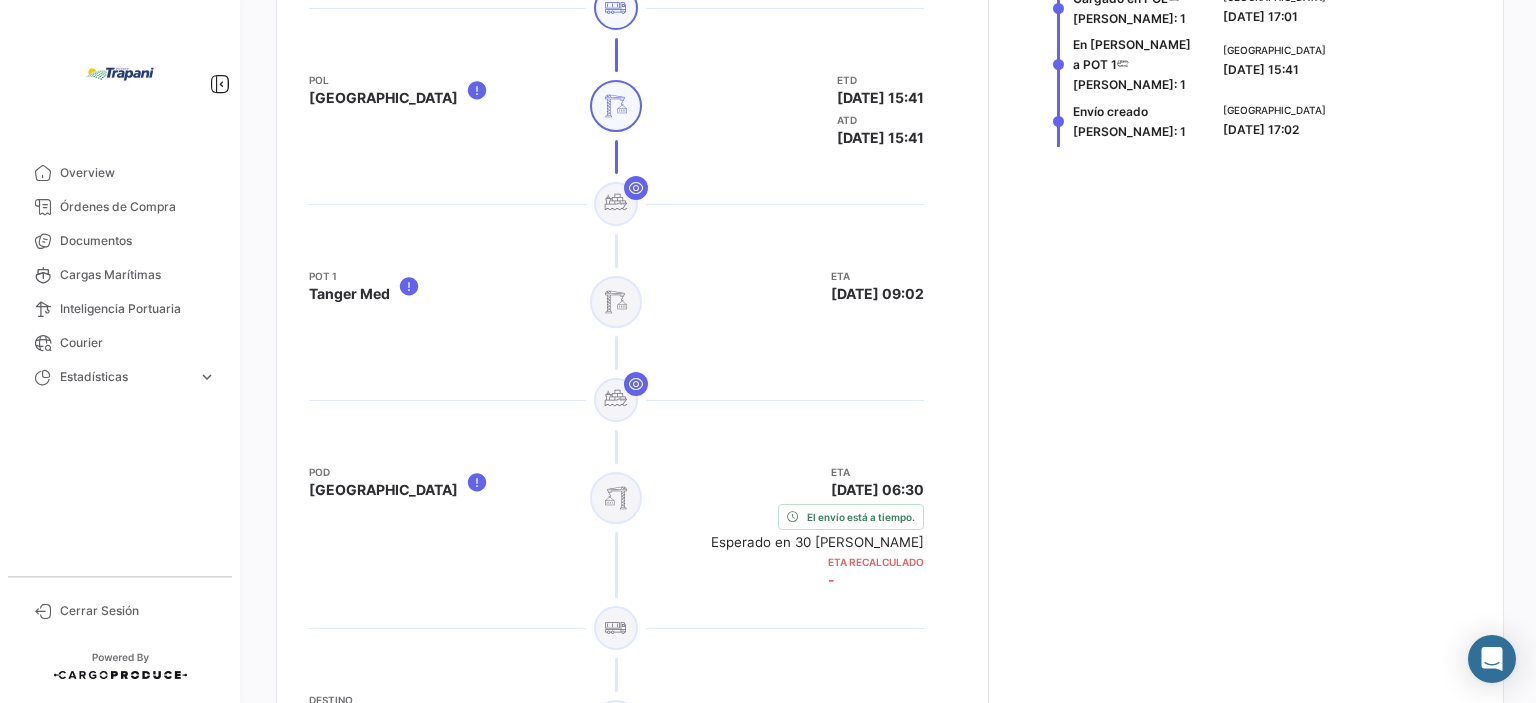 scroll, scrollTop: 1011, scrollLeft: 0, axis: vertical 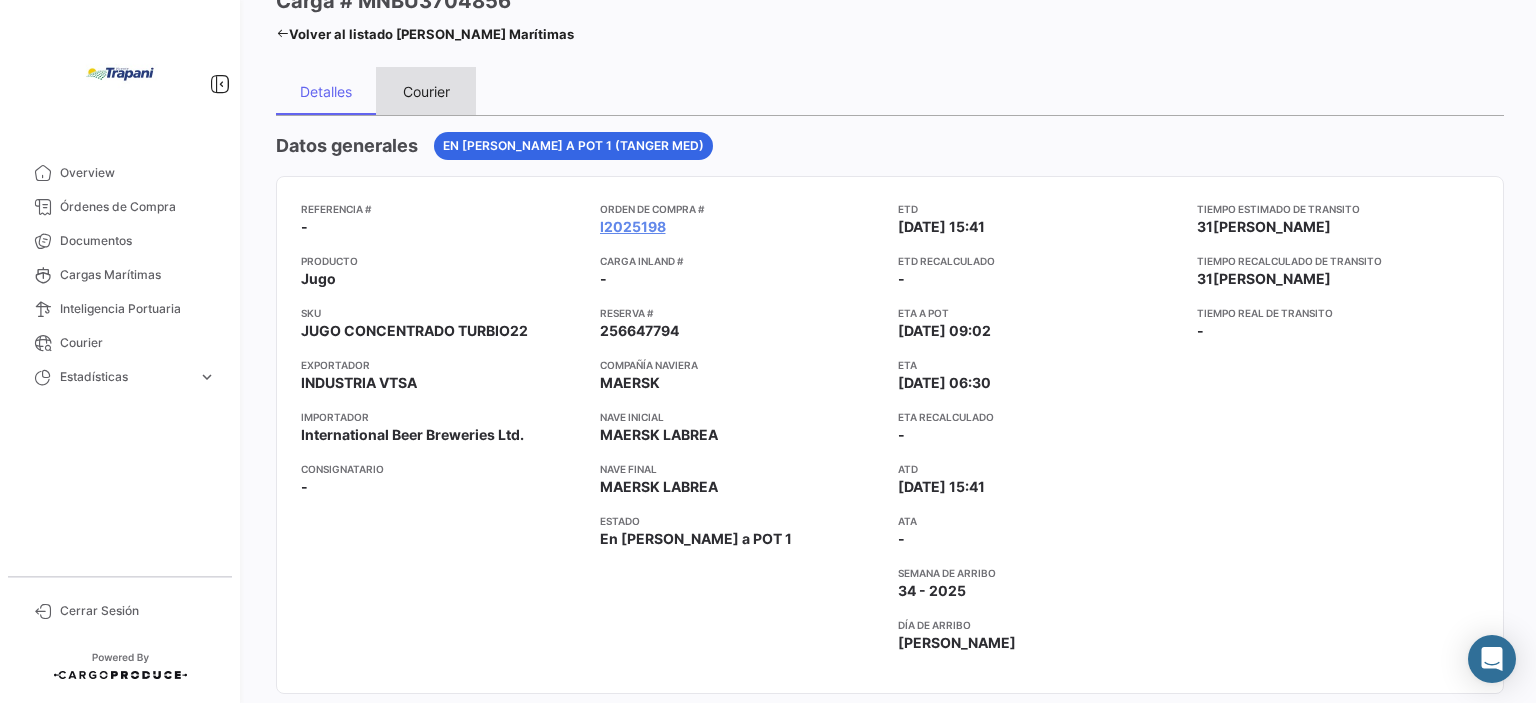 click on "Courier" at bounding box center (426, 91) 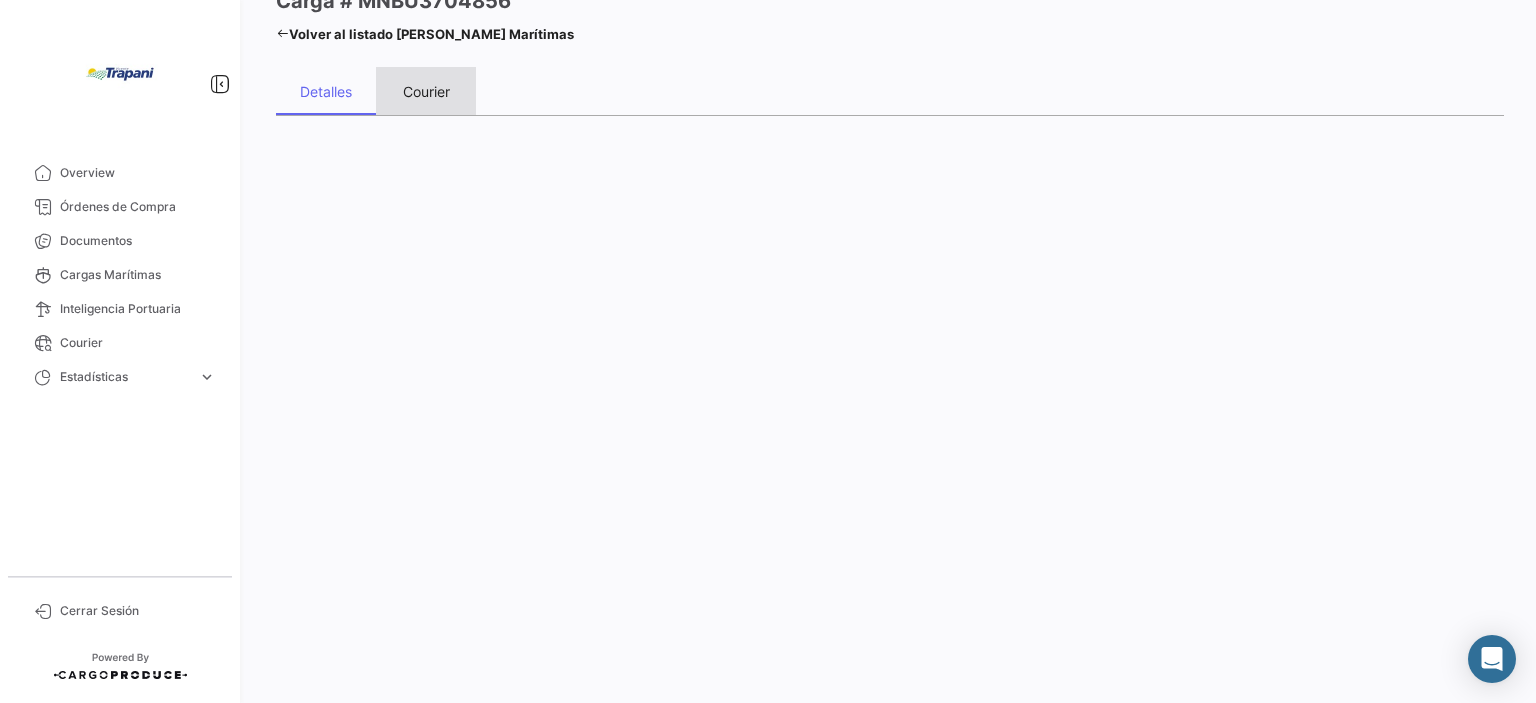 scroll, scrollTop: 0, scrollLeft: 0, axis: both 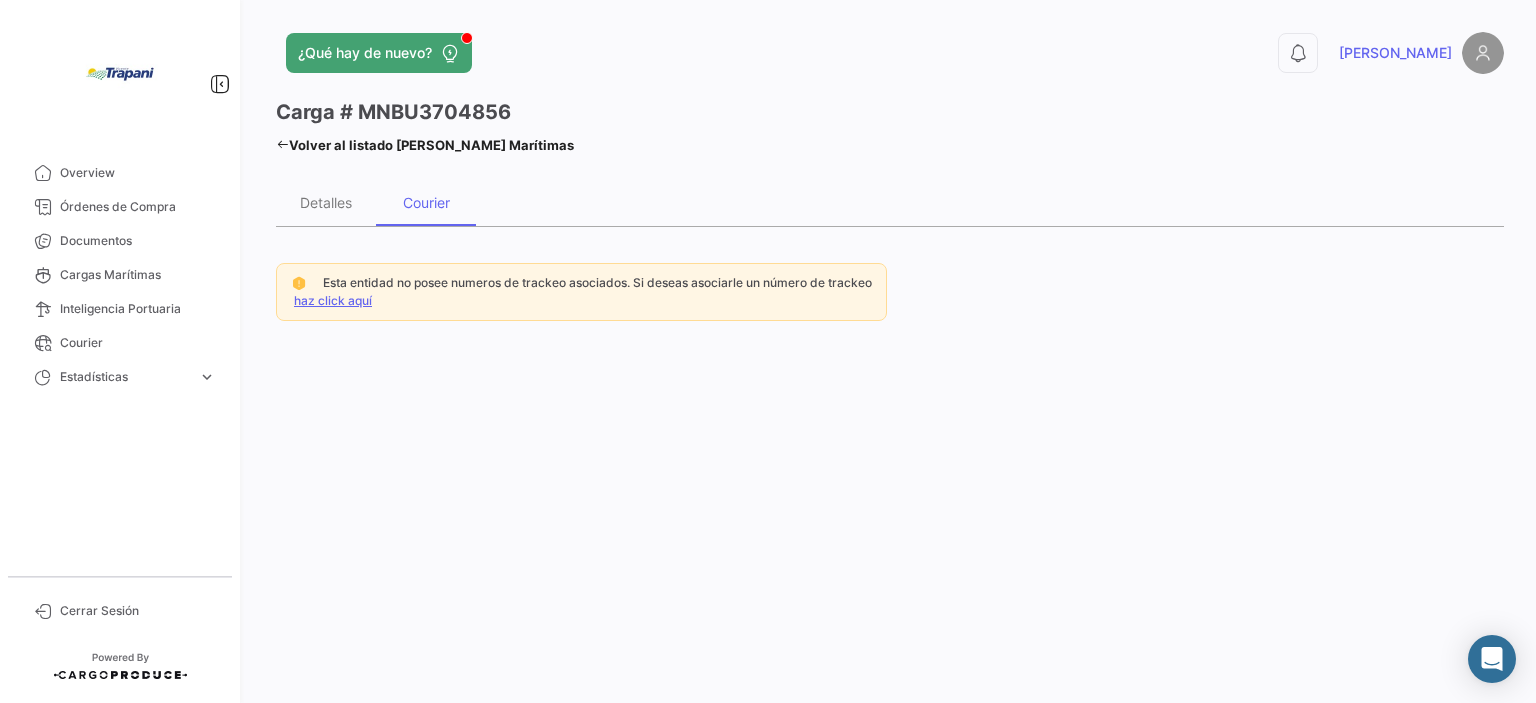 click on "haz click aquí" at bounding box center [333, 300] 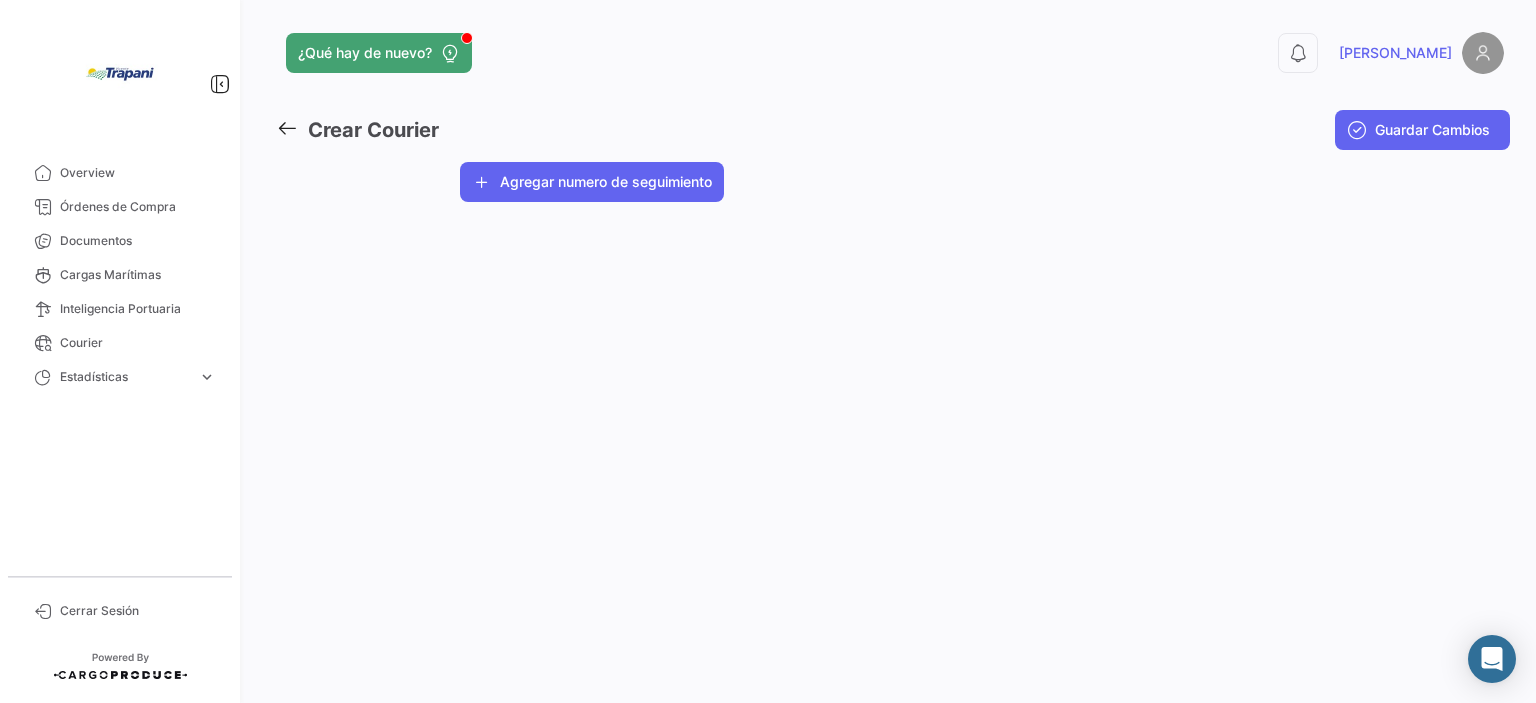 click 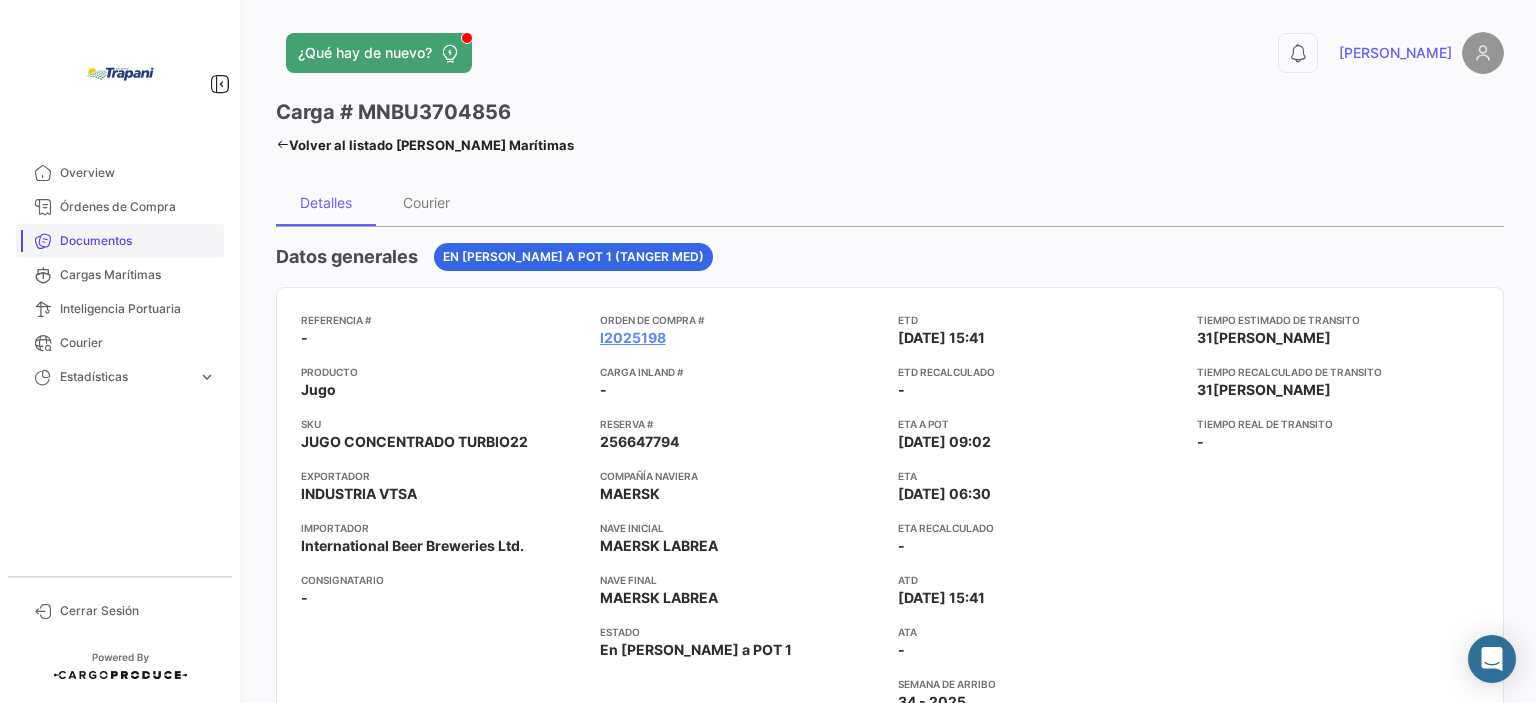 drag, startPoint x: 120, startPoint y: 240, endPoint x: 136, endPoint y: 251, distance: 19.416489 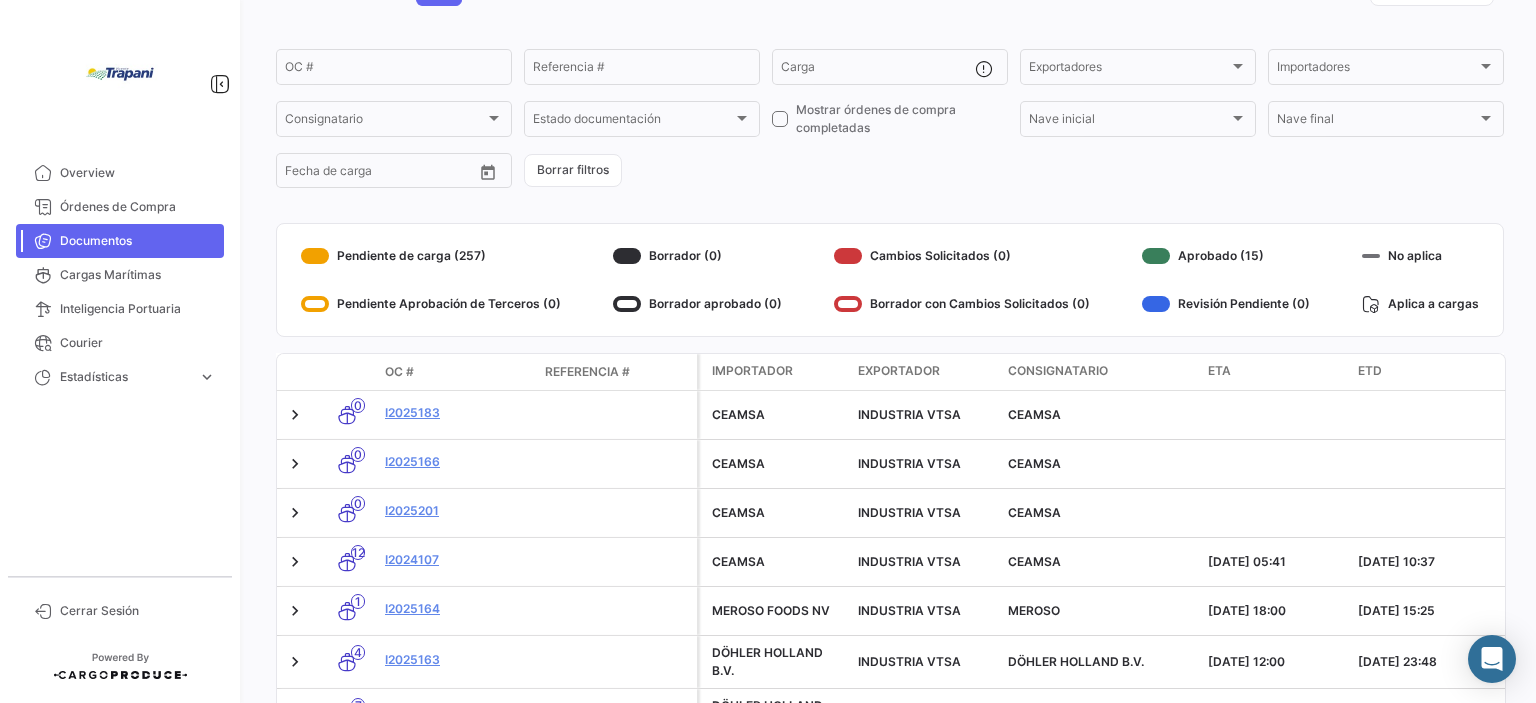 scroll, scrollTop: 0, scrollLeft: 0, axis: both 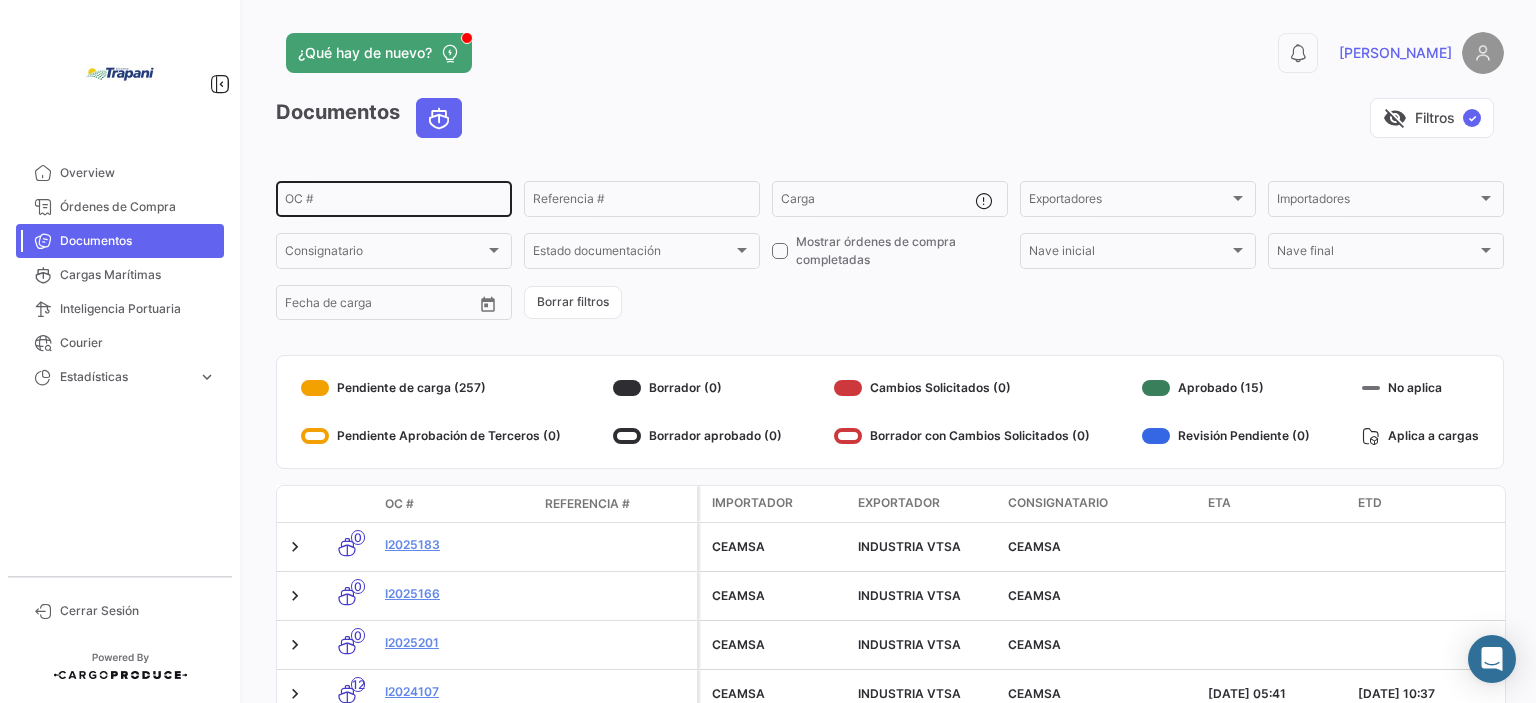 click on "OC #" at bounding box center [394, 202] 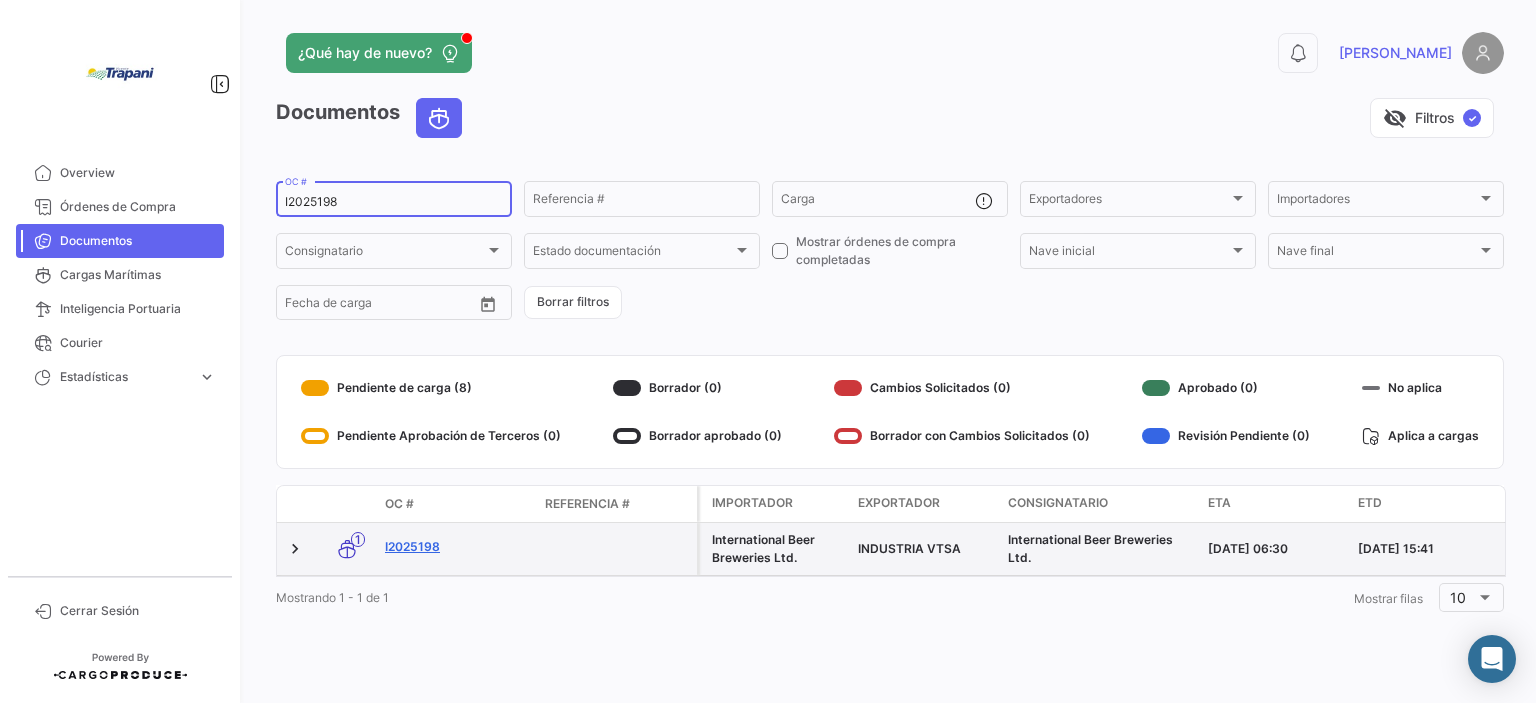 type on "I2025198" 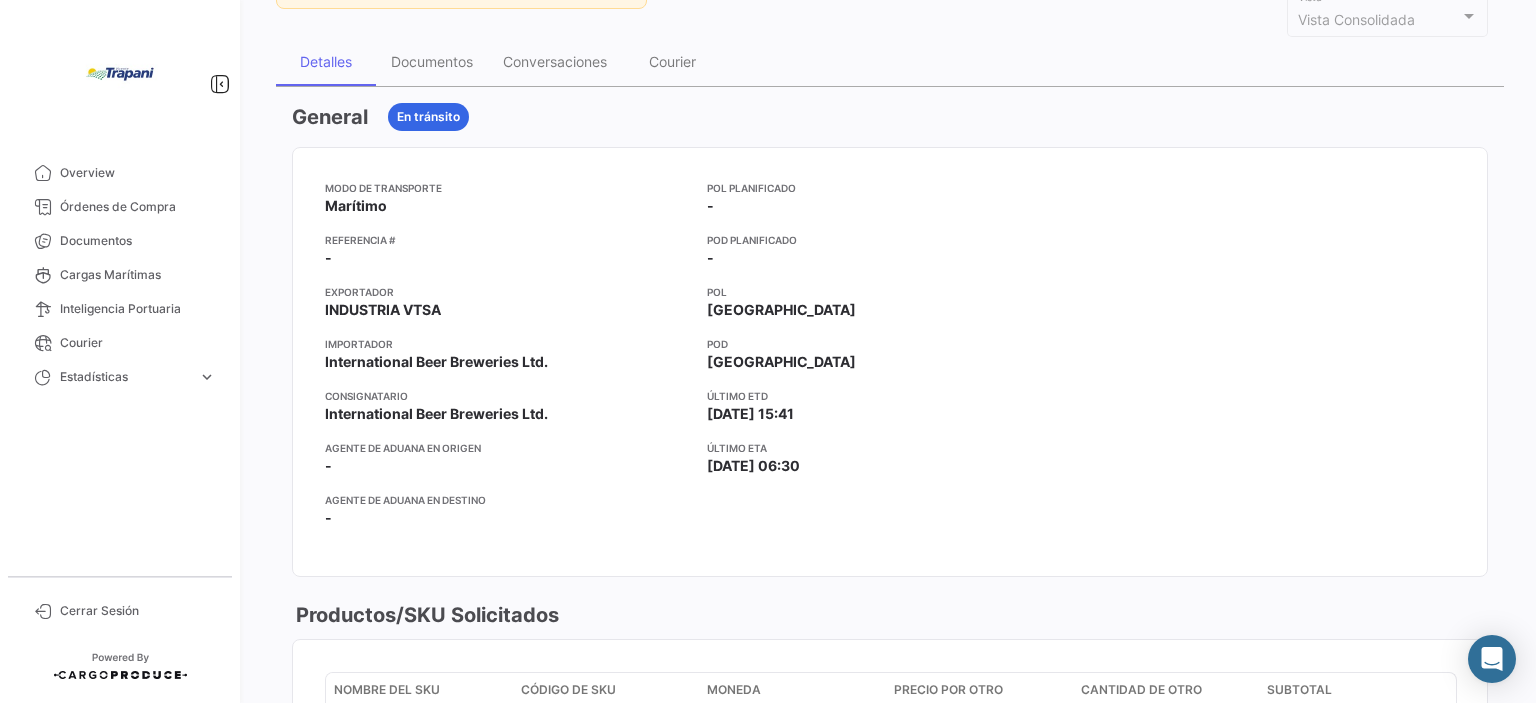 scroll, scrollTop: 0, scrollLeft: 0, axis: both 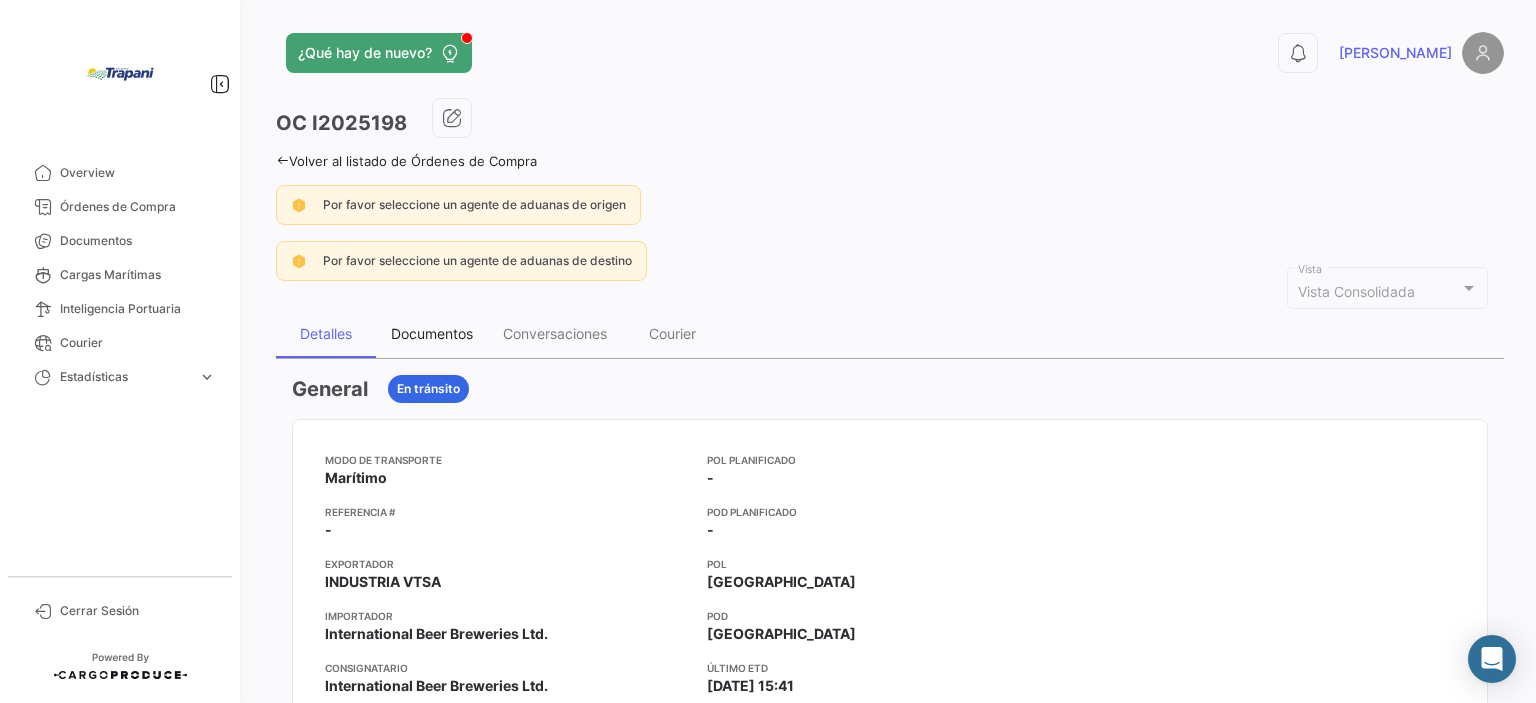 click on "Documentos" at bounding box center (432, 334) 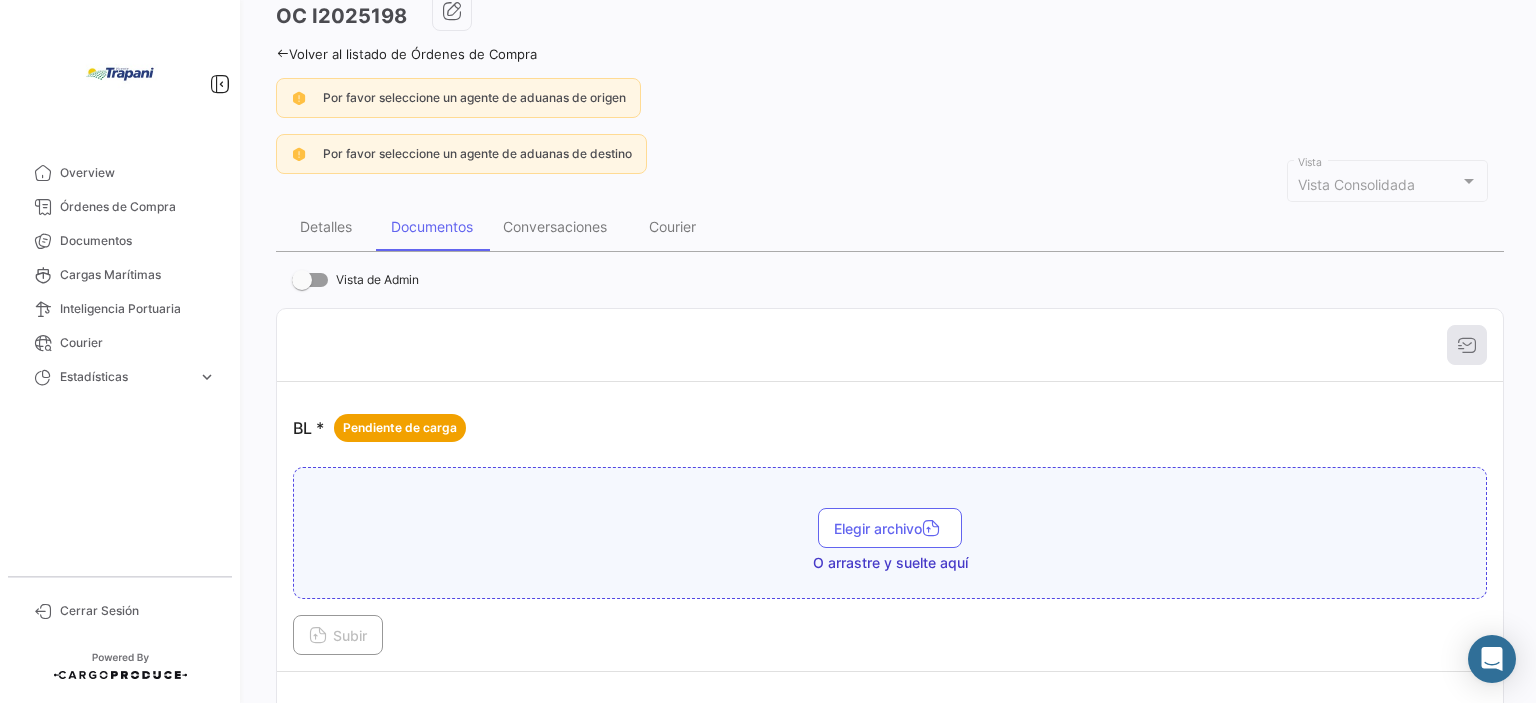 scroll, scrollTop: 507, scrollLeft: 0, axis: vertical 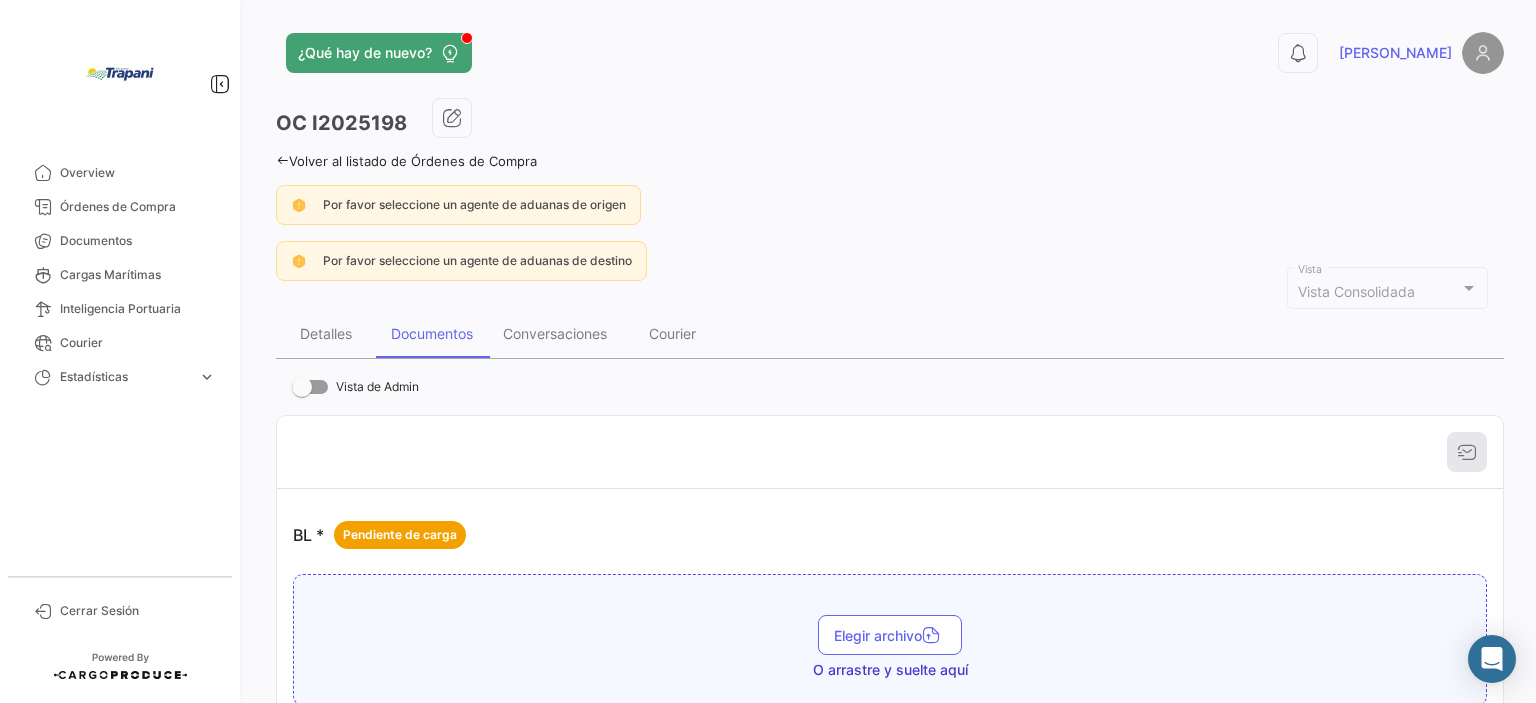 click at bounding box center (310, 387) 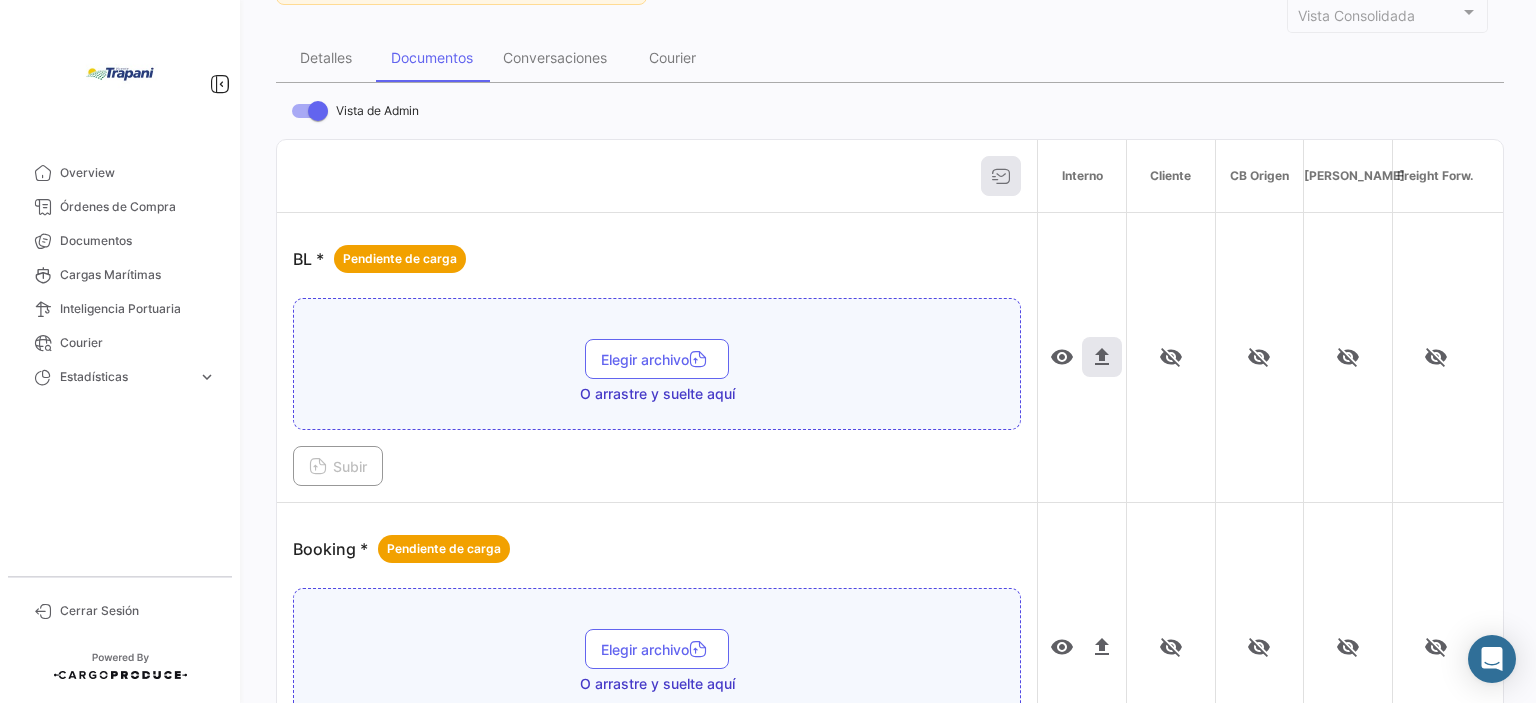 scroll, scrollTop: 200, scrollLeft: 0, axis: vertical 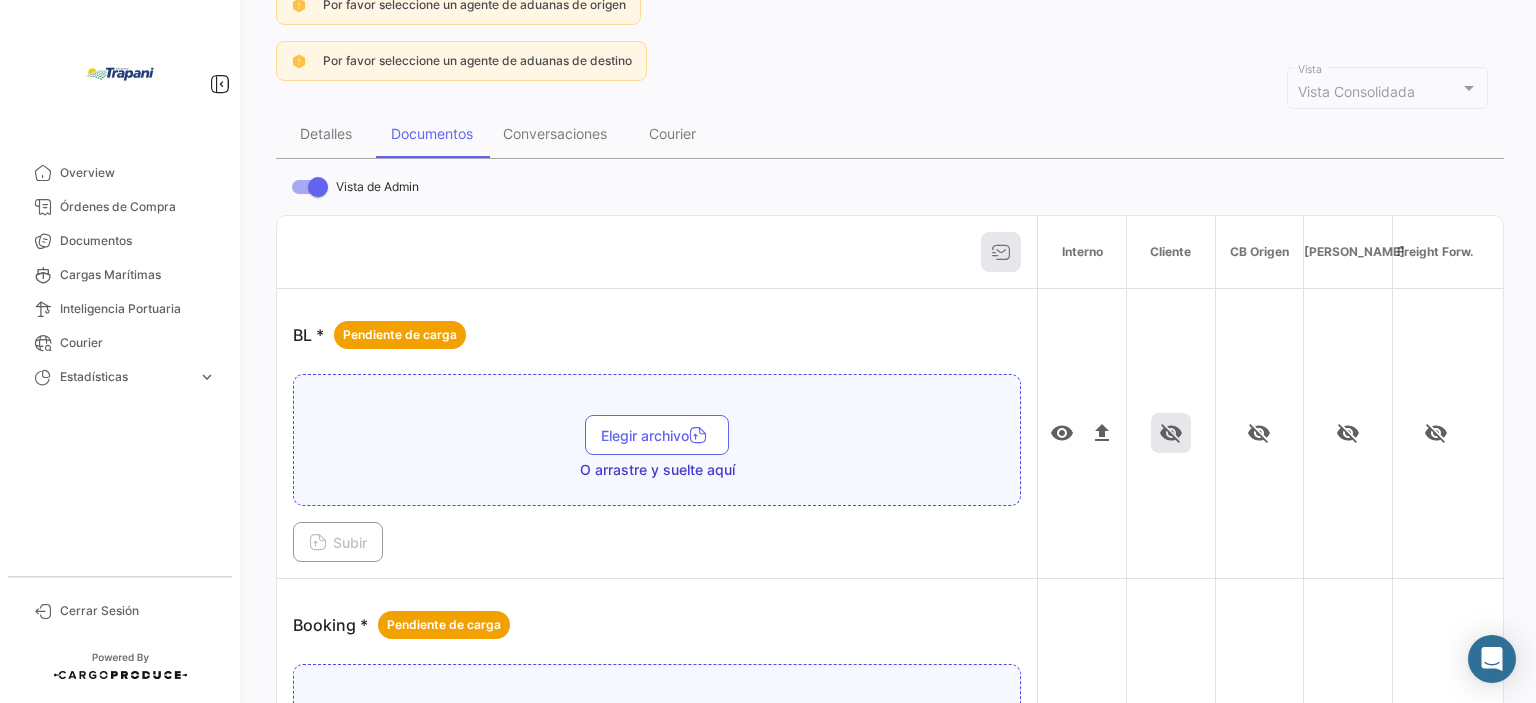click on "visibility_off" at bounding box center [1171, 433] 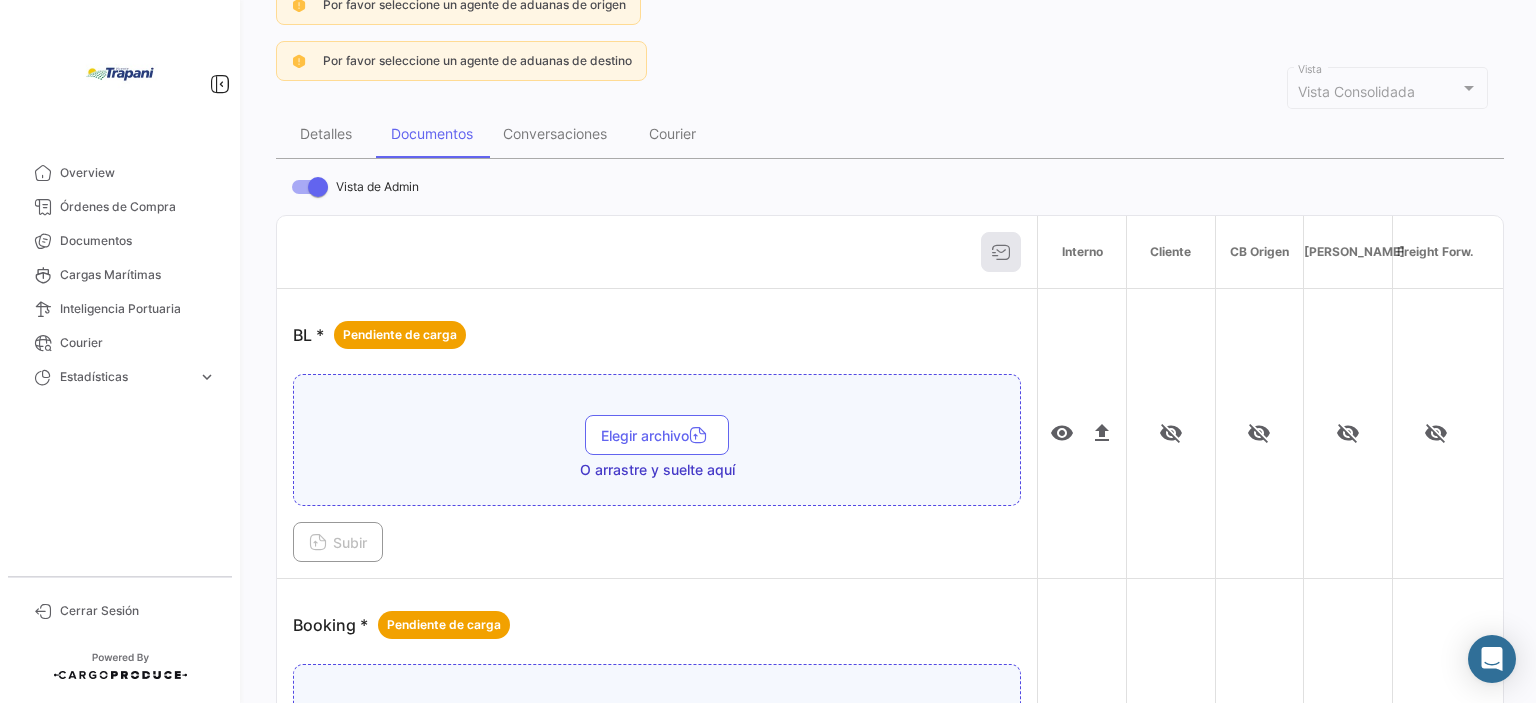 click on "Cliente" at bounding box center [1170, 252] 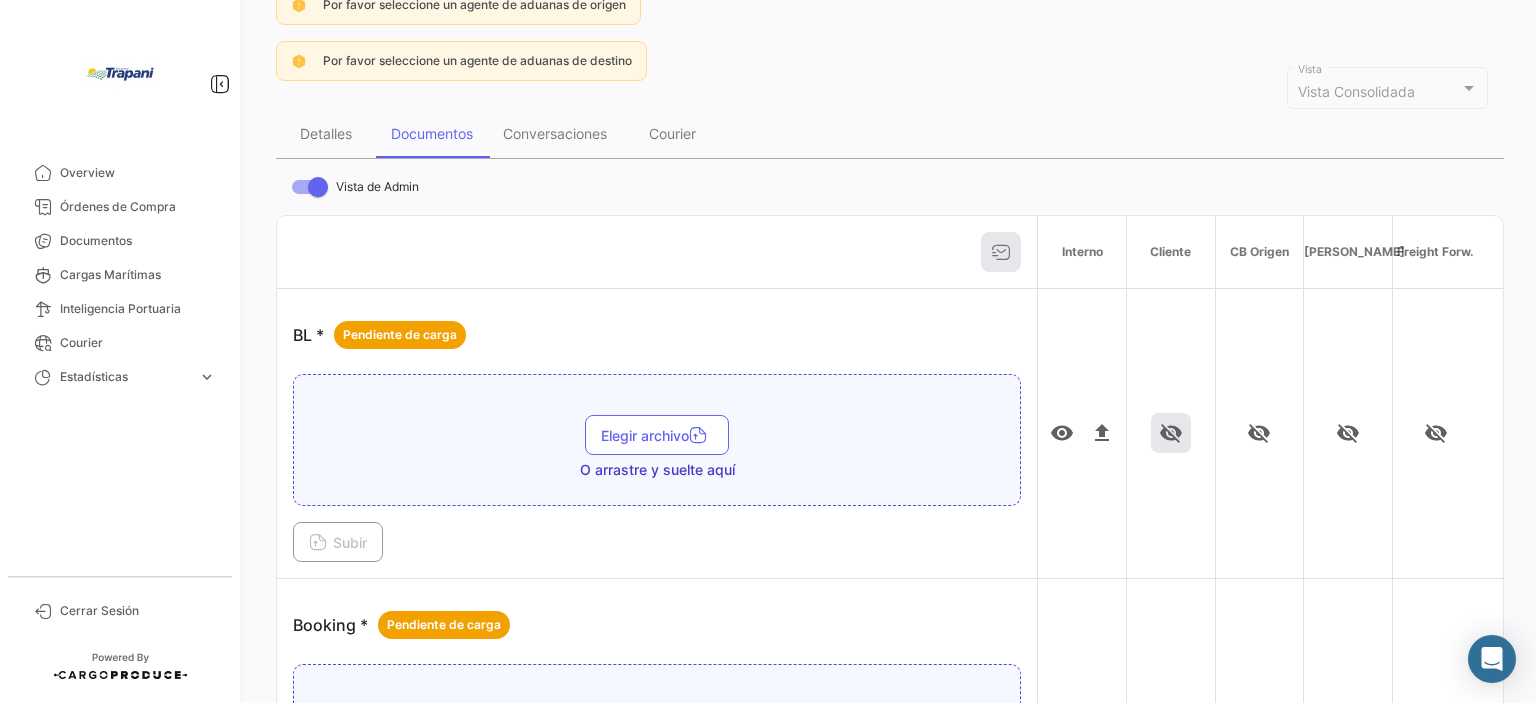 click on "visibility_off" at bounding box center (1171, 433) 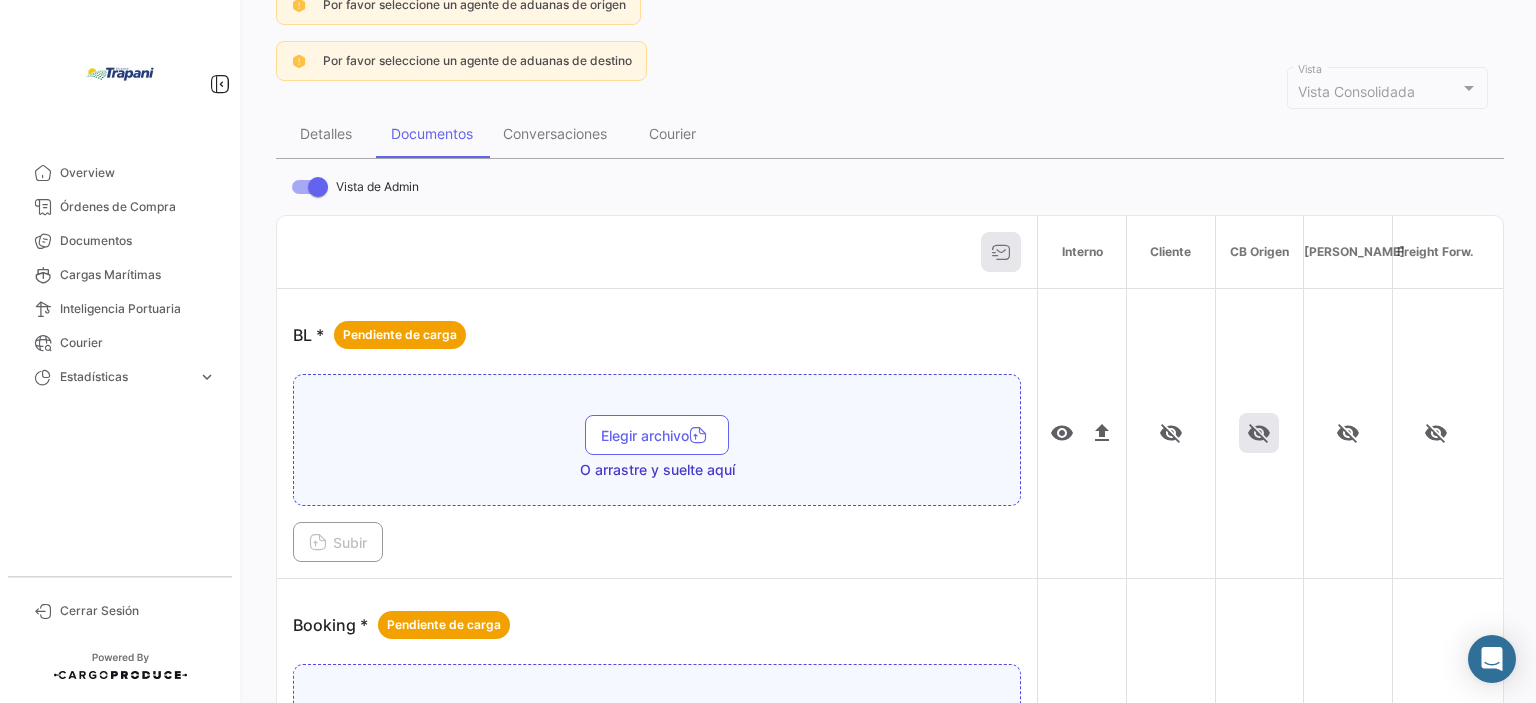click on "visibility_off" at bounding box center [1259, 433] 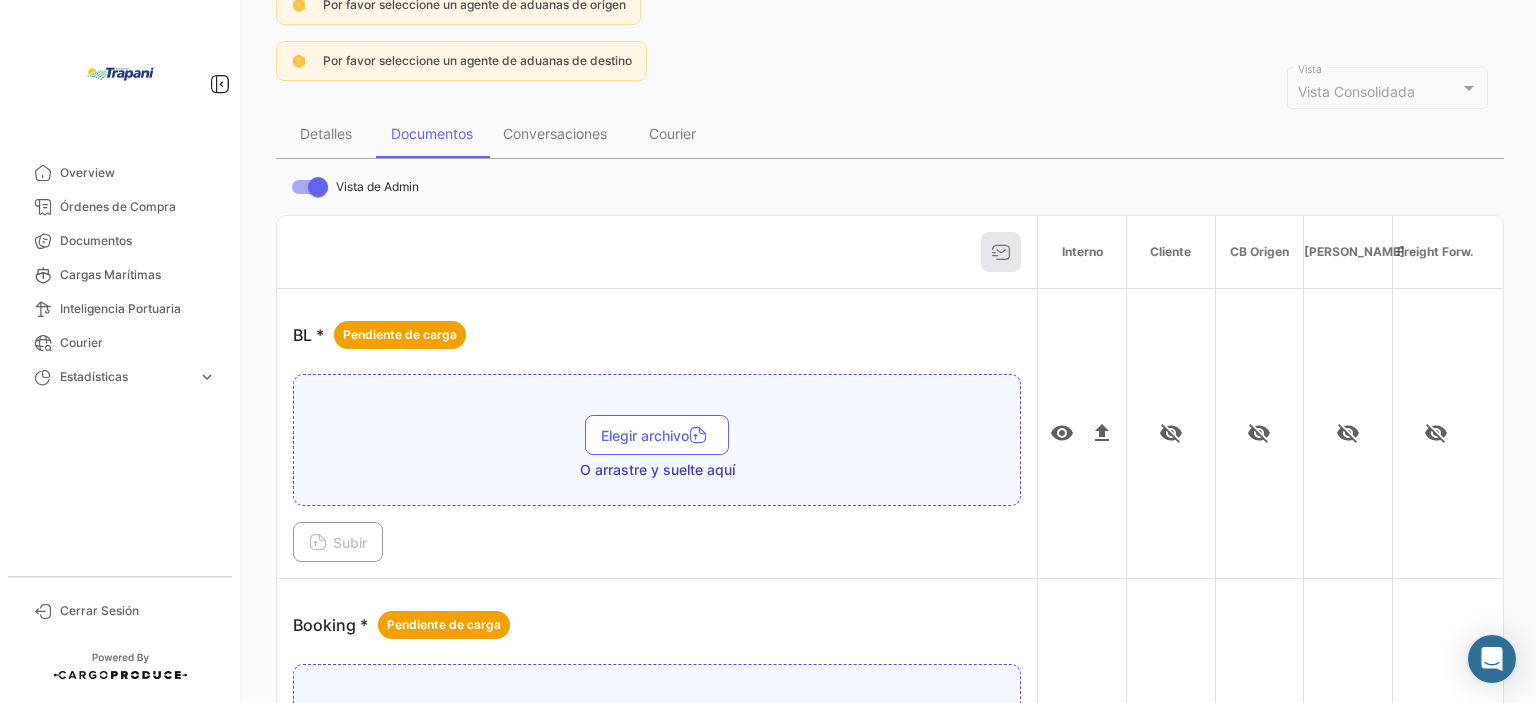 click at bounding box center (310, 187) 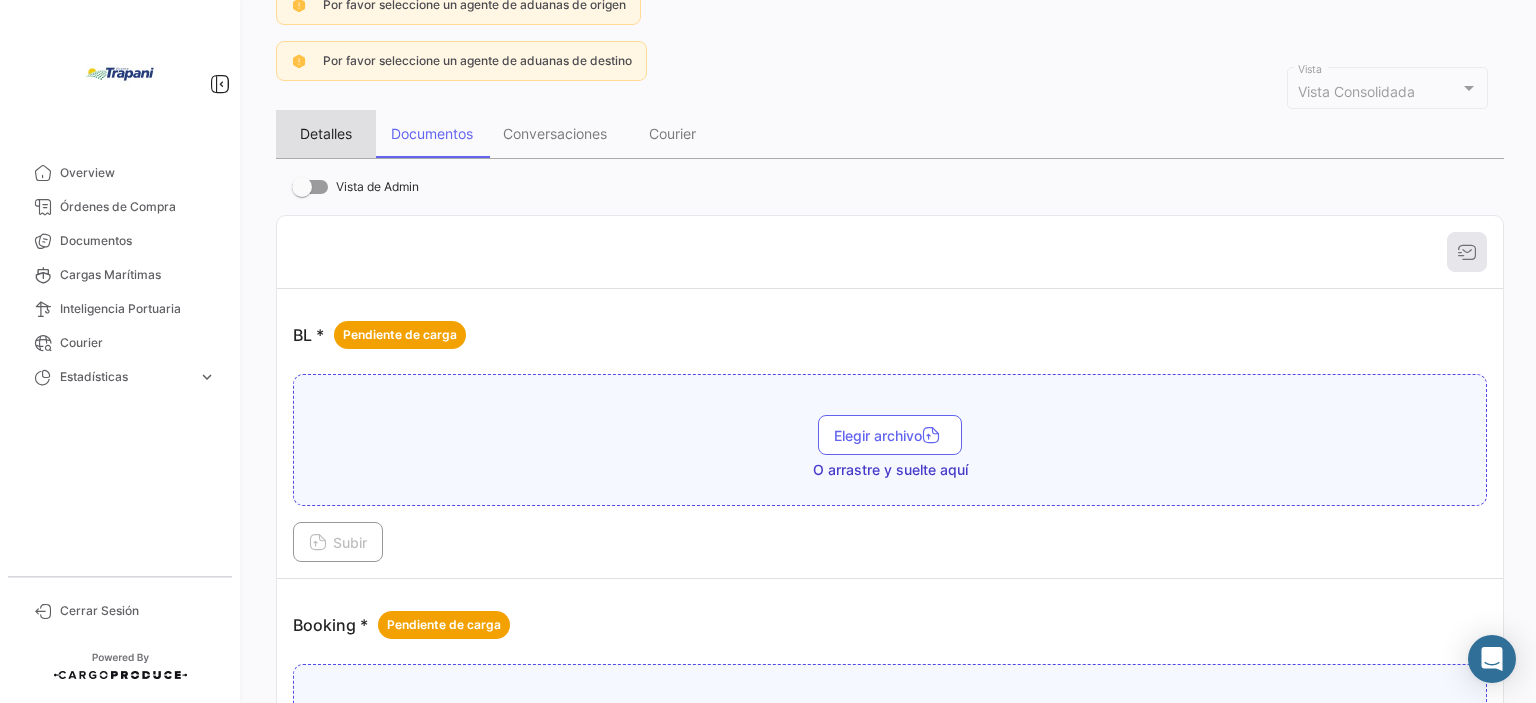 click on "Detalles" at bounding box center [326, 133] 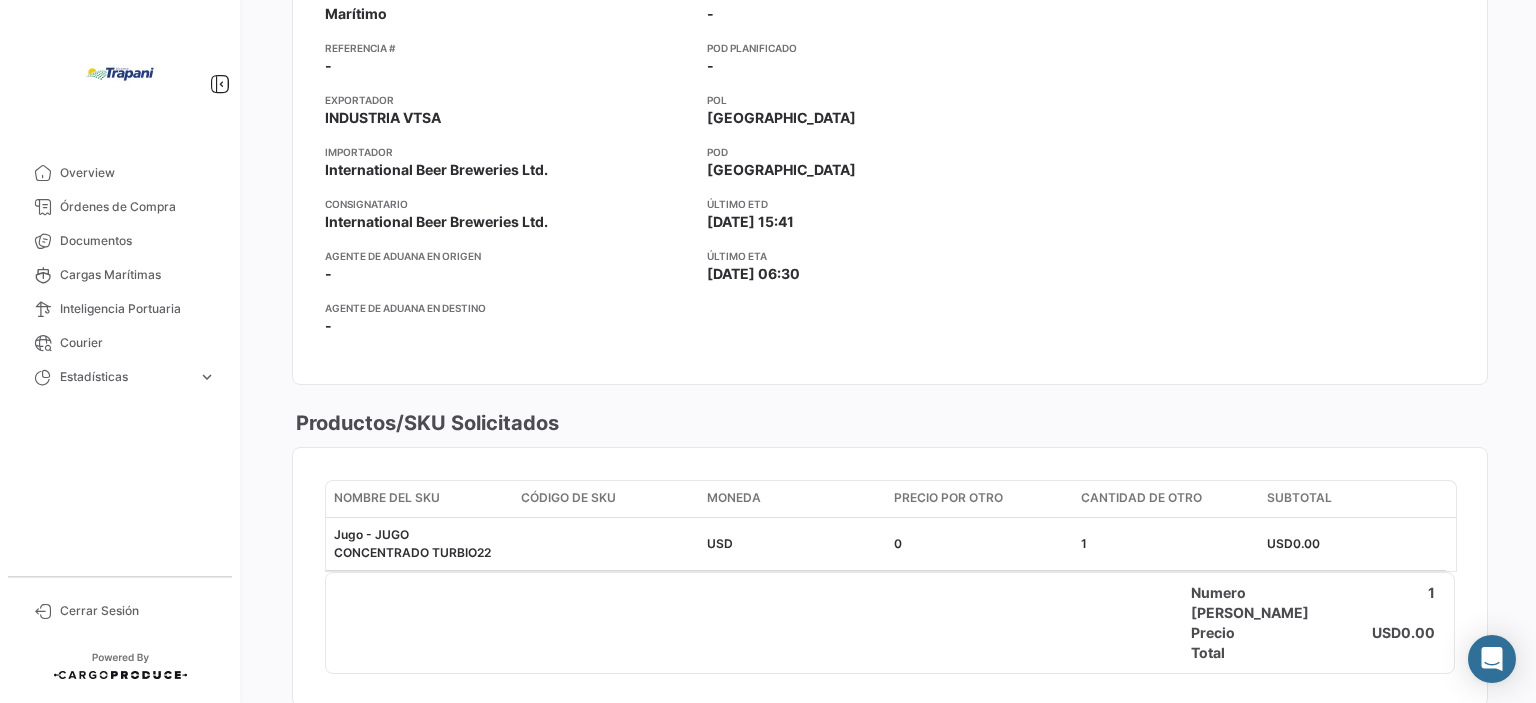 scroll, scrollTop: 500, scrollLeft: 0, axis: vertical 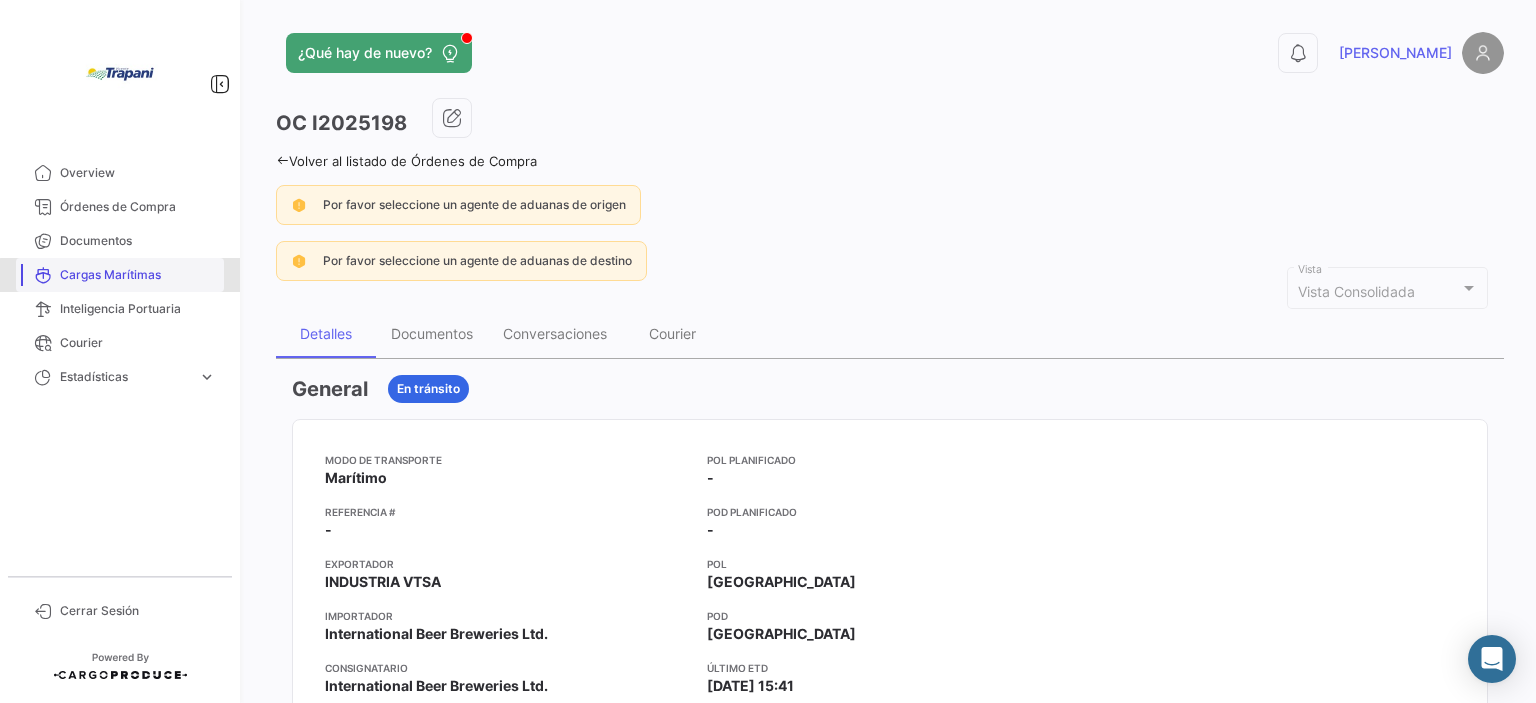 click on "Cargas Marítimas" at bounding box center [138, 275] 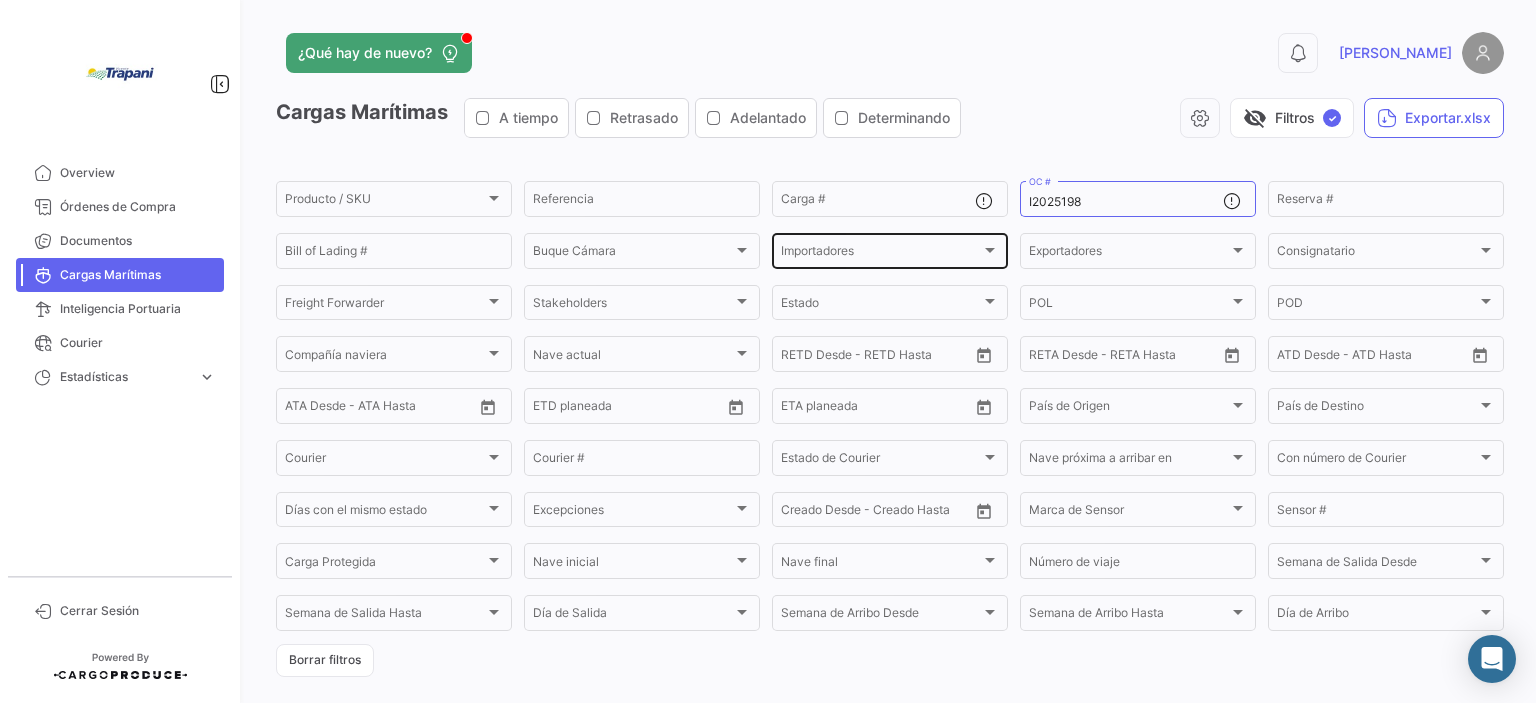 click on "Importadores" at bounding box center (881, 254) 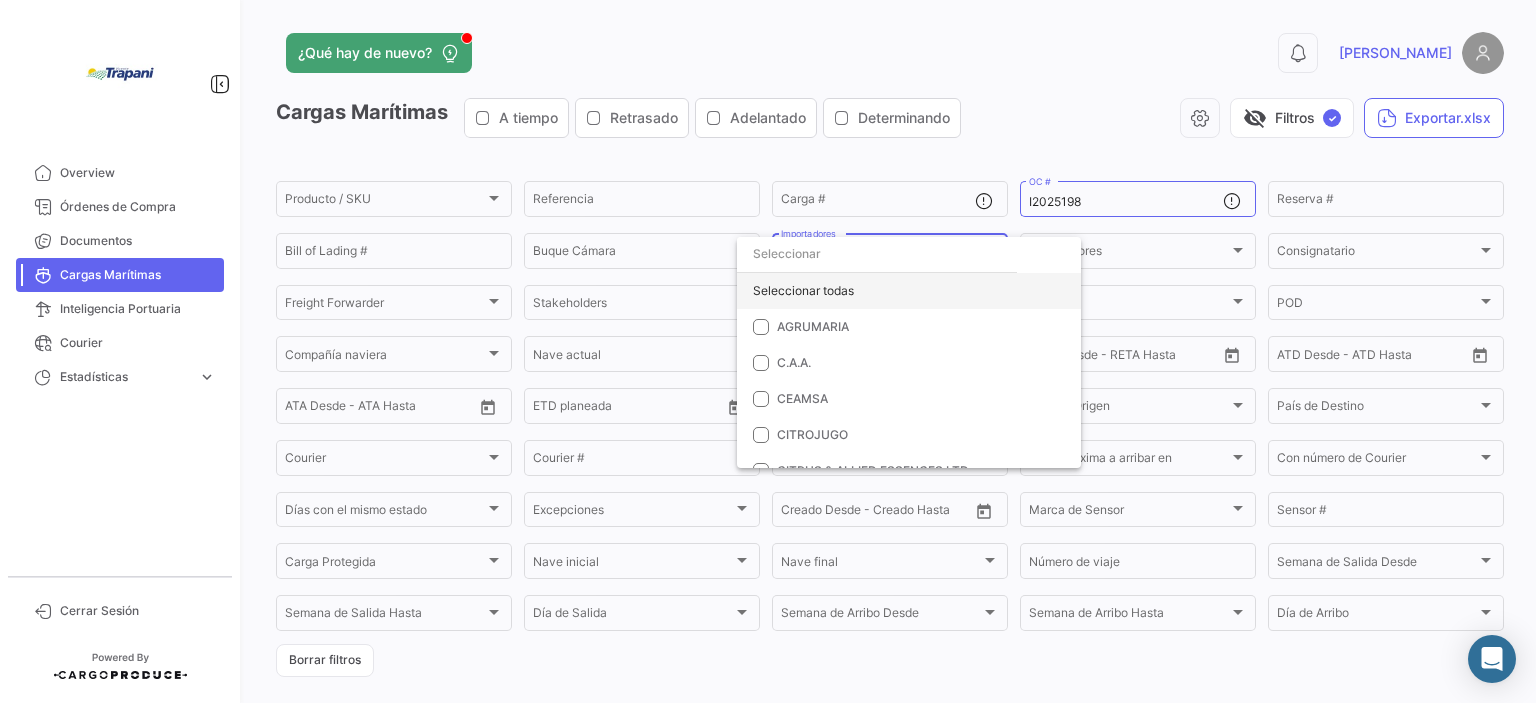 click on "Seleccionar todas" 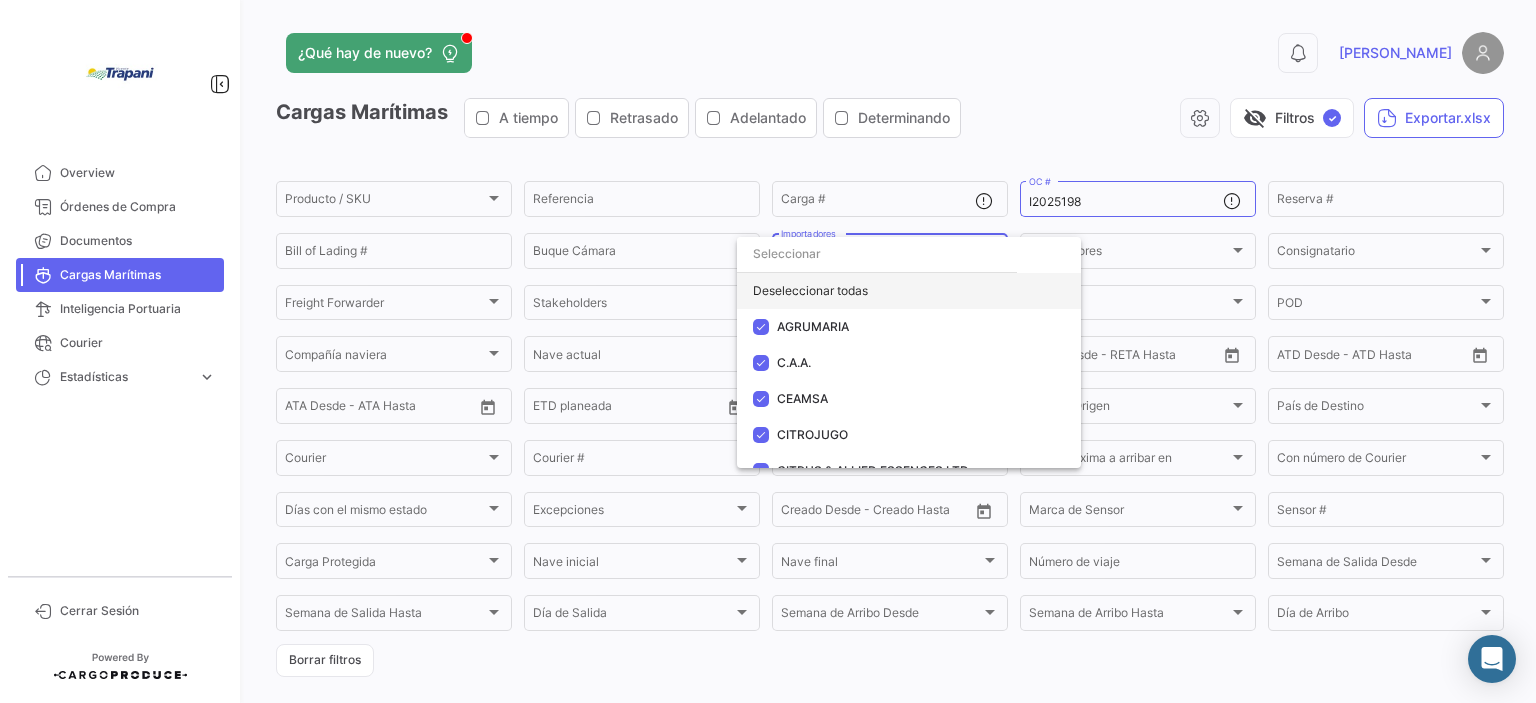 click on "Deseleccionar todas" 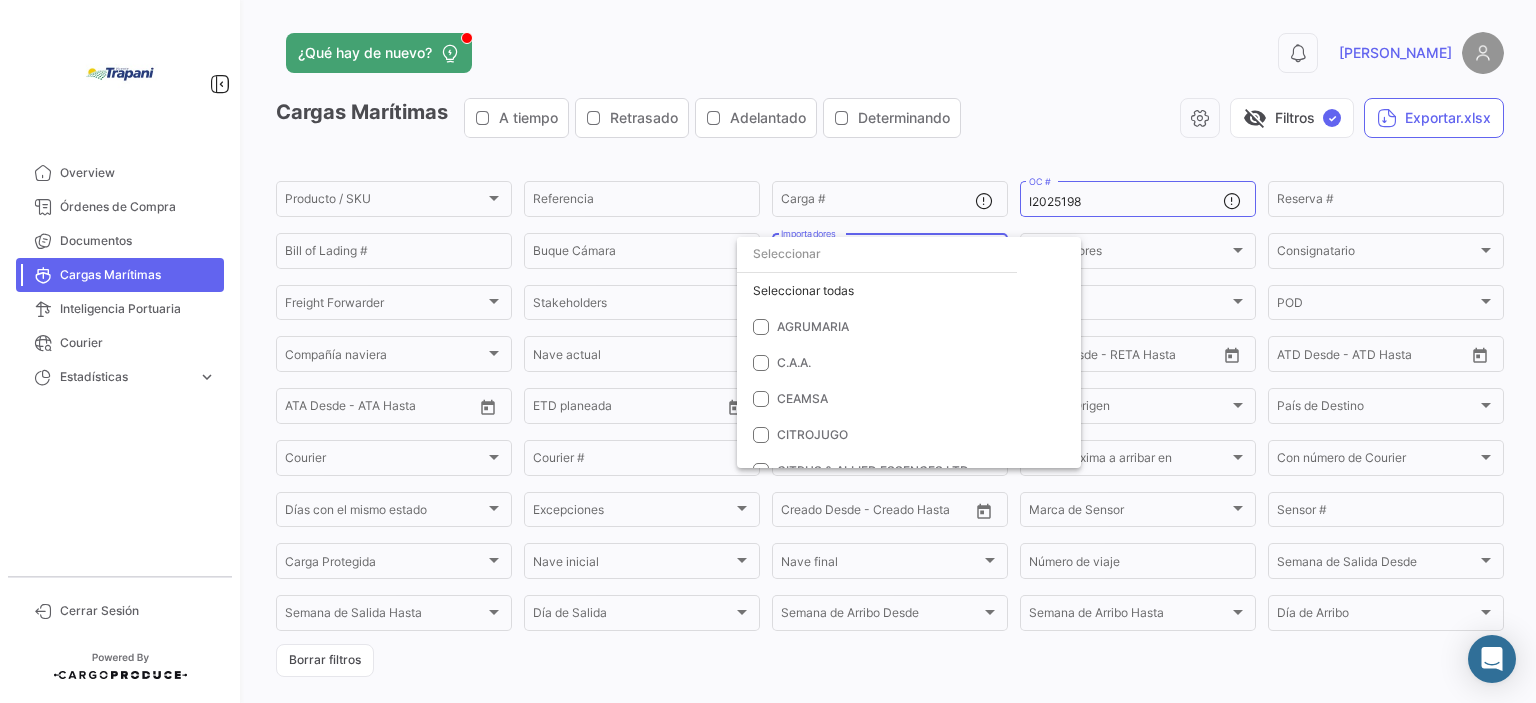 click at bounding box center [877, 254] 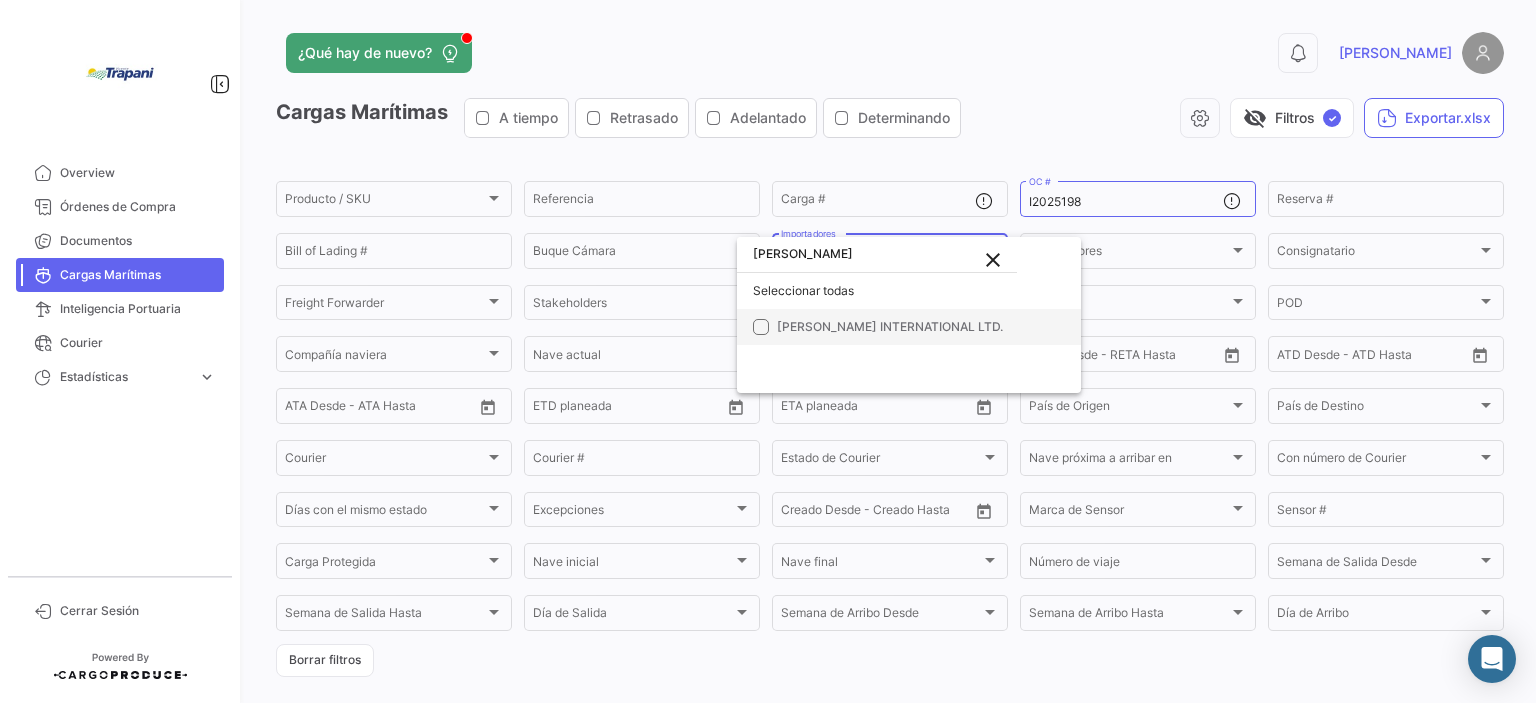 type on "[PERSON_NAME]" 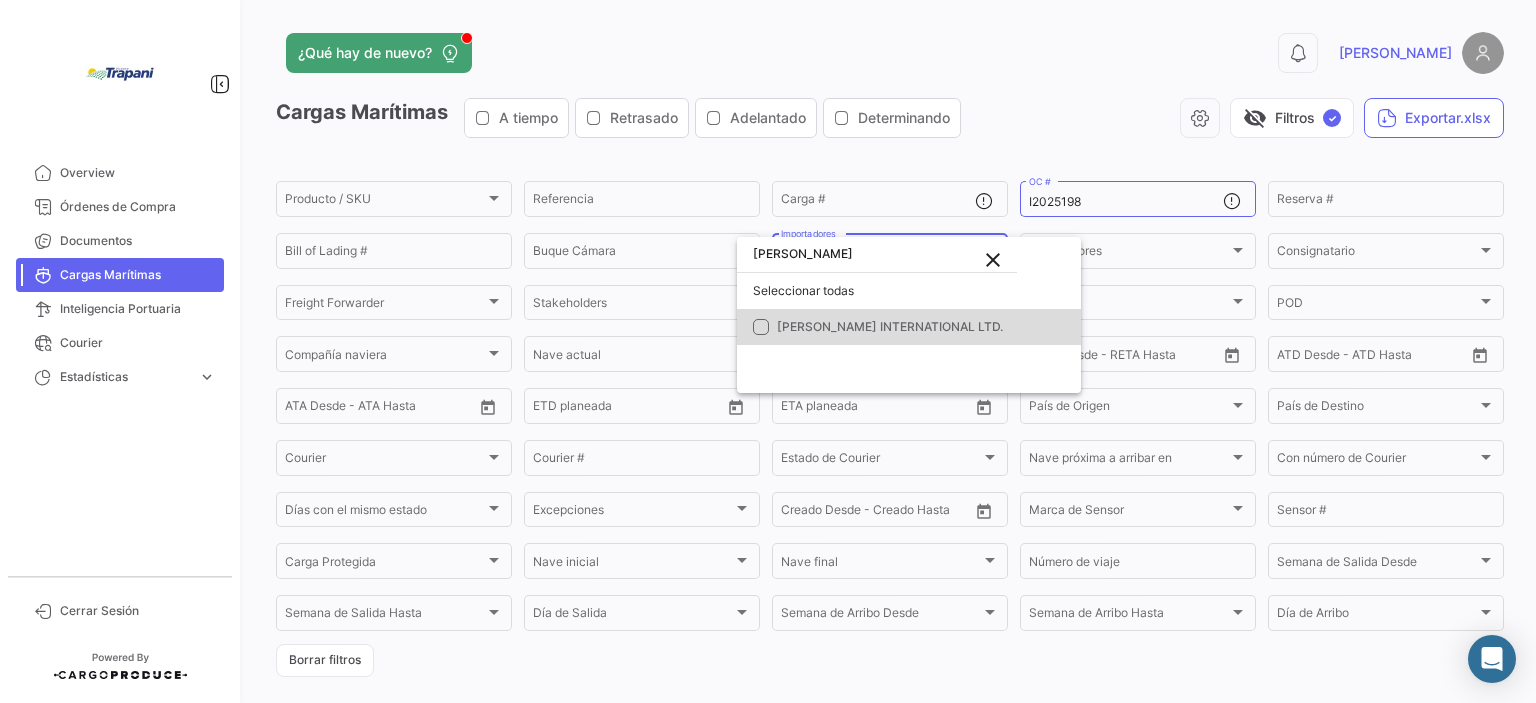 click at bounding box center (761, 327) 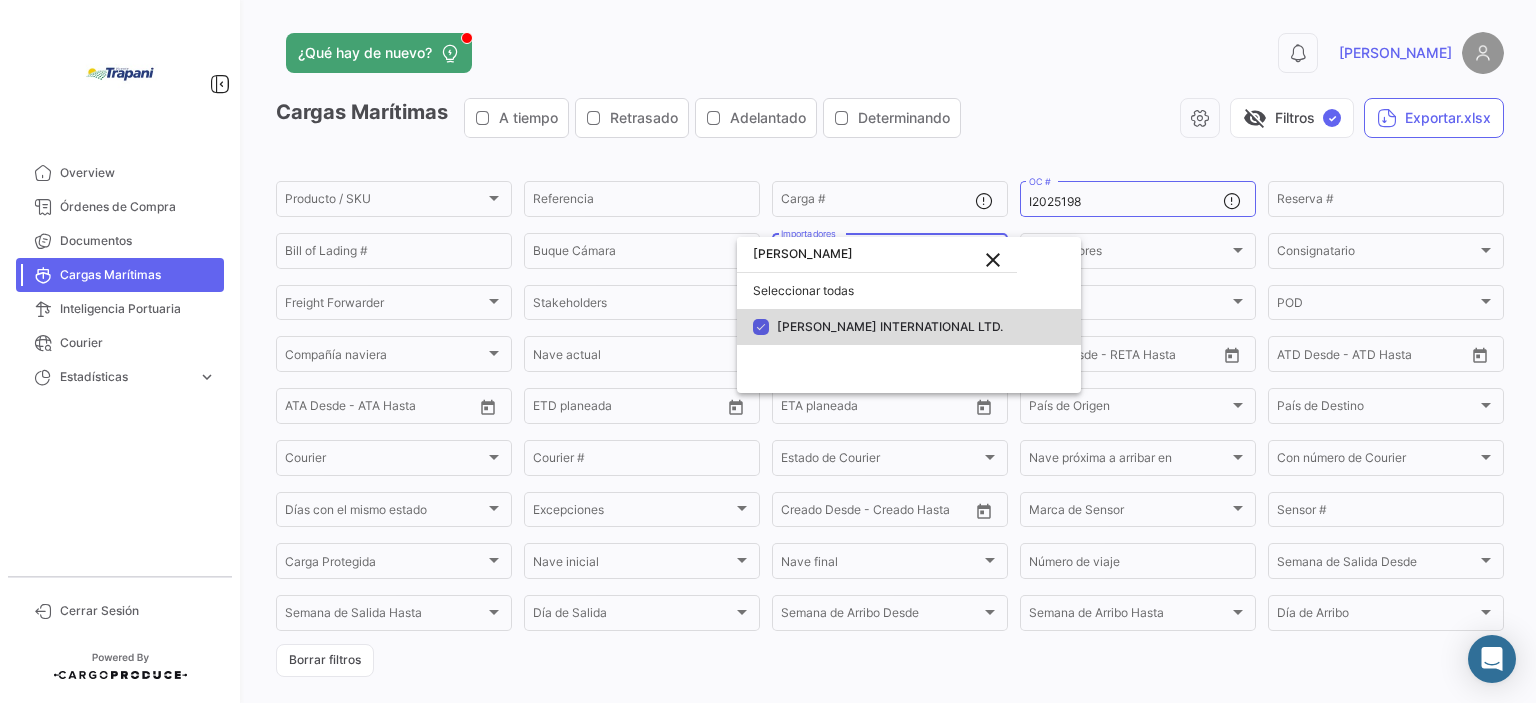 click on "[PERSON_NAME] INTERNATIONAL LTD." at bounding box center (917, 327) 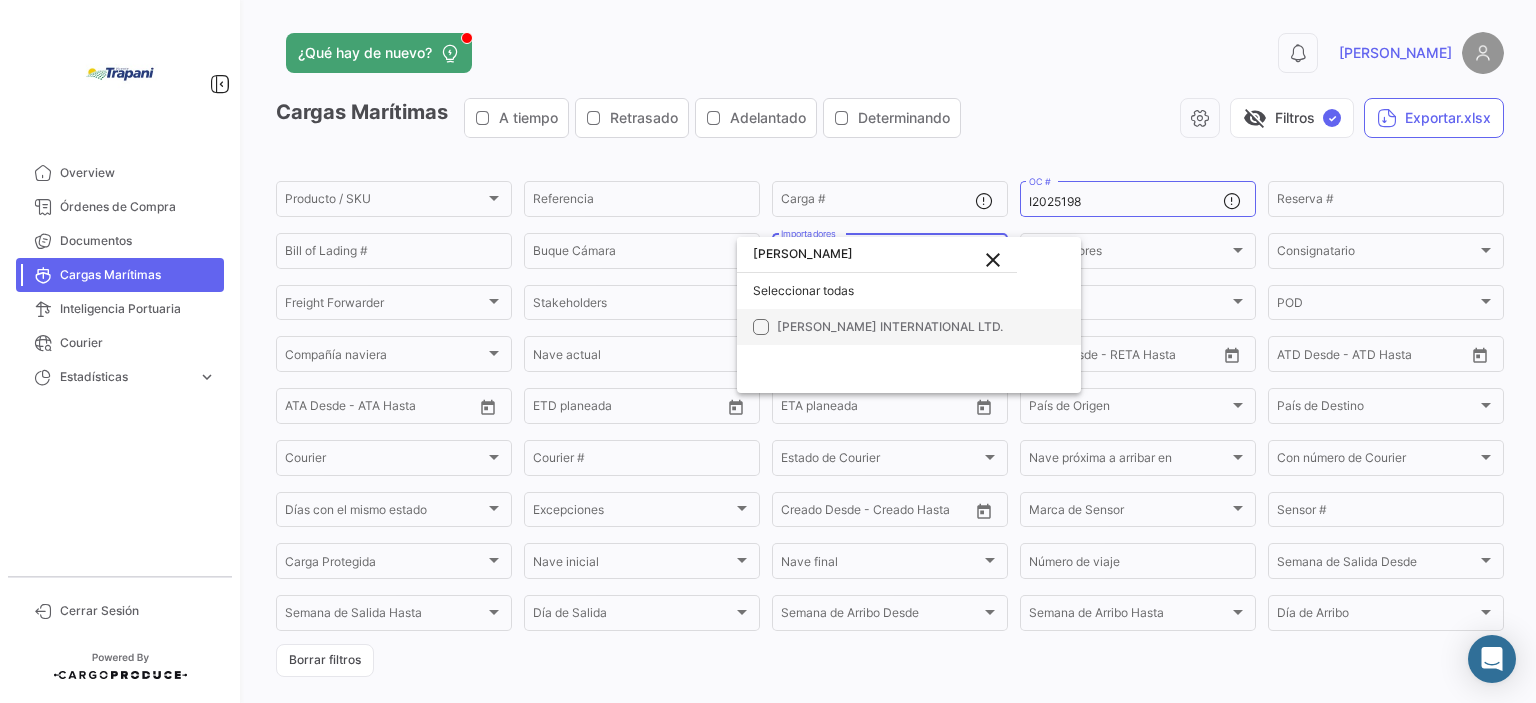 click on "[PERSON_NAME] INTERNATIONAL LTD." at bounding box center (890, 326) 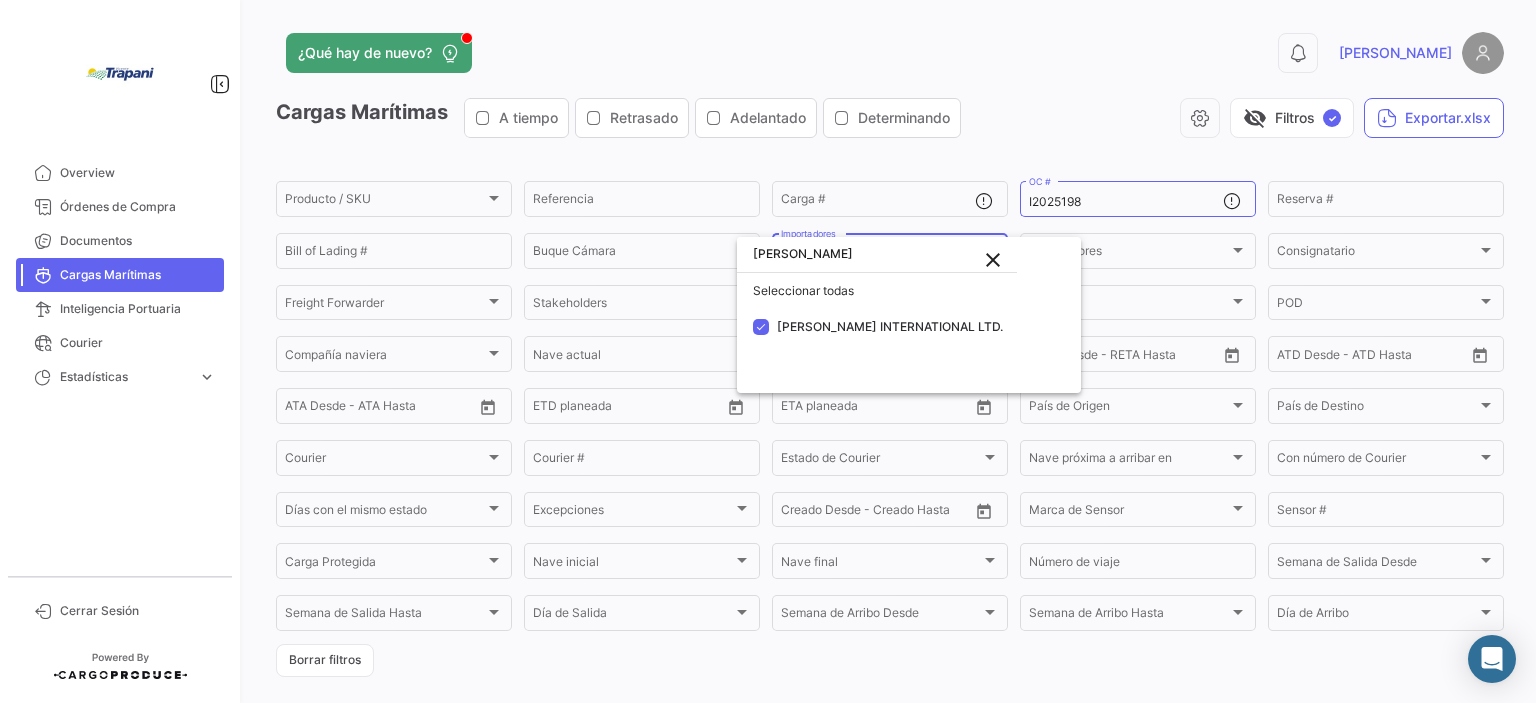 click on "close" at bounding box center (993, 260) 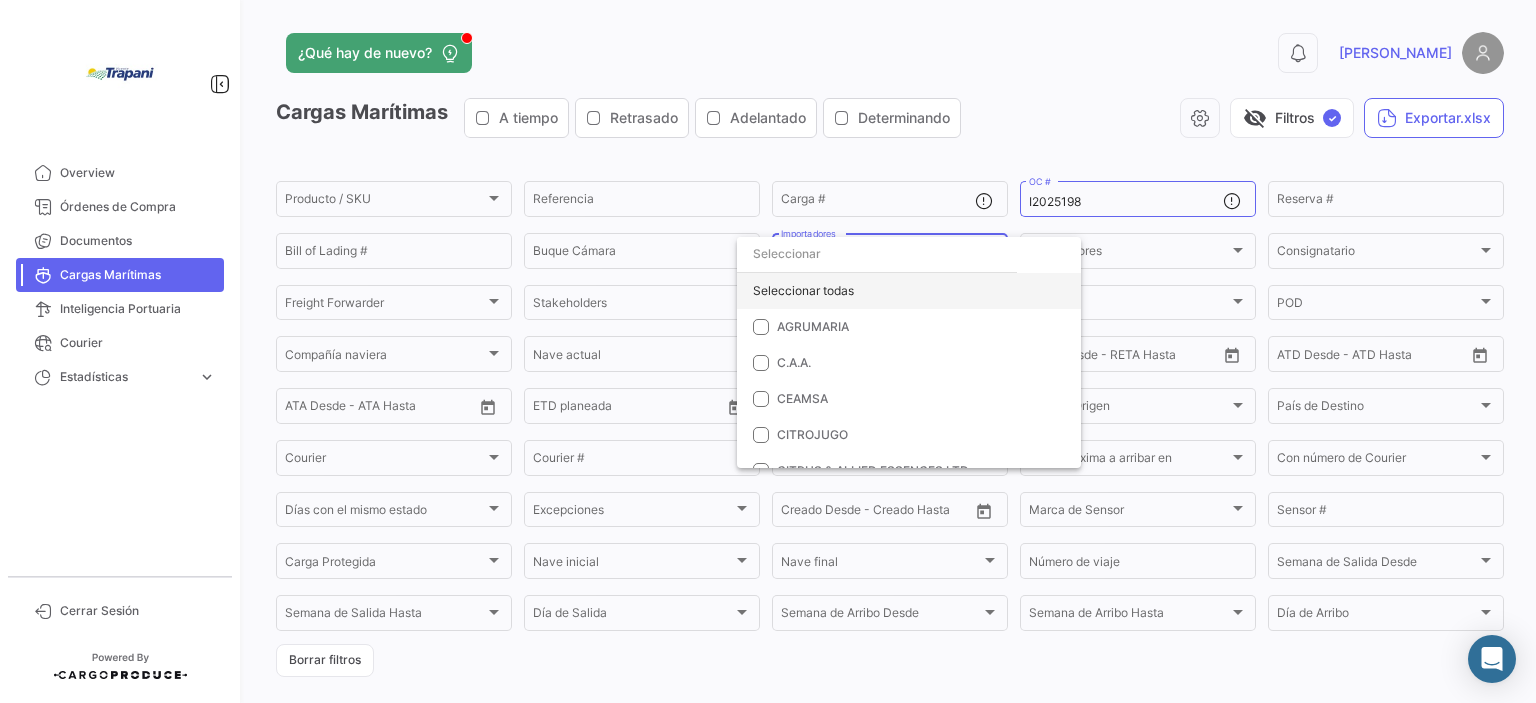 click on "Seleccionar todas" 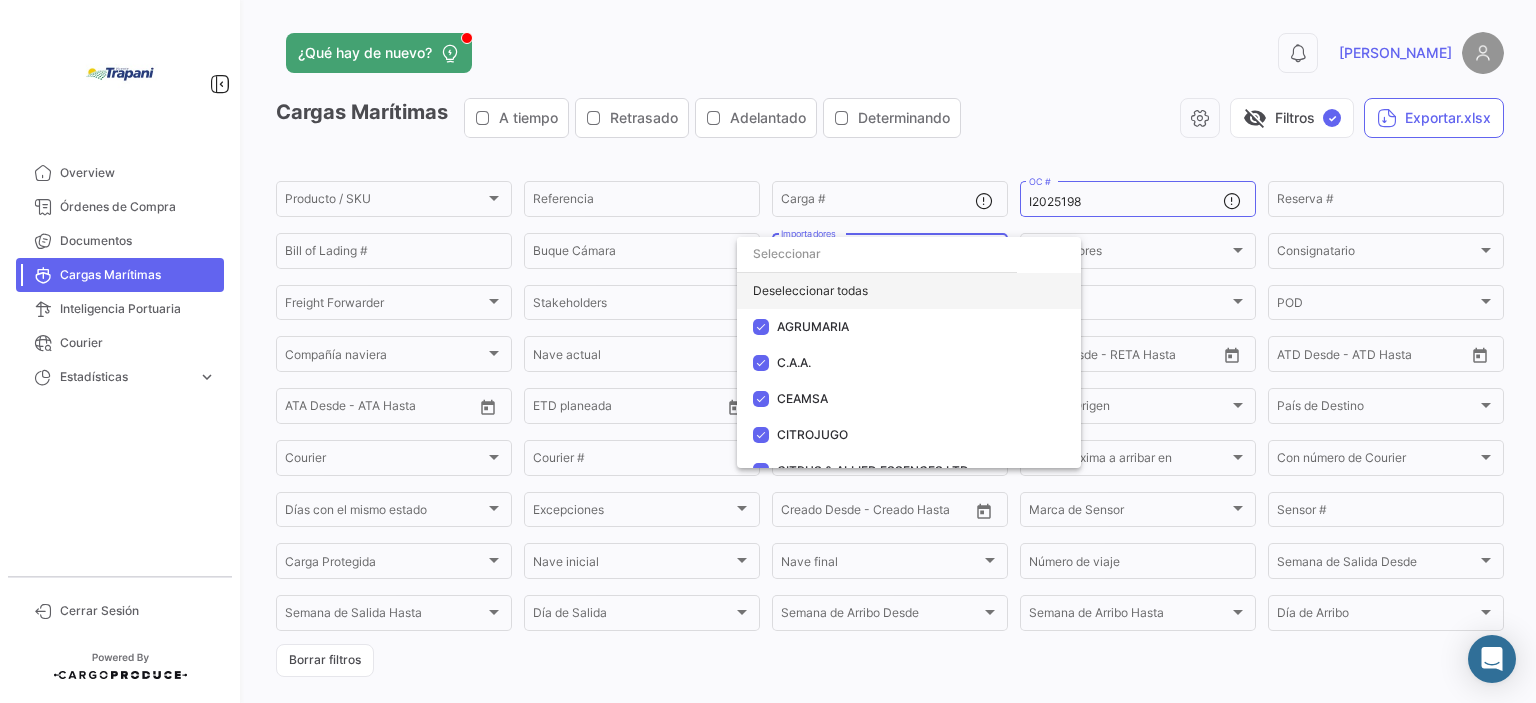 click on "Deseleccionar todas" 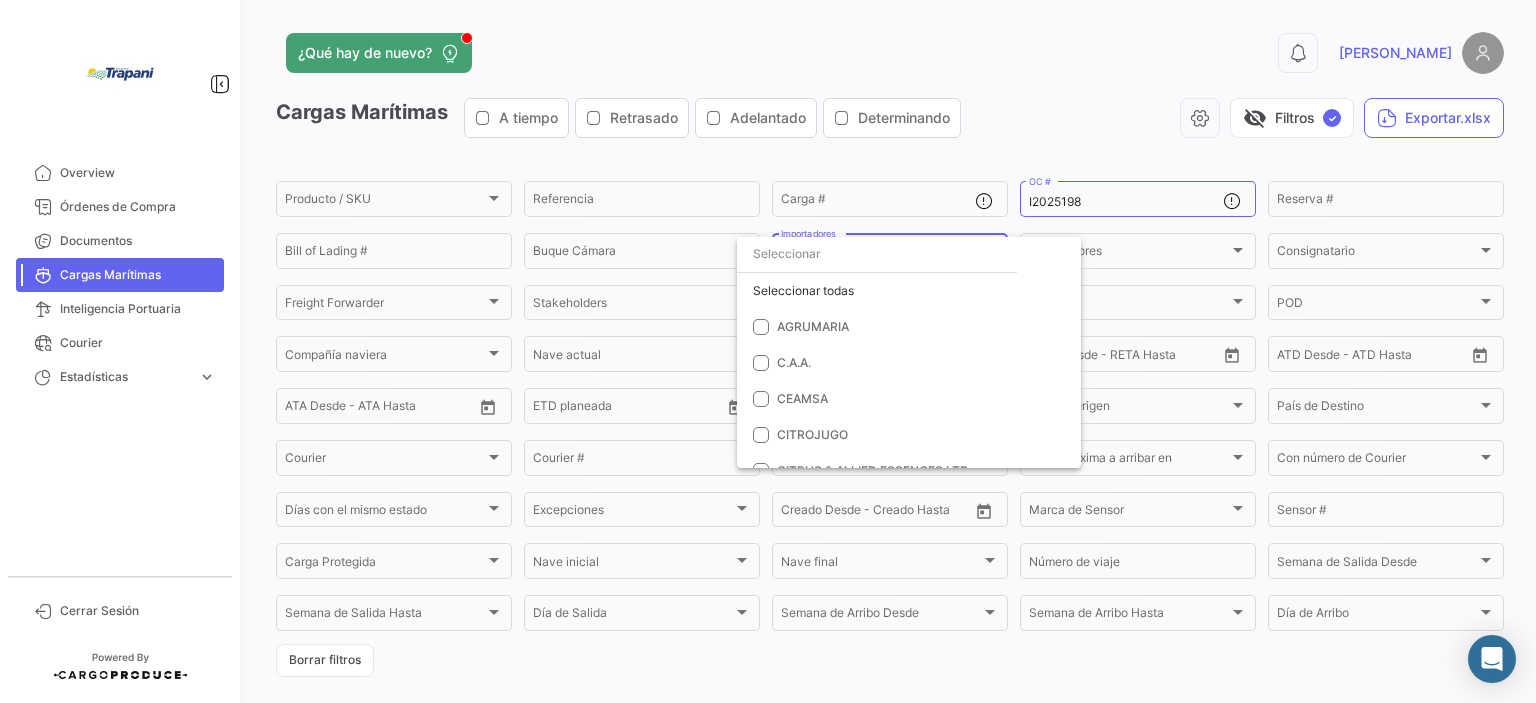 click at bounding box center [877, 254] 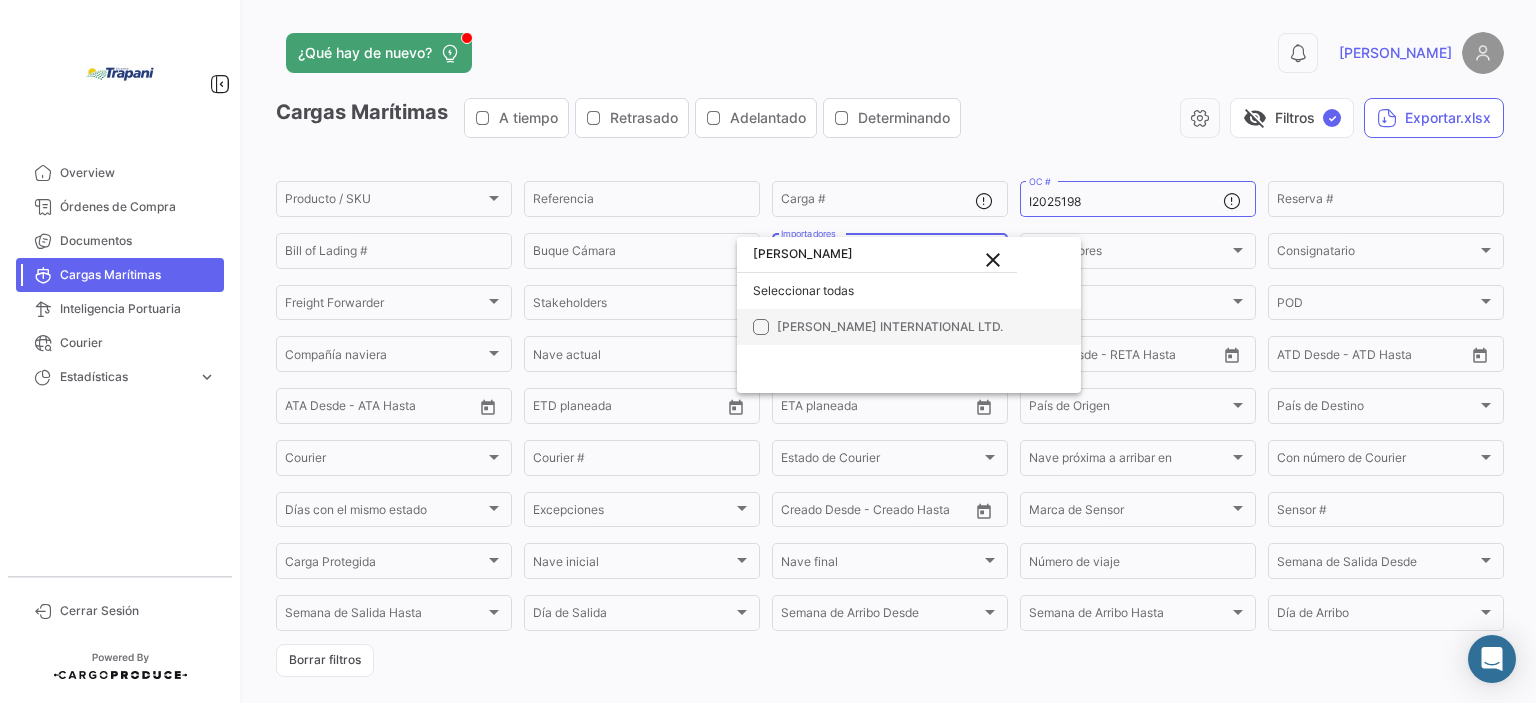 type on "[PERSON_NAME]" 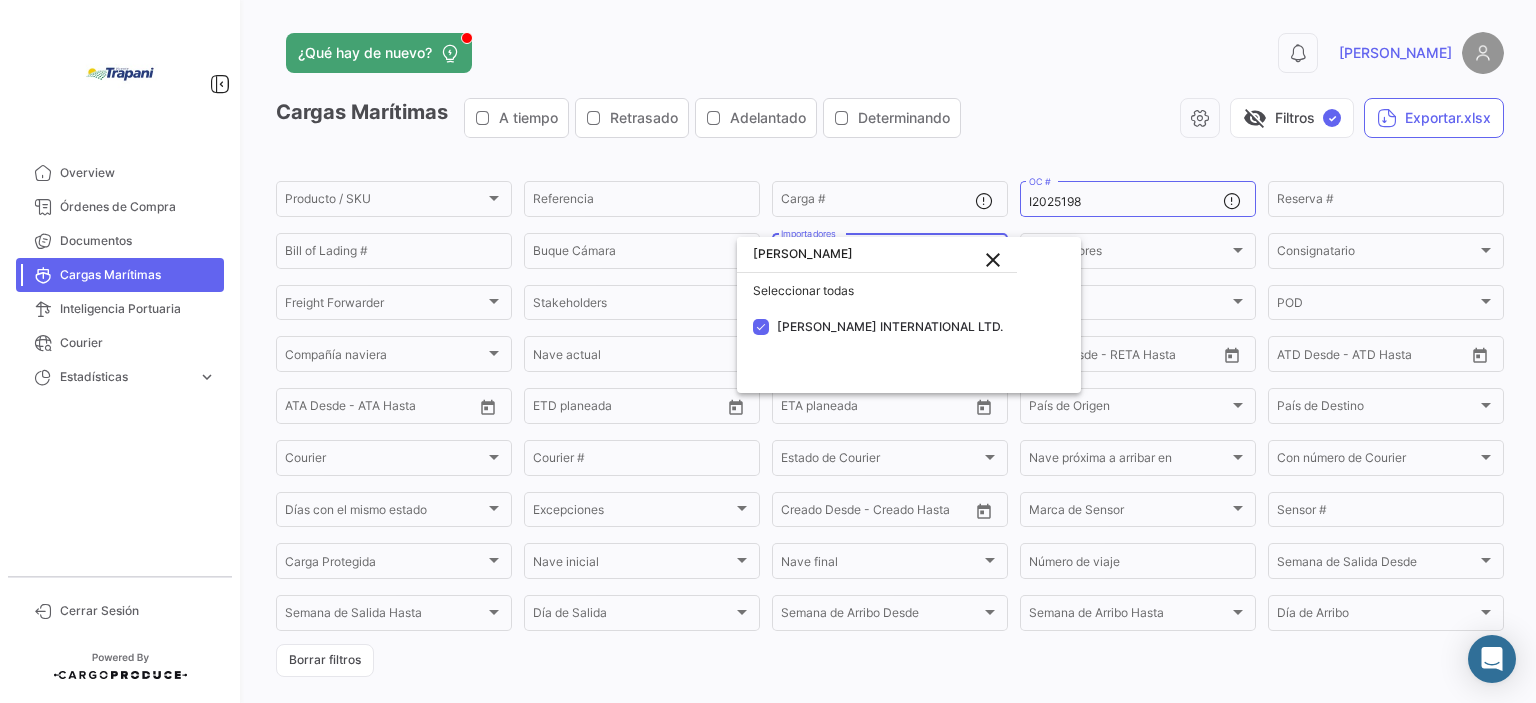 click at bounding box center (768, 351) 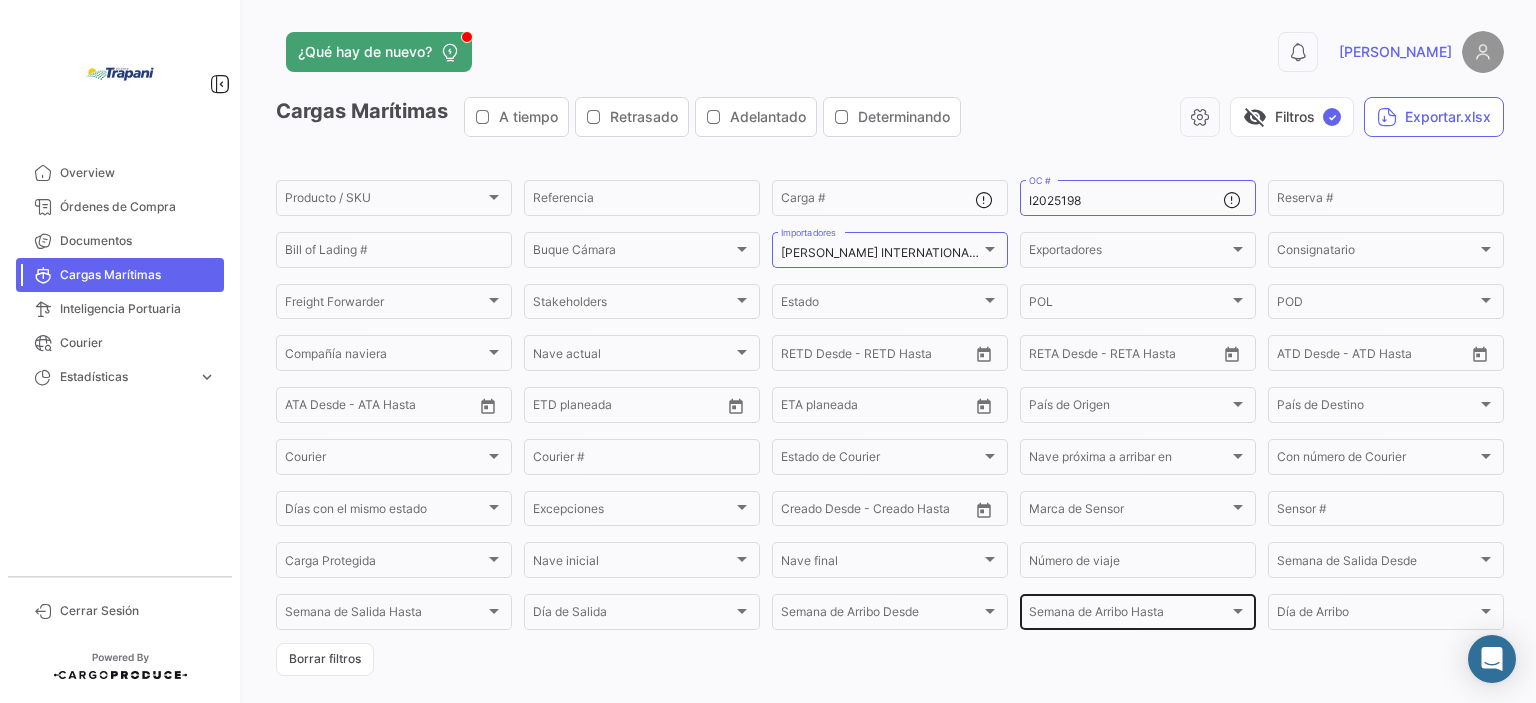 scroll, scrollTop: 0, scrollLeft: 0, axis: both 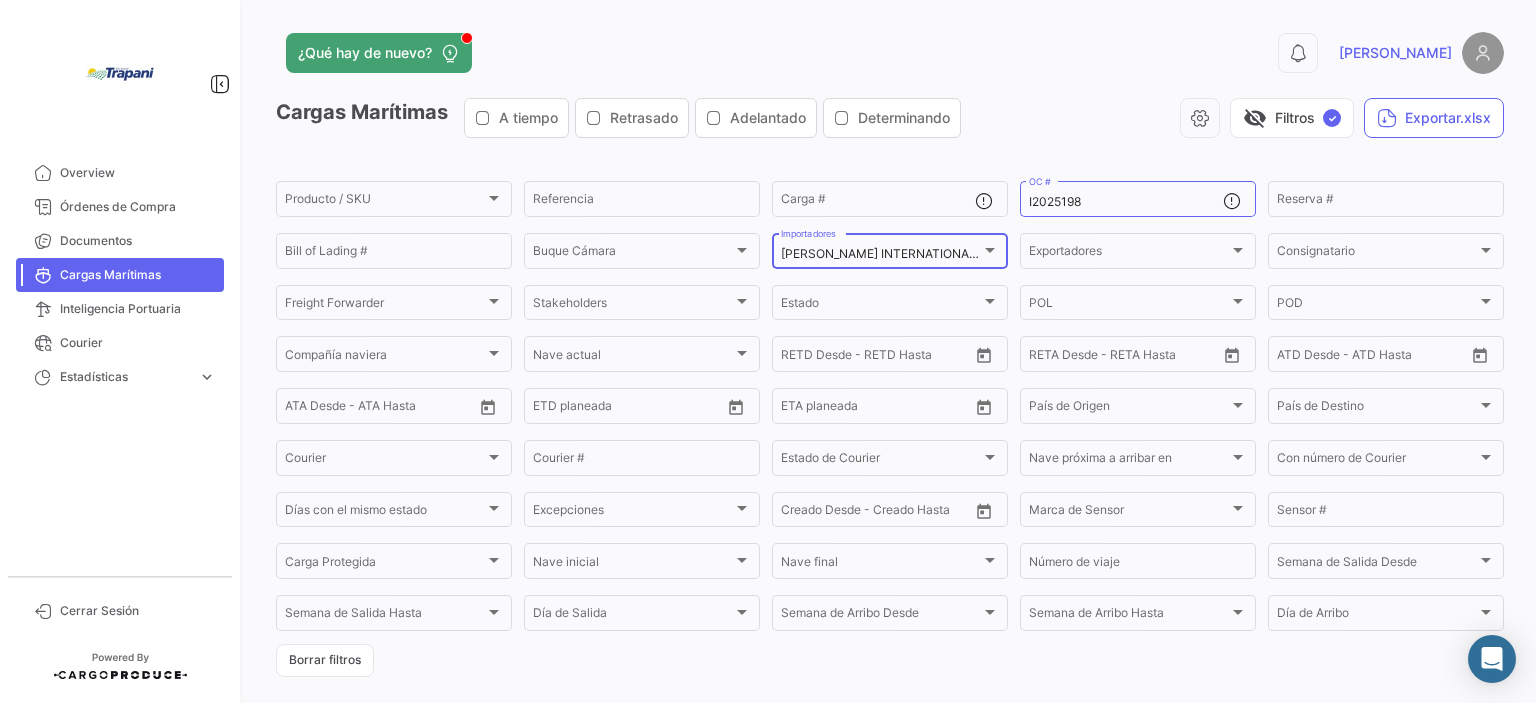 click at bounding box center (990, 250) 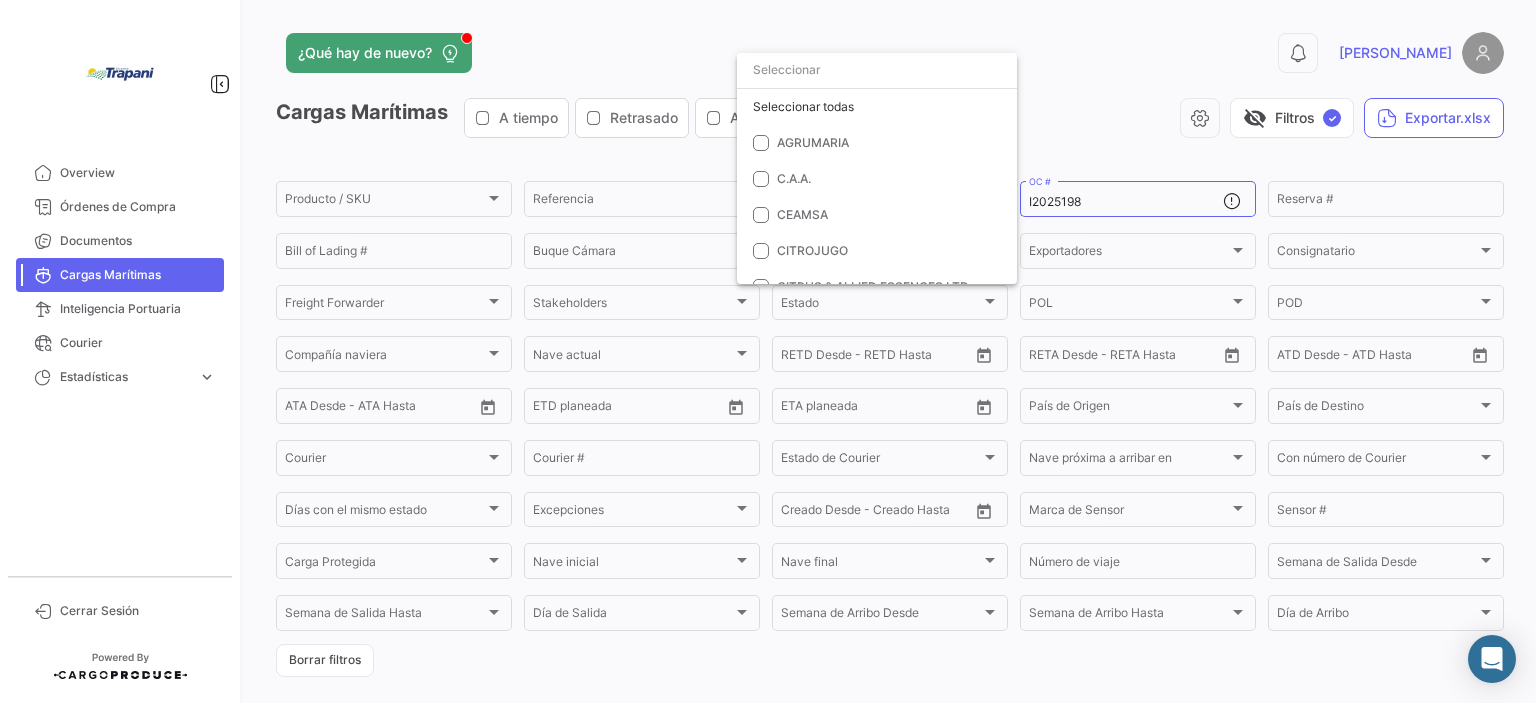 scroll, scrollTop: 780, scrollLeft: 0, axis: vertical 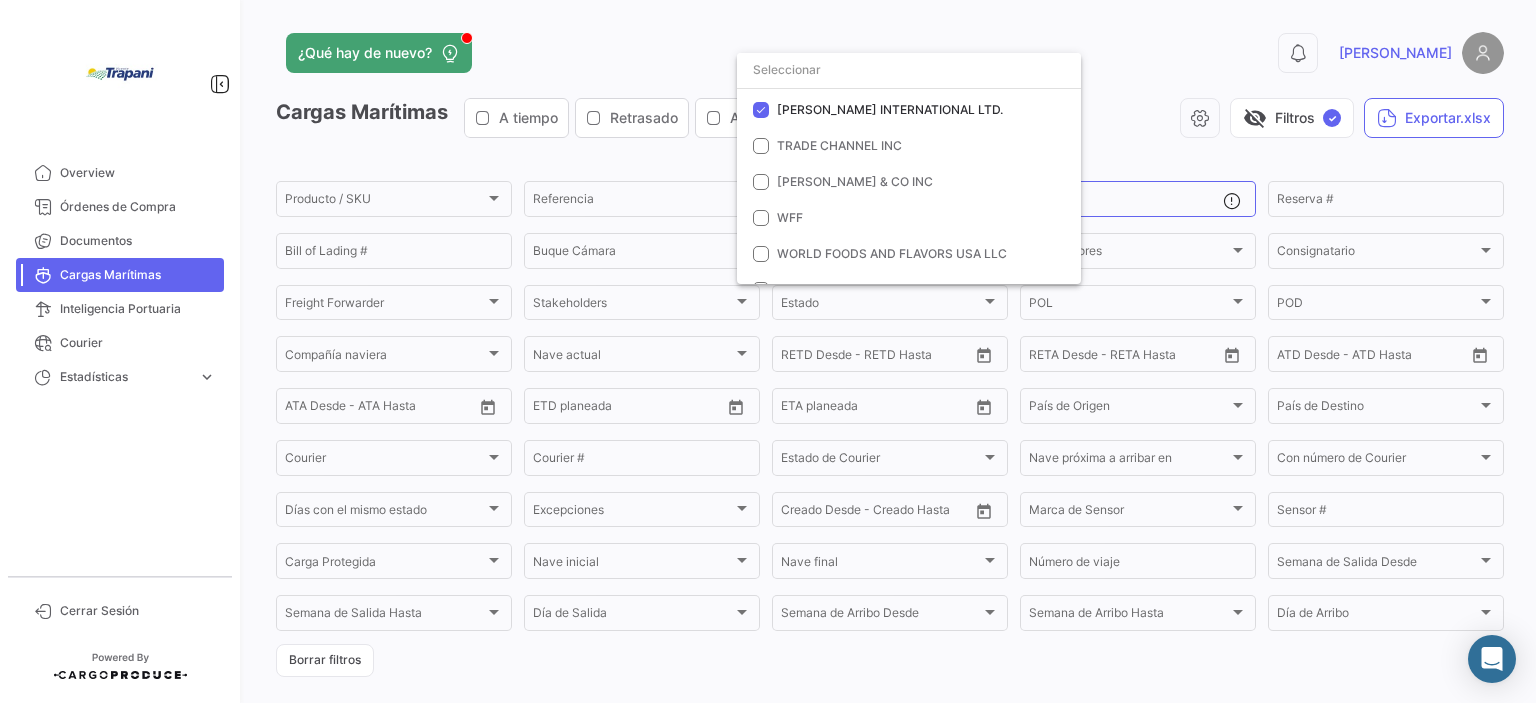 click at bounding box center [909, 70] 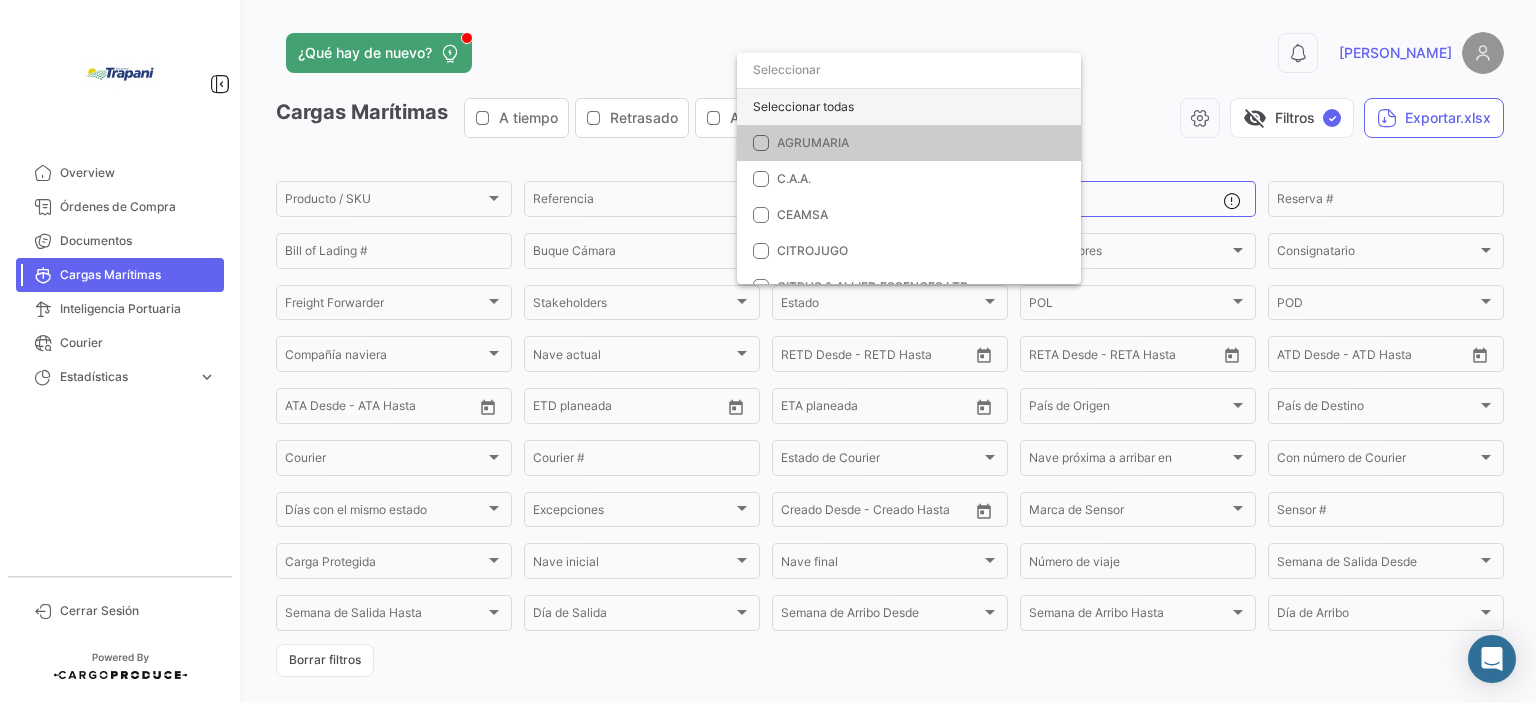 click on "Seleccionar todas" 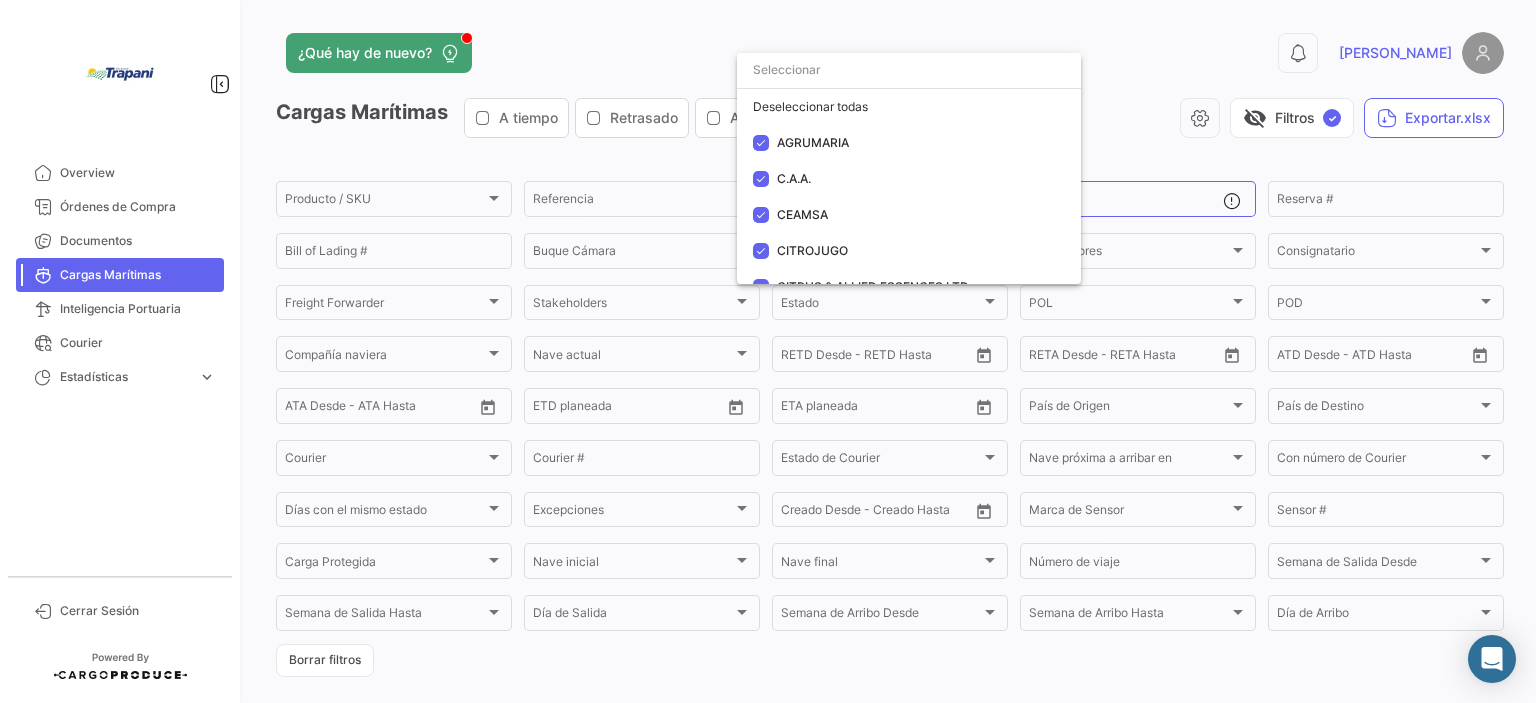 click at bounding box center [768, 351] 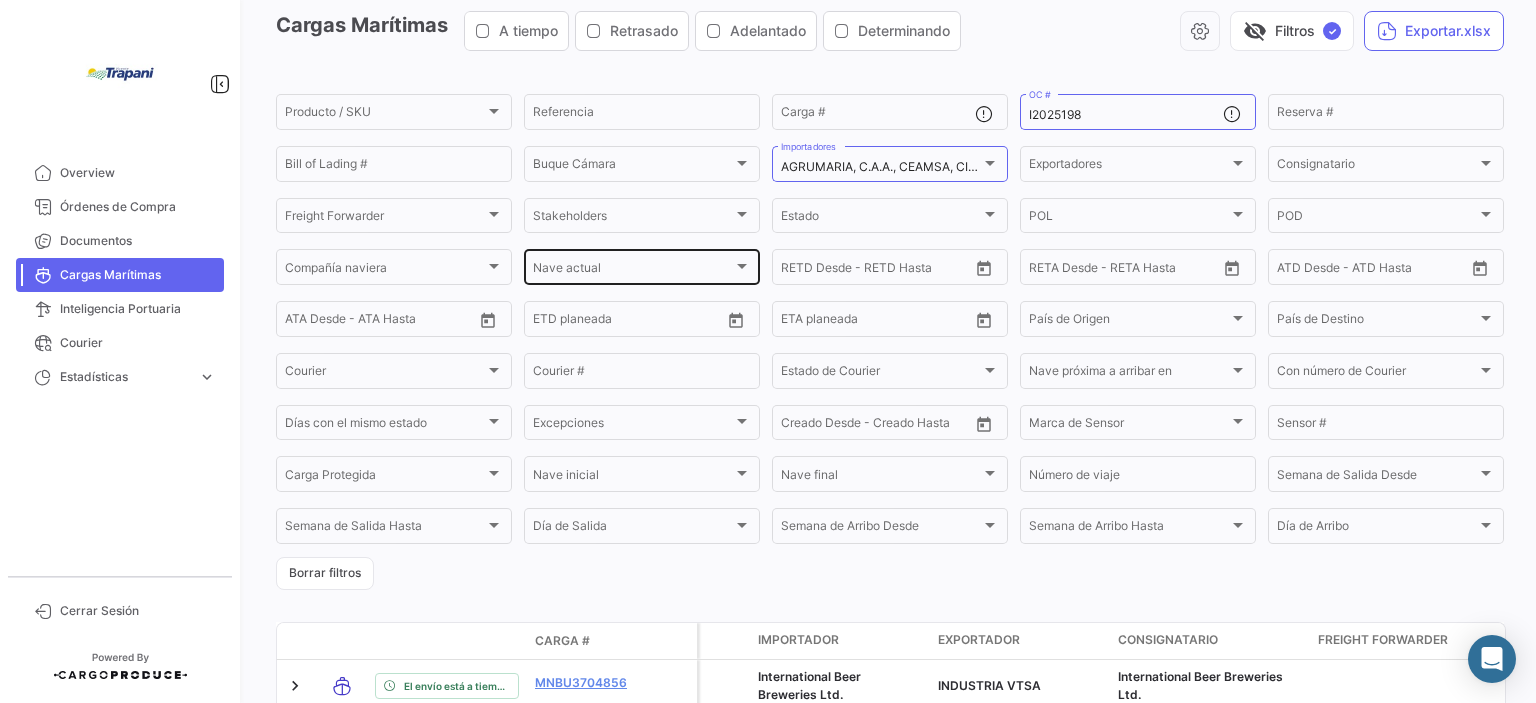 scroll, scrollTop: 0, scrollLeft: 0, axis: both 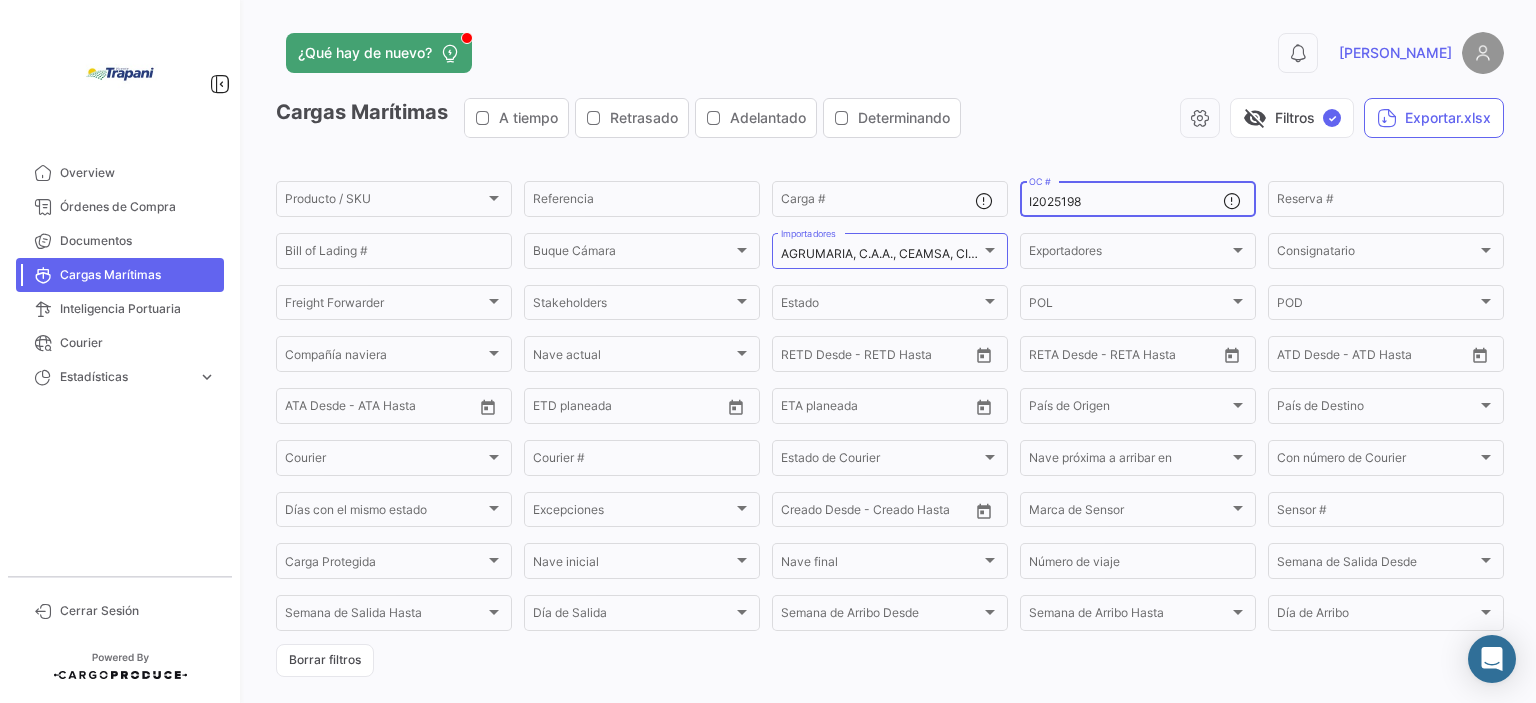 click on "I2025198" at bounding box center (1126, 202) 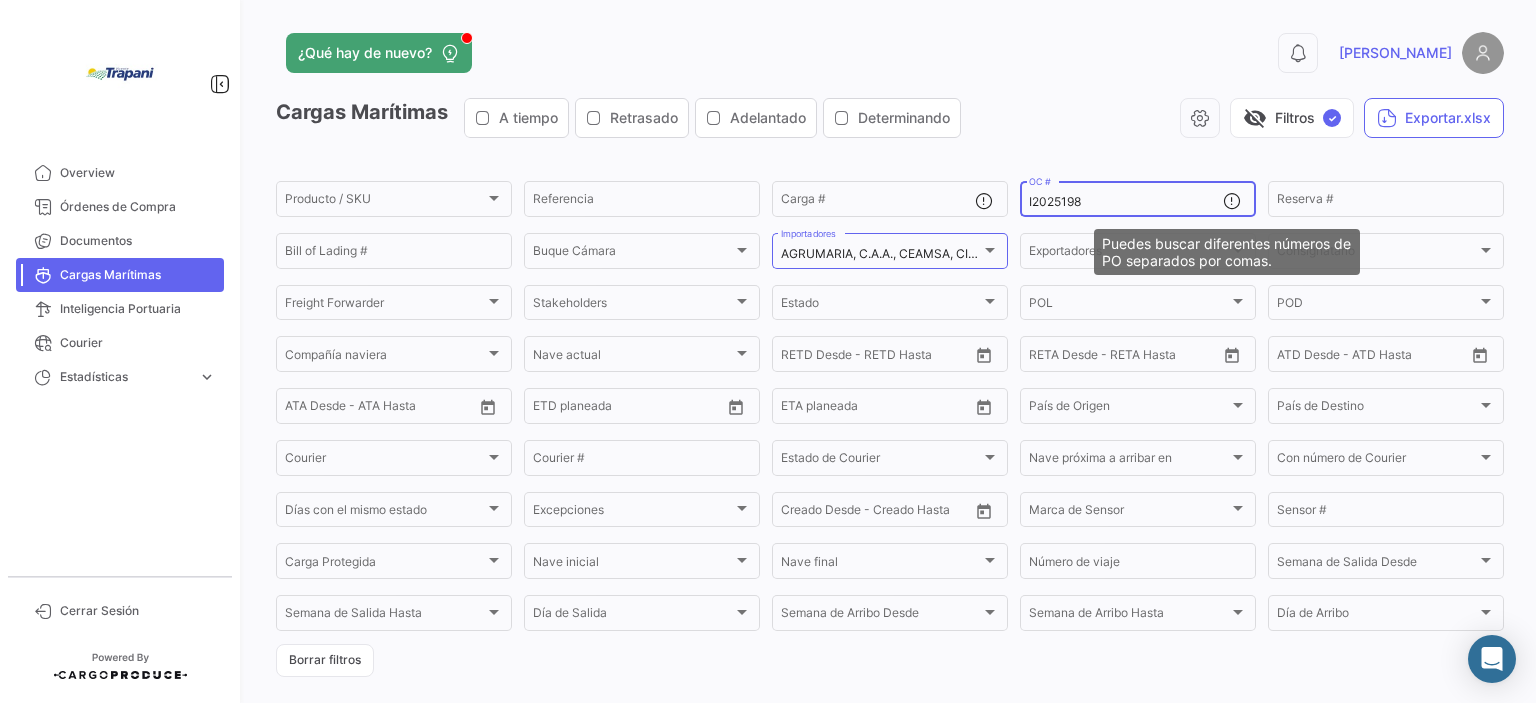 click 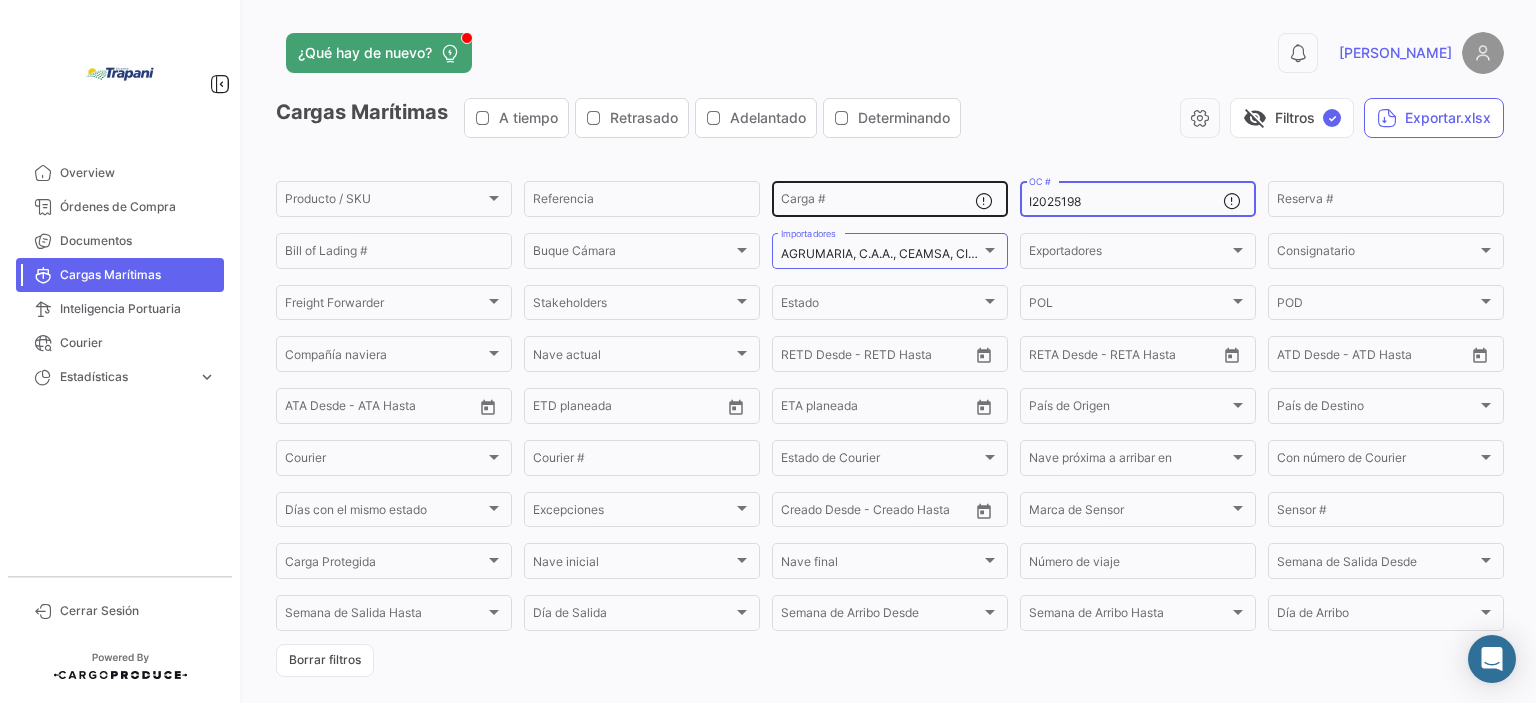 drag, startPoint x: 1089, startPoint y: 201, endPoint x: 960, endPoint y: 190, distance: 129.46814 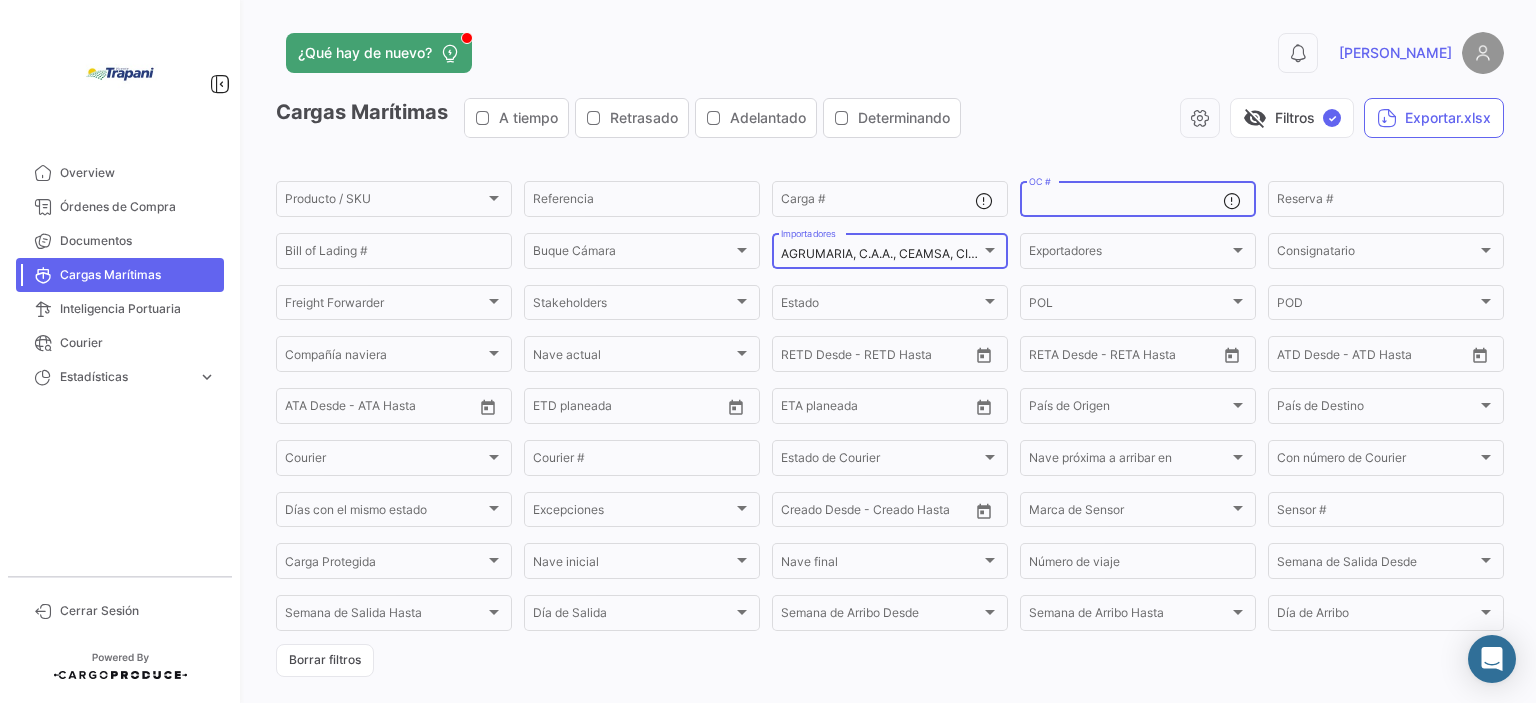 type 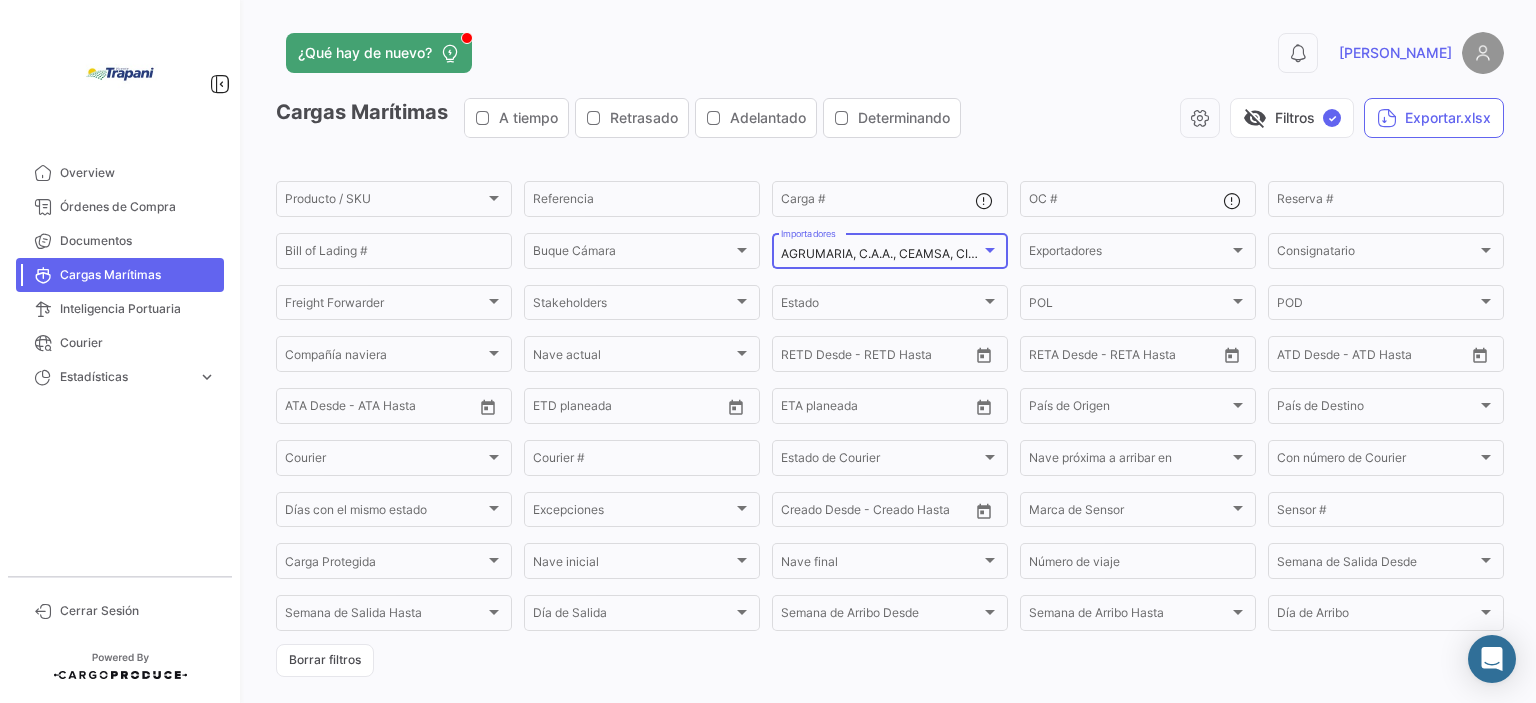 click on "AGRUMARIA, C.A.A., CEAMSA, CITROJUGO, CITRUS & ALLIED ESSENCES LTD, [PERSON_NAME] APS,., [PERSON_NAME] FOOD SAS, DÖHLER HOLLAND B.V., FIRMENICH, GIVAUDAN, GIVAUDAN NEDERLAND BV, GlobalFood Suppliers GmbH, GREENWOOD ASSOCIATES, INC, International Beer Breweries Ltd., MEROSO, MEROSO FOODS NV, NATUREX AG, OSEM FOOD INDUSTRIES  LTD, PRODALIM BV, [PERSON_NAME] FRUCHSÄFTE GmbH & CO. OG, [PERSON_NAME] INTERNATIONAL LTD., TRADE CHANNEL INC, [PERSON_NAME] & CO INC, WFF, WORLD FOODS AND FLAVORS USA LLC, XIAMEN CONCENTRADING IMPORT & EXPORT CO.,LTD" at bounding box center (2602, 253) 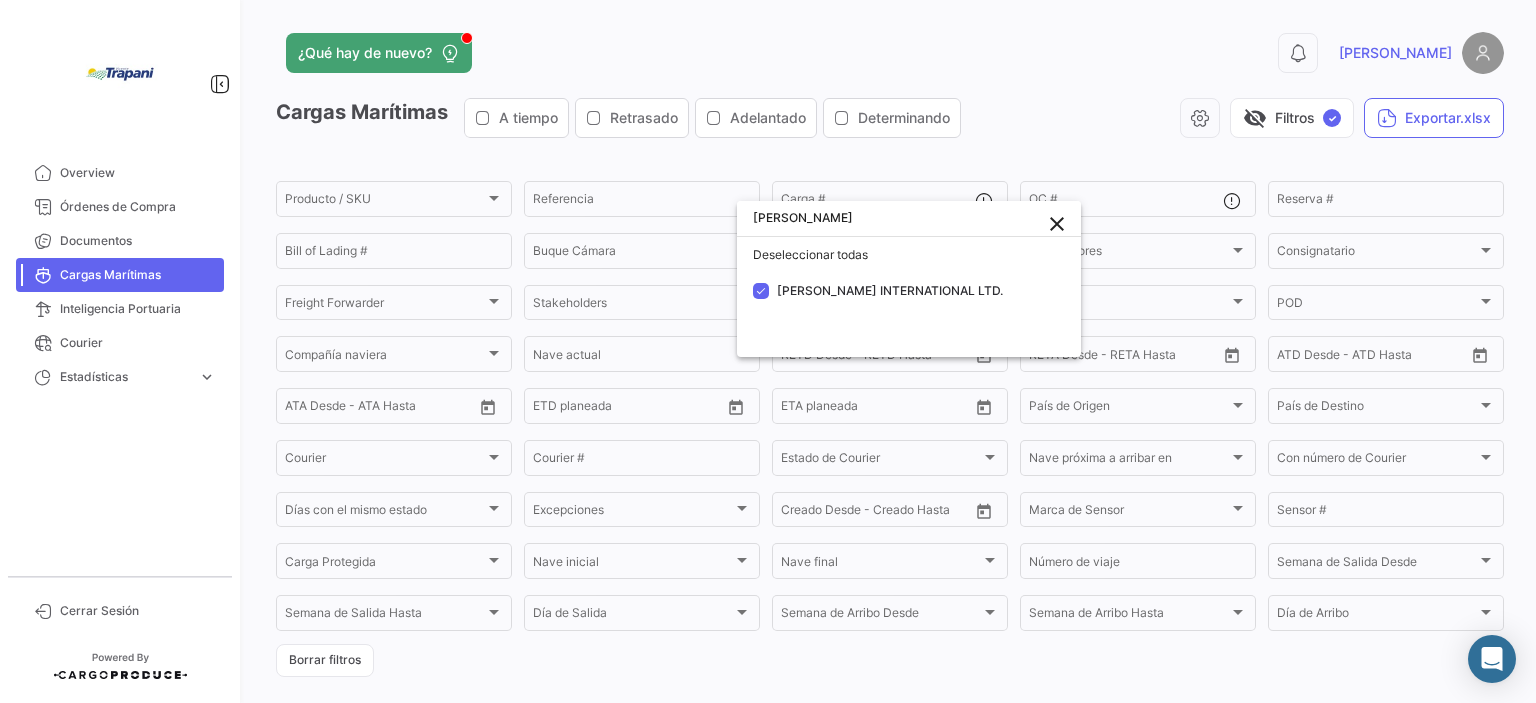 type on "[PERSON_NAME]" 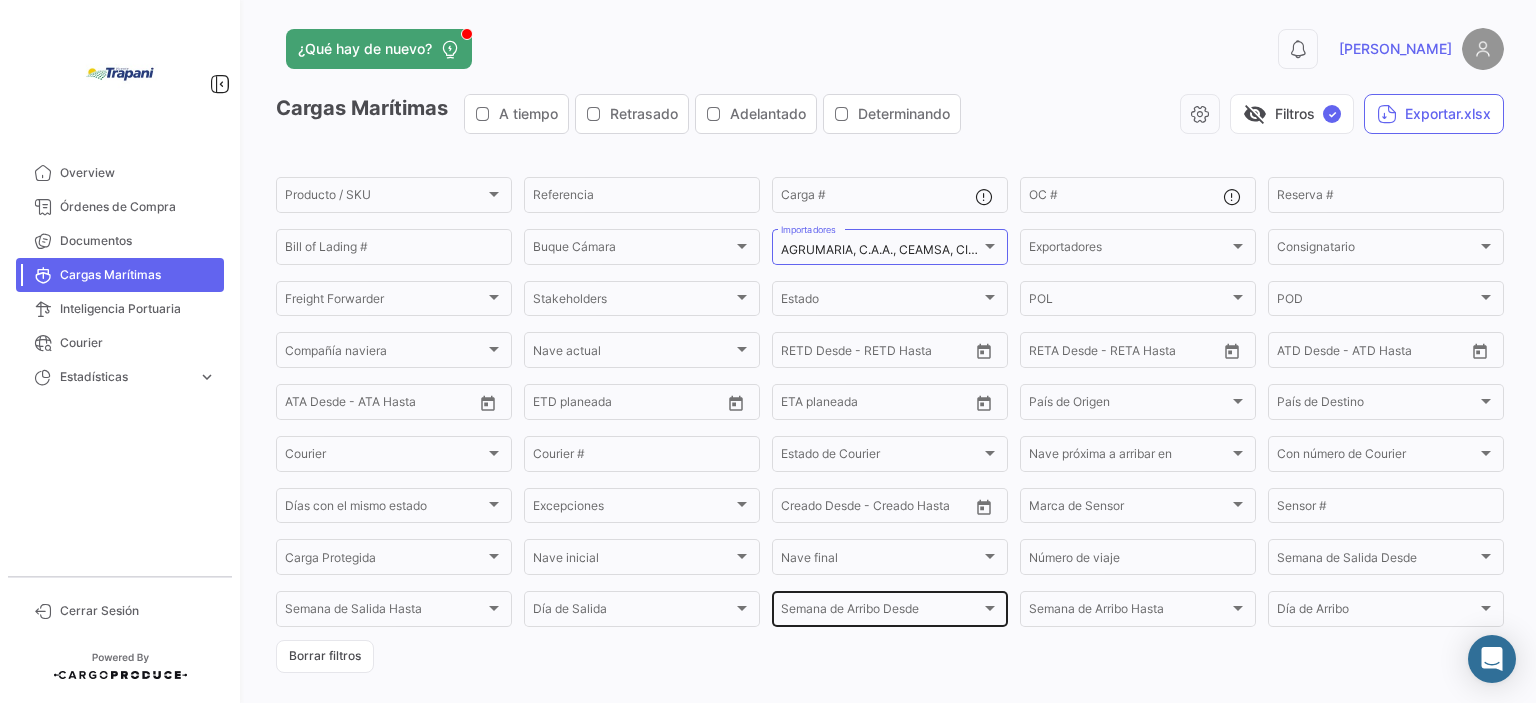 scroll, scrollTop: 0, scrollLeft: 0, axis: both 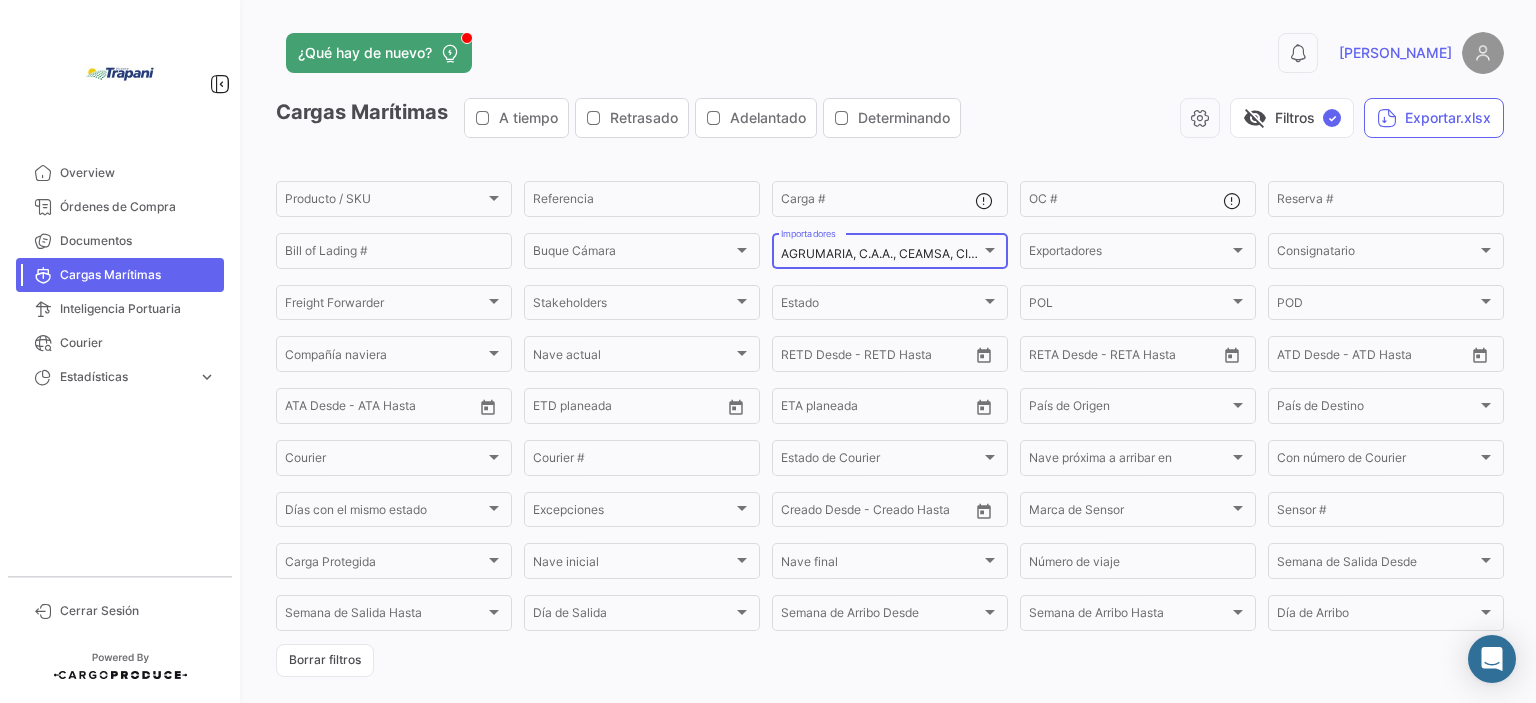 click at bounding box center [990, 250] 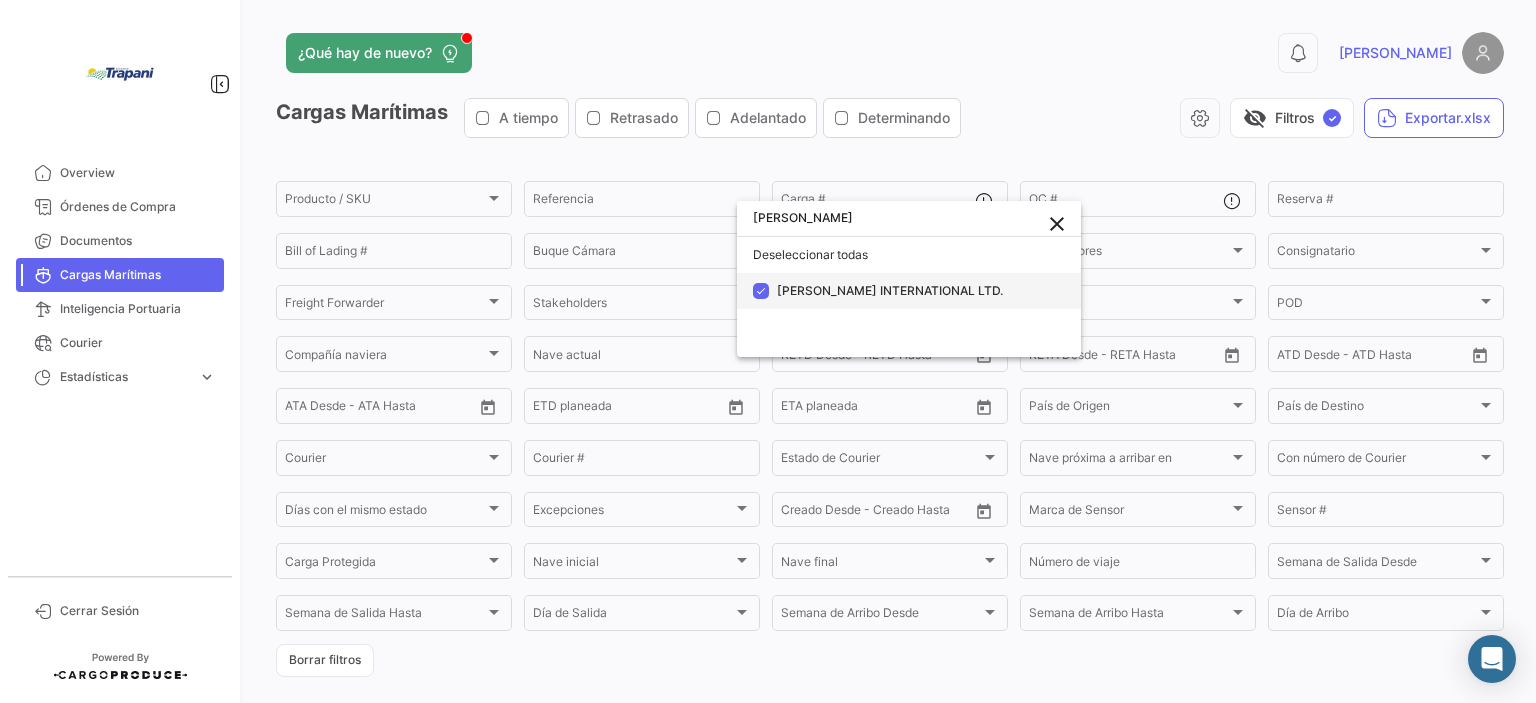 type on "[PERSON_NAME]" 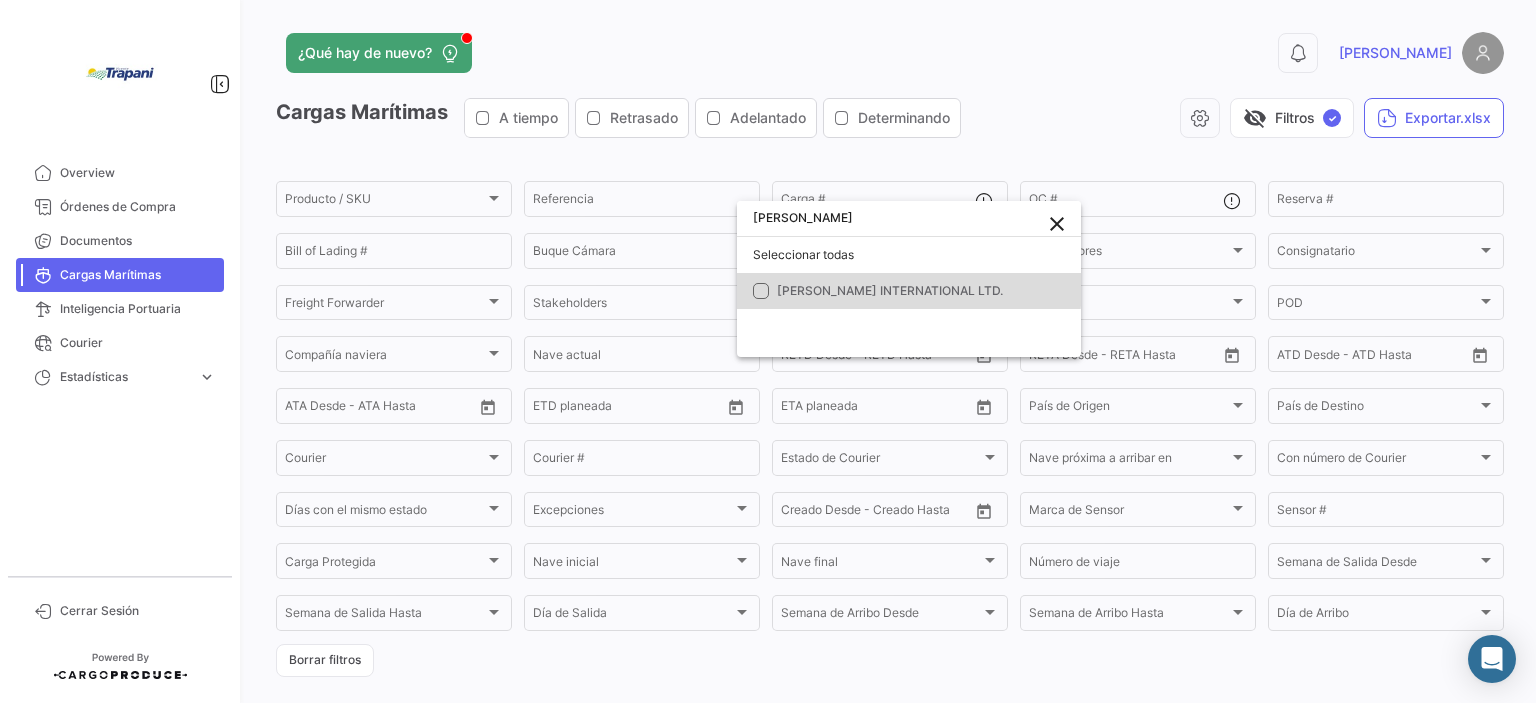 click on "[PERSON_NAME] INTERNATIONAL LTD." at bounding box center [890, 290] 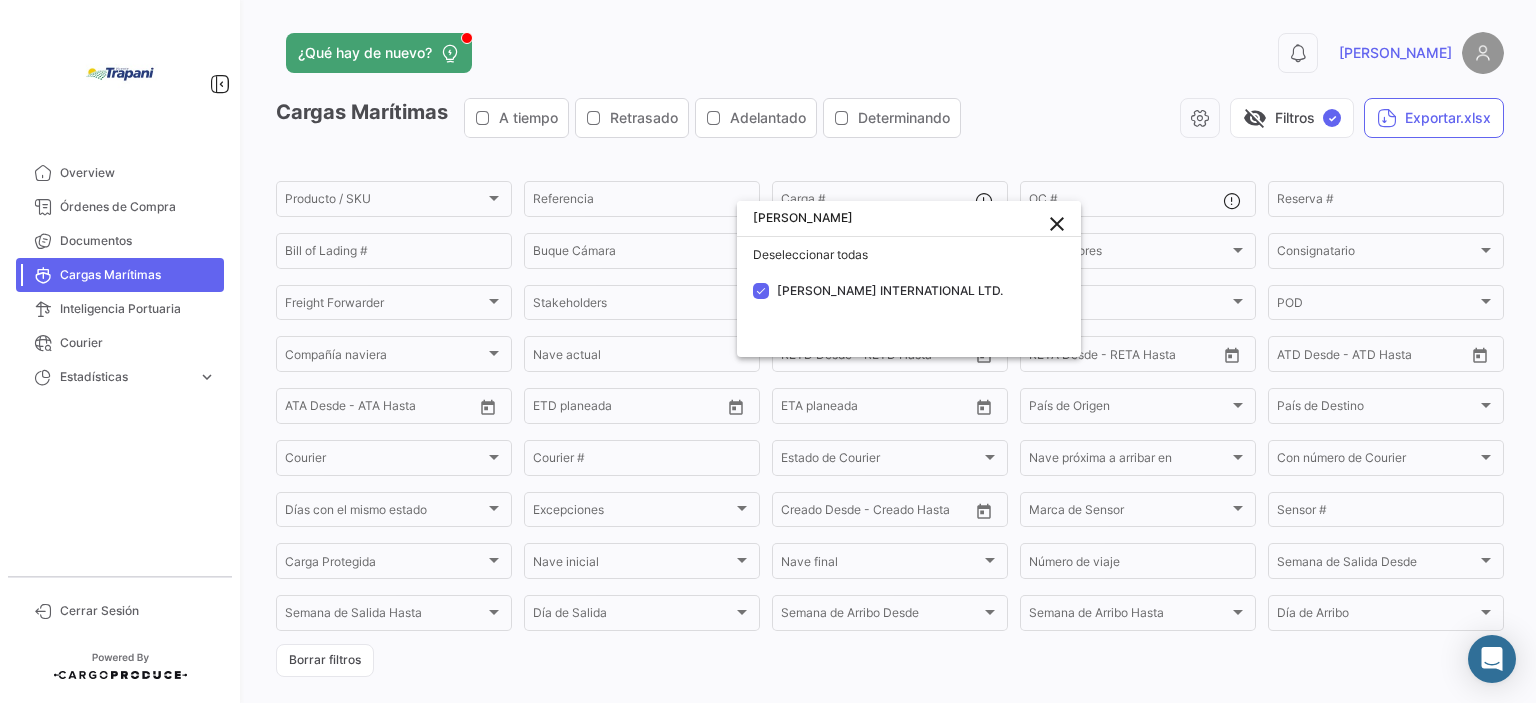 click at bounding box center [768, 351] 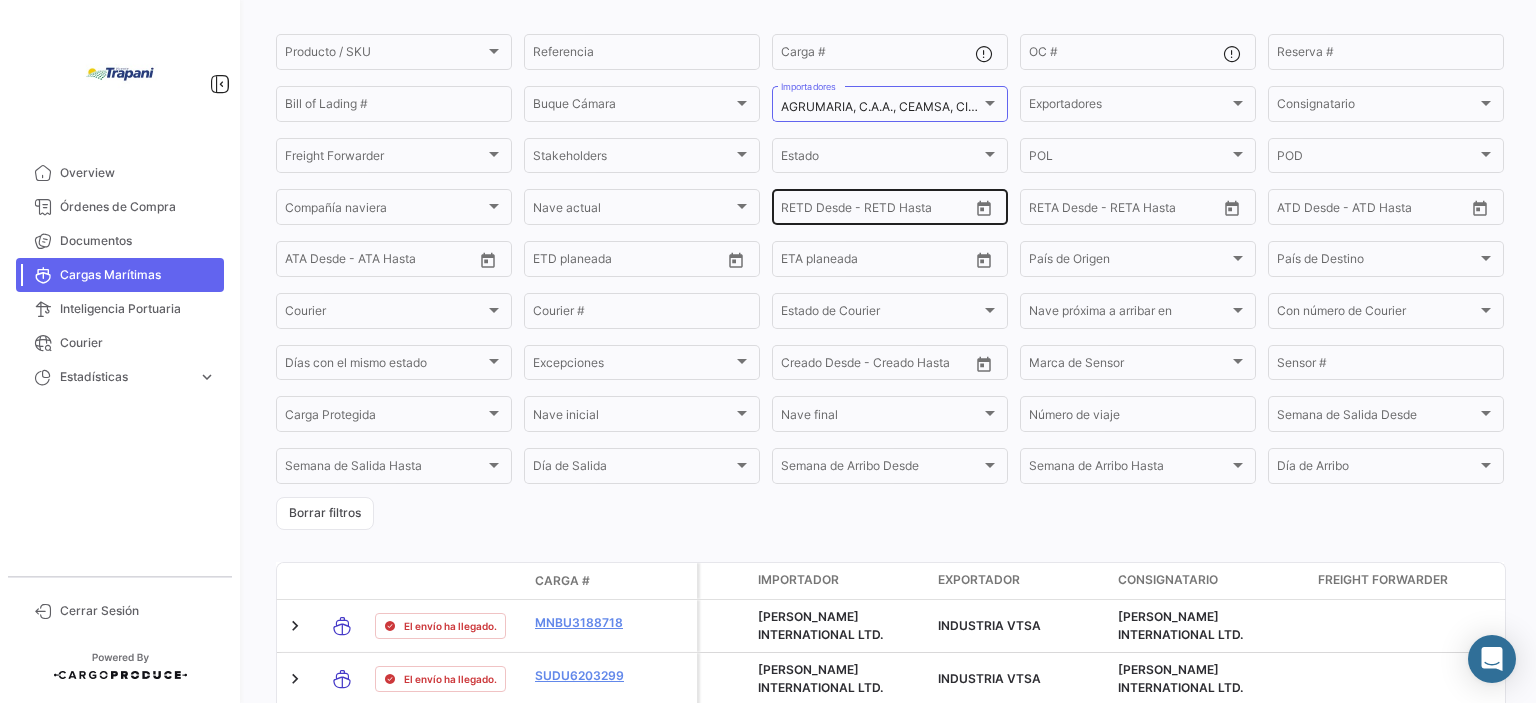 scroll, scrollTop: 0, scrollLeft: 0, axis: both 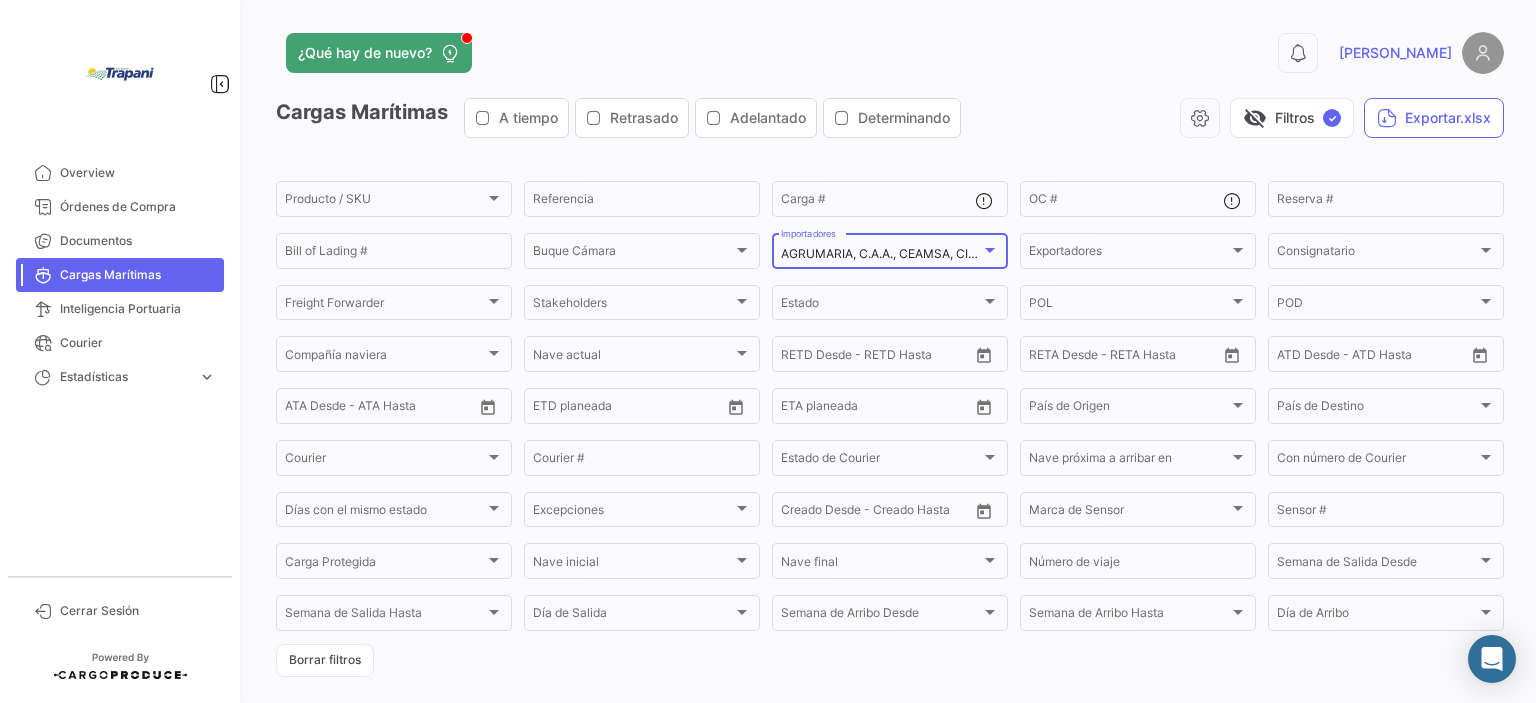 click on "AGRUMARIA, C.A.A., CEAMSA, CITROJUGO, CITRUS & ALLIED ESSENCES LTD, [PERSON_NAME] APS,., [PERSON_NAME] FOOD SAS, DÖHLER HOLLAND B.V., FIRMENICH, GIVAUDAN, GIVAUDAN NEDERLAND BV, GlobalFood Suppliers GmbH, GREENWOOD ASSOCIATES, INC, International Beer Breweries Ltd., MEROSO, MEROSO FOODS NV, NATUREX AG, OSEM FOOD INDUSTRIES  LTD, PRODALIM BV, [PERSON_NAME] FRUCHSÄFTE GmbH & CO. OG, [PERSON_NAME] INTERNATIONAL LTD., TRADE CHANNEL INC, [PERSON_NAME] & CO INC, WFF, WORLD FOODS AND FLAVORS USA LLC, XIAMEN CONCENTRADING IMPORT & EXPORT CO.,LTD" at bounding box center (2602, 253) 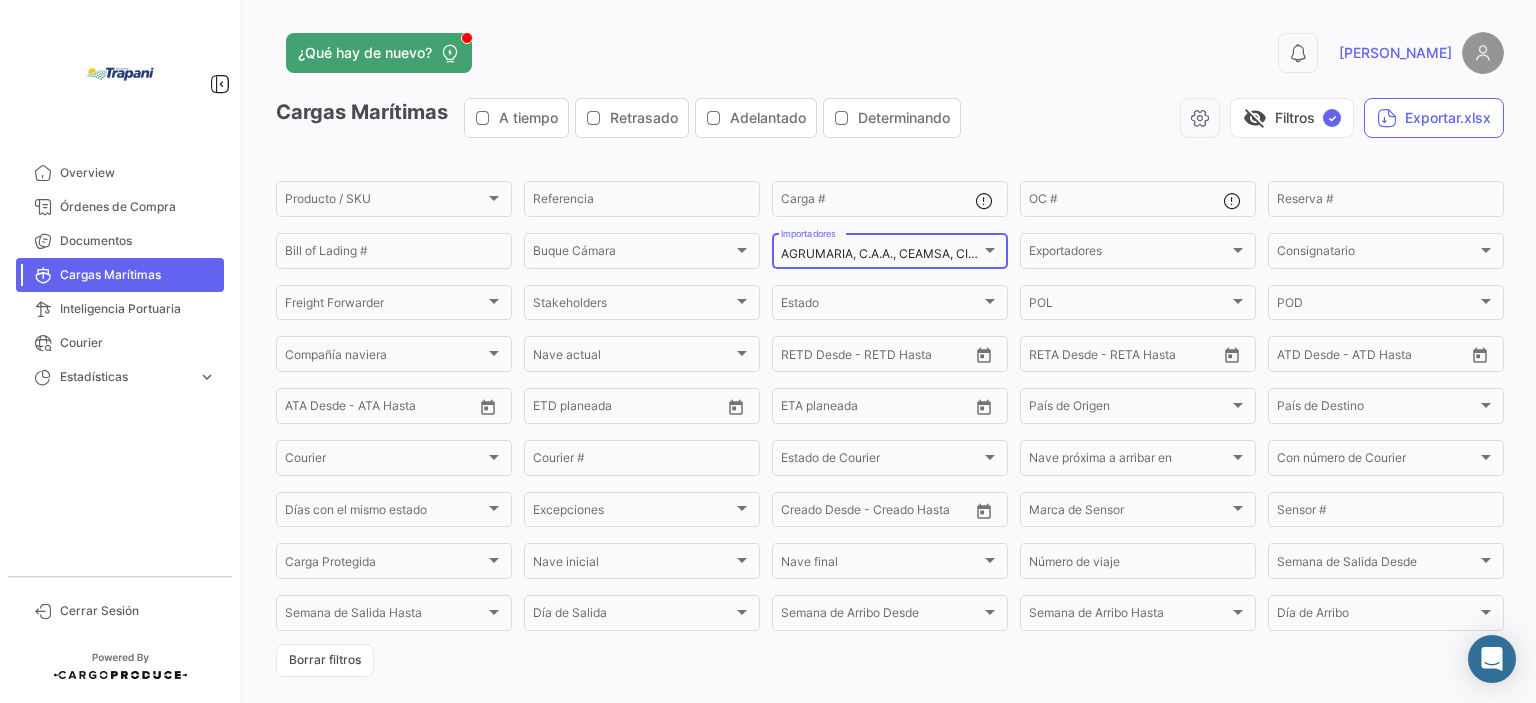 click at bounding box center (990, 250) 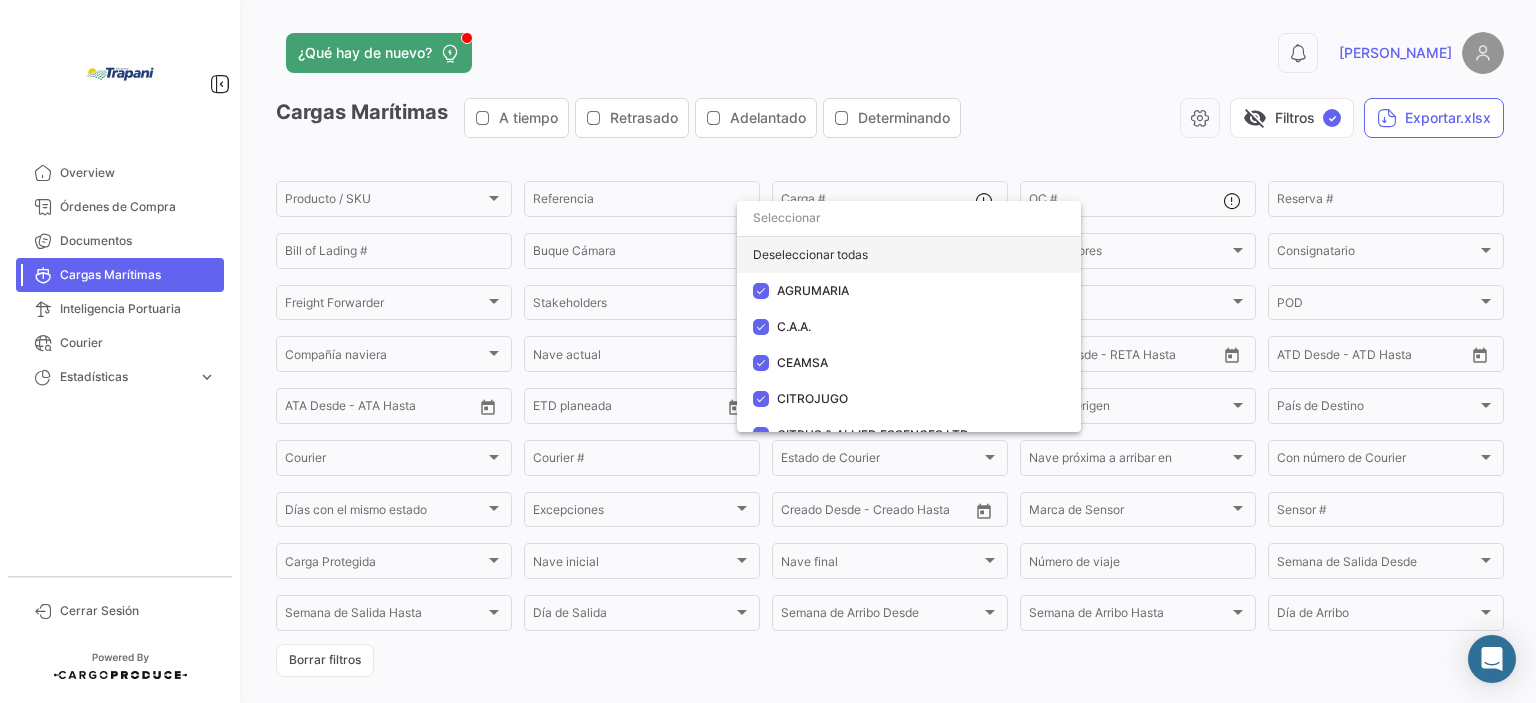click on "Deseleccionar todas" 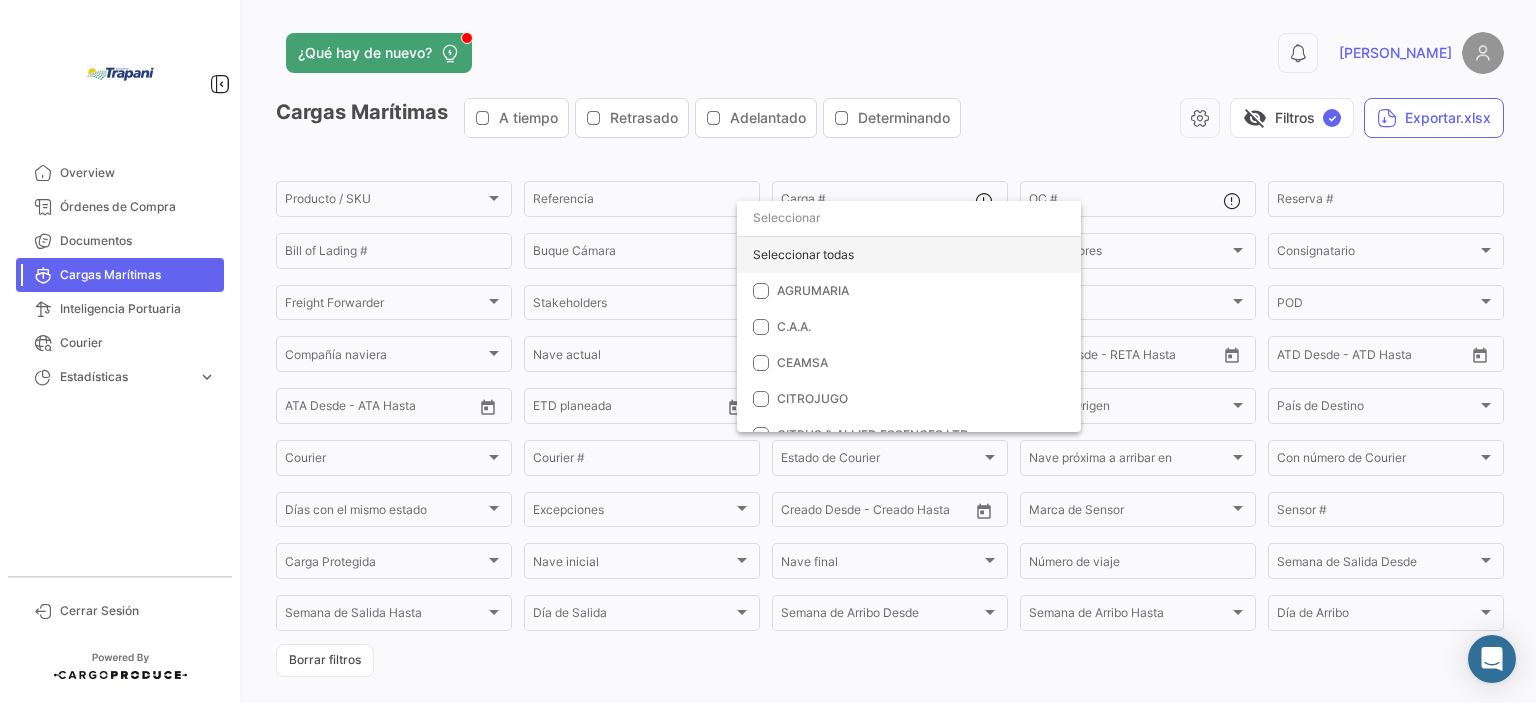click on "Seleccionar todas" 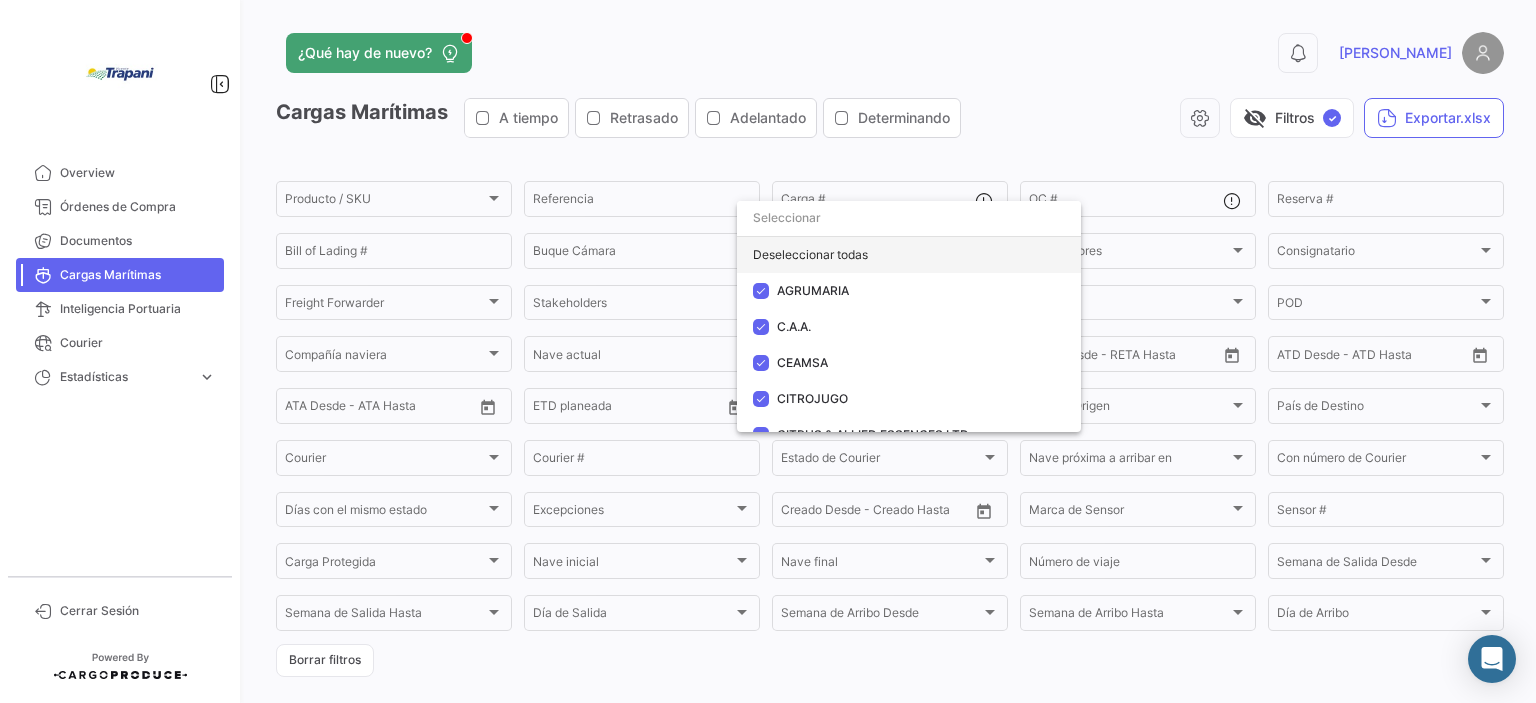 click on "Deseleccionar todas" 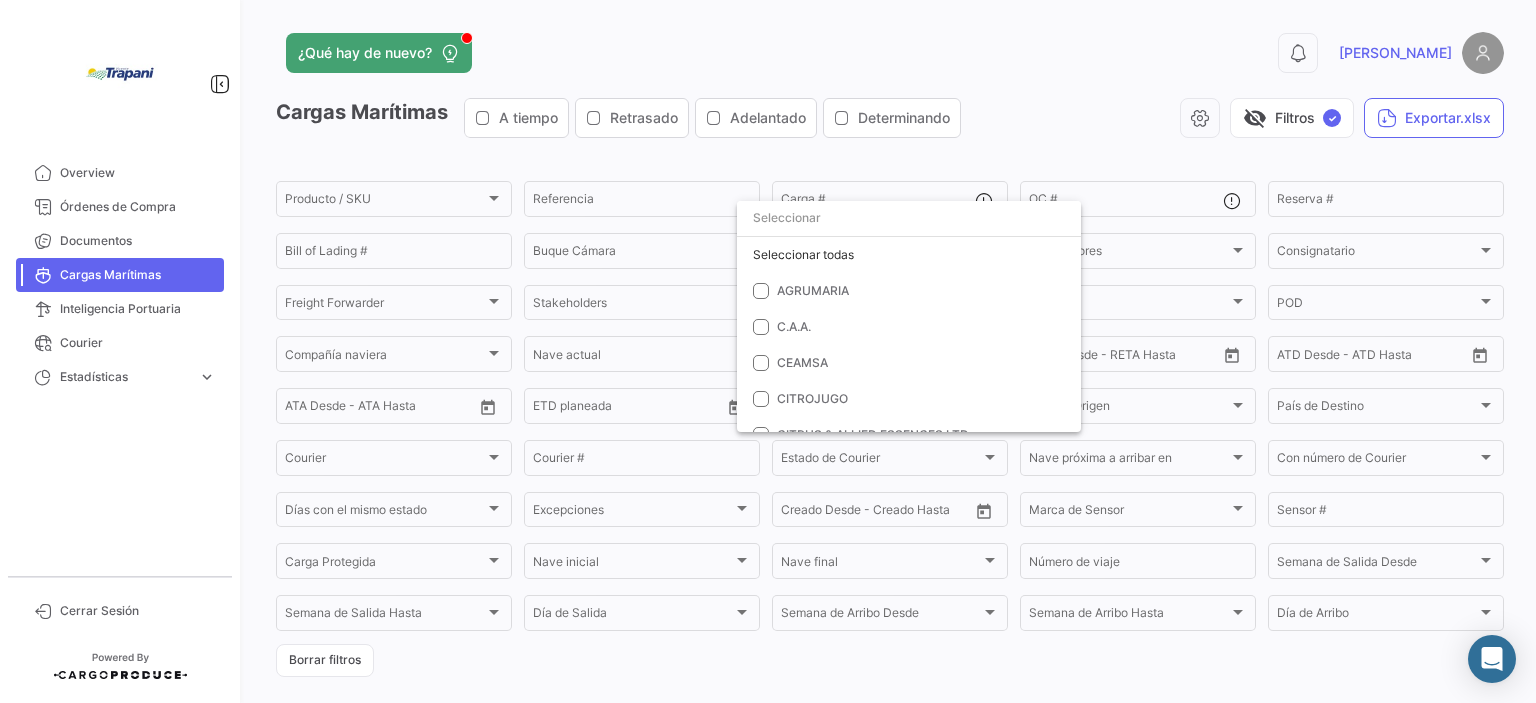 click at bounding box center [909, 218] 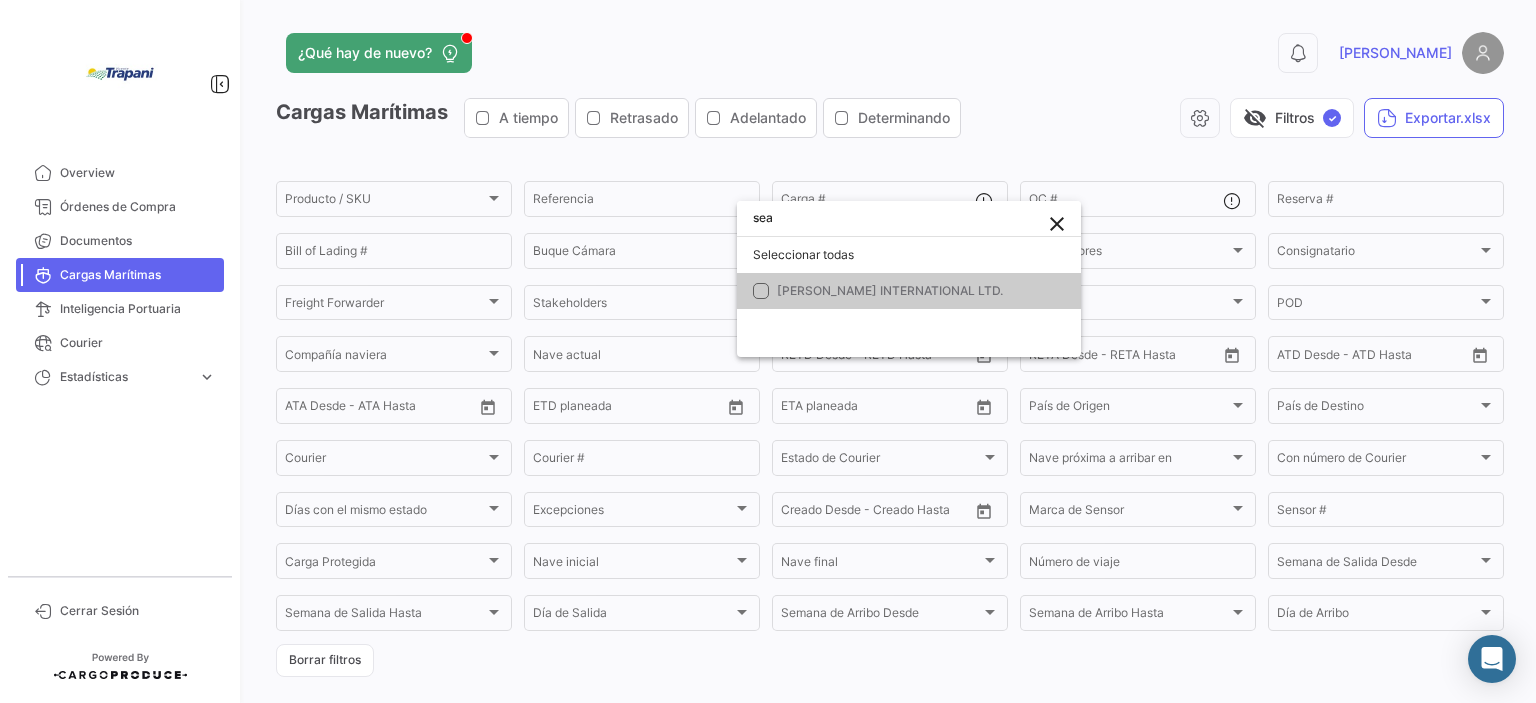 type on "sea" 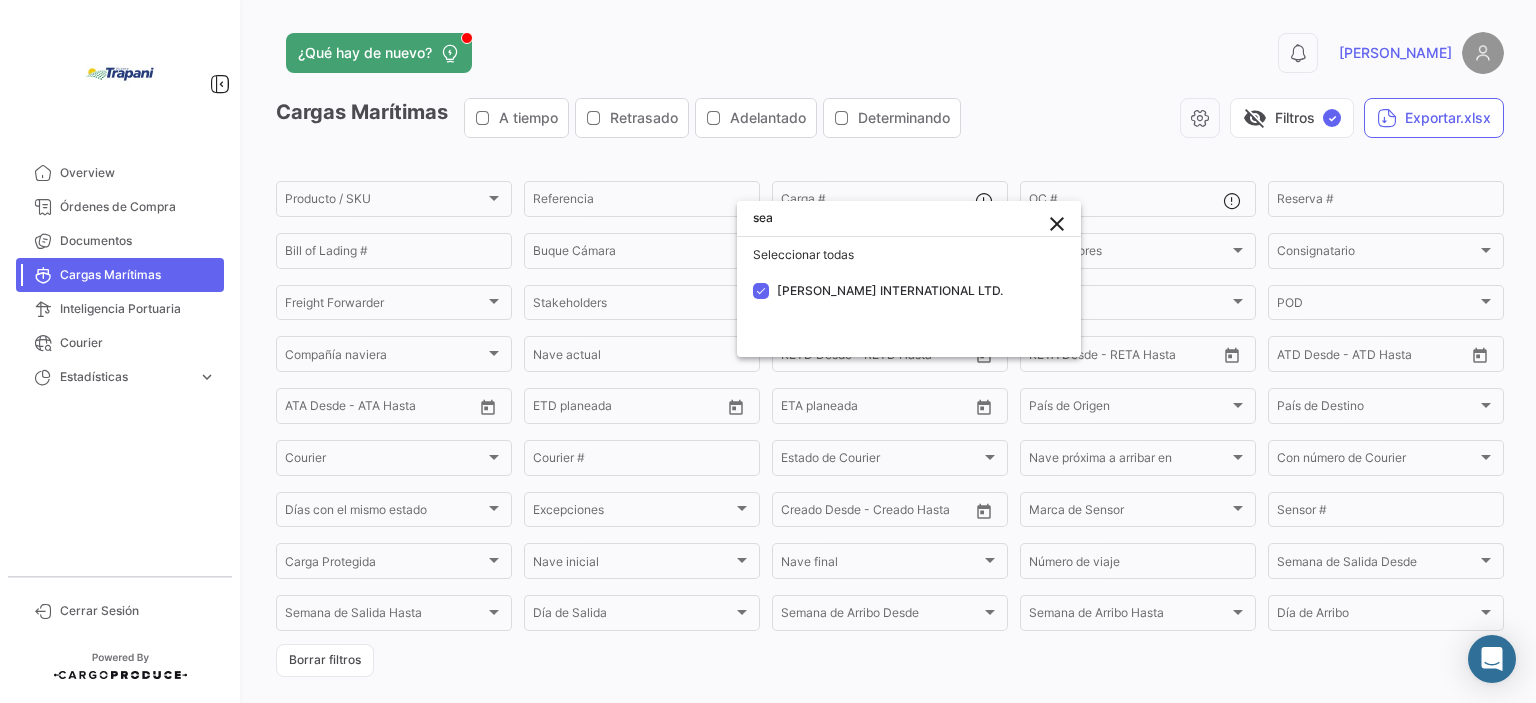 click on "close" at bounding box center [1057, 224] 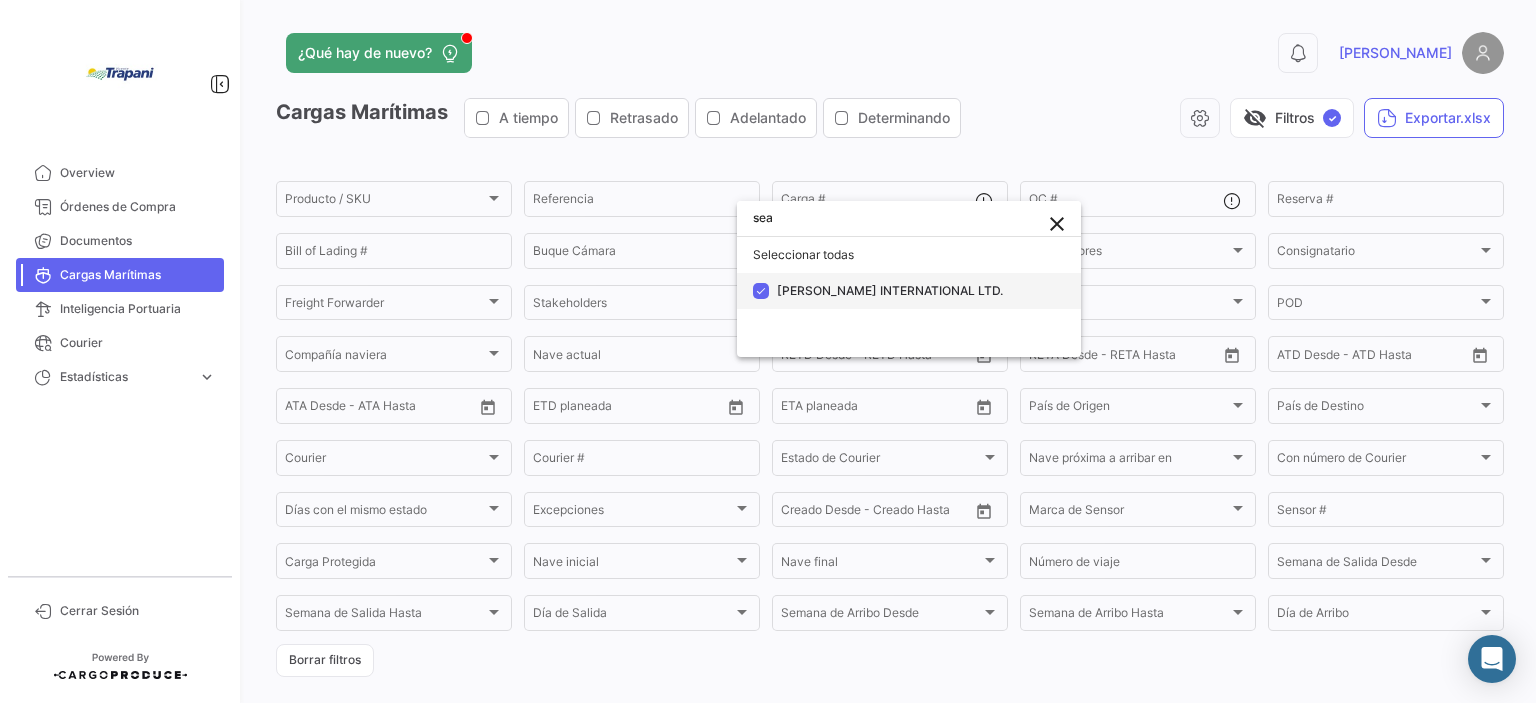 type on "sea" 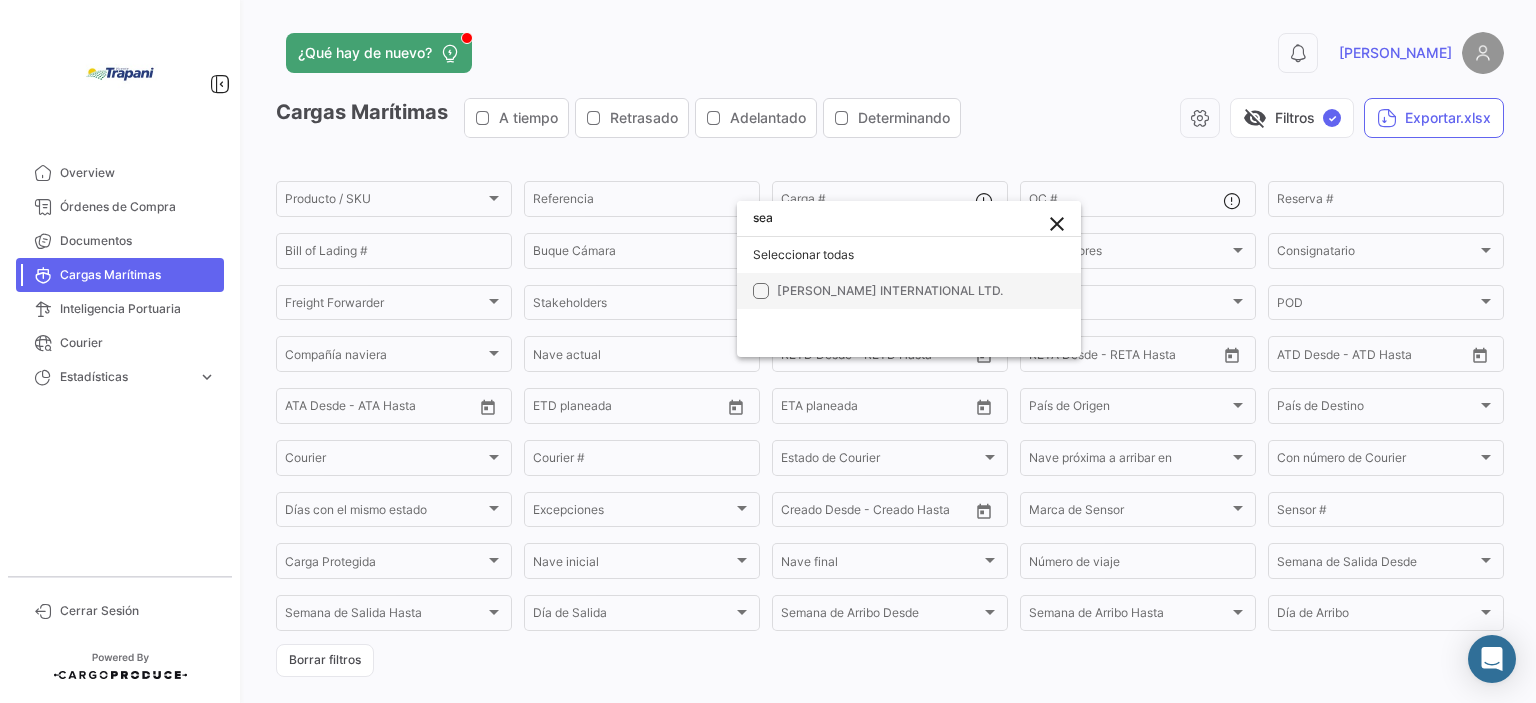 click on "[PERSON_NAME] INTERNATIONAL LTD." at bounding box center [890, 290] 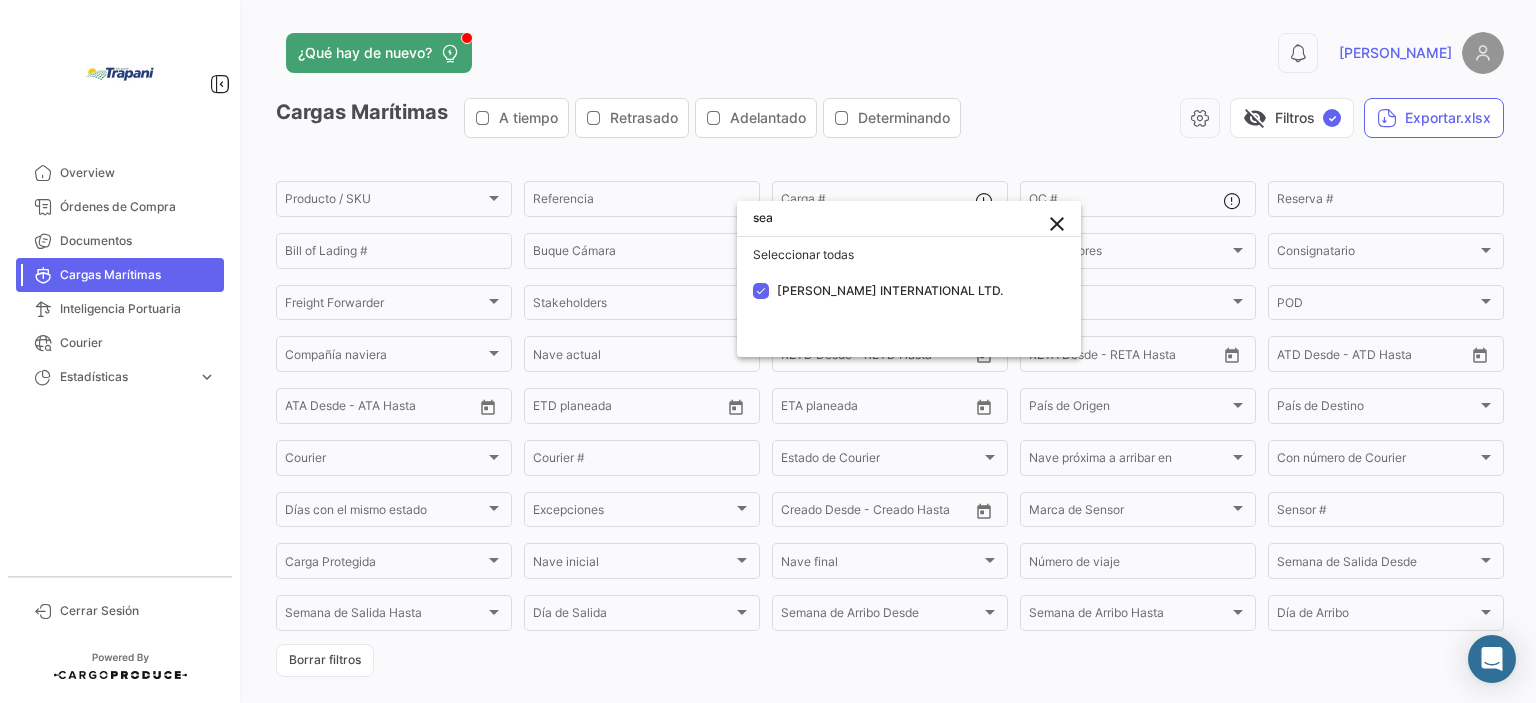 click at bounding box center [768, 351] 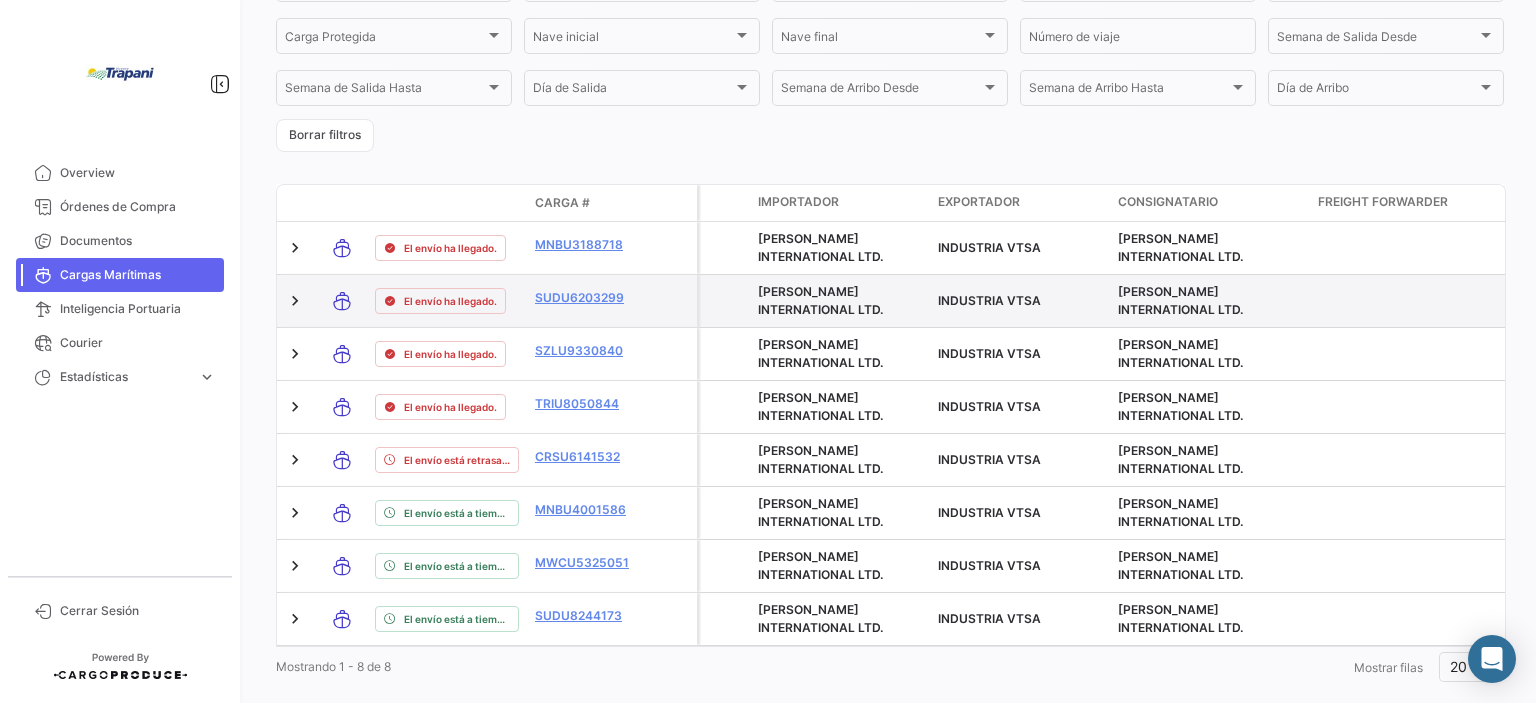 scroll, scrollTop: 573, scrollLeft: 0, axis: vertical 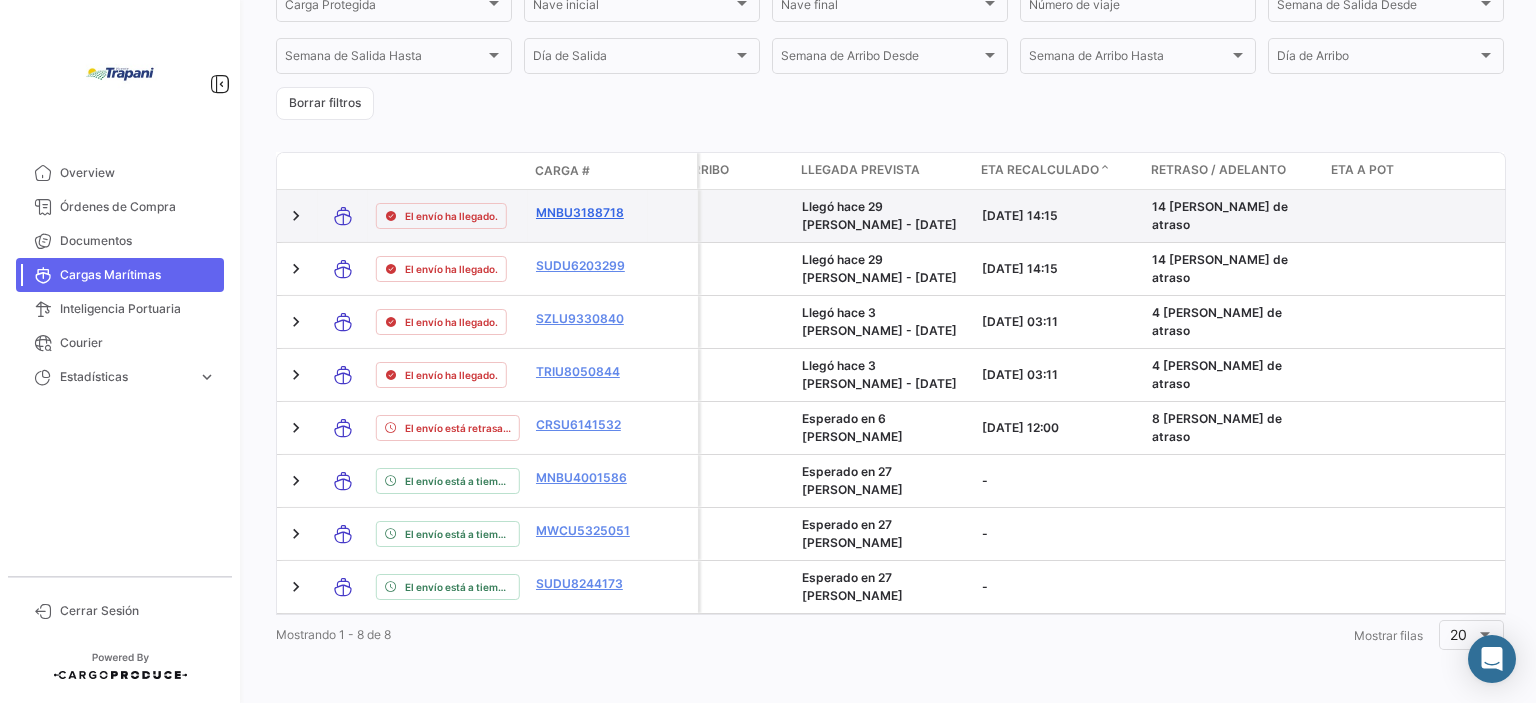 click on "MNBU3188718" 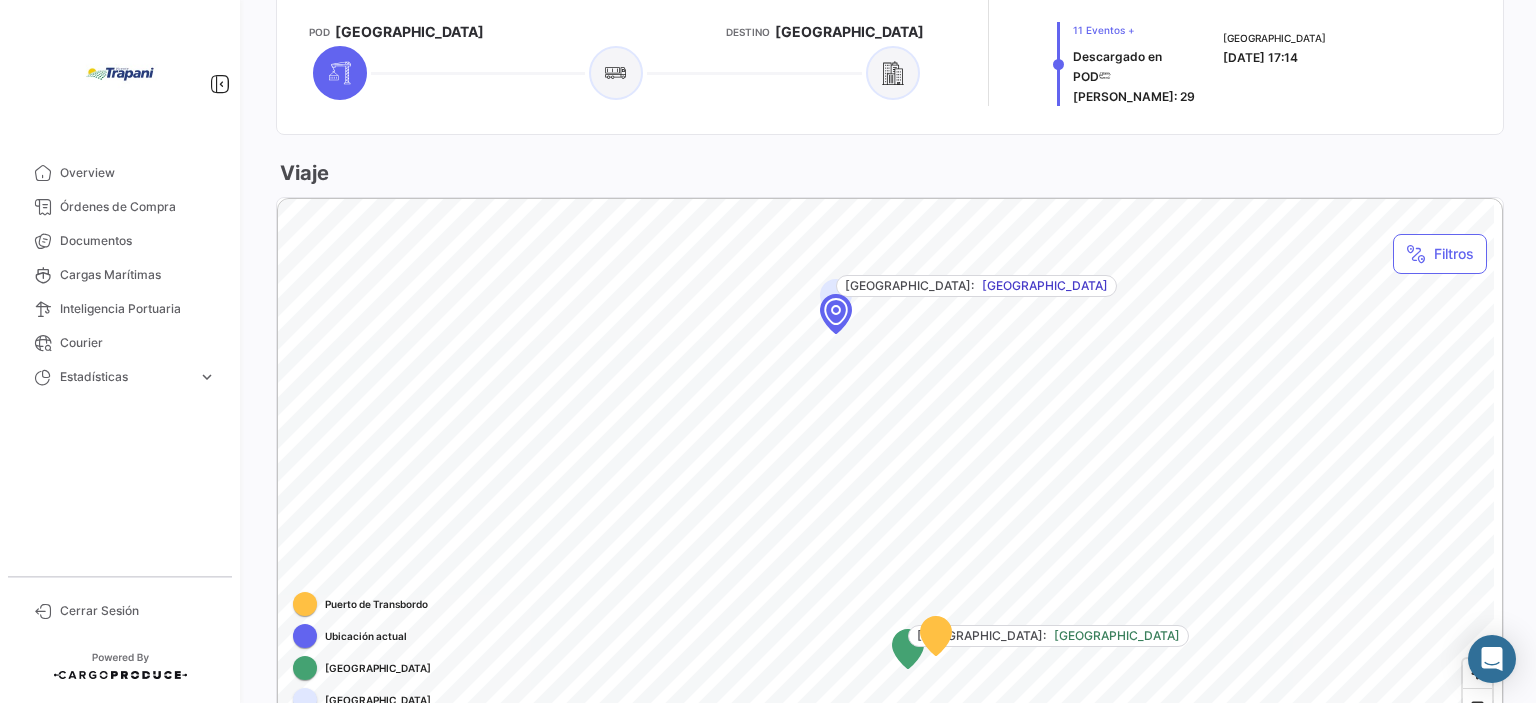 scroll, scrollTop: 800, scrollLeft: 0, axis: vertical 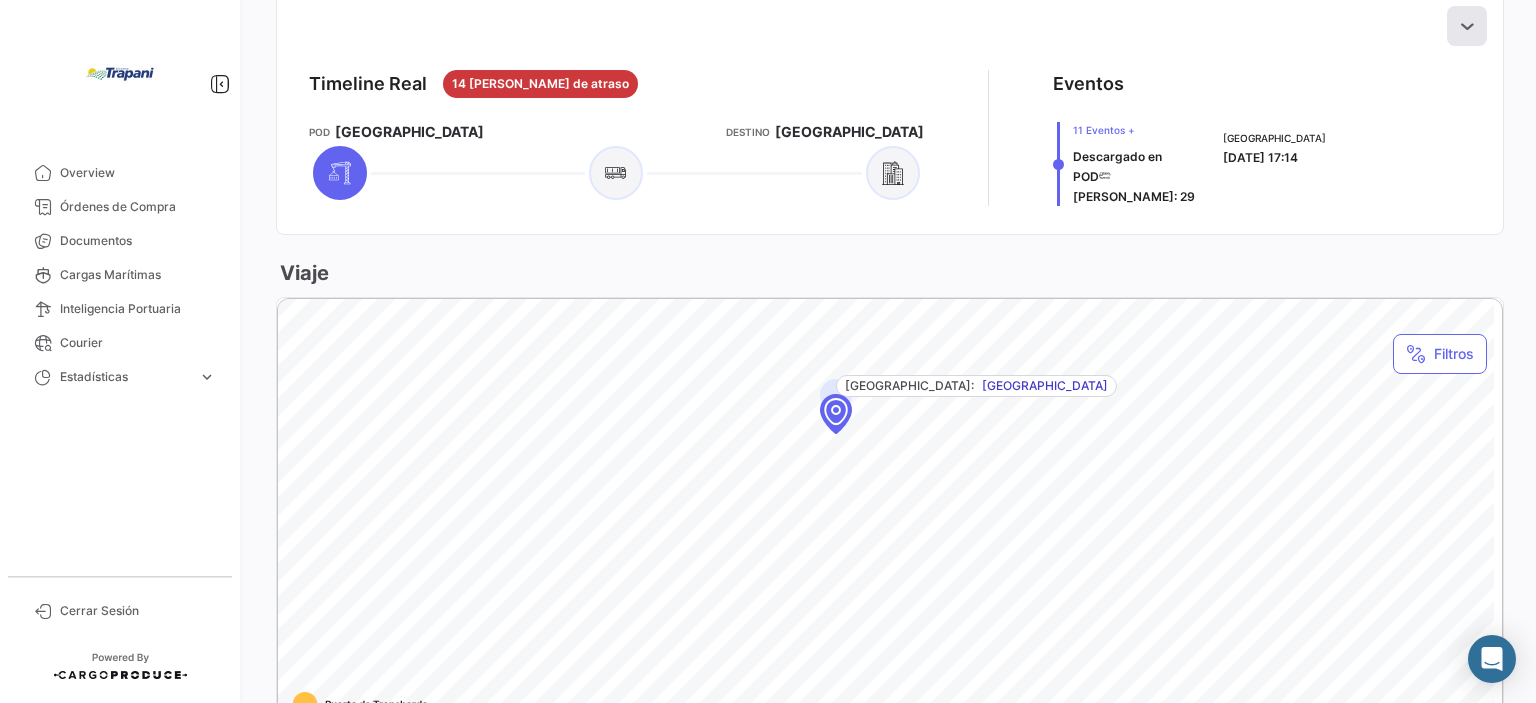 click at bounding box center [1467, 26] 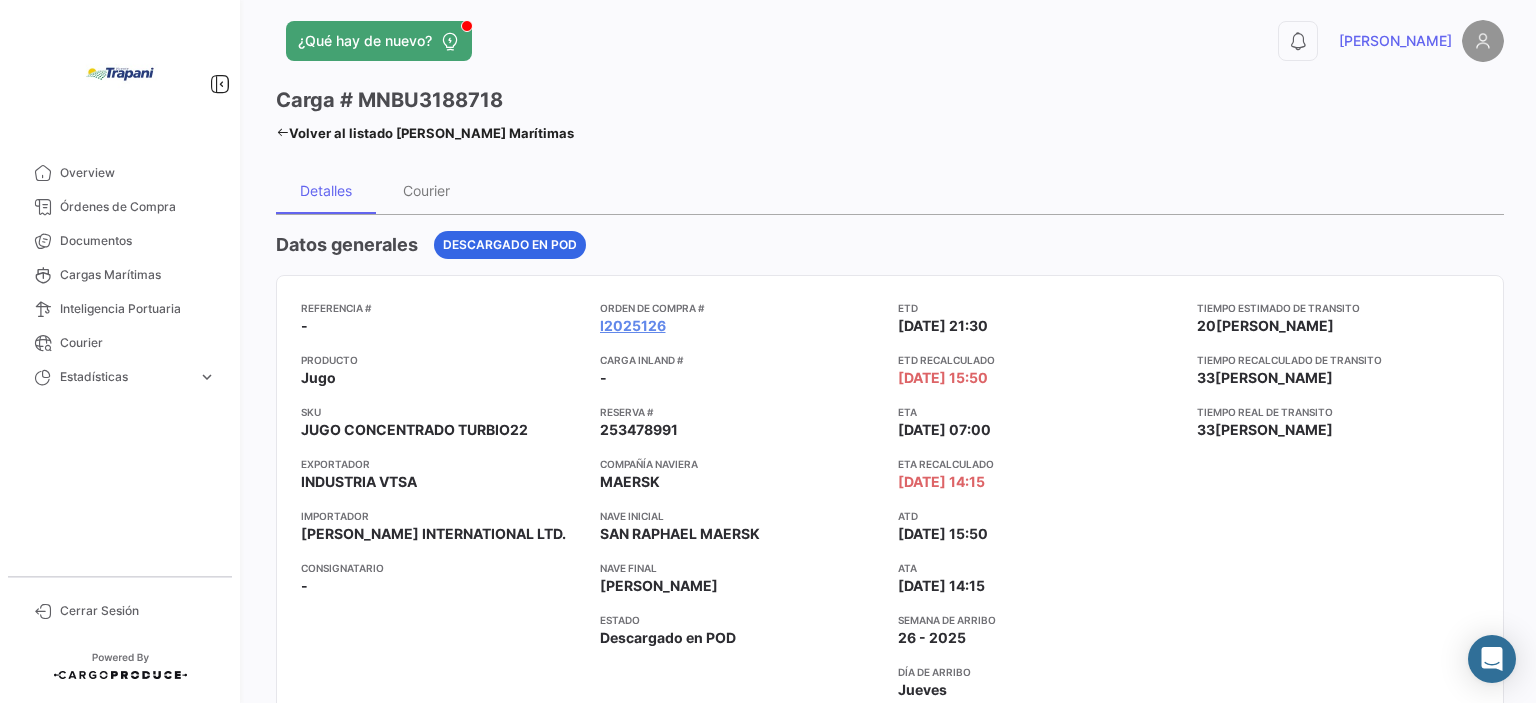 scroll, scrollTop: 0, scrollLeft: 0, axis: both 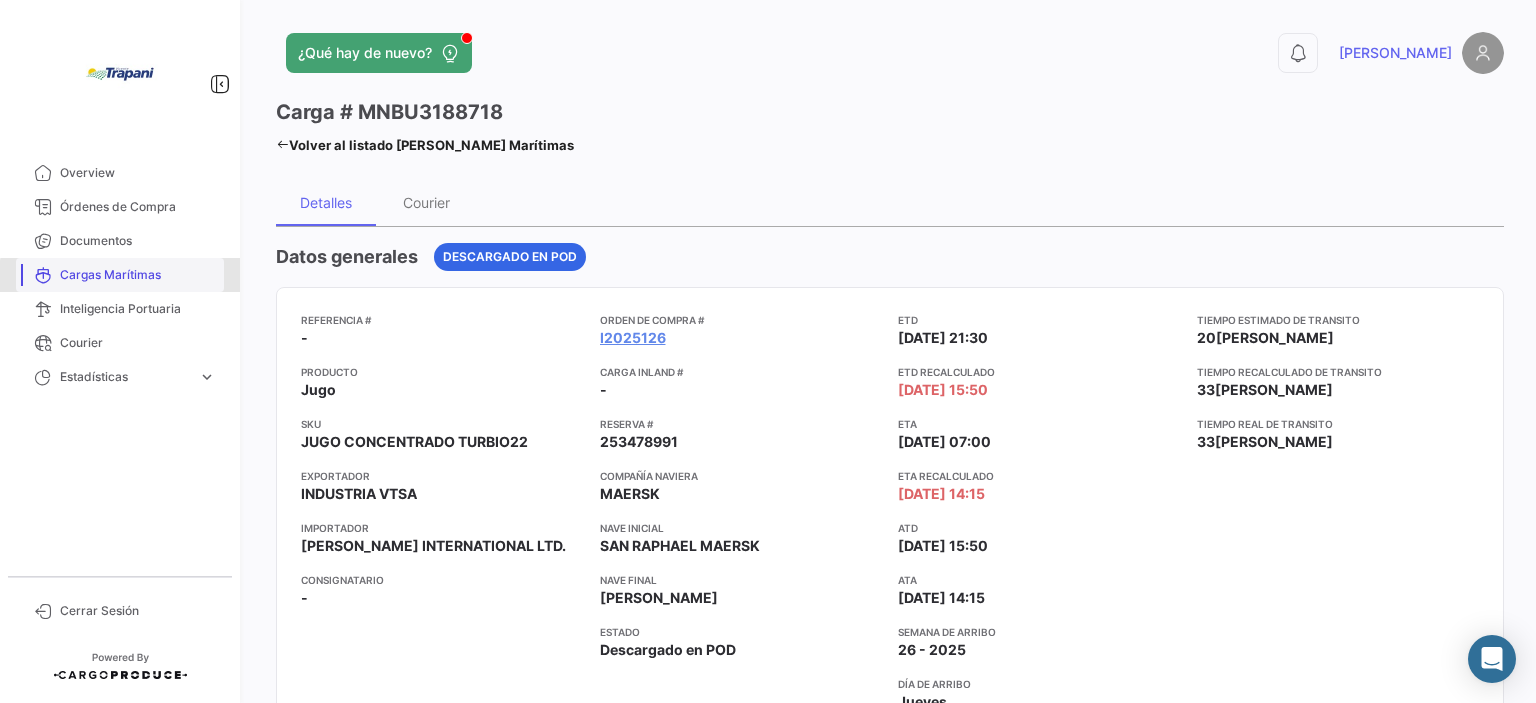 click on "Cargas Marítimas" at bounding box center [138, 275] 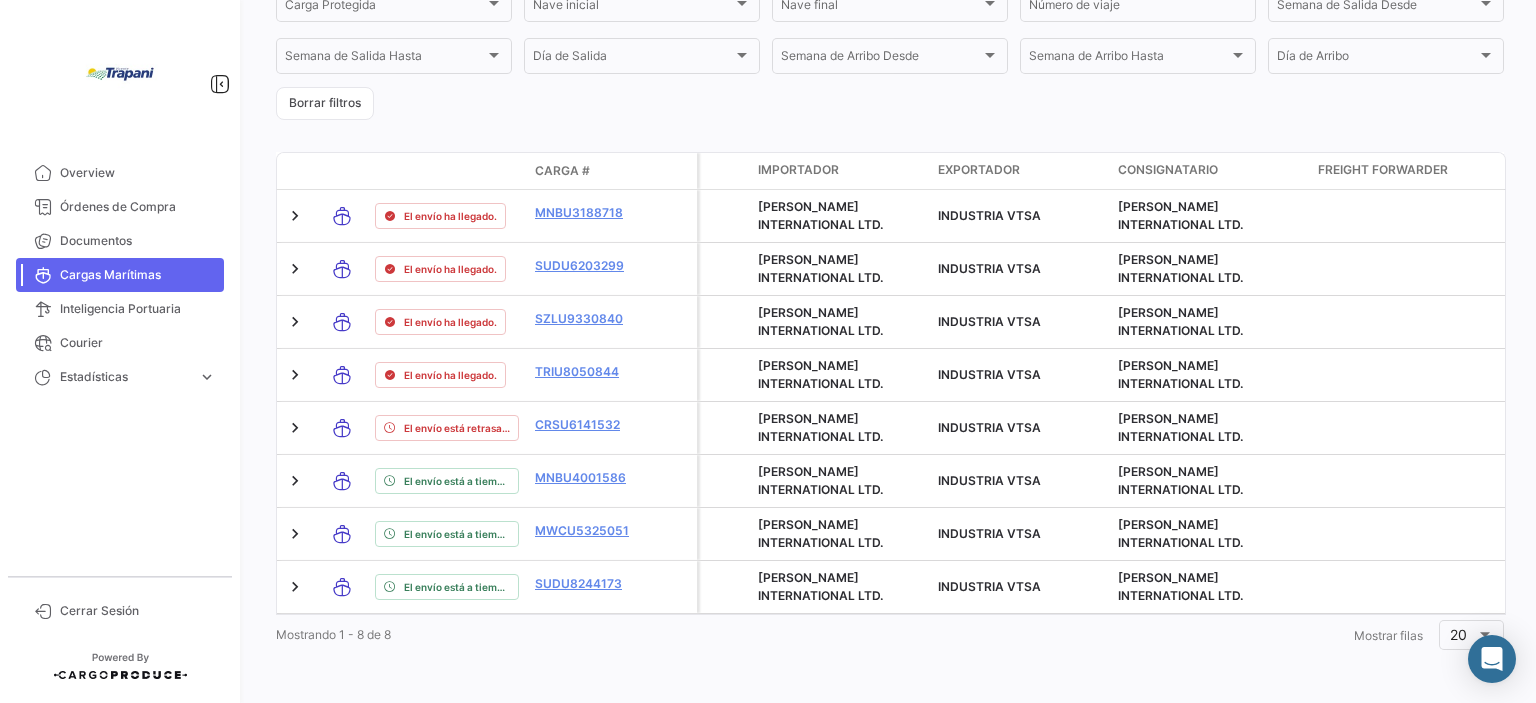 scroll, scrollTop: 573, scrollLeft: 0, axis: vertical 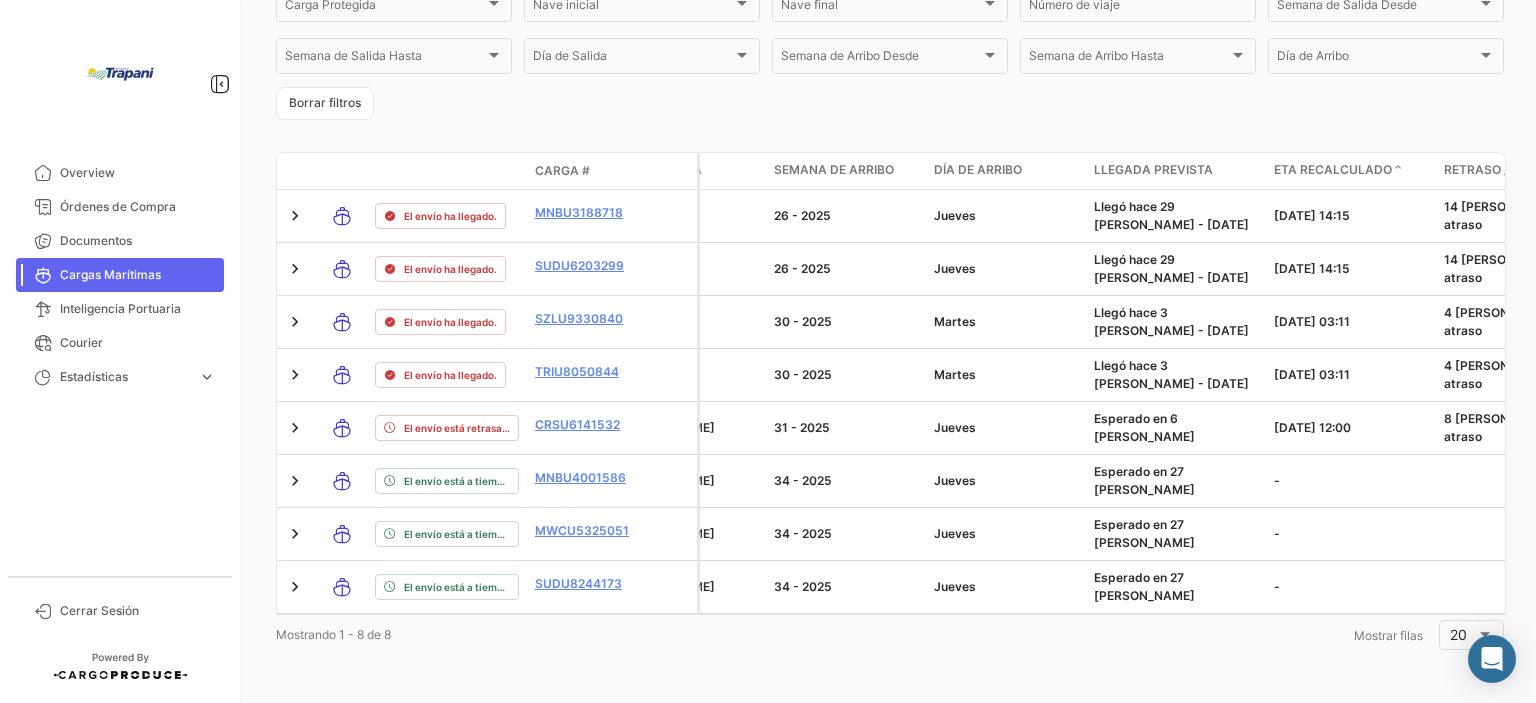 click on "Cargas Marítimas   A tiempo   Retrasado   Adelantado   Determinando   visibility_off   Filtros  ✓  Exportar.xlsx  Producto / SKU Producto / SKU  Referencia   Carga #   OC #  Reserva # Bill of Lading # Buque Cámara Buque [PERSON_NAME] INTERNATIONAL LTD.  Importadores Exportadores Exportadores Consignatario Consignatario Freight Forwarder Freight Forwarder Stakeholders Stakeholders Estado Estado POL POL POD POD Compañía naviera Compañía naviera [PERSON_NAME] actual [PERSON_NAME] actual Desde –  RETD Desde - RETD Hasta  Desde –  [PERSON_NAME] Desde - [PERSON_NAME] Hasta  ATD Desde –  ATD Desde - ATD Hasta  ATA Desde –  ATA Desde - ATA Hasta  Desde –  ETD planeada  Desde –  ETA planeada  País de Origen País de Origen País de Destino País de Destino Courier Courier Courier # Estado de Courier Estado de Courier [PERSON_NAME] próxima a arribar en [GEOGRAPHIC_DATA] próxima a arribar en Con número de Courier Con número de Courier [PERSON_NAME] con el mismo estado [PERSON_NAME] con el mismo estado Excepciones Excepciones Creado Desde – Marca de Sensor Sensor #" 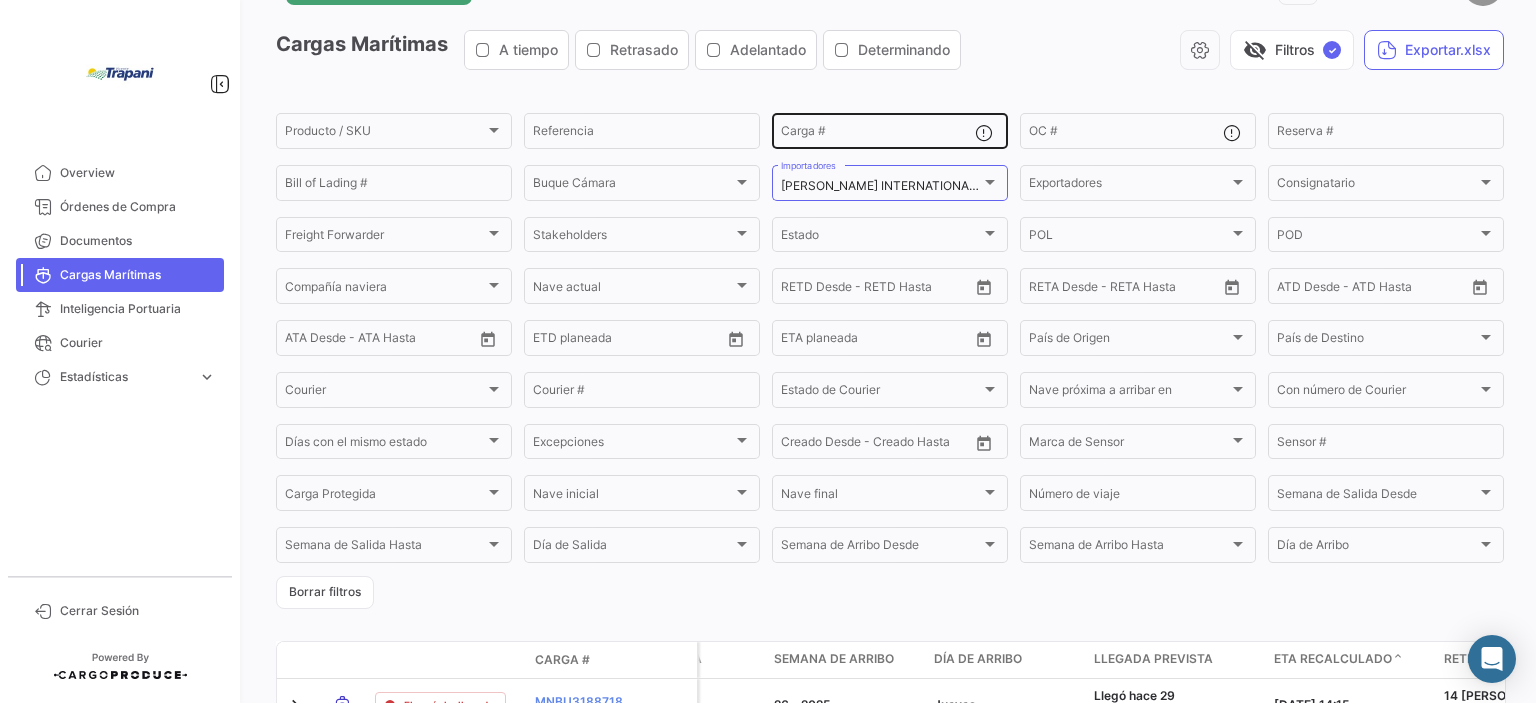 scroll, scrollTop: 0, scrollLeft: 0, axis: both 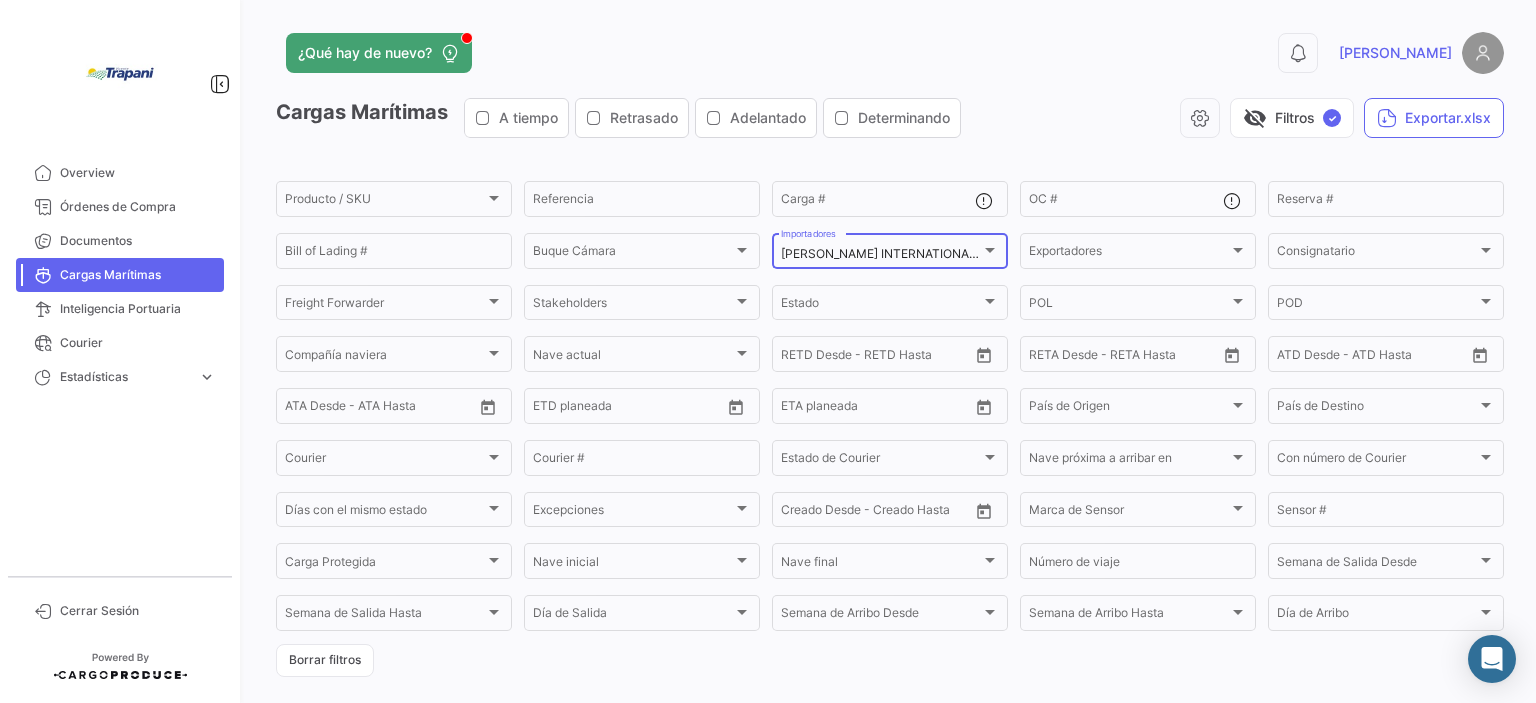 click on "[PERSON_NAME] INTERNATIONAL LTD." at bounding box center [892, 253] 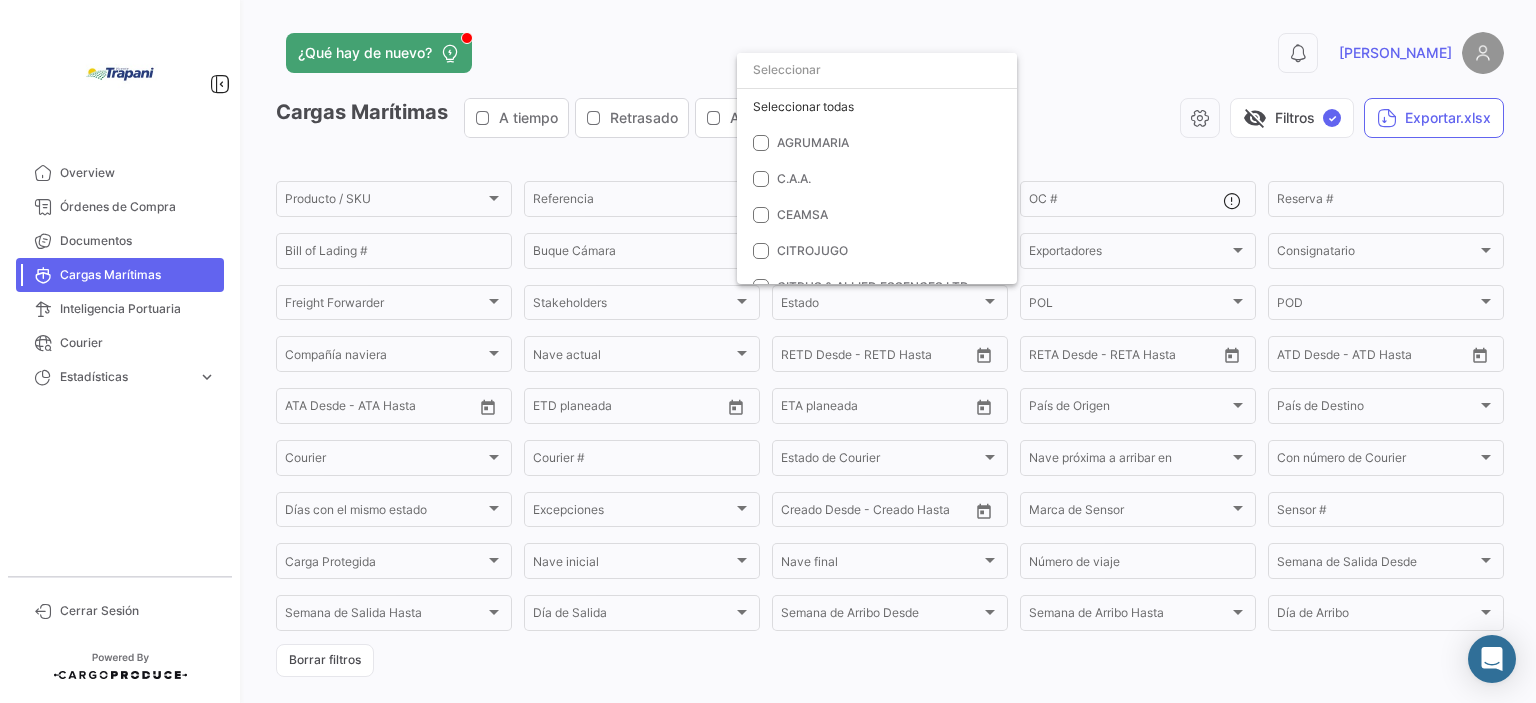 scroll, scrollTop: 780, scrollLeft: 0, axis: vertical 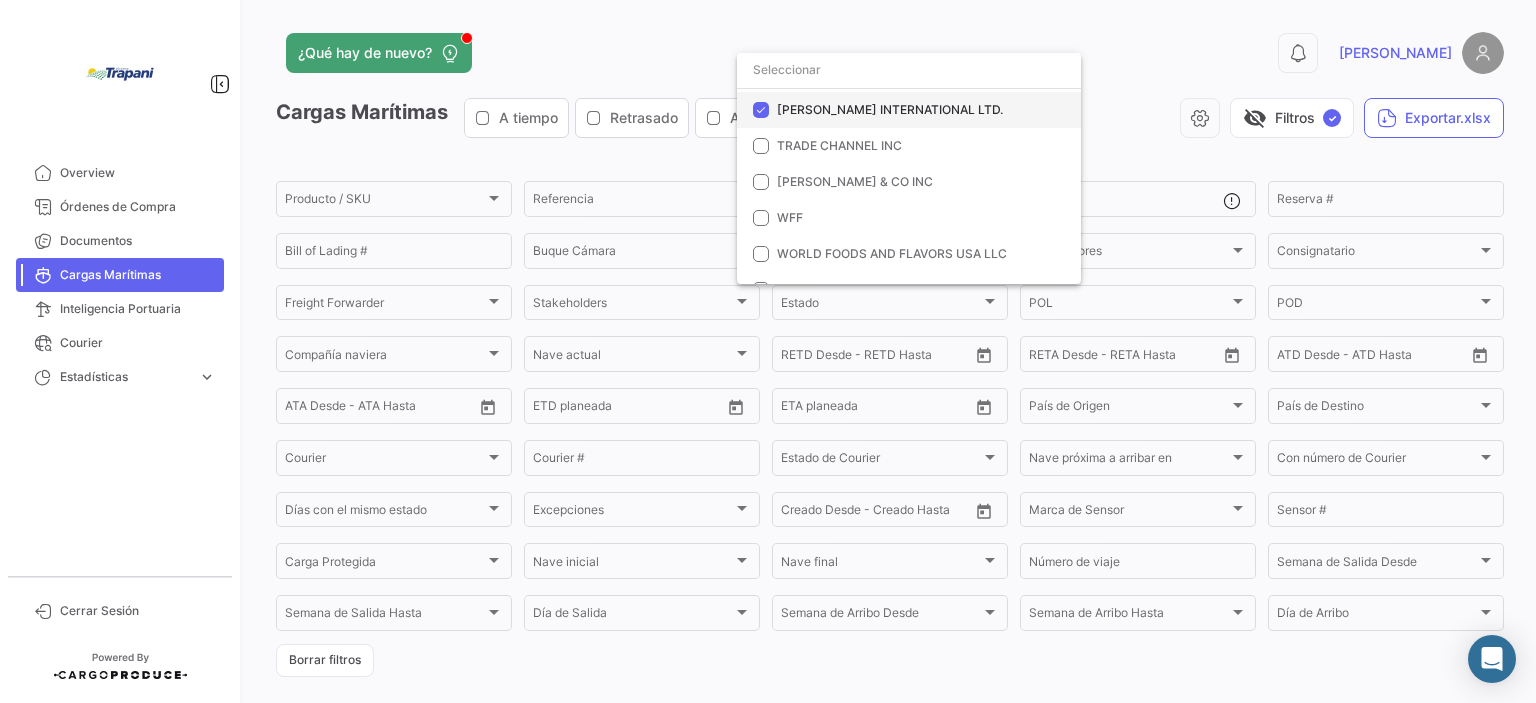 click at bounding box center [761, 110] 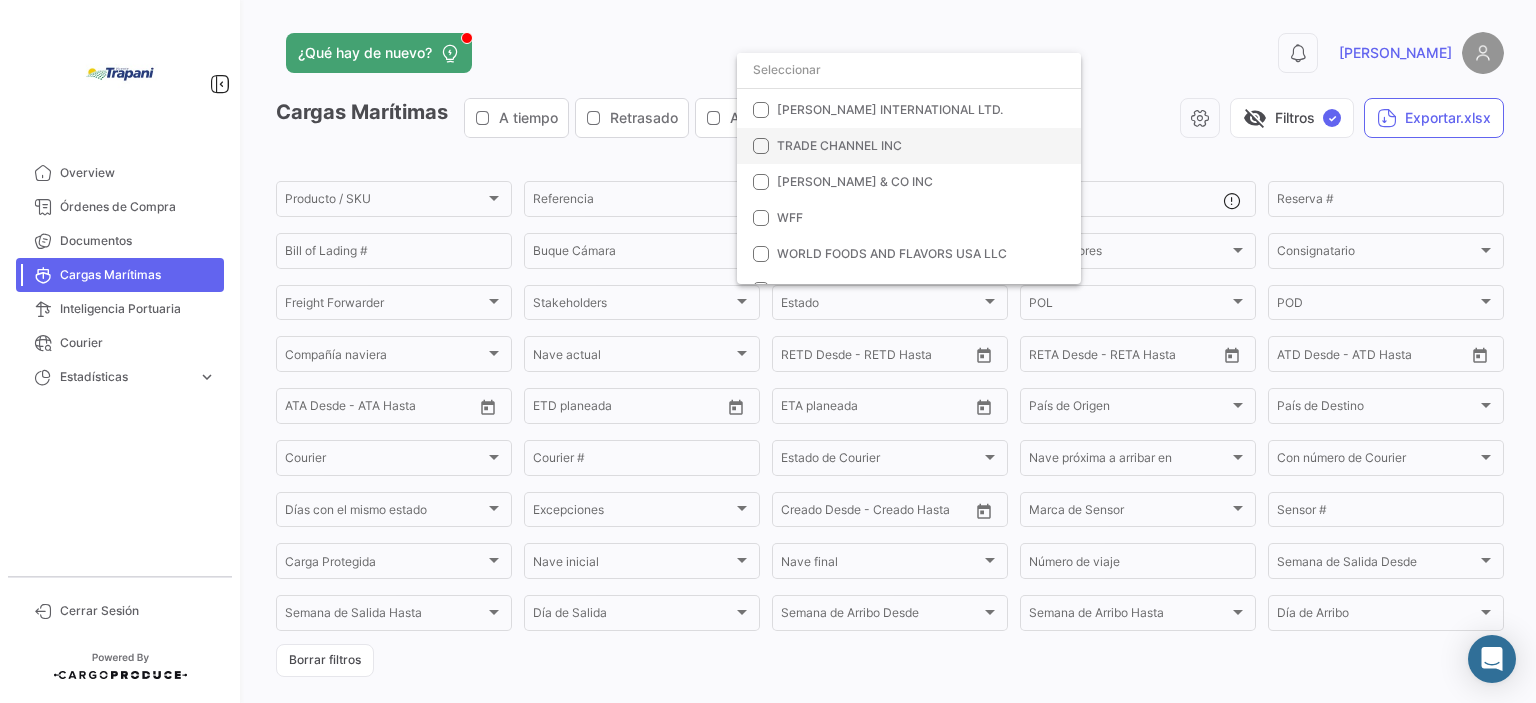 click at bounding box center (761, 146) 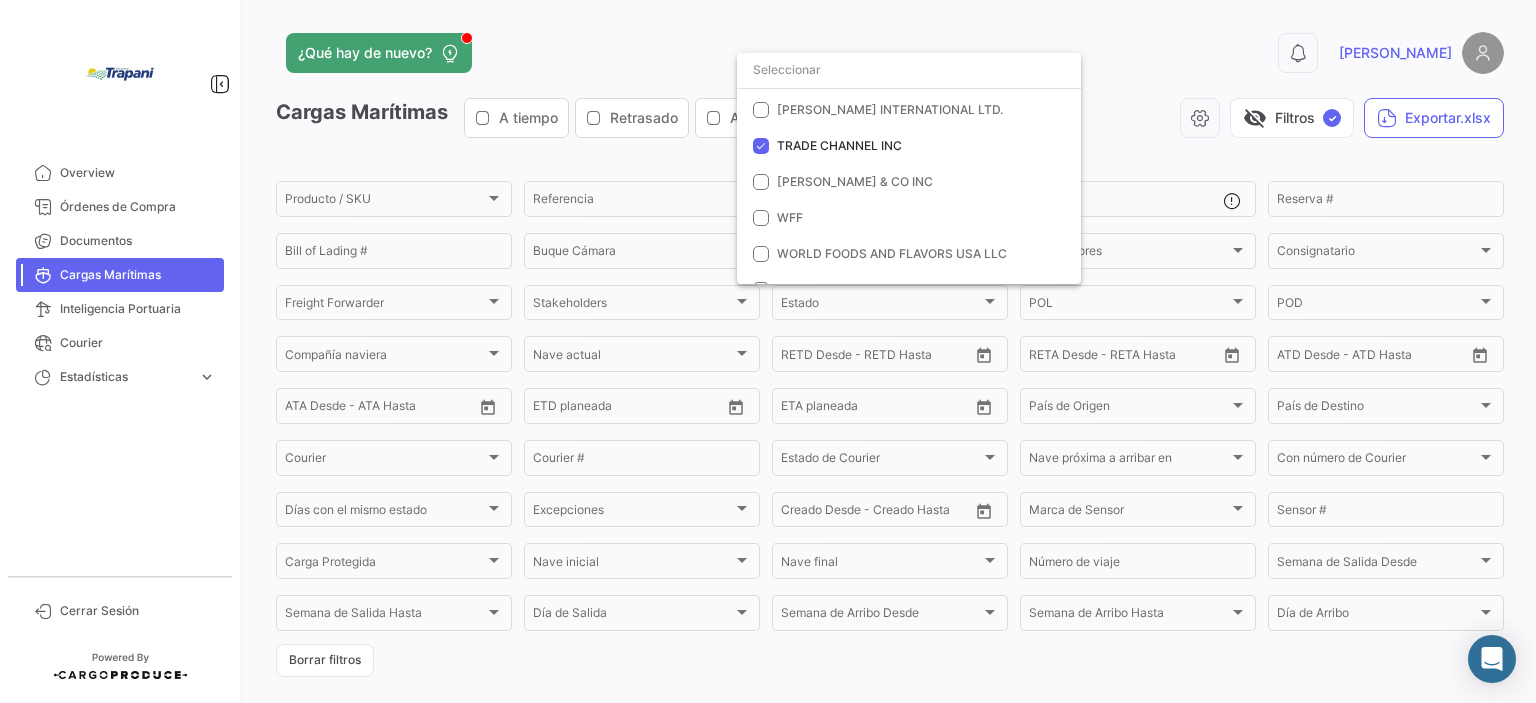 click at bounding box center (768, 351) 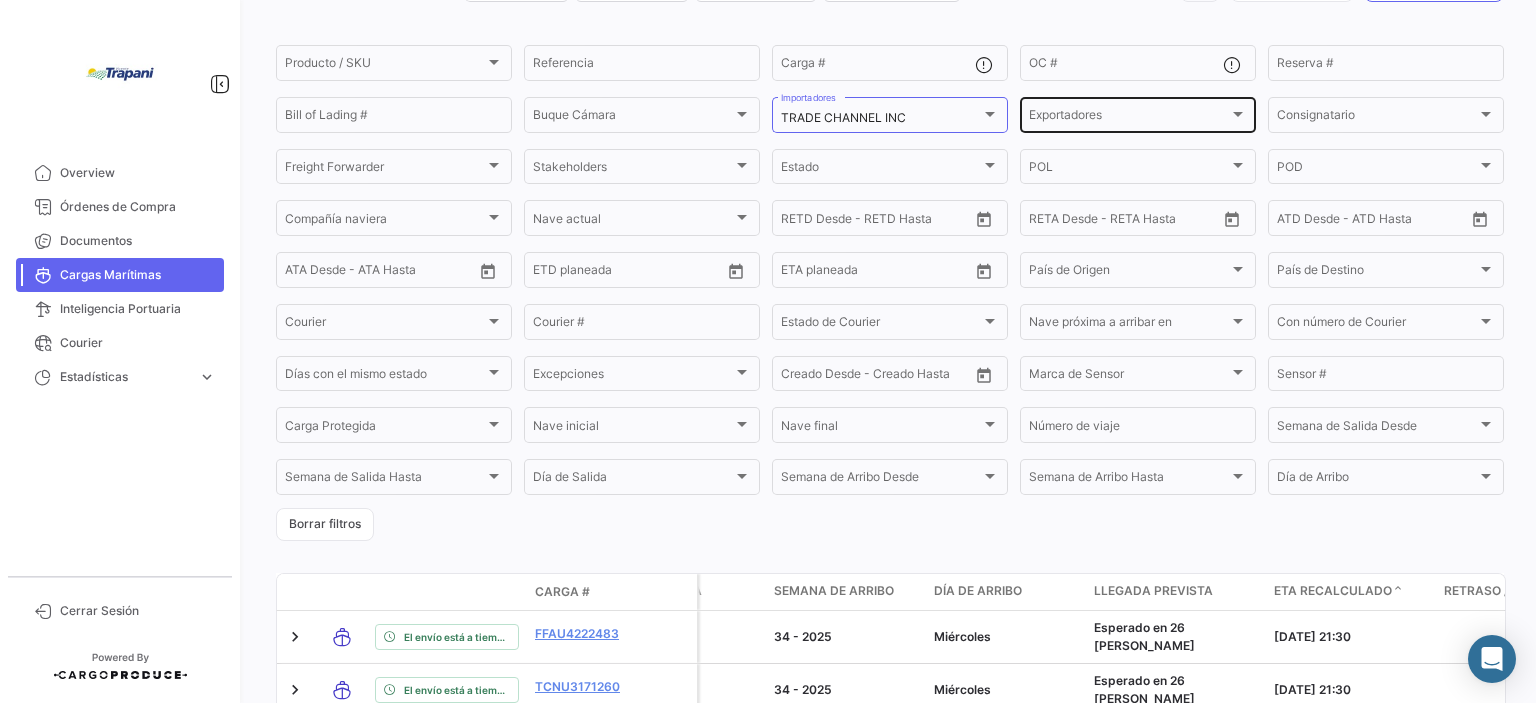 scroll, scrollTop: 468, scrollLeft: 0, axis: vertical 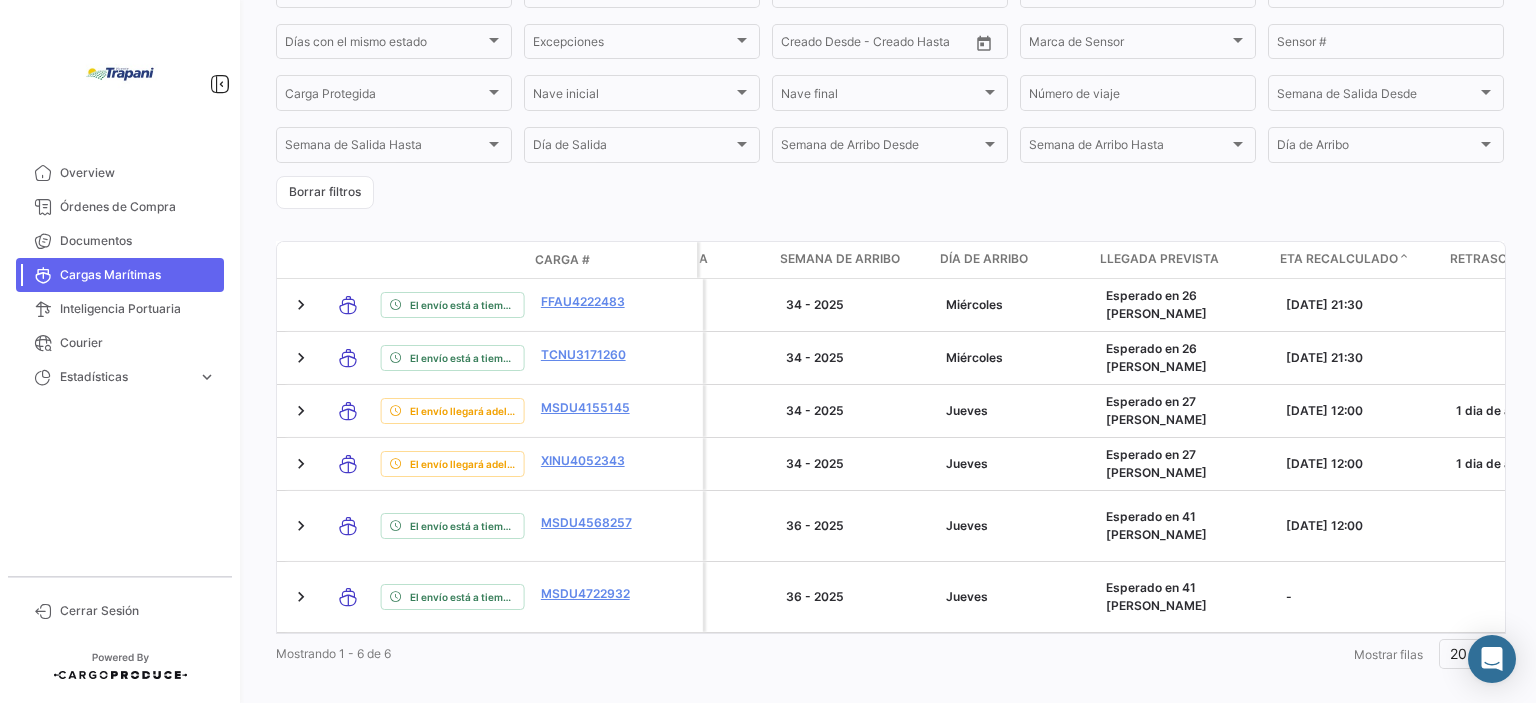 click on "El envío está a tiempo.  FFAU4222483 TRADE CHANNEL INC INDUSTRIA VTSA TRADE CHANNEL INC CMA CGM  29 - 2025   Jueves   34 - 2025   Miércoles   Esperado en 26 [PERSON_NAME]    [DATE] 21:30
[DATE] 17:03   [DATE] 05:30
[DATE] 05:30
[DATE] 21:30
En [PERSON_NAME] a POD
8 [PERSON_NAME]  I2025192 BUA0345098 Aceite  1AA0VE1MA  EVER FIT  EVER FIT   EVER FIT   [GEOGRAPHIC_DATA]   [GEOGRAPHIC_DATA]   34 [PERSON_NAME]   34 [PERSON_NAME]   [DATE] 12:15
[DATE] 08:59
[DATE] 23:34
[PERSON_NAME]  El envío está a tiempo.  TCNU3171260 TRADE CHANNEL INC INDUSTRIA VTSA TRADE CHANNEL INC CMA CGM  29 - 2025   Jueves   34 - 2025   Miércoles   Esperado en 26 [PERSON_NAME]    [DATE] 21:30
[DATE] 17:03   [DATE] 05:30
[DATE] 05:30
[DATE] 21:30
En [PERSON_NAME] a POD
8 [PERSON_NAME]  I2025192 BUA0345098 Aceite  1AA0VE1MA  EVER FIT  EVER FIT   EVER FIT   [GEOGRAPHIC_DATA]   [GEOGRAPHIC_DATA]   34 [PERSON_NAME]   34 [PERSON_NAME]   [DATE] 12:16
[DATE] 08:59
[DATE] 23:35
[PERSON_NAME]  El envío llegará adelantado.  MSDU4155145" 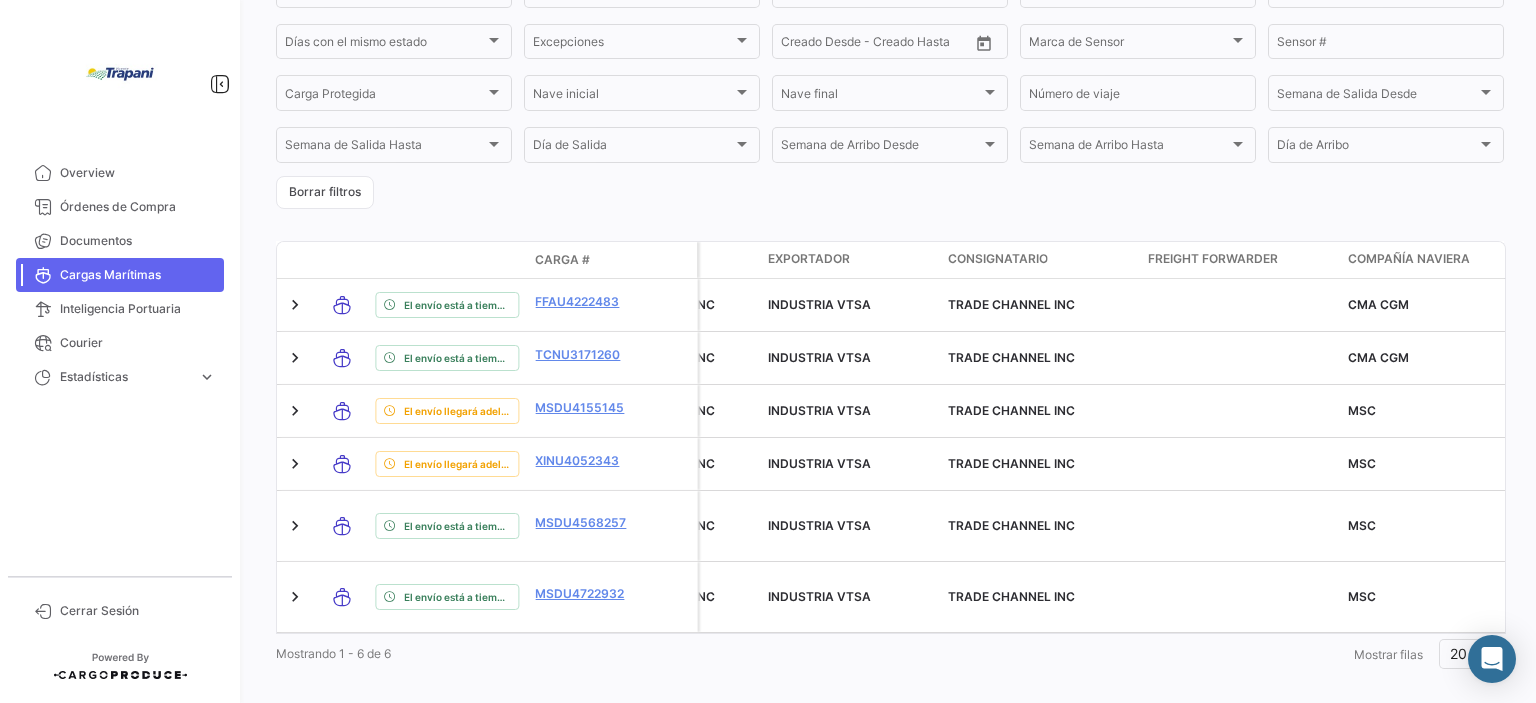 scroll, scrollTop: 0, scrollLeft: 0, axis: both 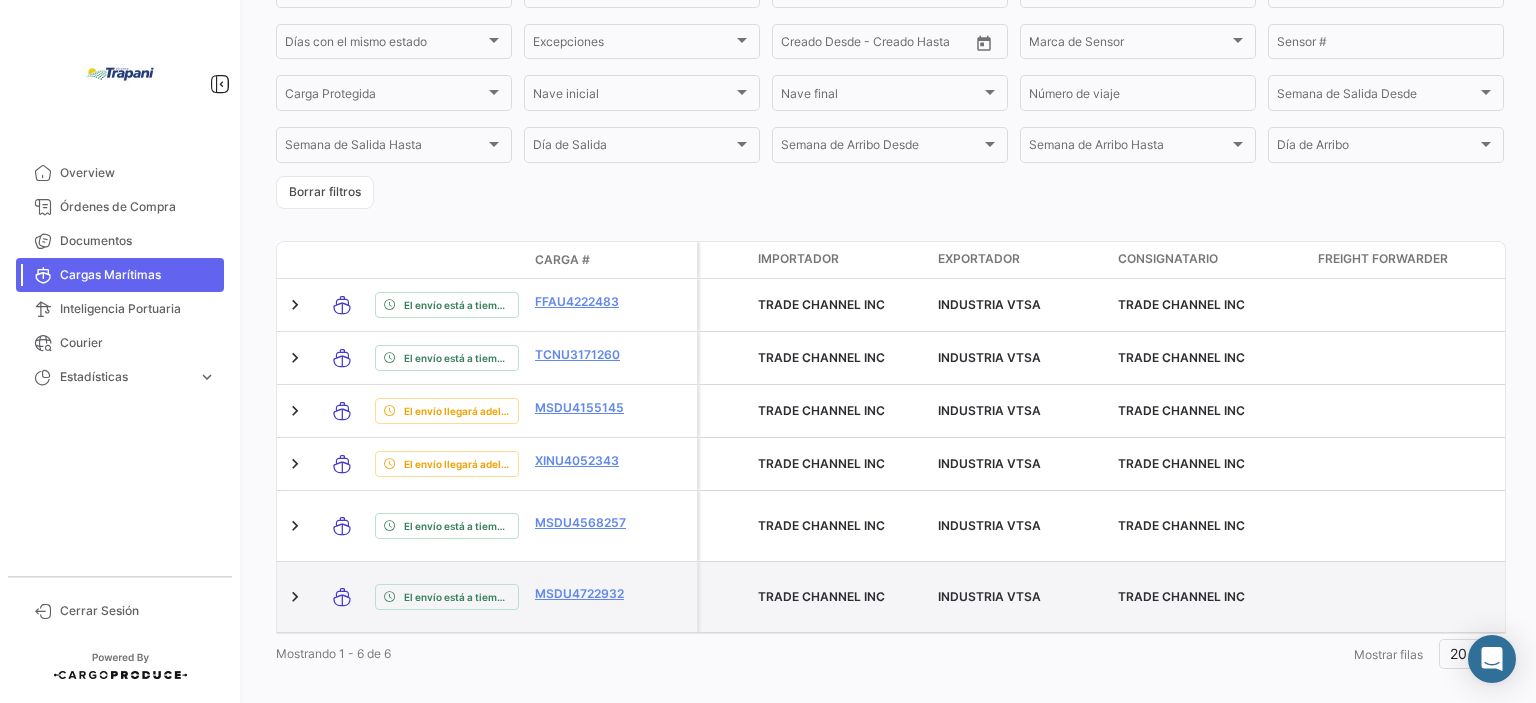 drag, startPoint x: 586, startPoint y: 614, endPoint x: 404, endPoint y: 595, distance: 182.98907 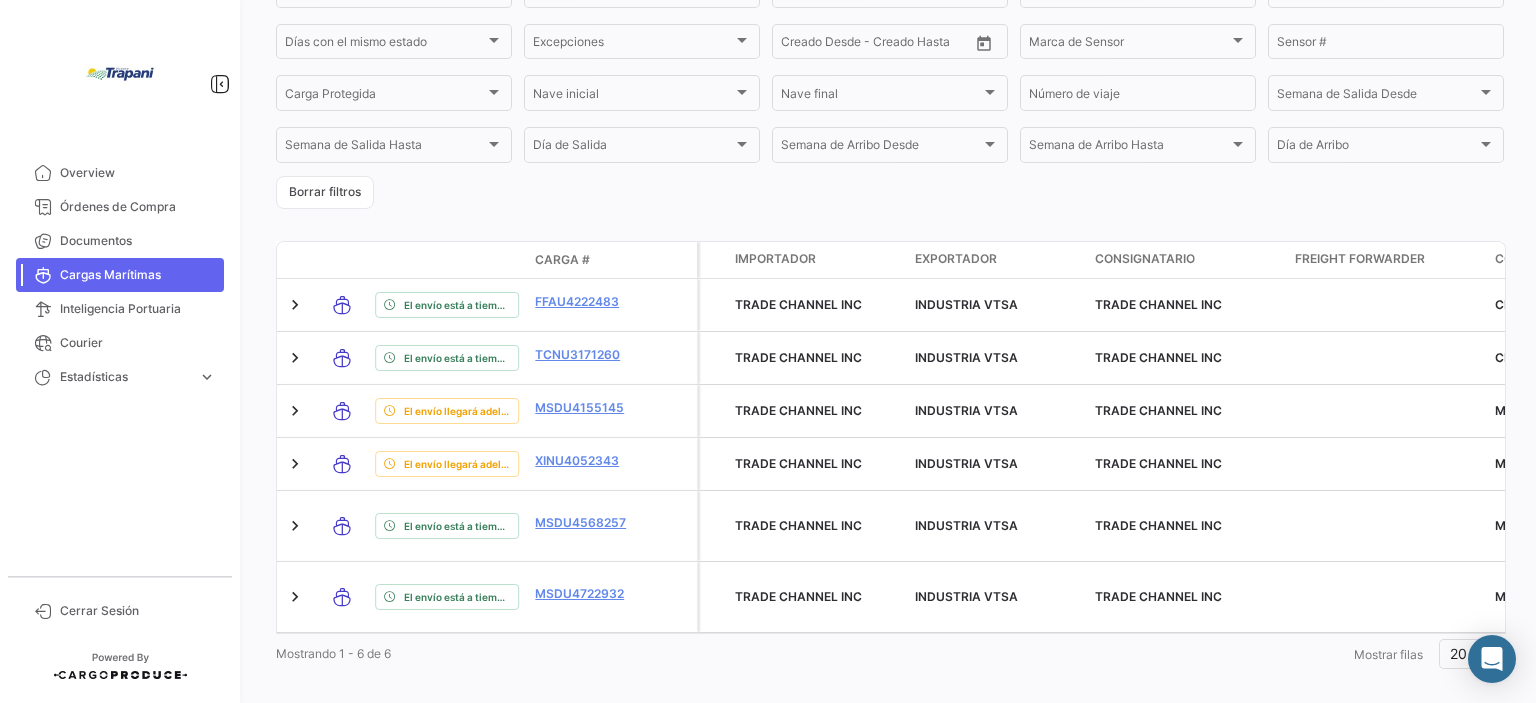 scroll, scrollTop: 0, scrollLeft: 0, axis: both 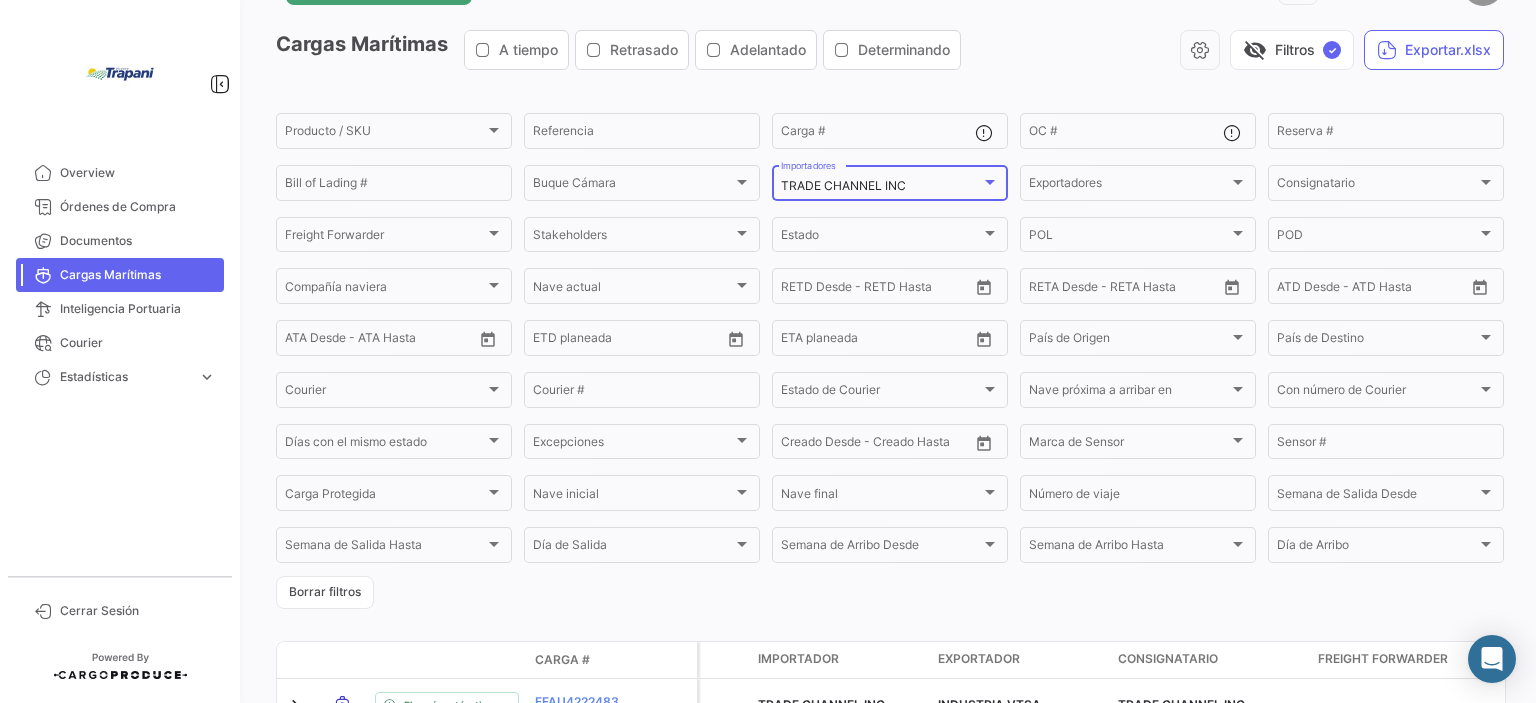 click on "TRADE CHANNEL INC" at bounding box center (881, 186) 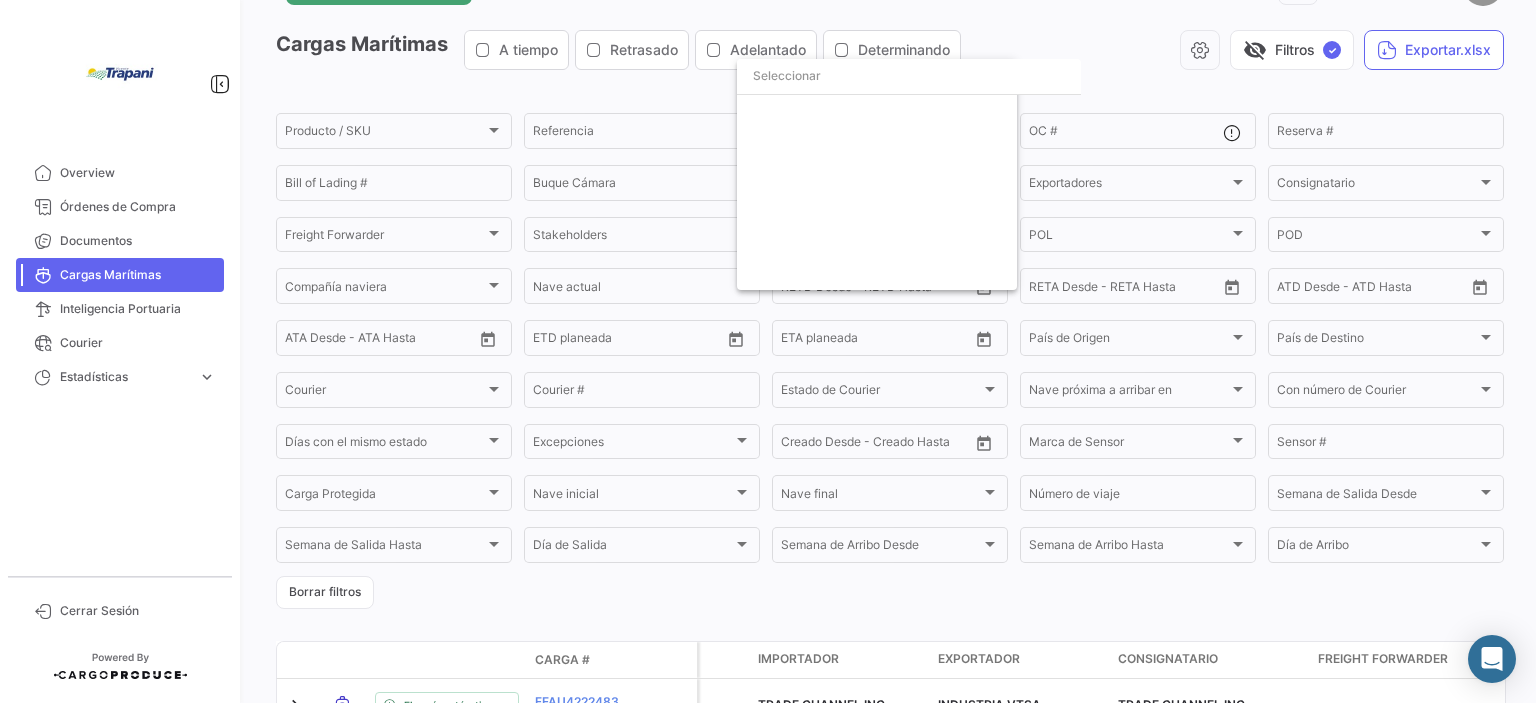 scroll, scrollTop: 819, scrollLeft: 0, axis: vertical 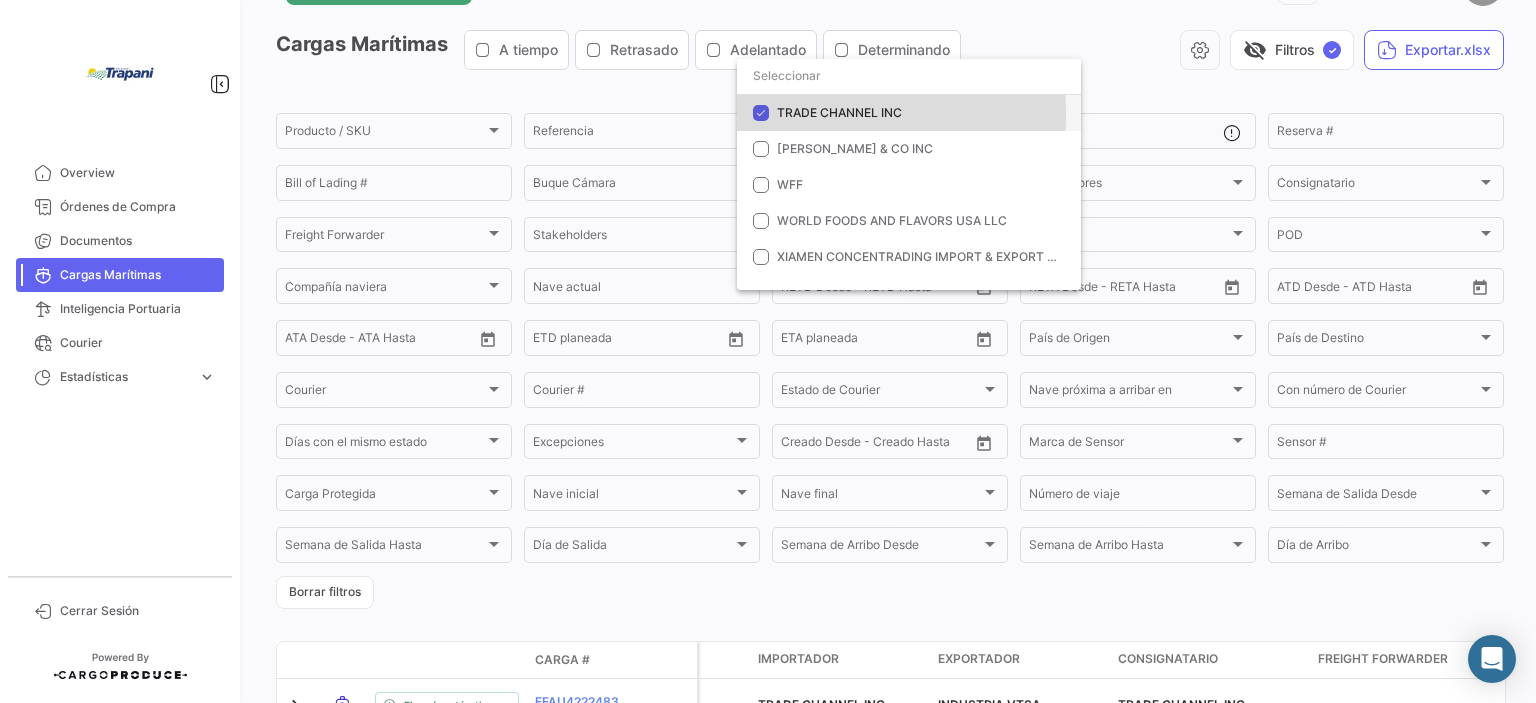 click at bounding box center (761, 113) 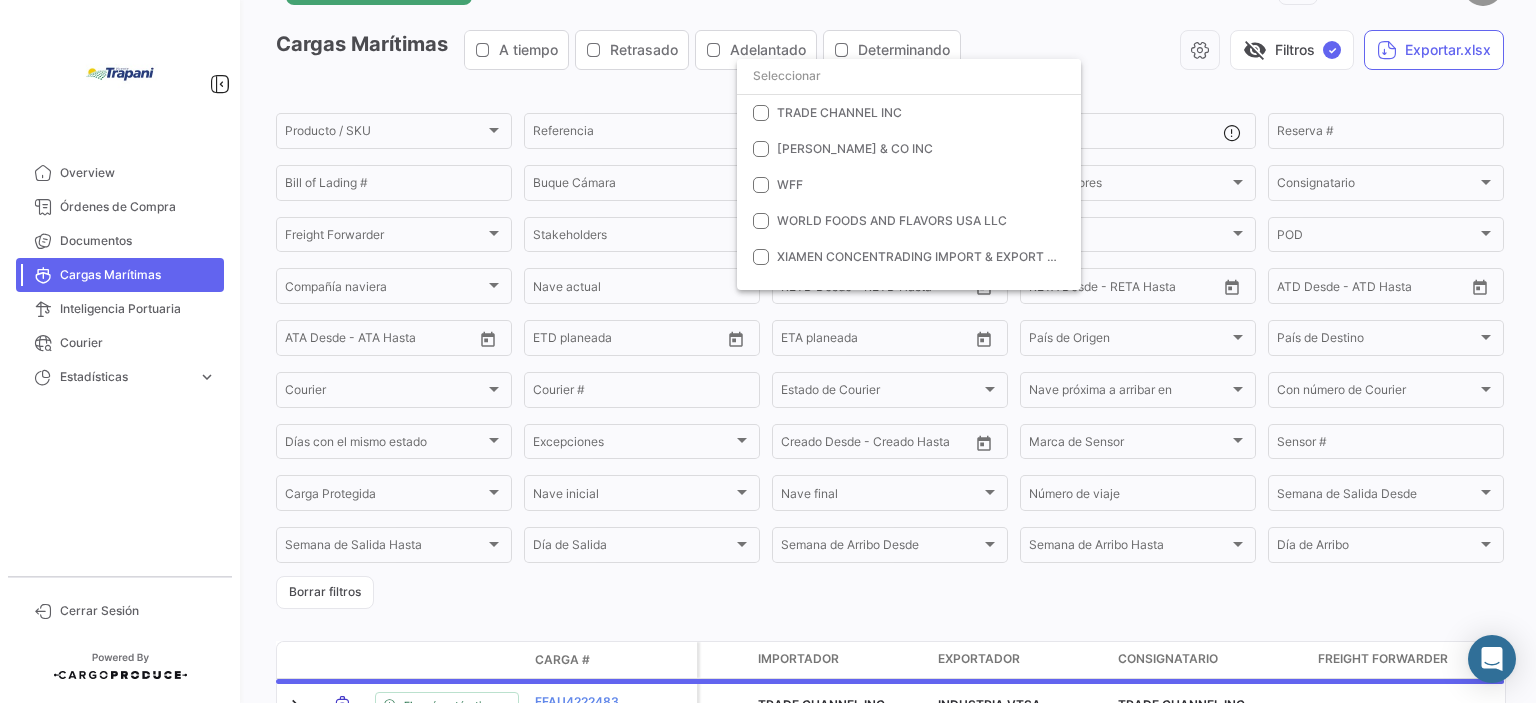 click at bounding box center [909, 76] 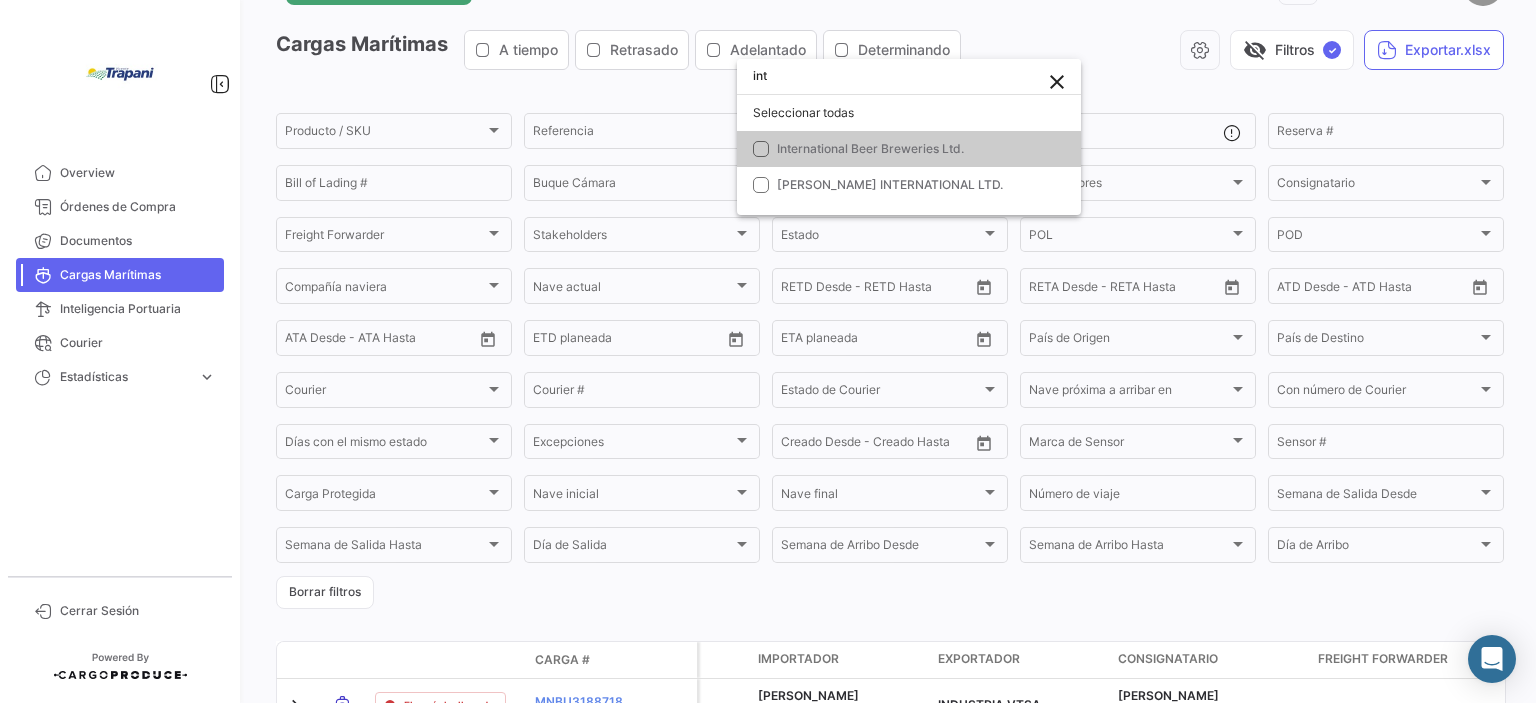 scroll, scrollTop: 0, scrollLeft: 0, axis: both 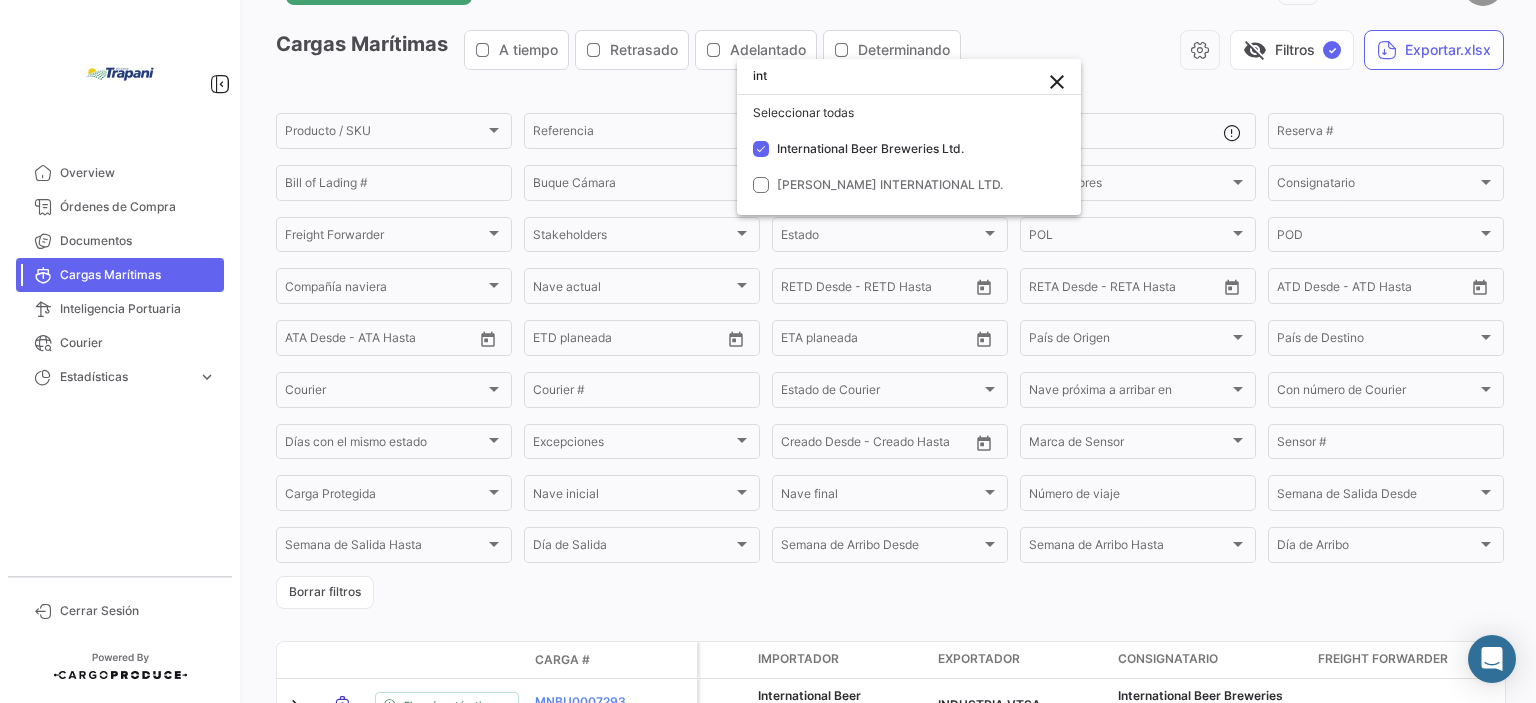 click at bounding box center [768, 351] 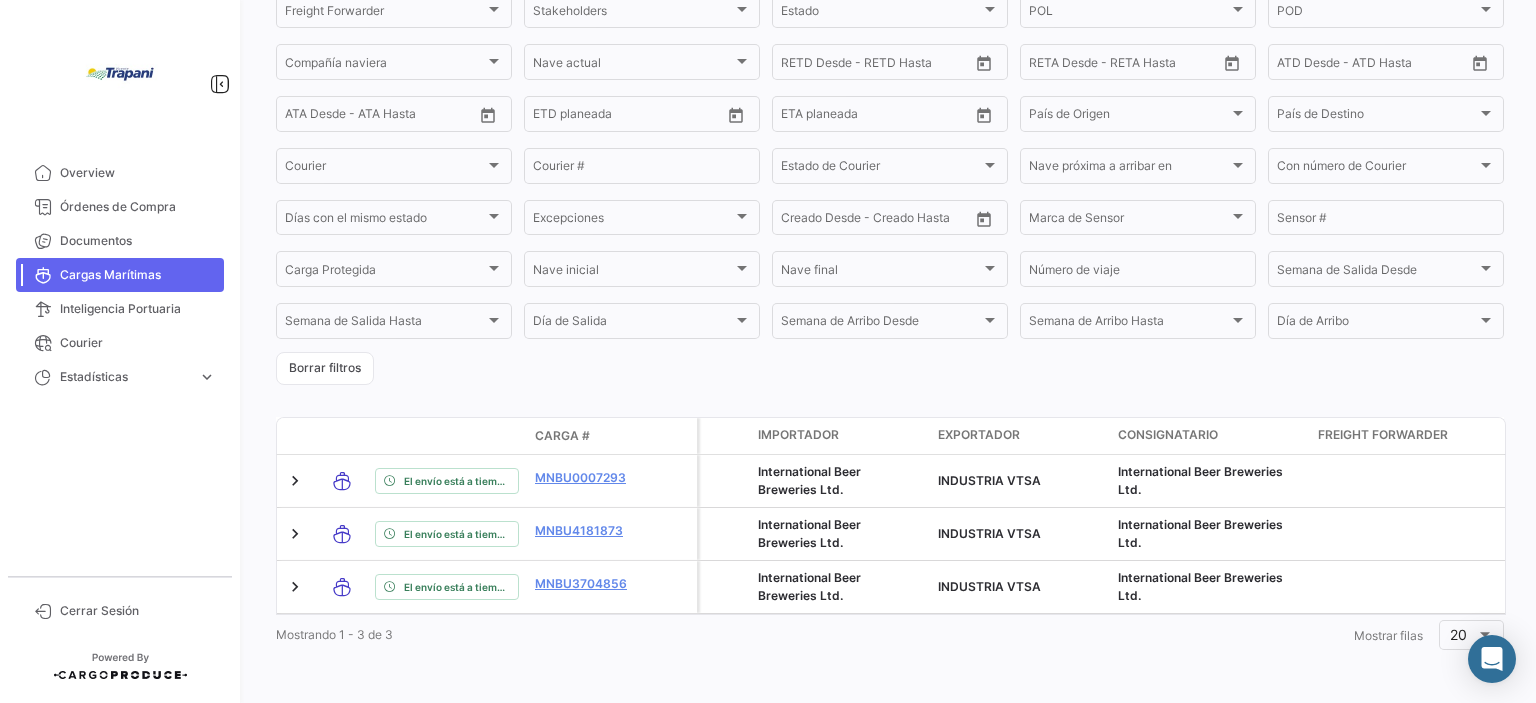 scroll, scrollTop: 309, scrollLeft: 0, axis: vertical 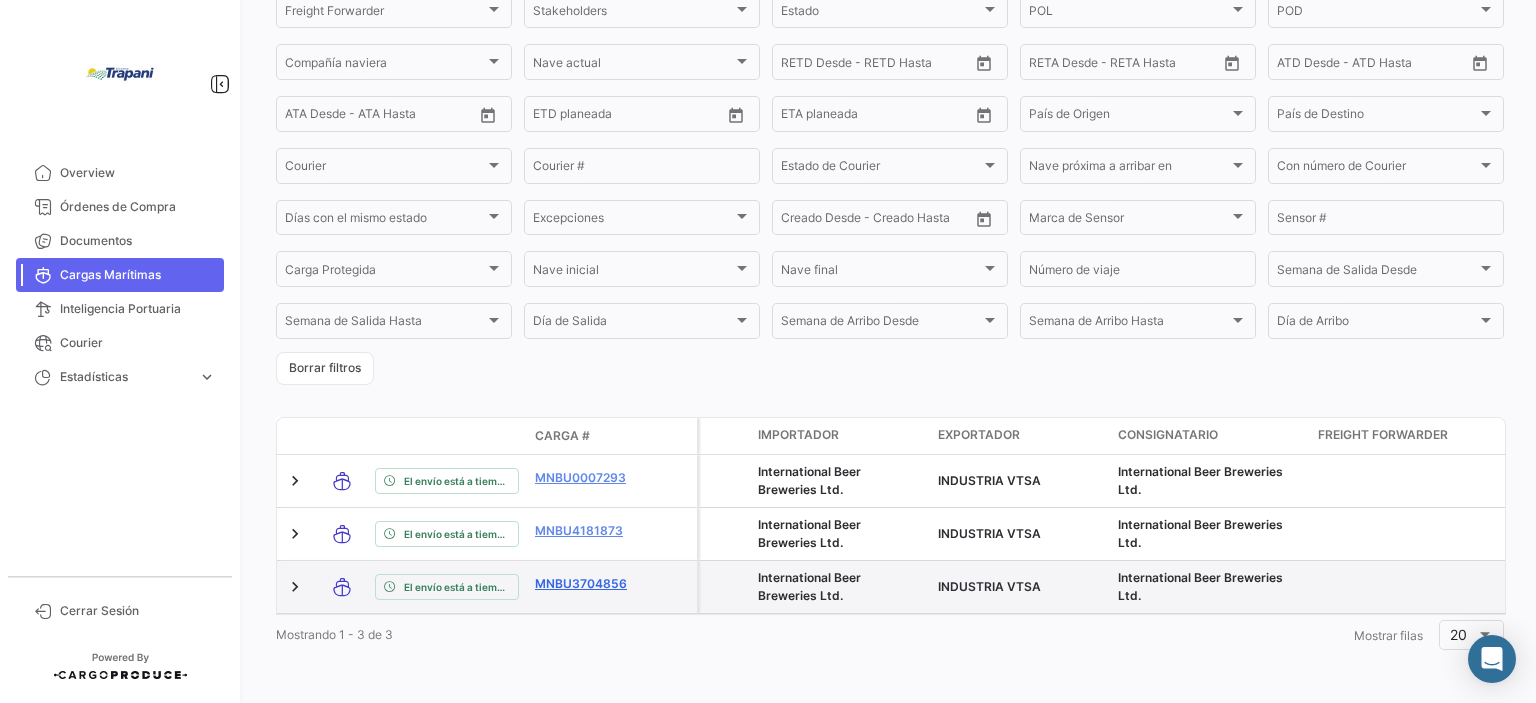 click on "MNBU3704856" 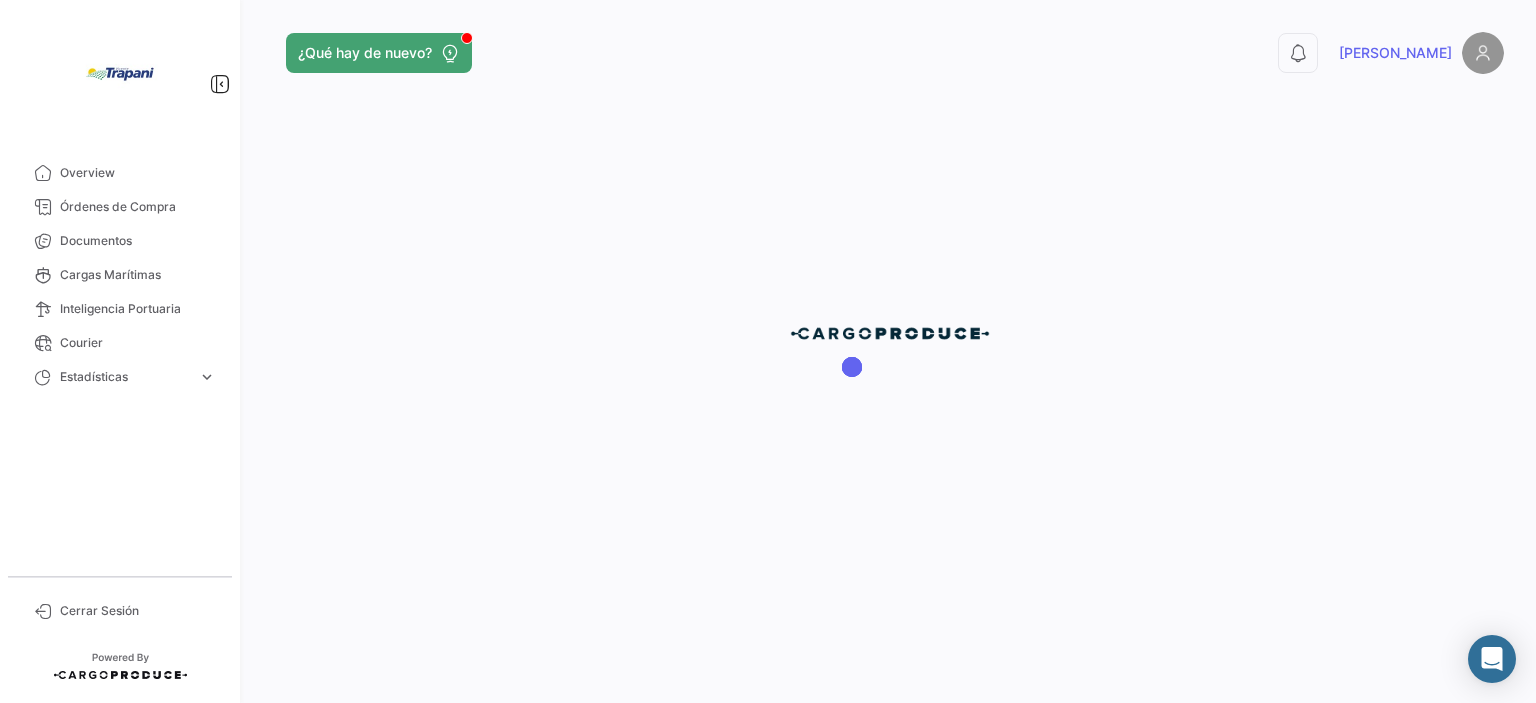 scroll, scrollTop: 0, scrollLeft: 0, axis: both 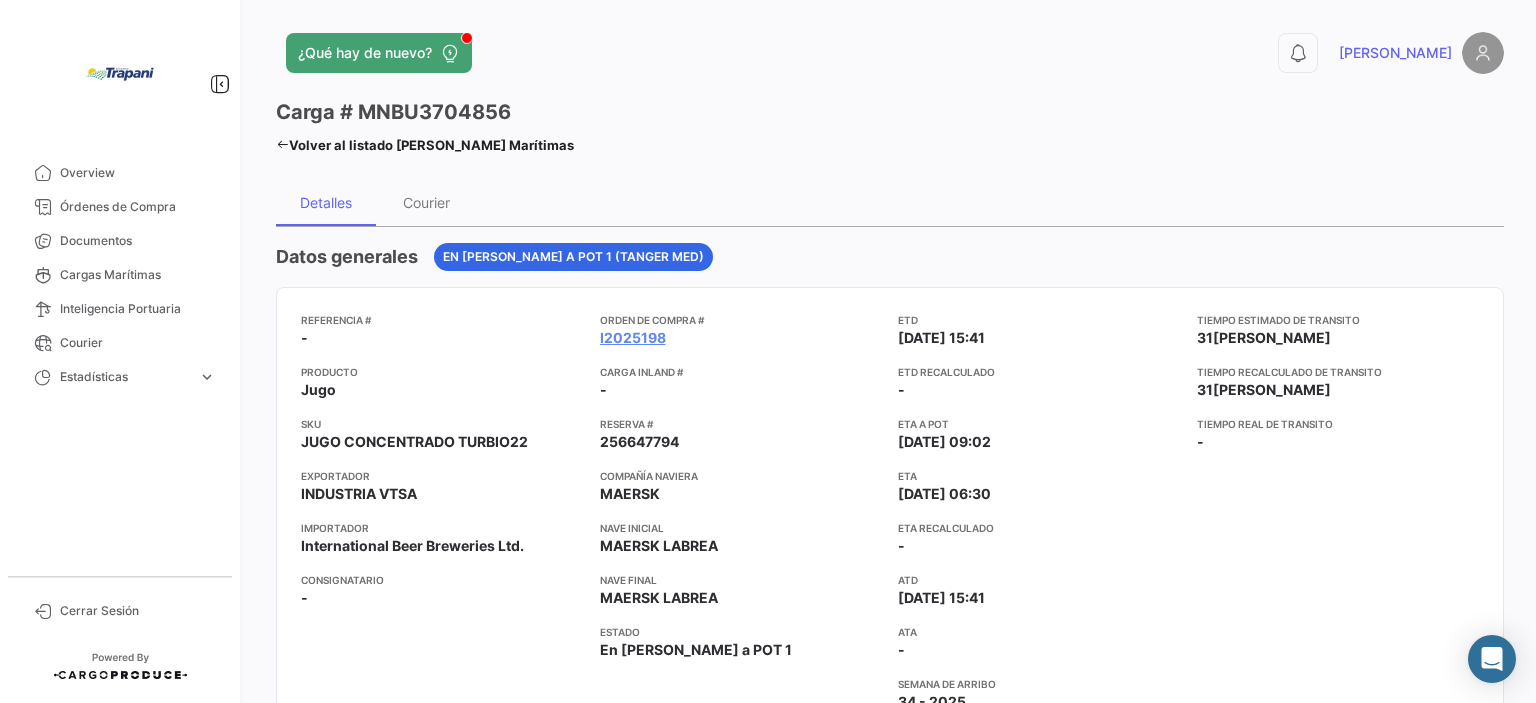 click on "Referencia #
-   Producto
Jugo  SKU
JUGO CONCENTRADO TURBIO22  Exportador
INDUSTRIA VTSA  Importador
International Beer Breweries Ltd.  Consignatario
-  Orden de Compra #
I2025198  Carga inland #
-  Reserva #
256647794  Compañía naviera
MAERSK  [PERSON_NAME] inicial
MAERSK [PERSON_NAME] final
MAERSK LABREA  Estado
En [PERSON_NAME] a POT 1
ETD
[DATE] 15:41
ETD Recalculado
-
ETA a POT
[DATE] 09:02 ETA
[DATE] 06:30
ETA Recalculado
-
ATD
[DATE] 15:41
ATA
-
Semana de Arribo
34 - 2025  Día de Arribo
[PERSON_NAME]  Tiempo estimado de [PERSON_NAME]
31   [PERSON_NAME]  Tiempo recalculado de [PERSON_NAME]
31   [PERSON_NAME]  Tiempo real de [PERSON_NAME]
-" at bounding box center (890, 546) 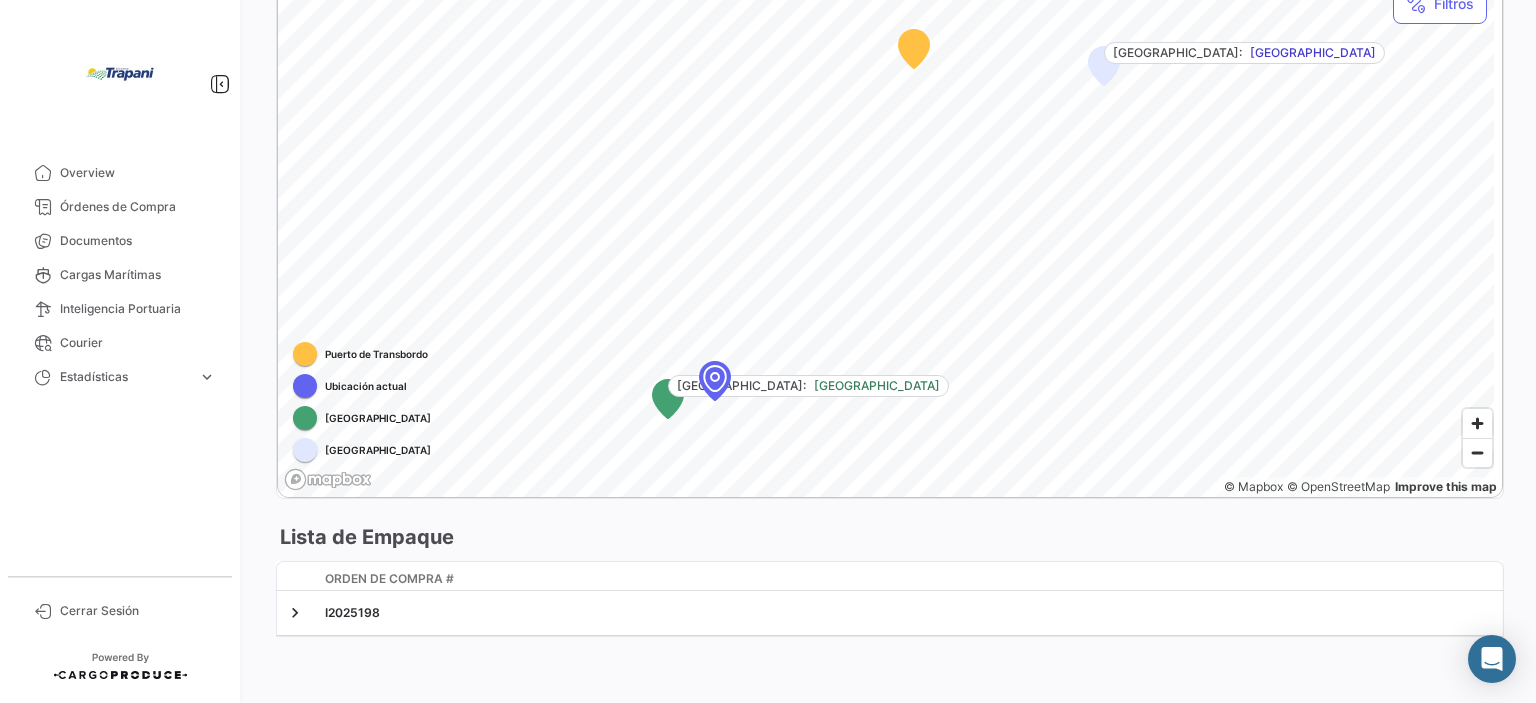 scroll, scrollTop: 1211, scrollLeft: 0, axis: vertical 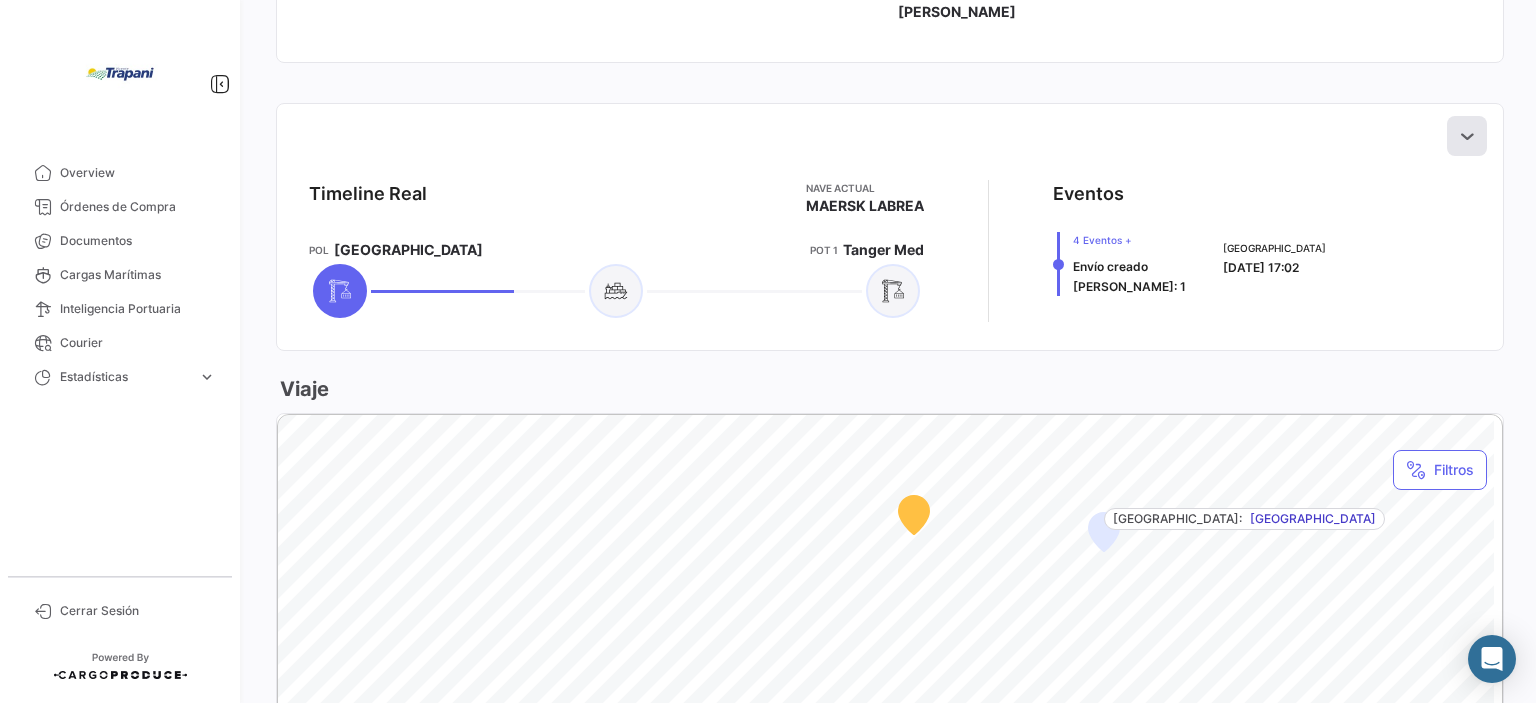 click at bounding box center (1467, 136) 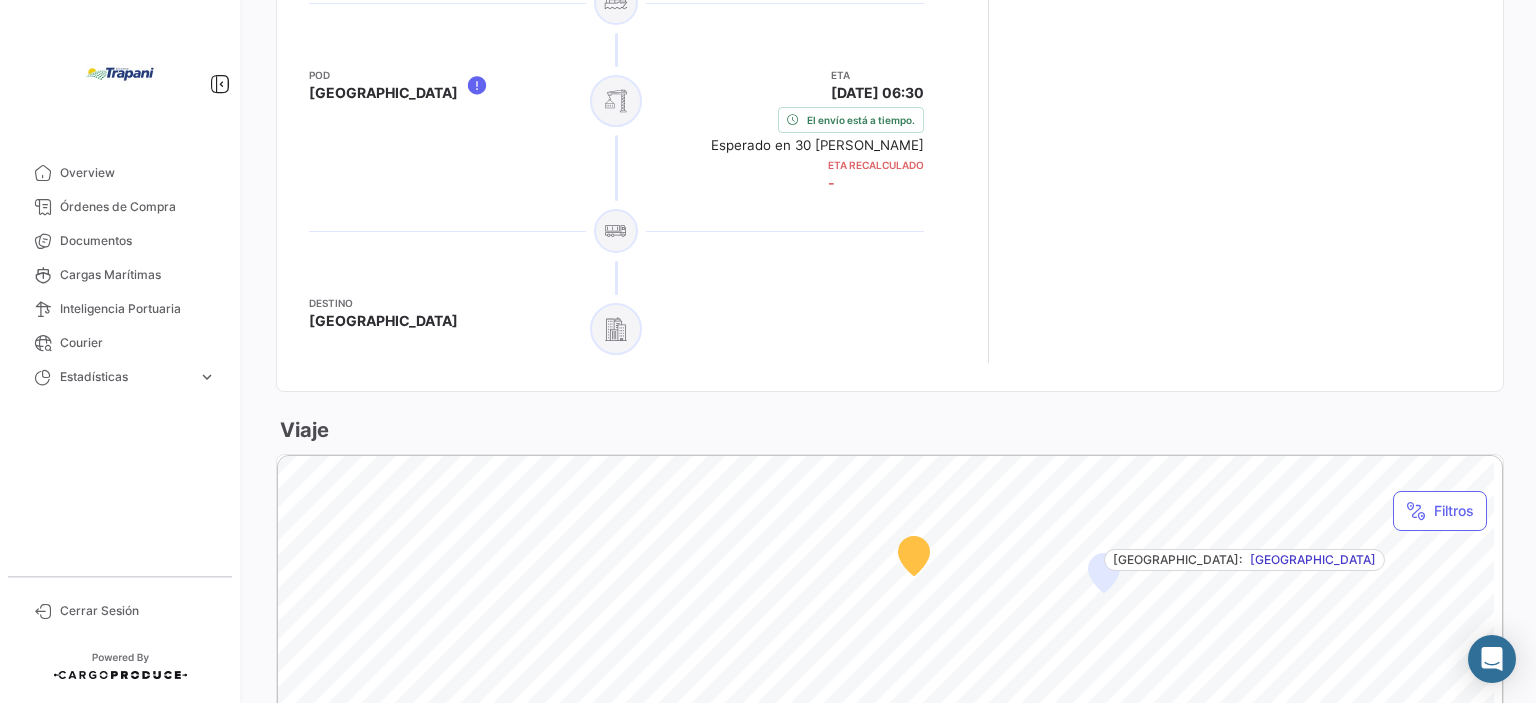 scroll, scrollTop: 1506, scrollLeft: 0, axis: vertical 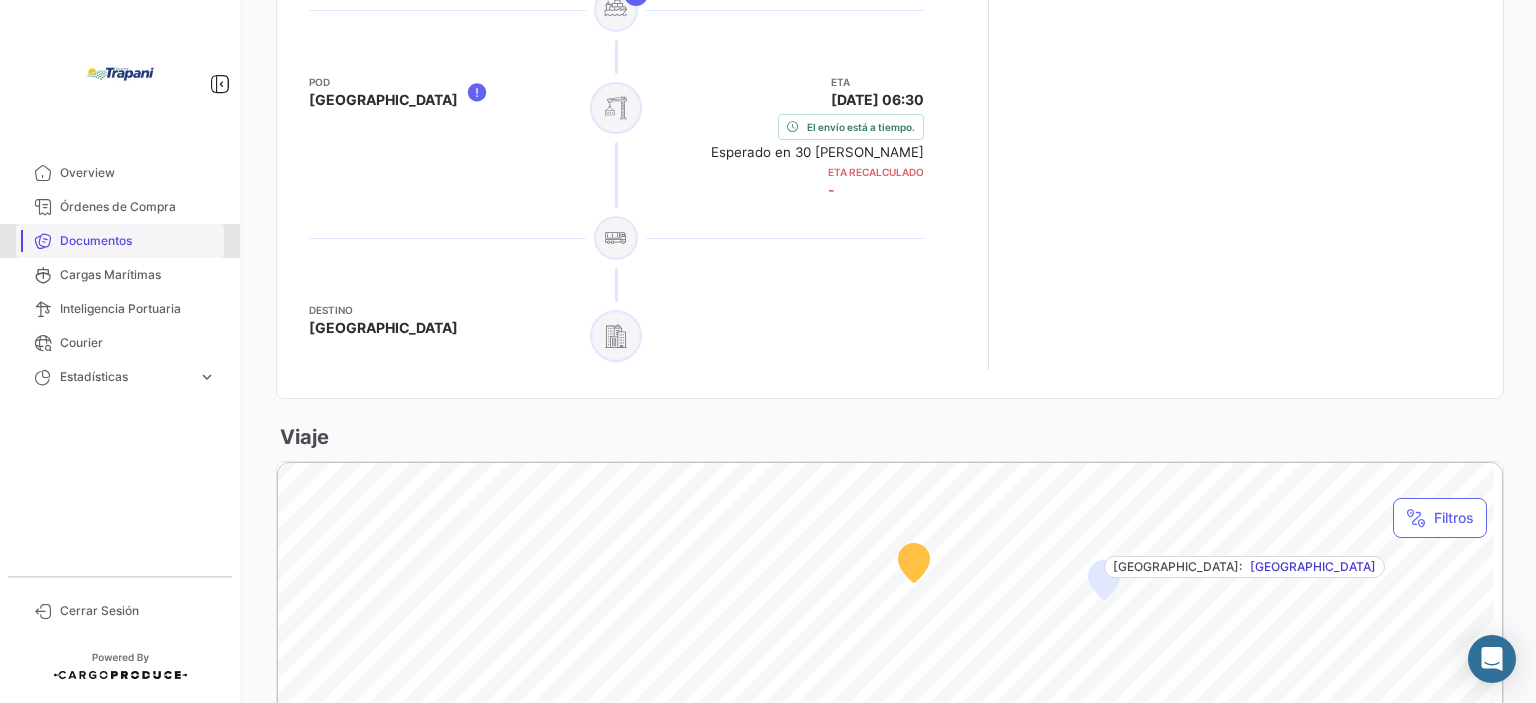 click on "Documentos" at bounding box center [138, 241] 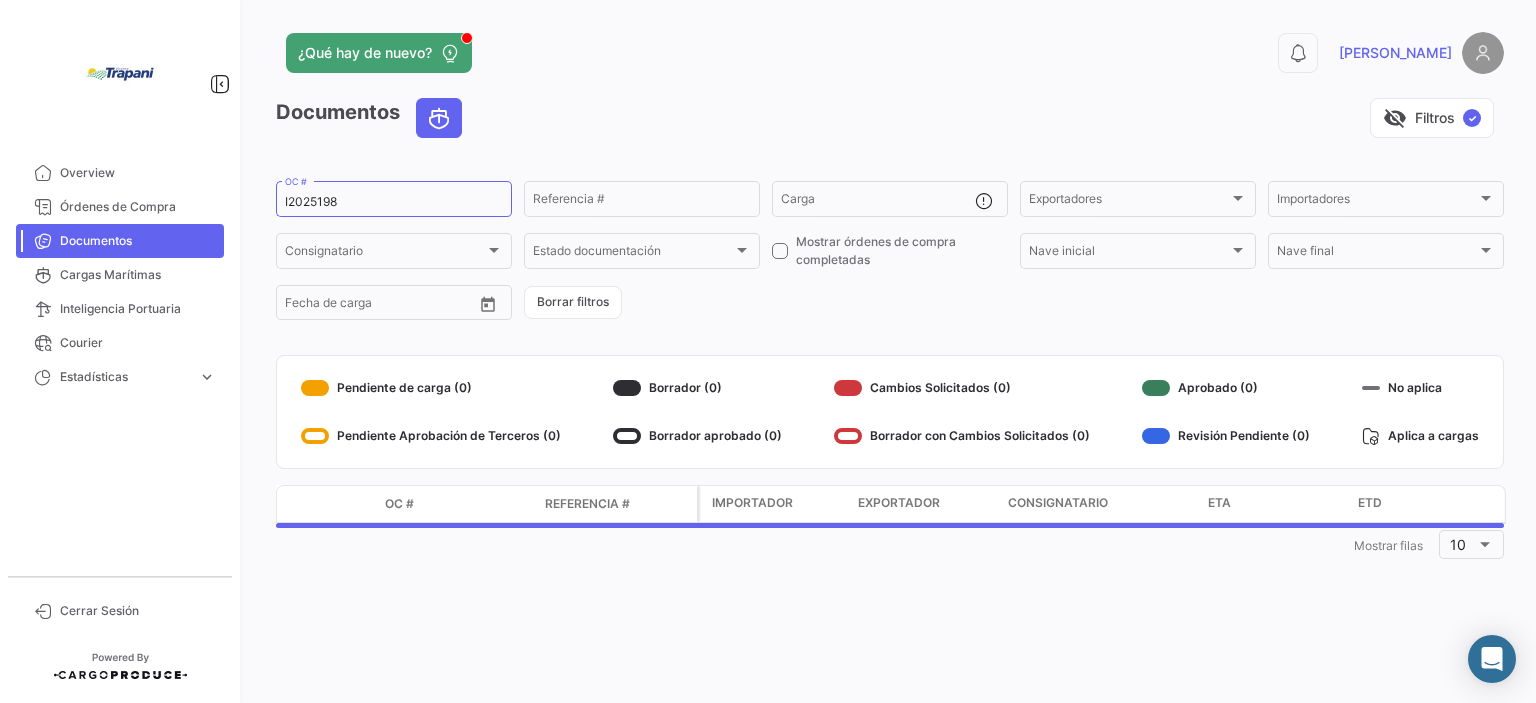 scroll, scrollTop: 0, scrollLeft: 0, axis: both 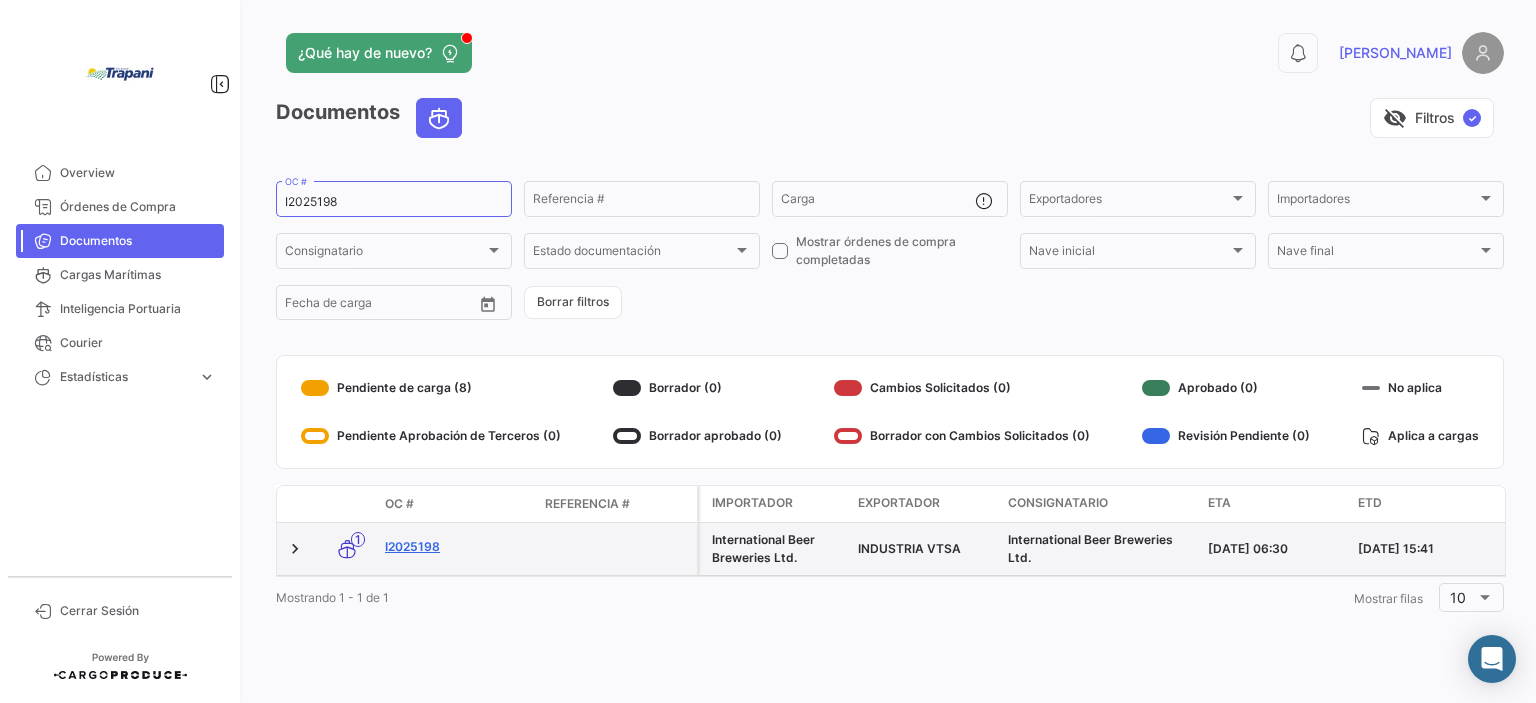 click on "I2025198" 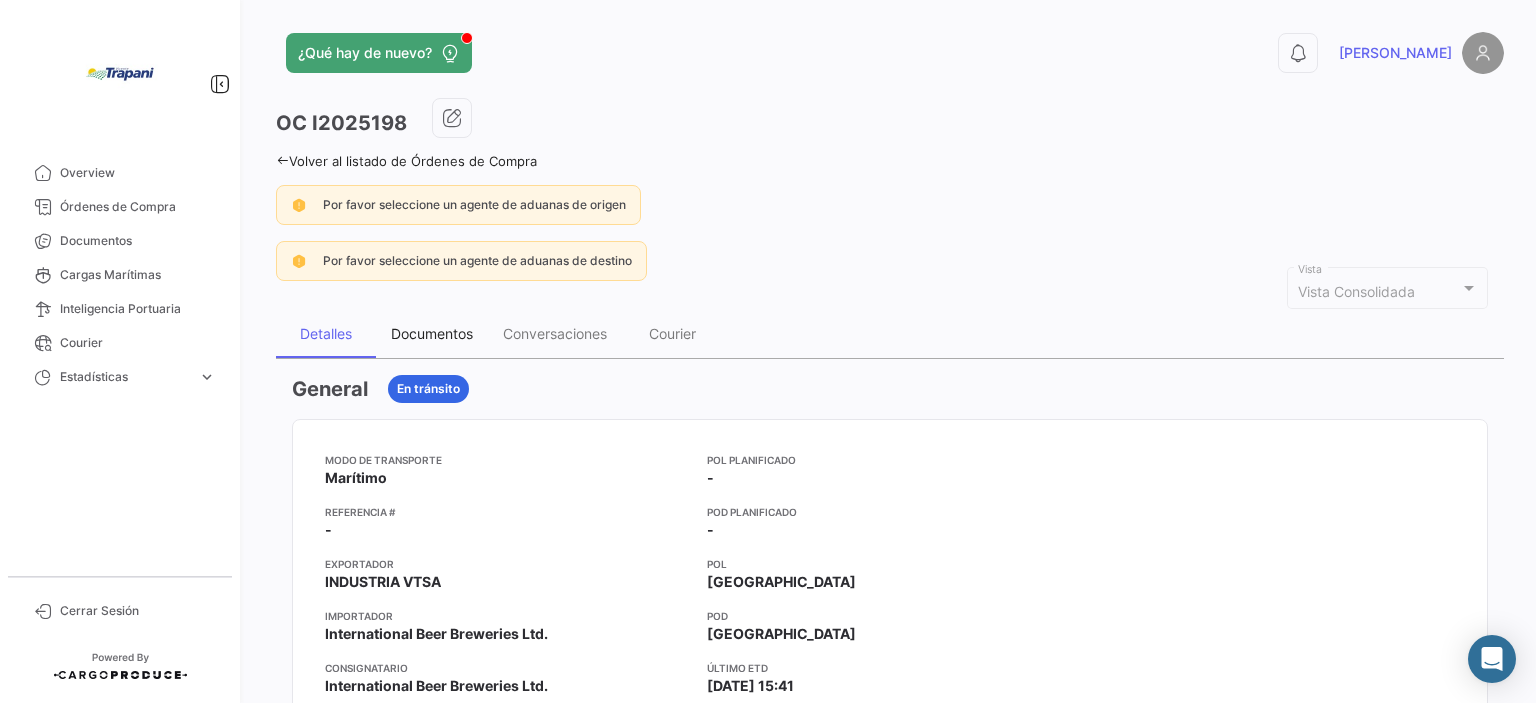 click on "Documentos" at bounding box center [432, 333] 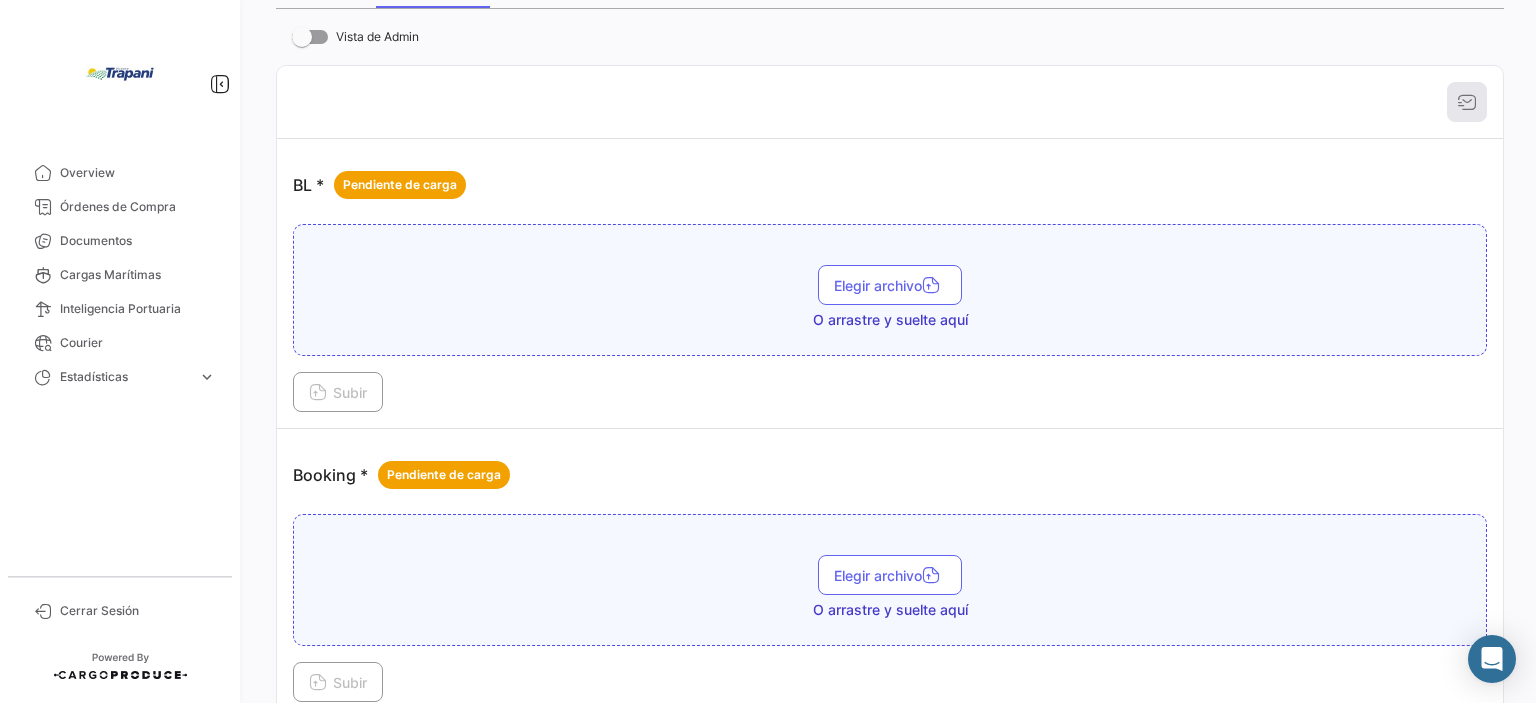 scroll, scrollTop: 408, scrollLeft: 0, axis: vertical 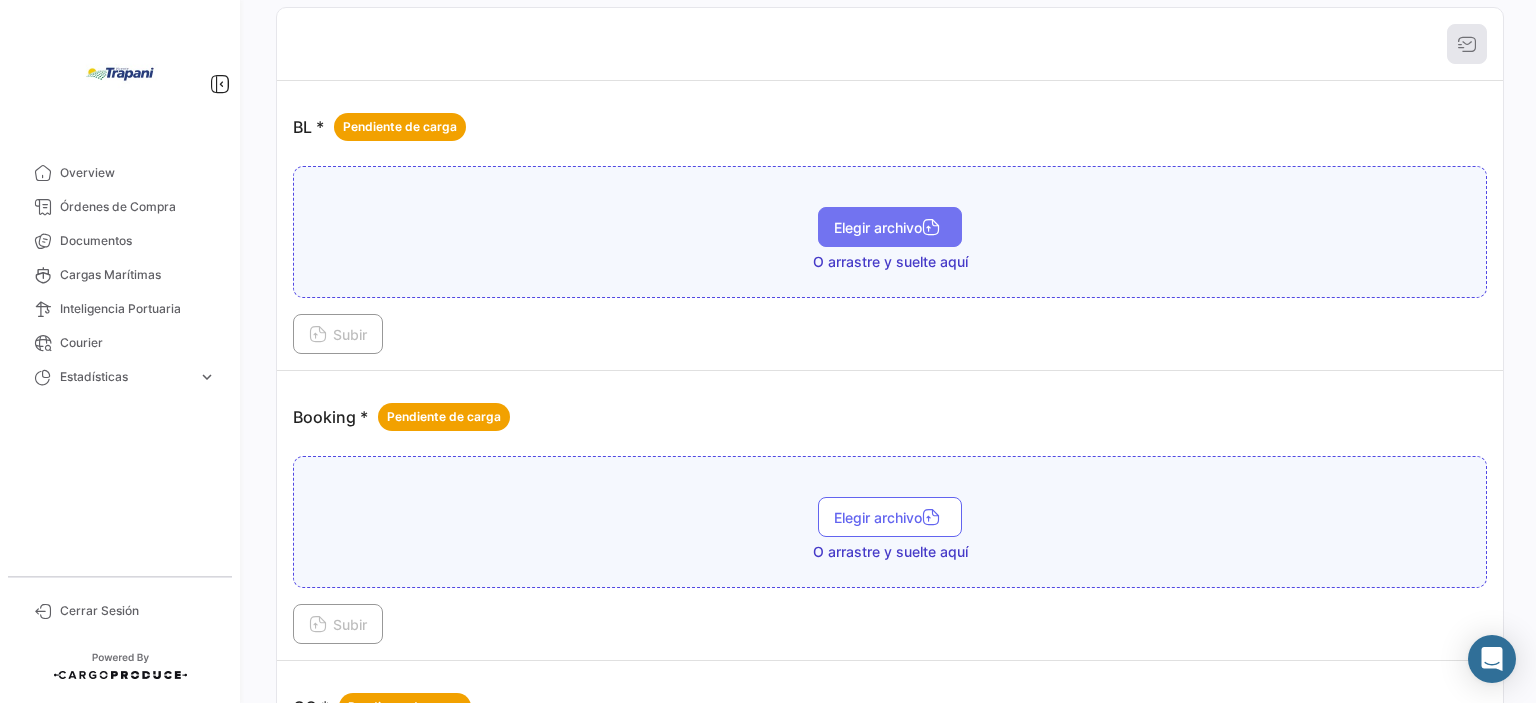 click on "Elegir archivo" at bounding box center [890, 227] 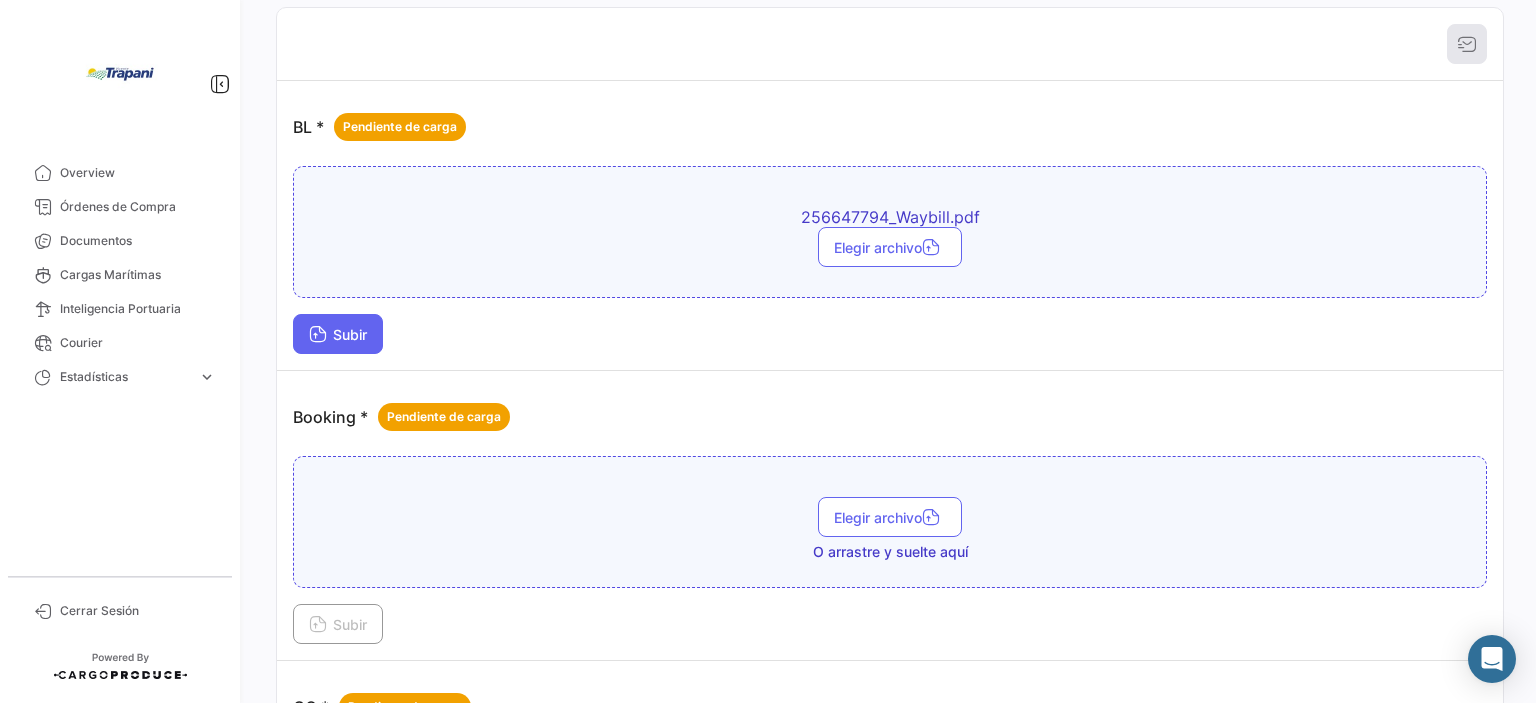 click on "Subir" at bounding box center [338, 334] 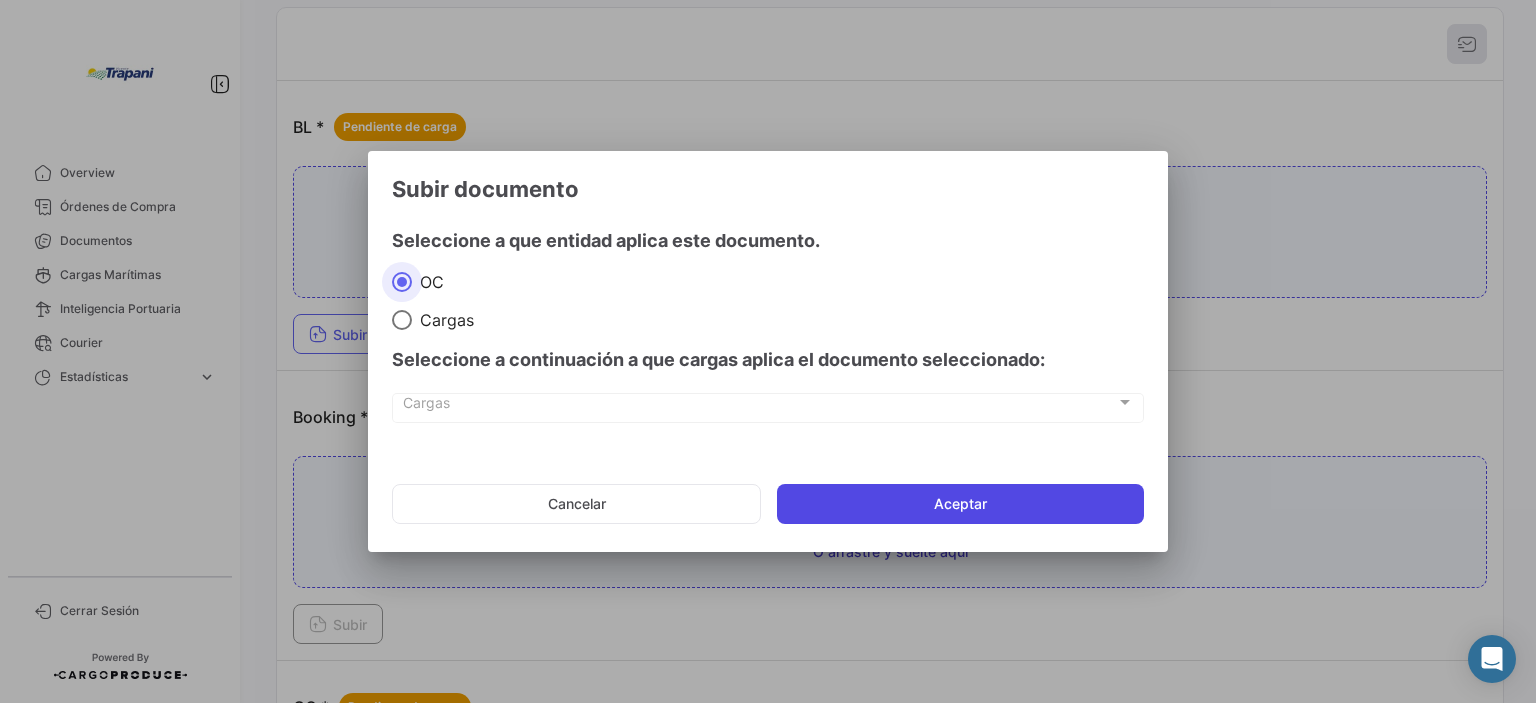 click on "Aceptar" 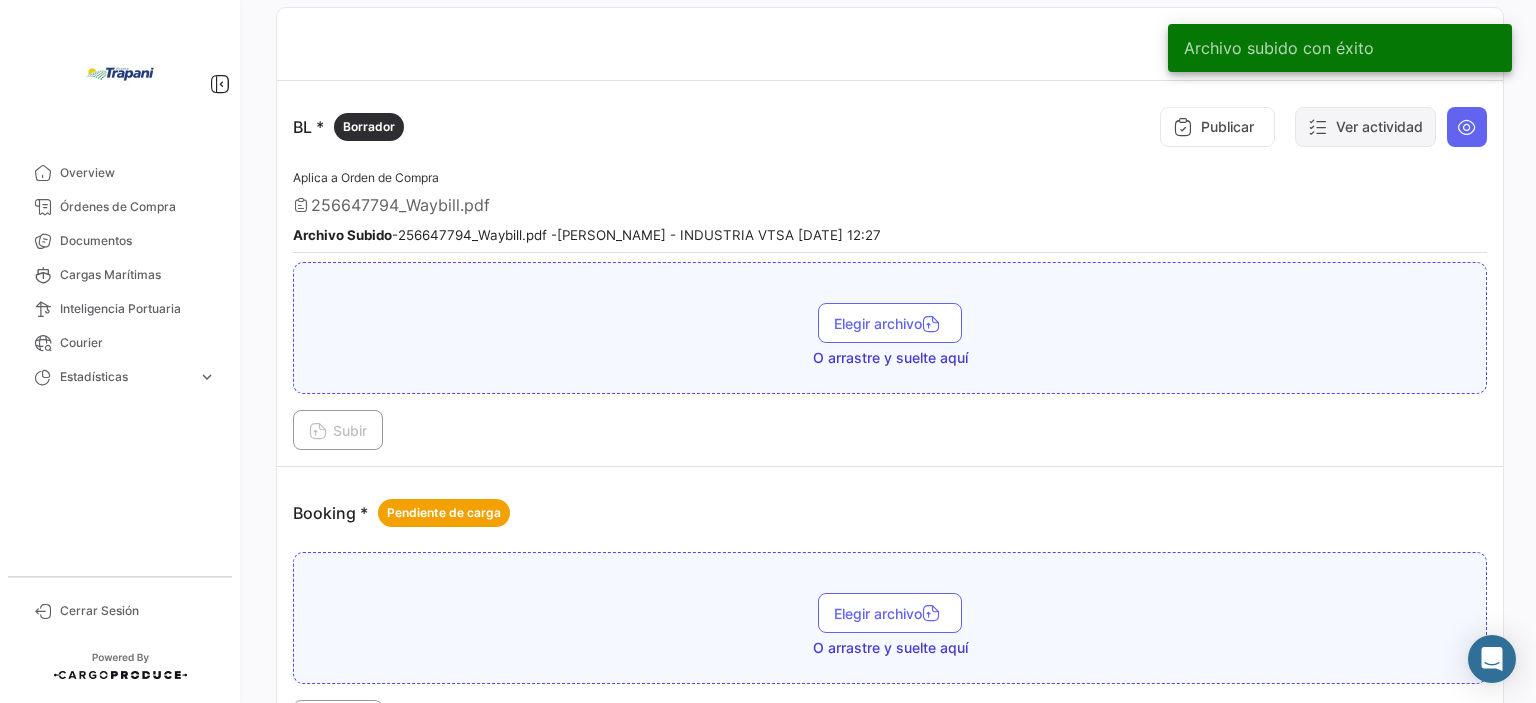 click on "Ver actividad" at bounding box center [1365, 127] 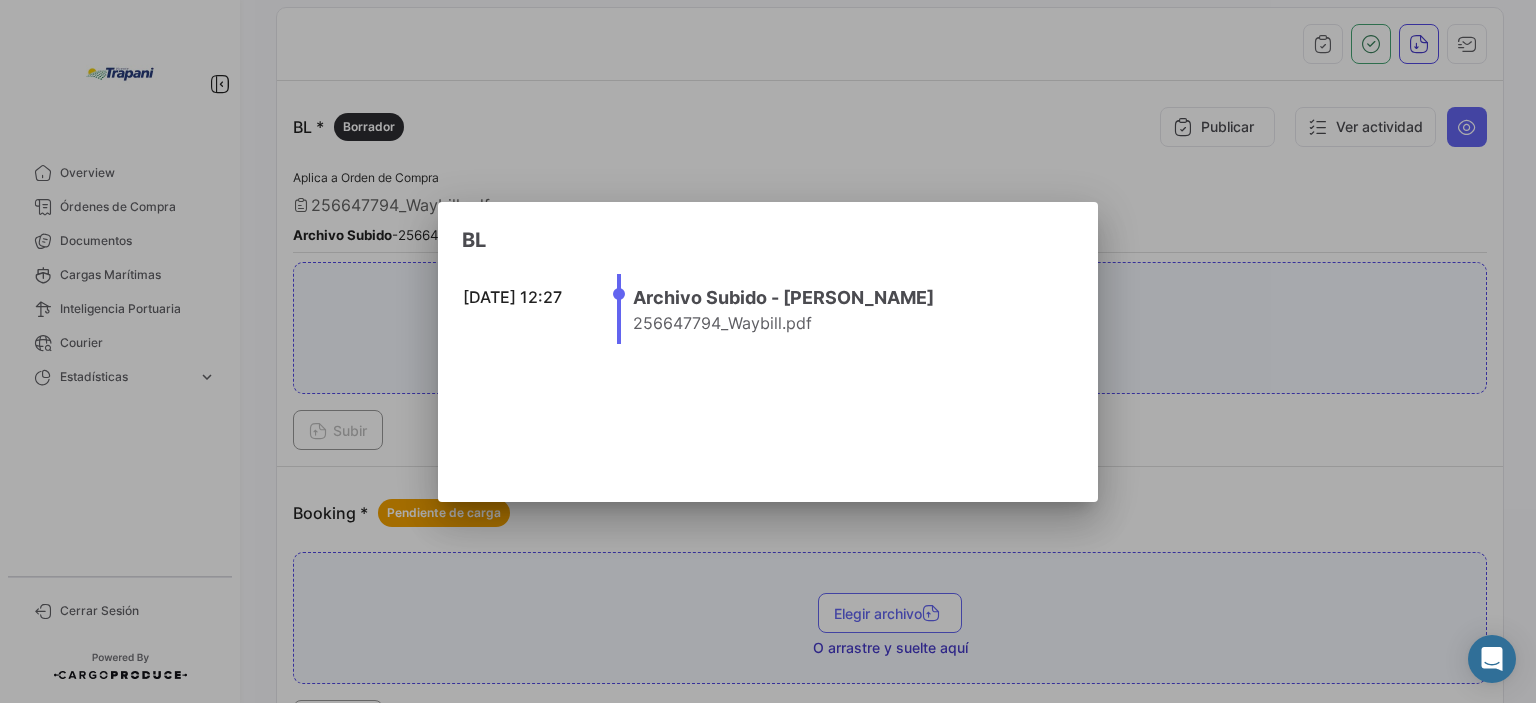 click at bounding box center [768, 351] 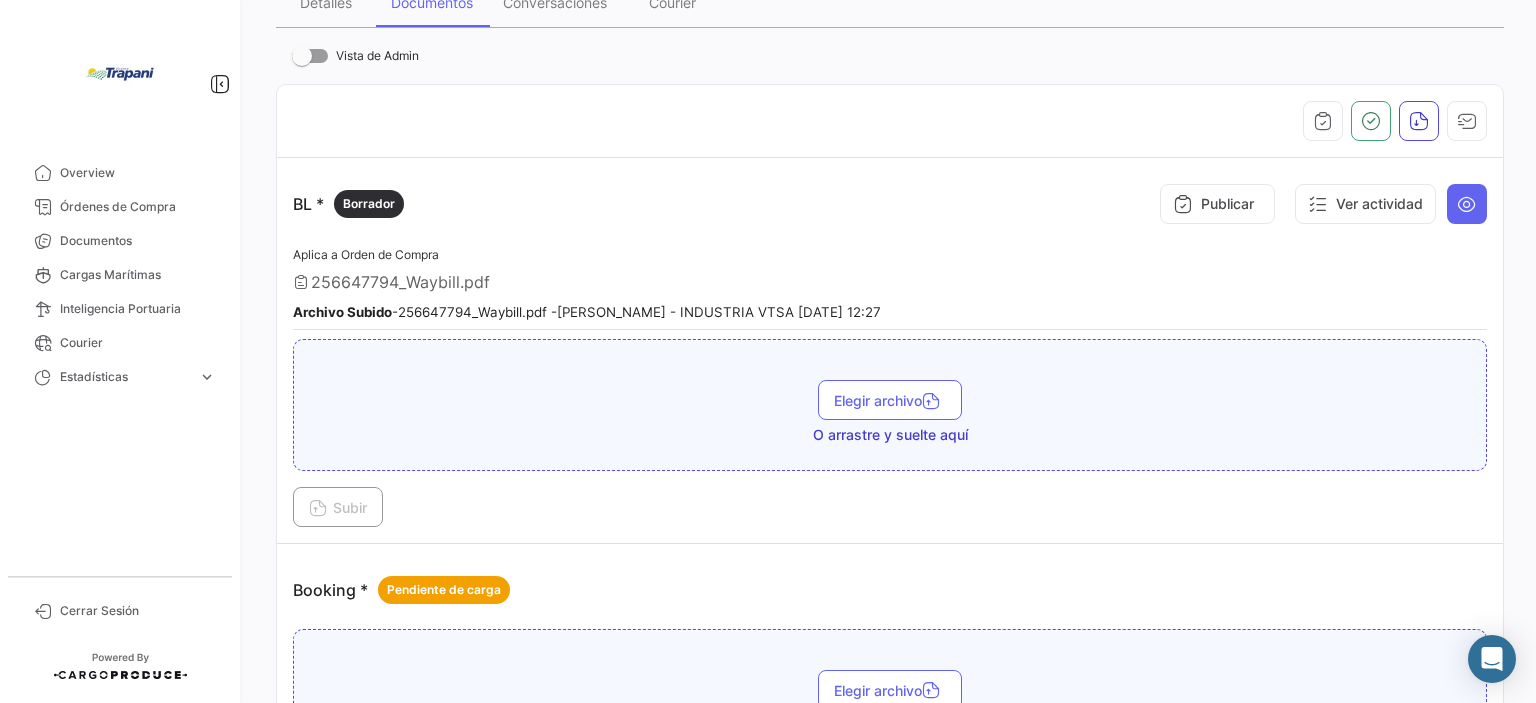 scroll, scrollTop: 208, scrollLeft: 0, axis: vertical 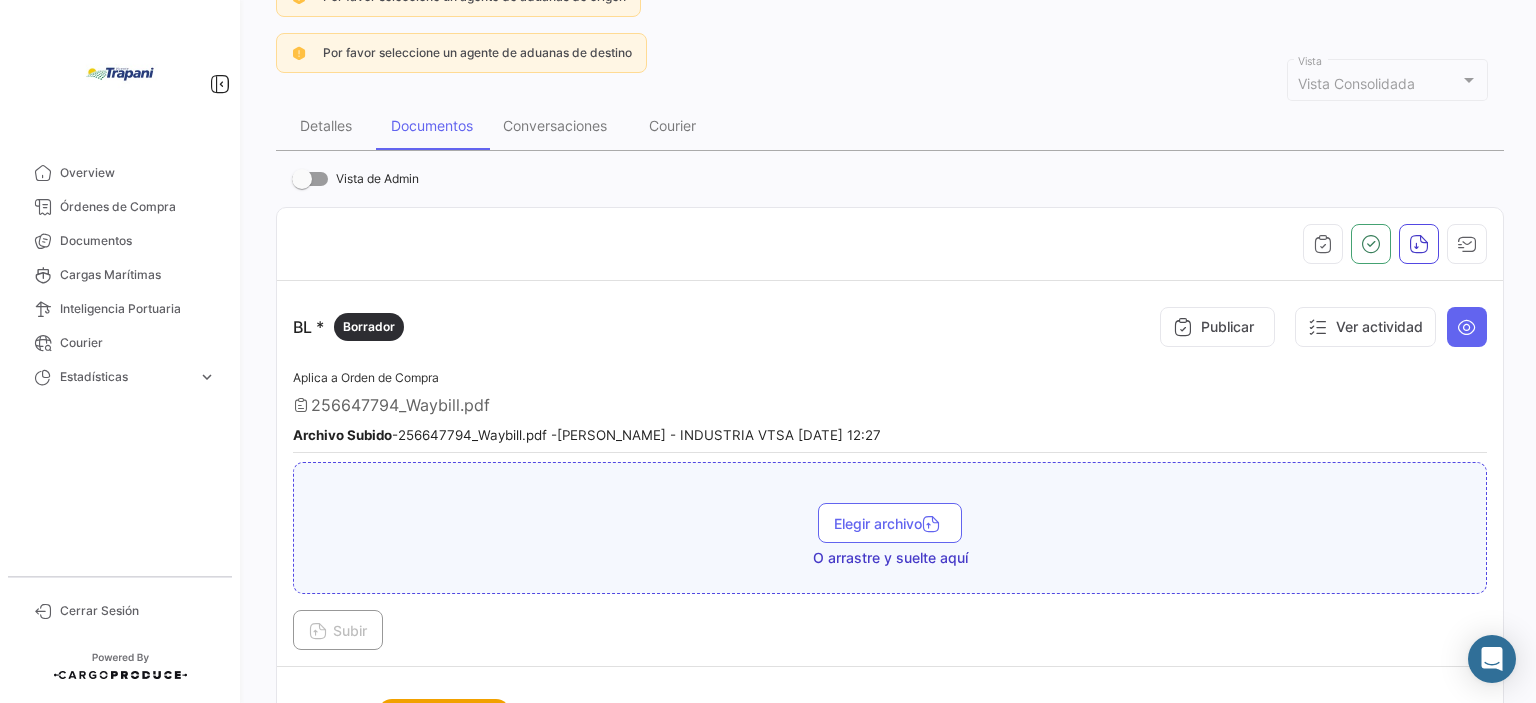 click on "BL *   Borrador   Publicar   Ver actividad" at bounding box center [890, 327] 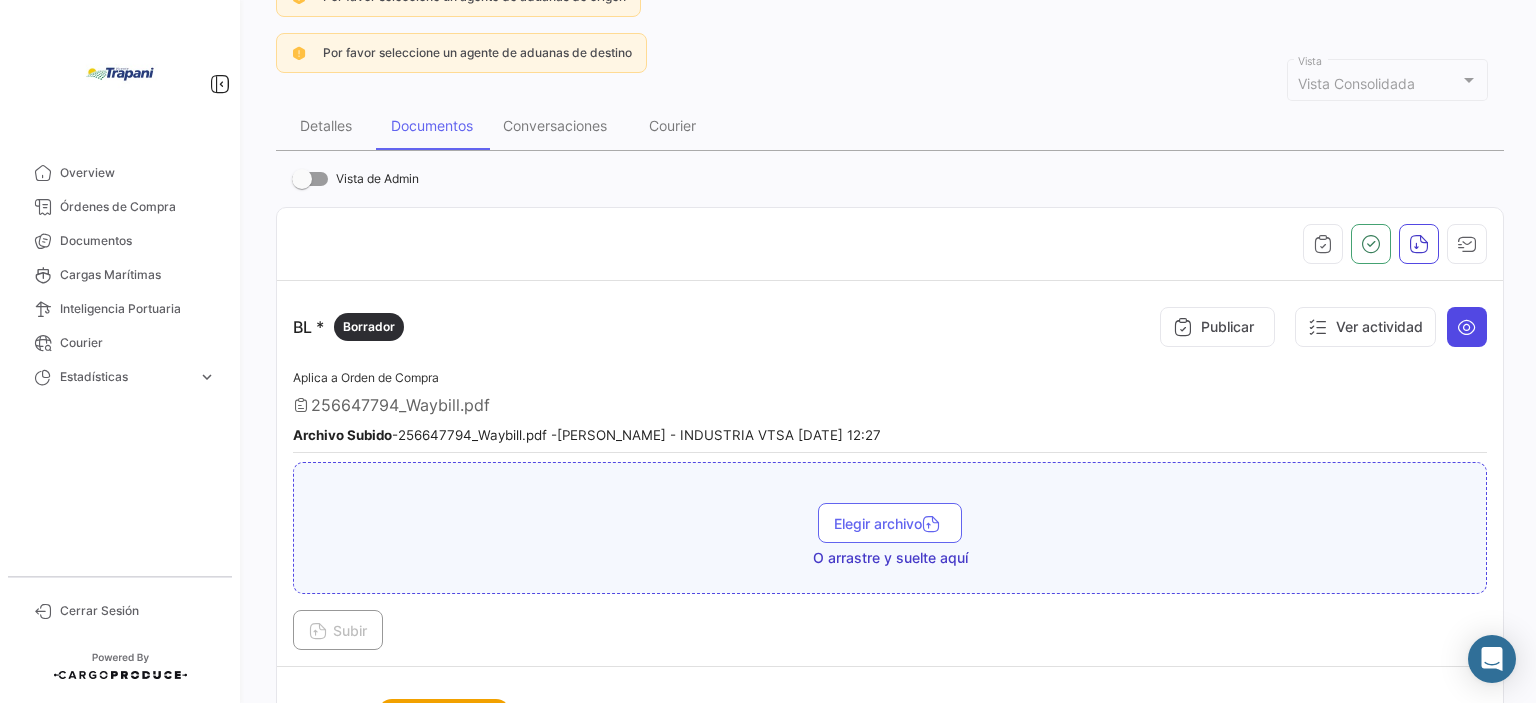 click at bounding box center (1467, 327) 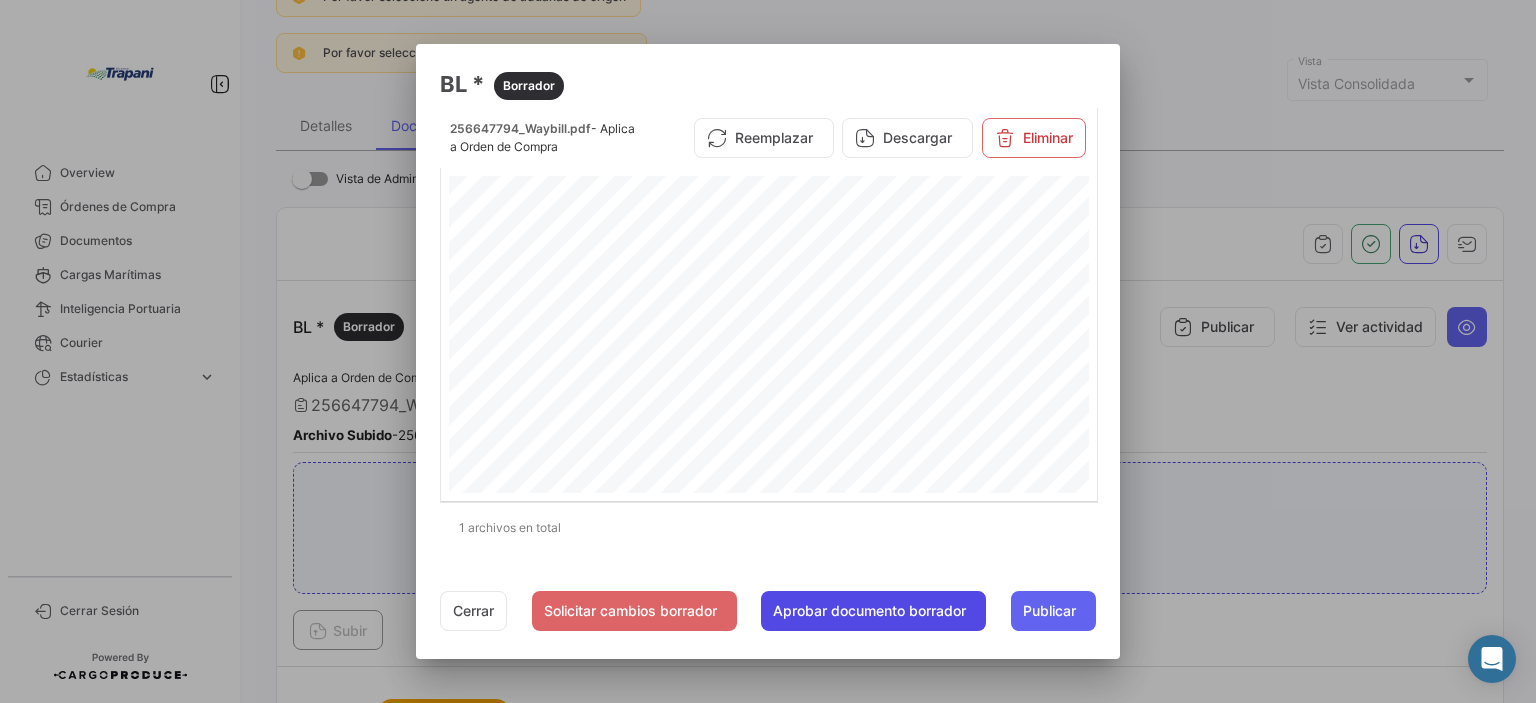 click on "Aprobar documento borrador" 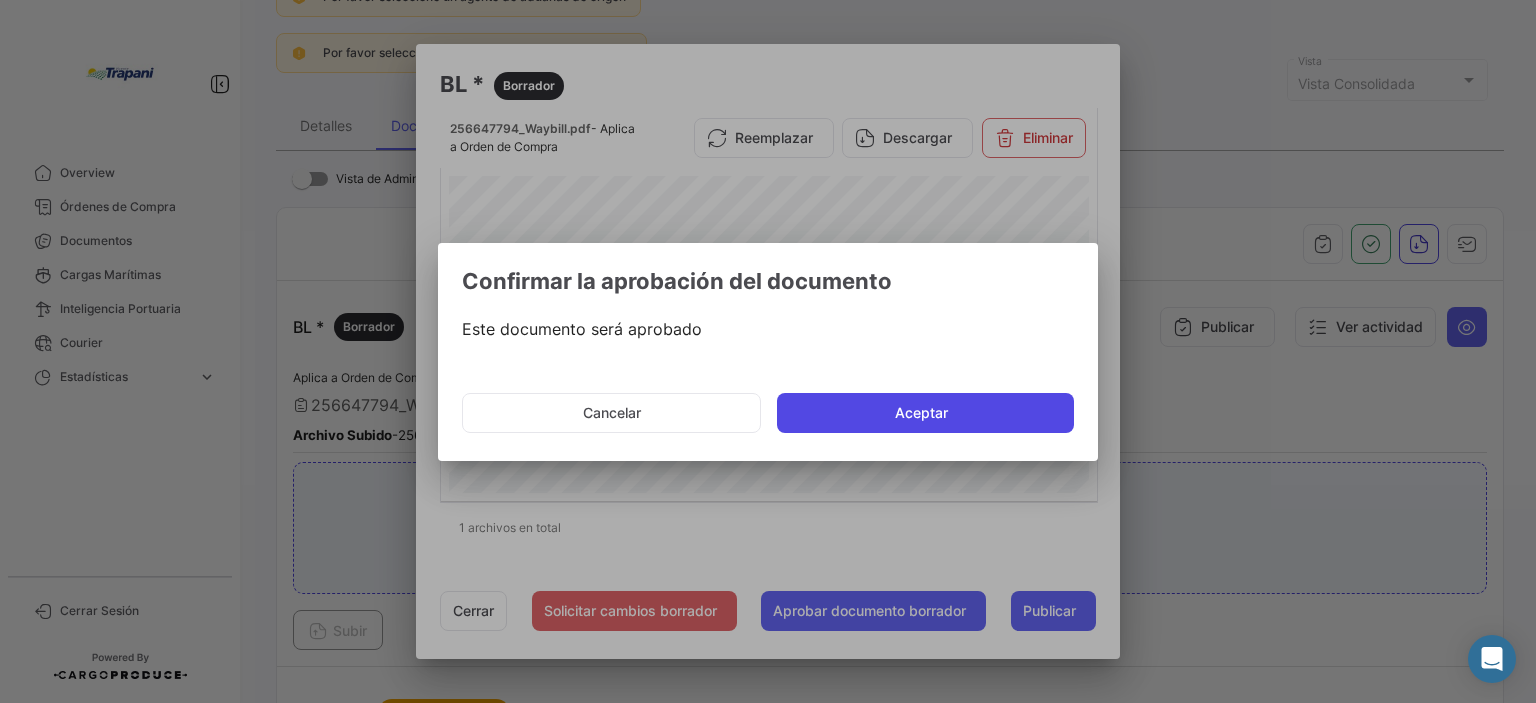 click on "Aceptar" 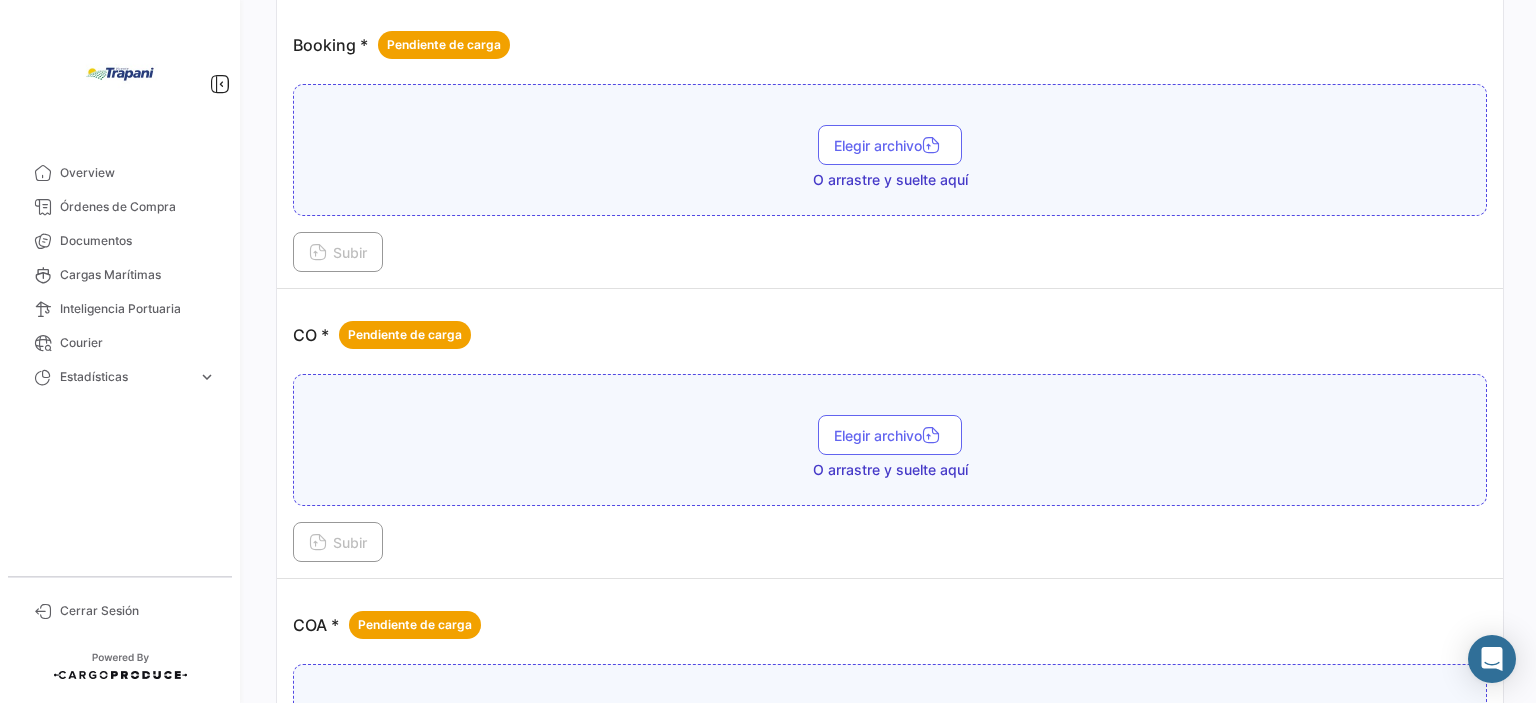 scroll, scrollTop: 1008, scrollLeft: 0, axis: vertical 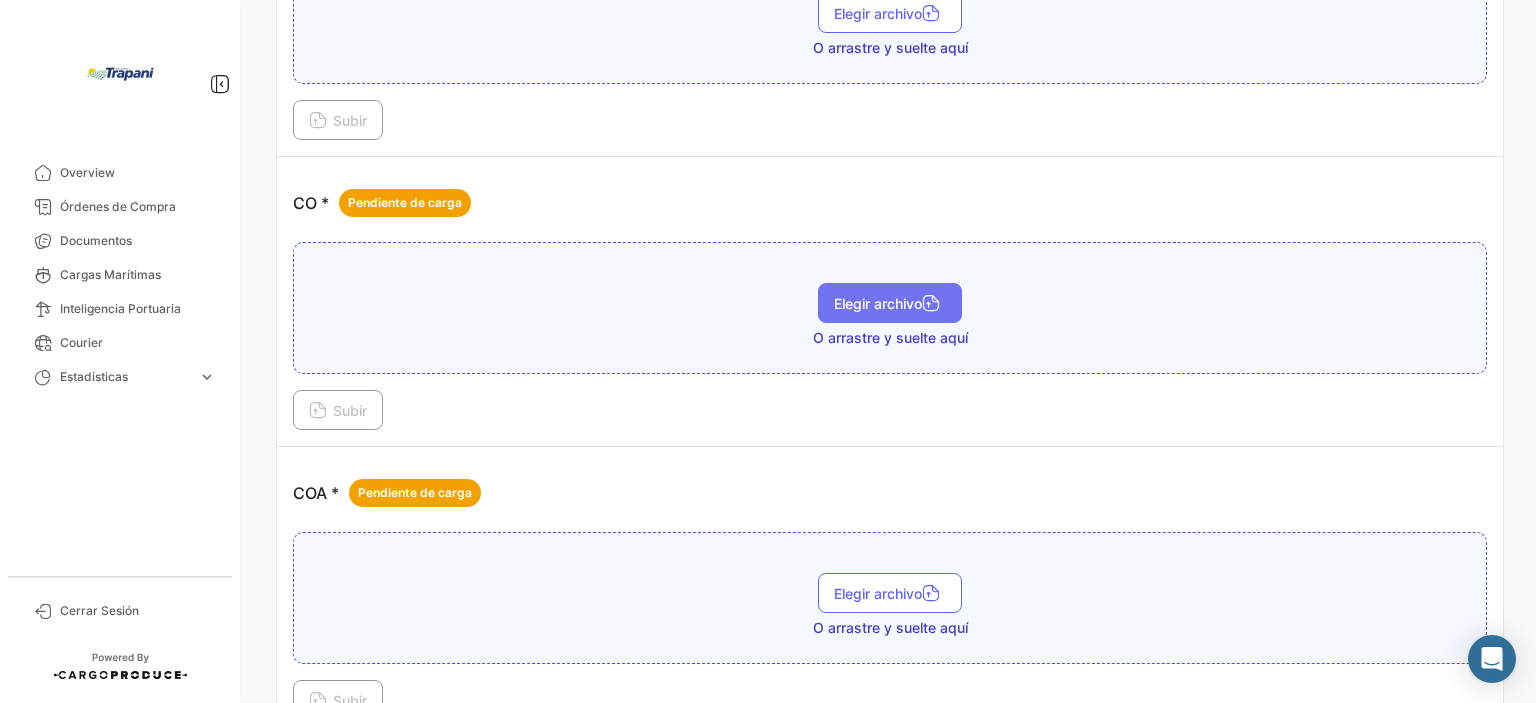click on "Elegir archivo" at bounding box center [890, 303] 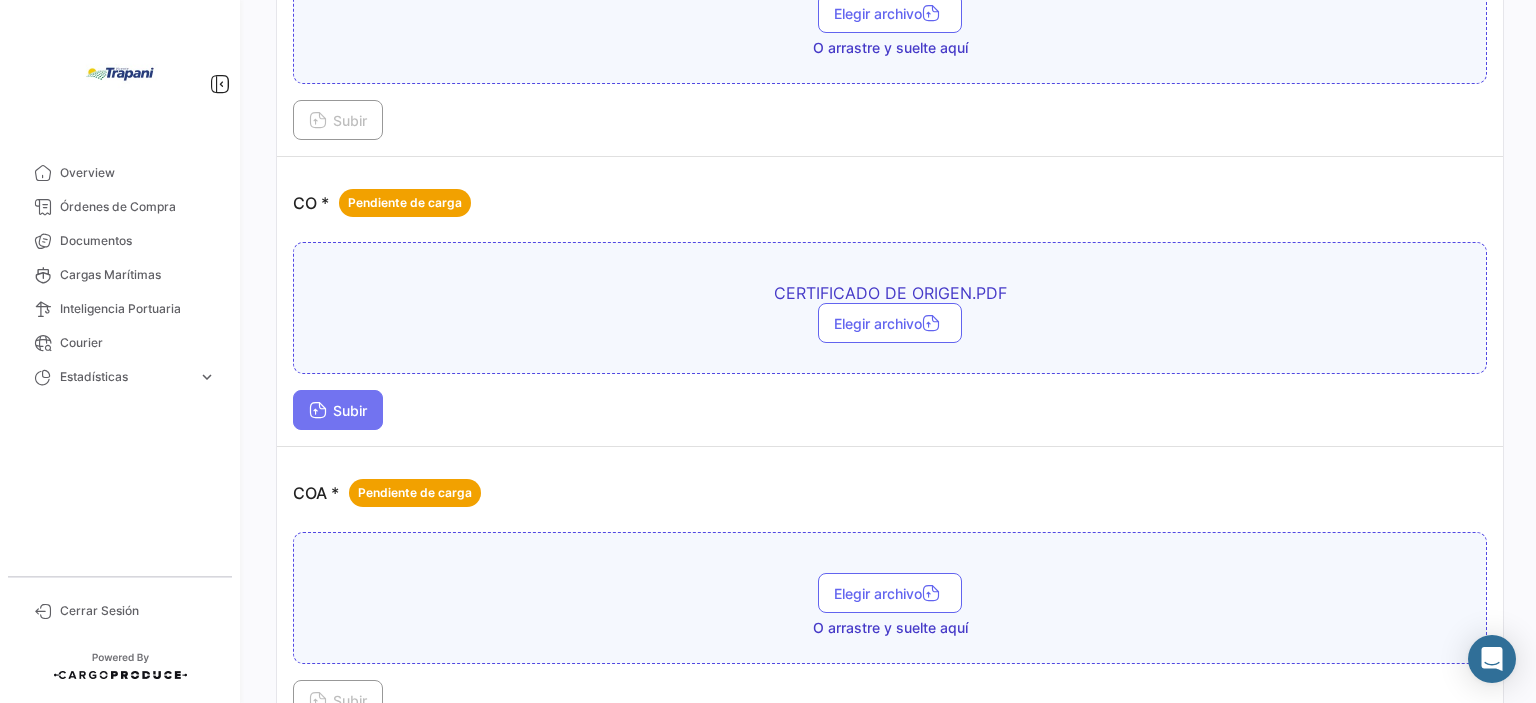 click on "Subir" at bounding box center (338, 410) 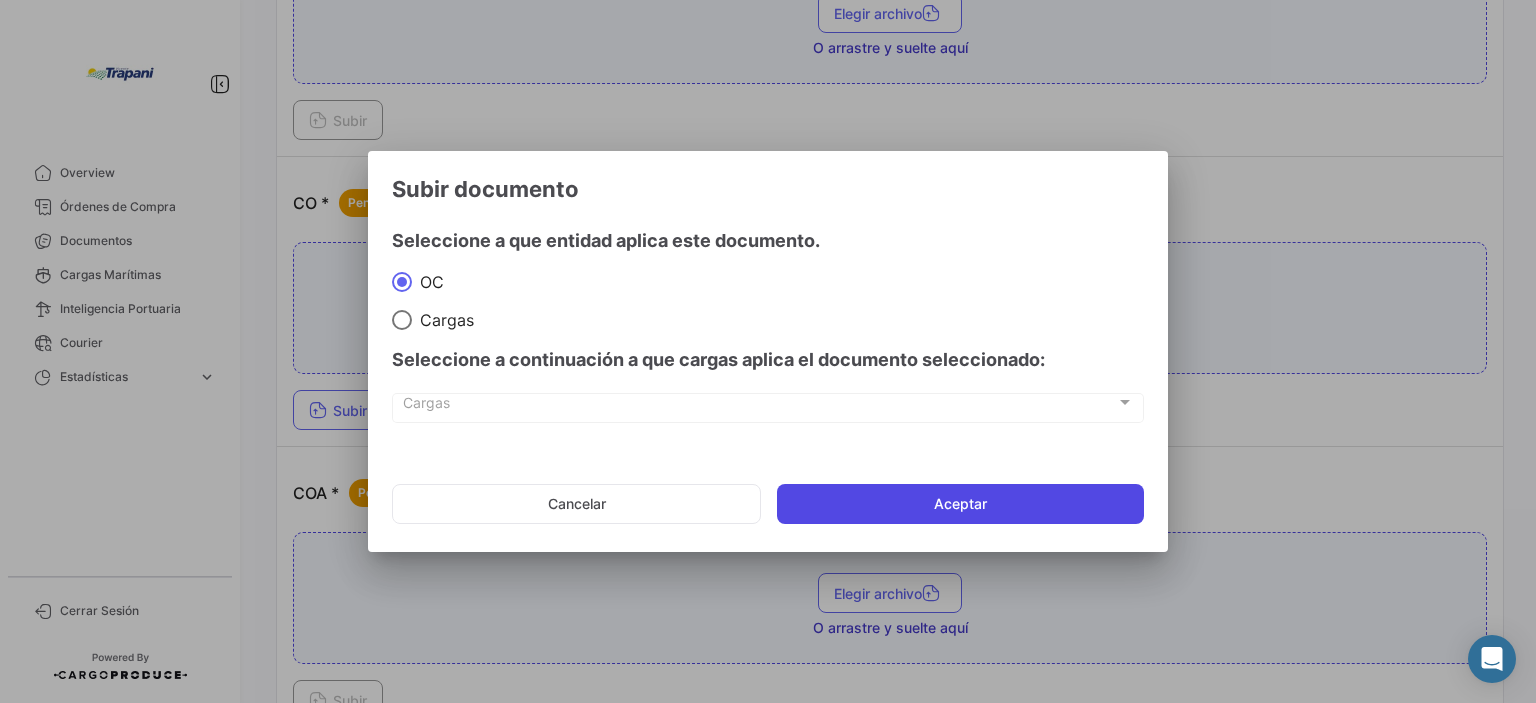 click on "Aceptar" 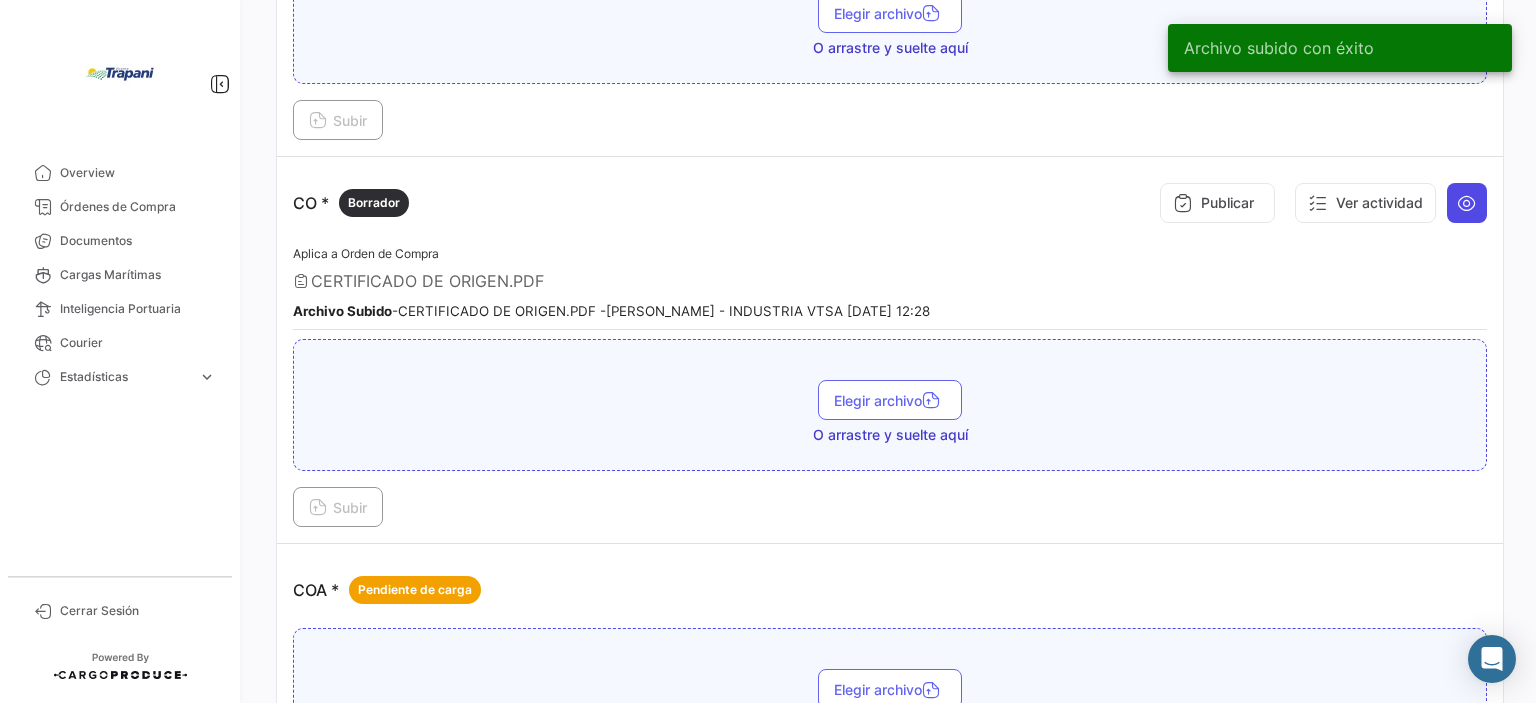 click at bounding box center [1467, 203] 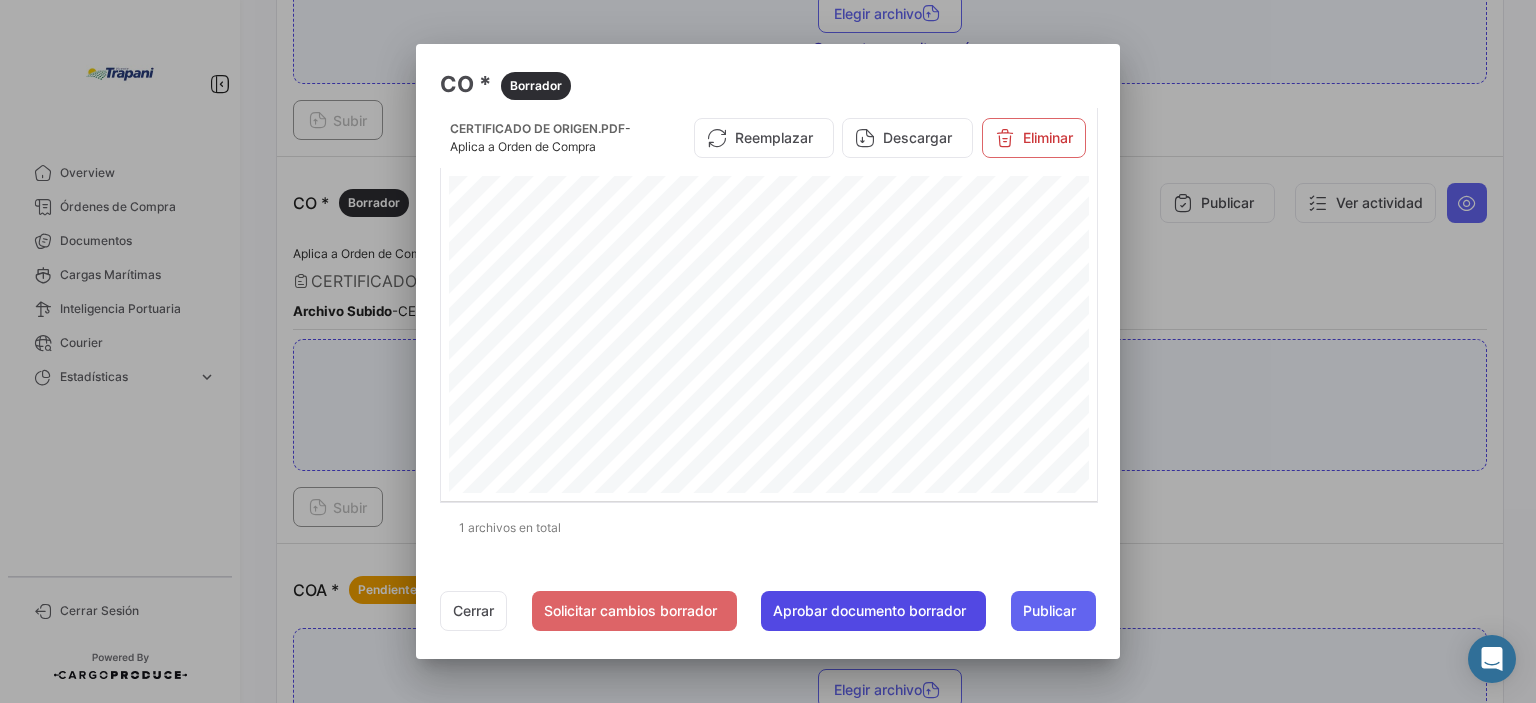 click on "Aprobar documento borrador" 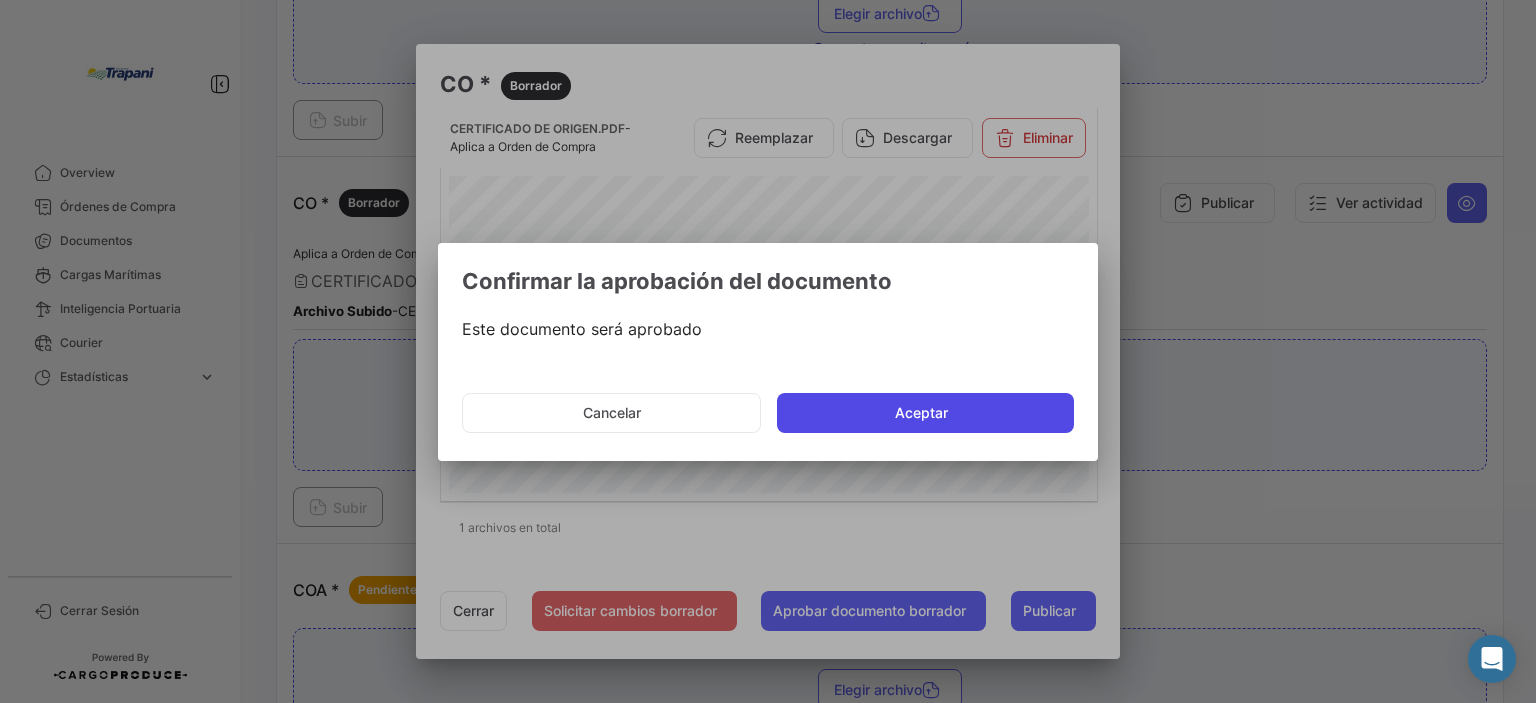 click on "Aceptar" 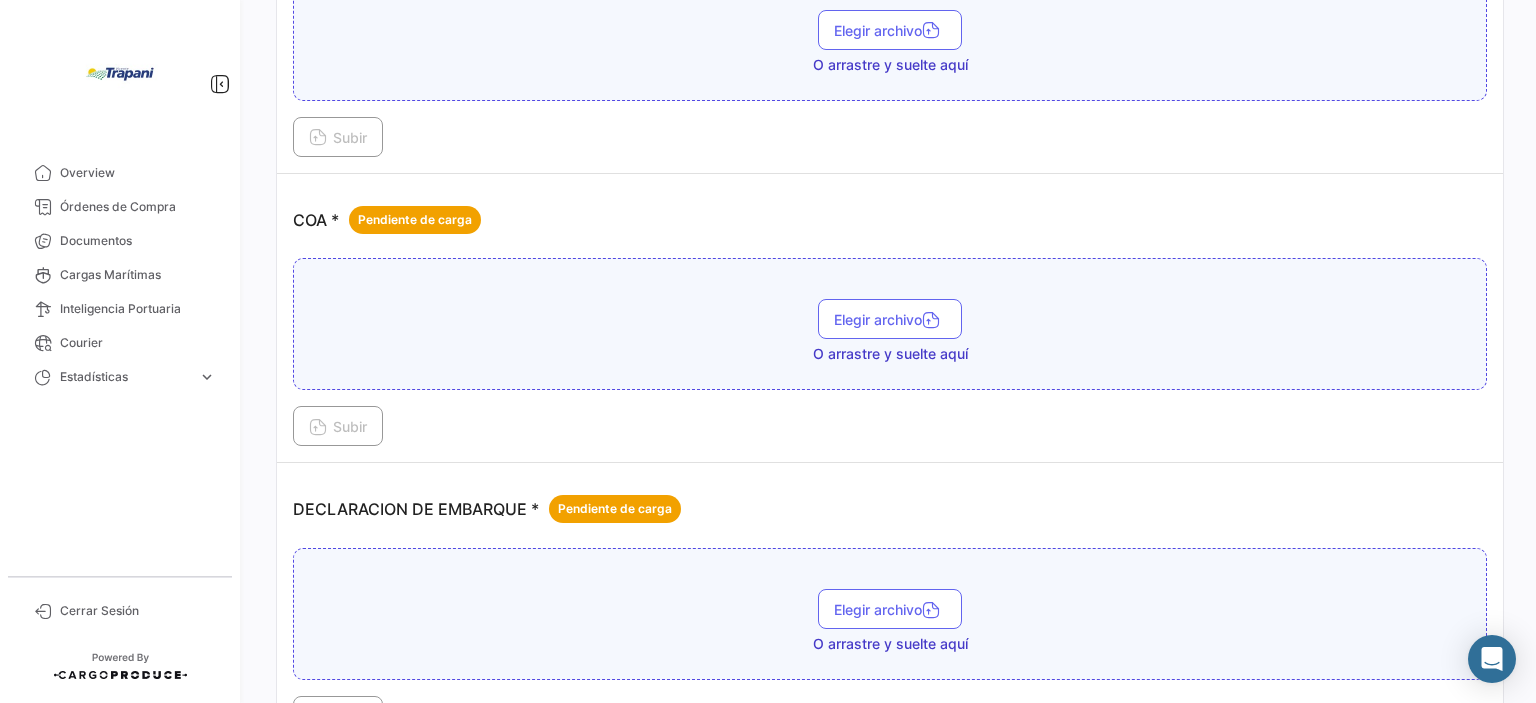 scroll, scrollTop: 1408, scrollLeft: 0, axis: vertical 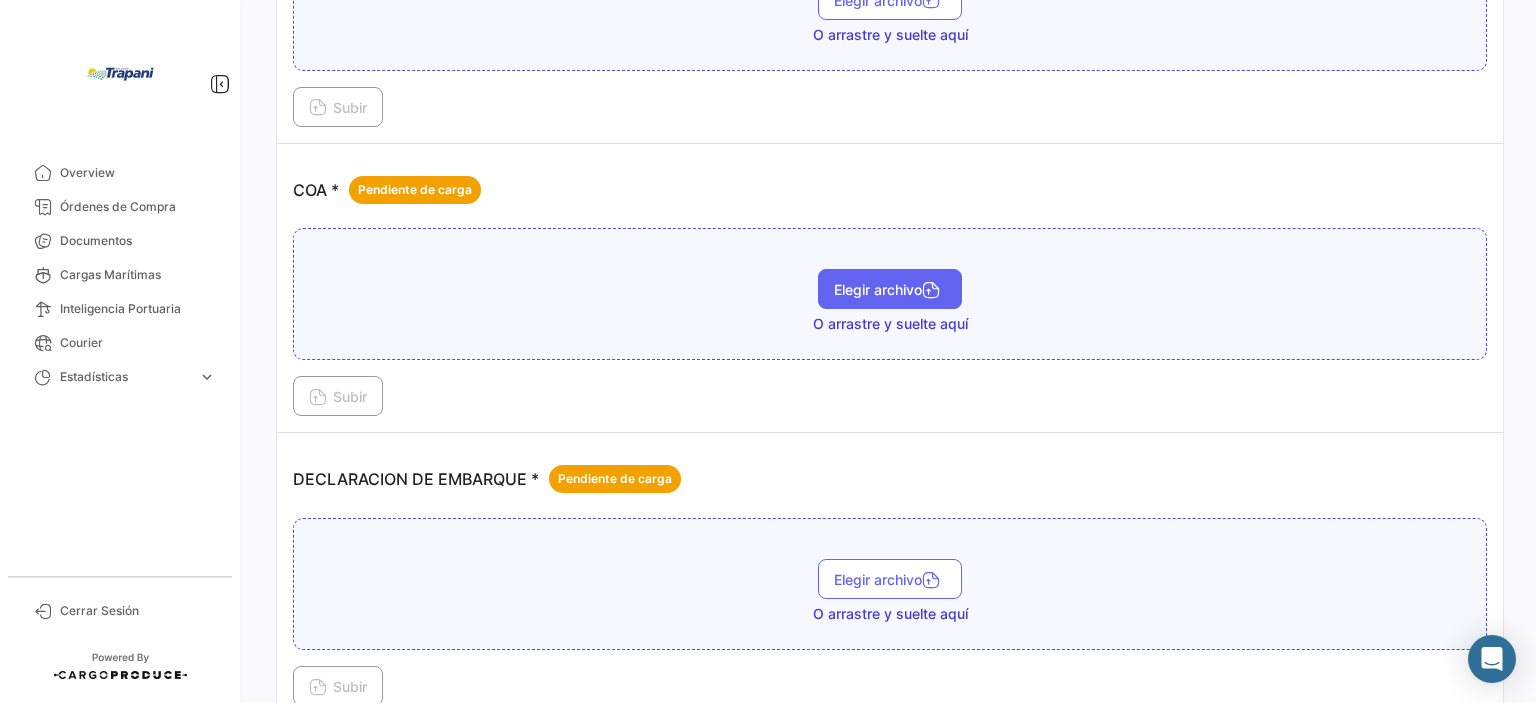 click on "Elegir archivo" at bounding box center (890, 289) 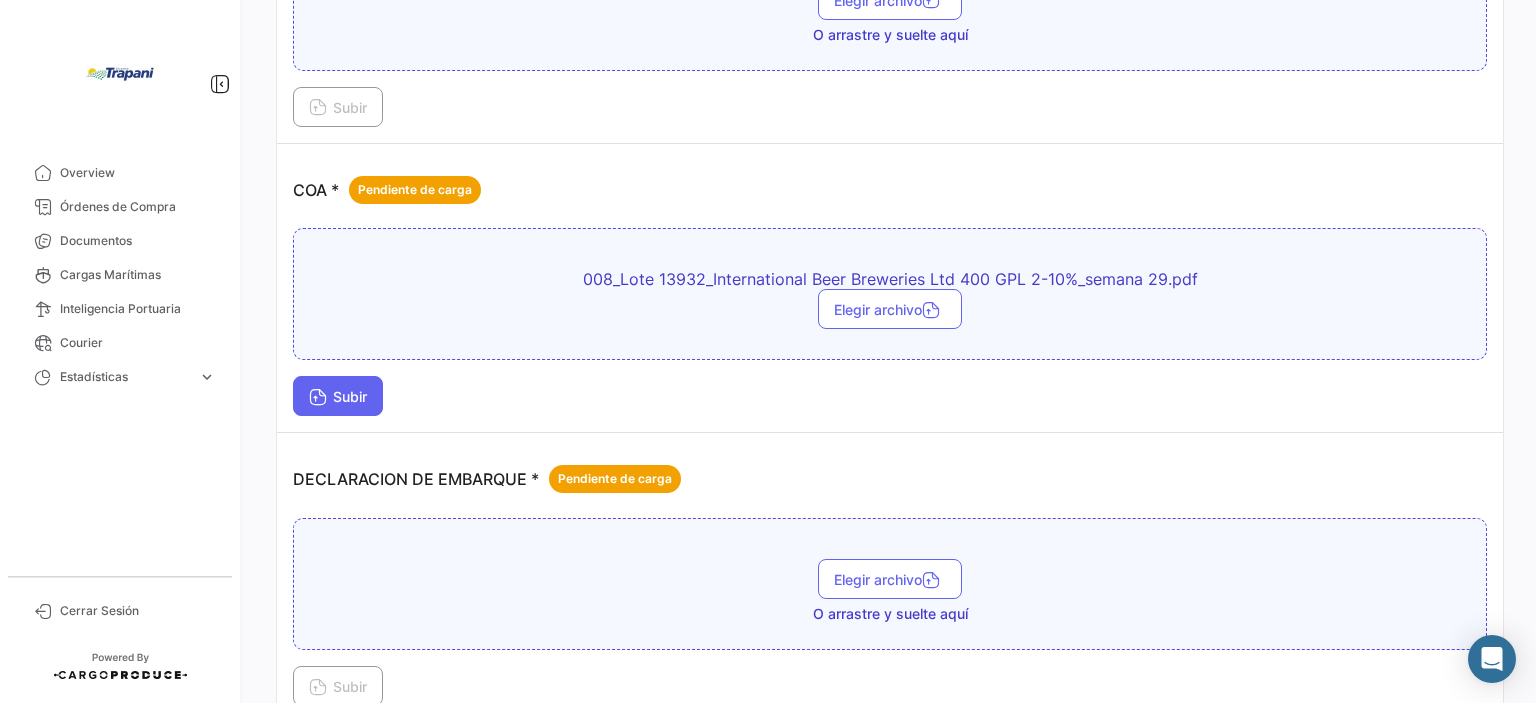 click on "Subir" at bounding box center [338, 396] 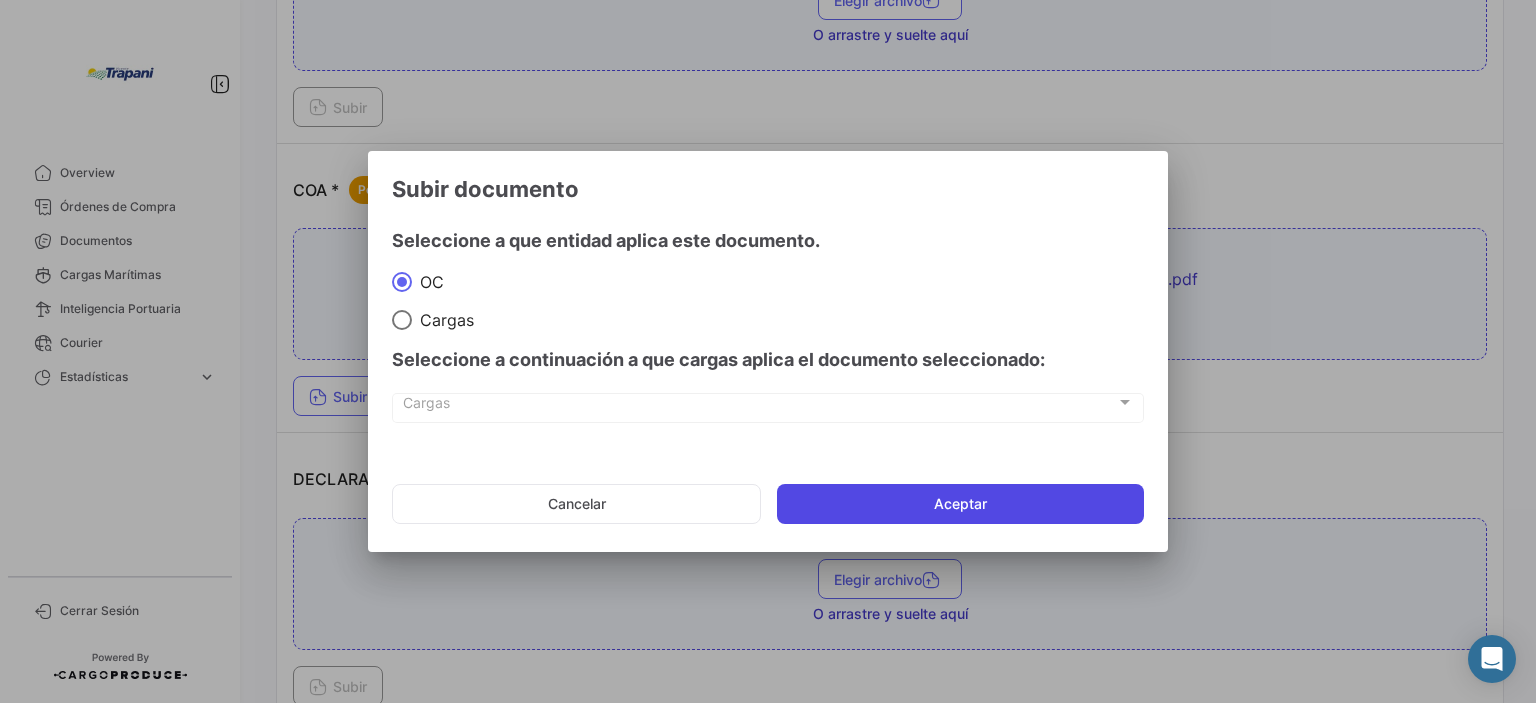 click on "Aceptar" 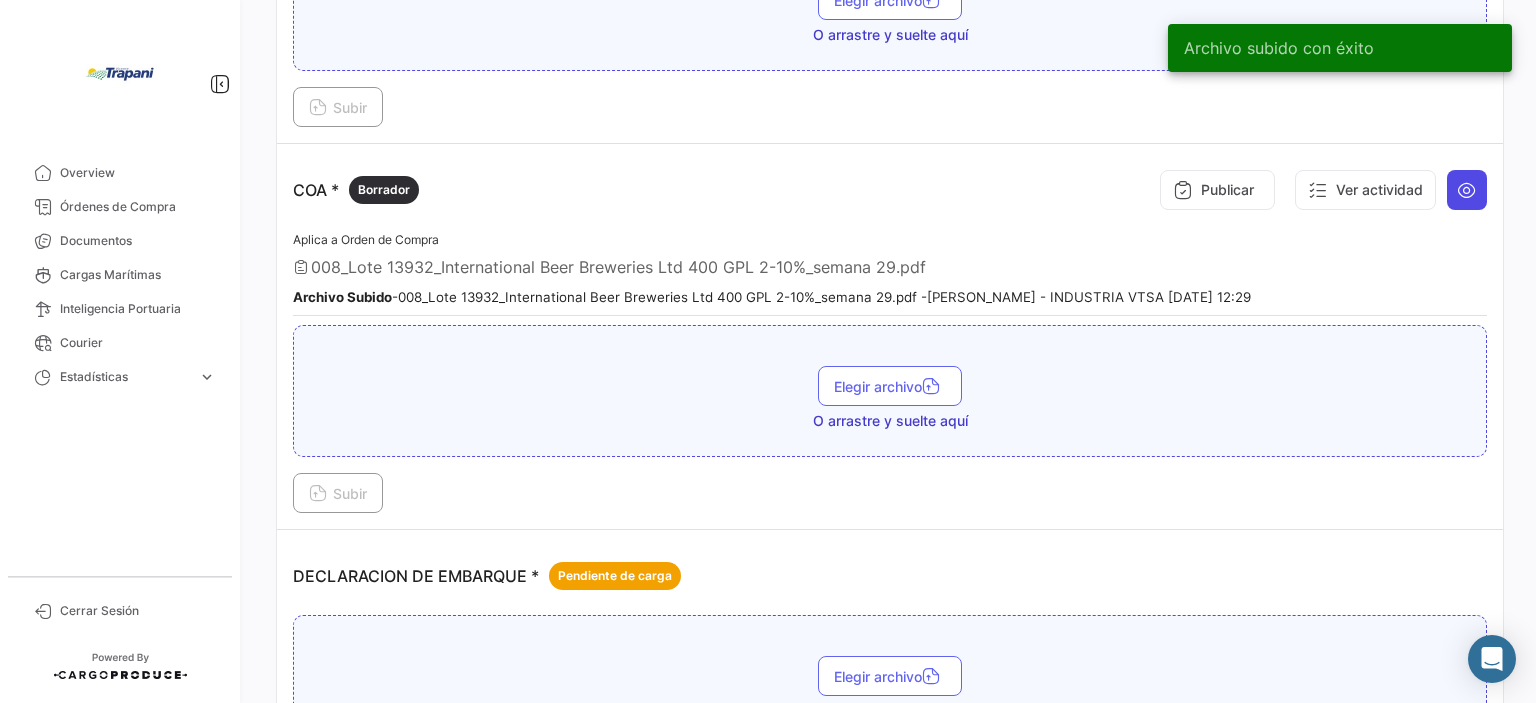 click at bounding box center [1467, 190] 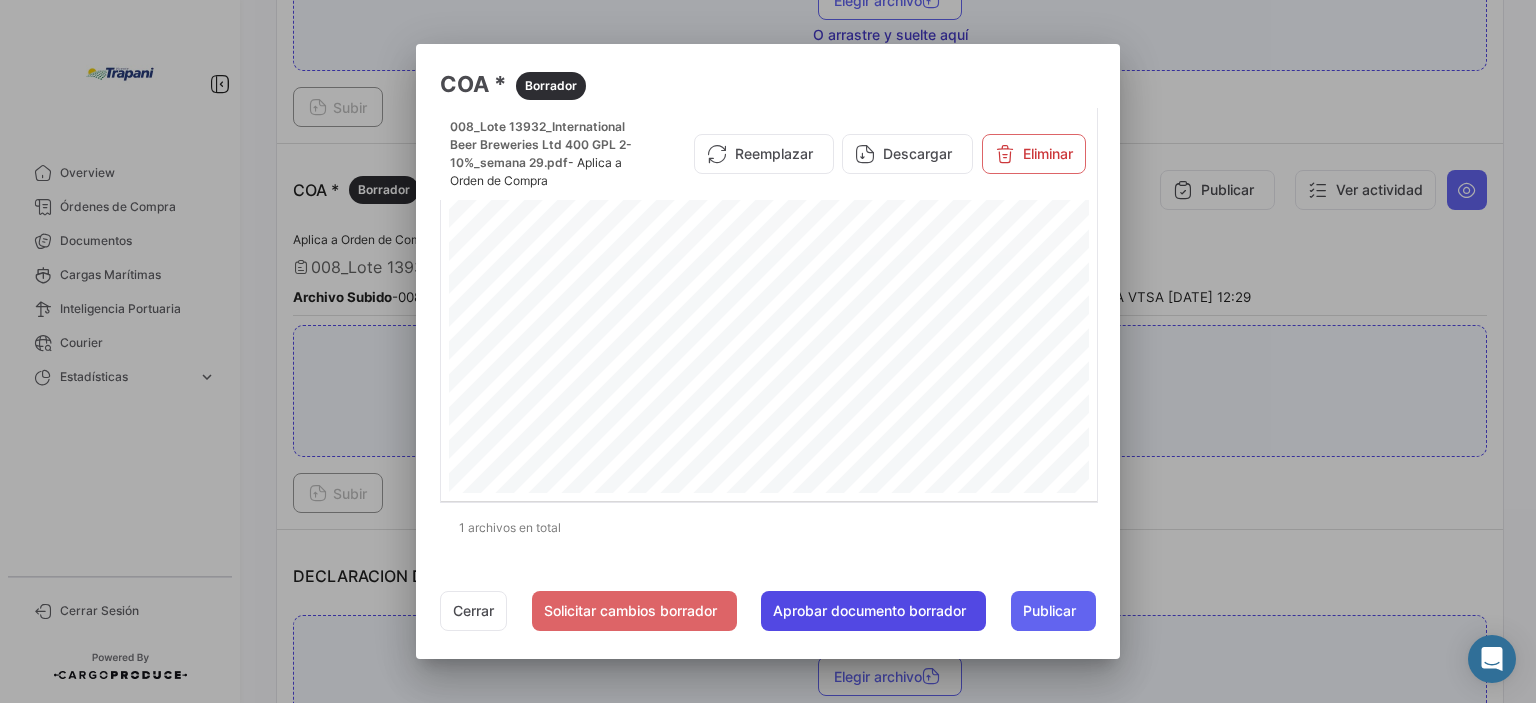 click on "Aprobar documento borrador" 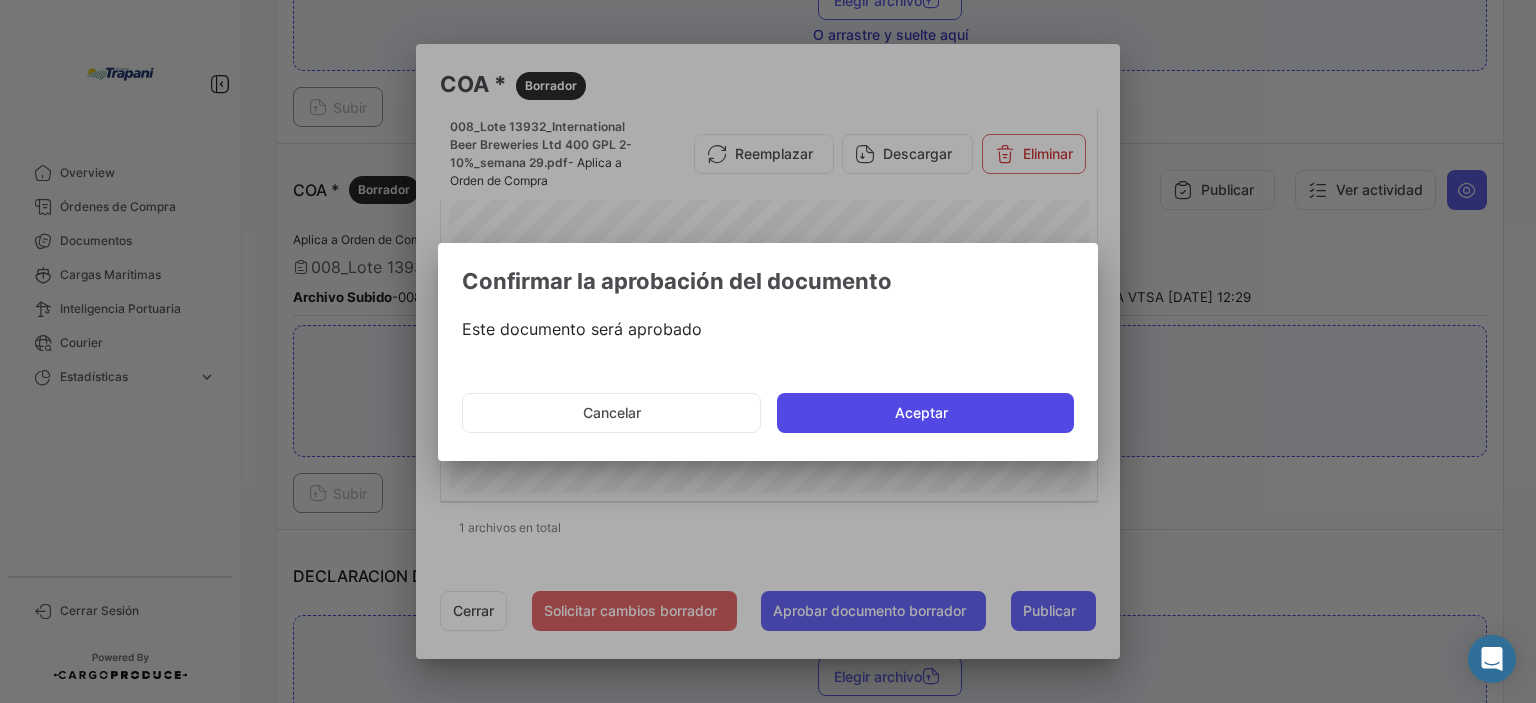 click on "Aceptar" 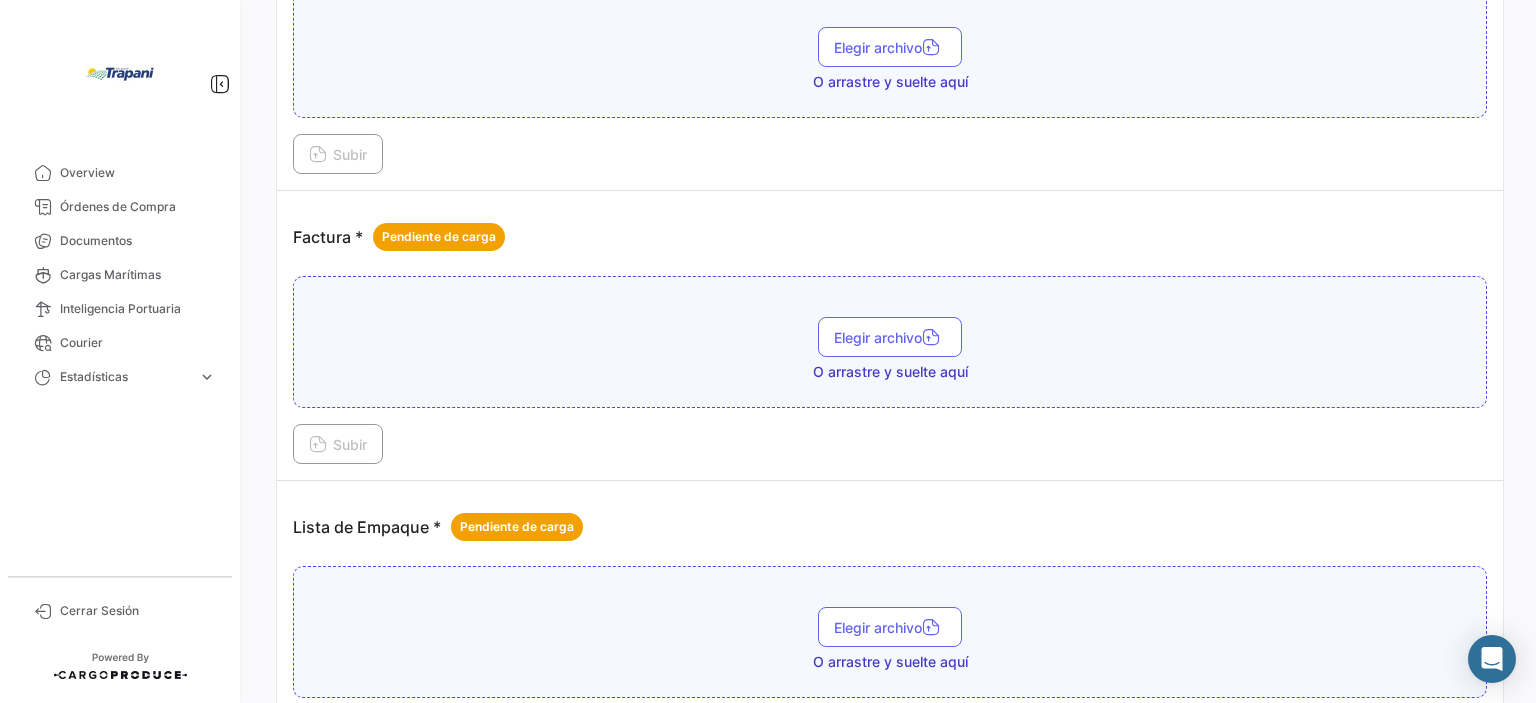 scroll, scrollTop: 2208, scrollLeft: 0, axis: vertical 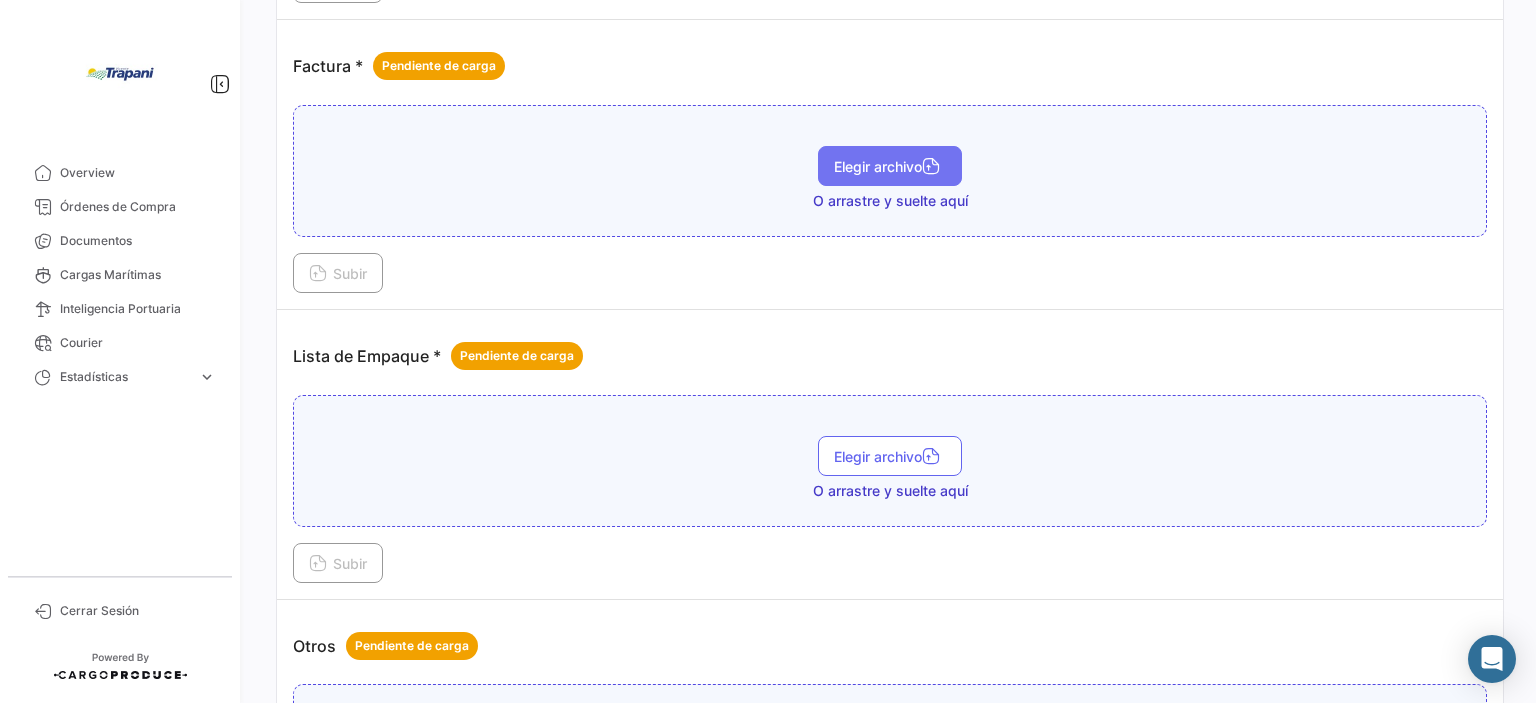click on "Elegir archivo" at bounding box center [890, 166] 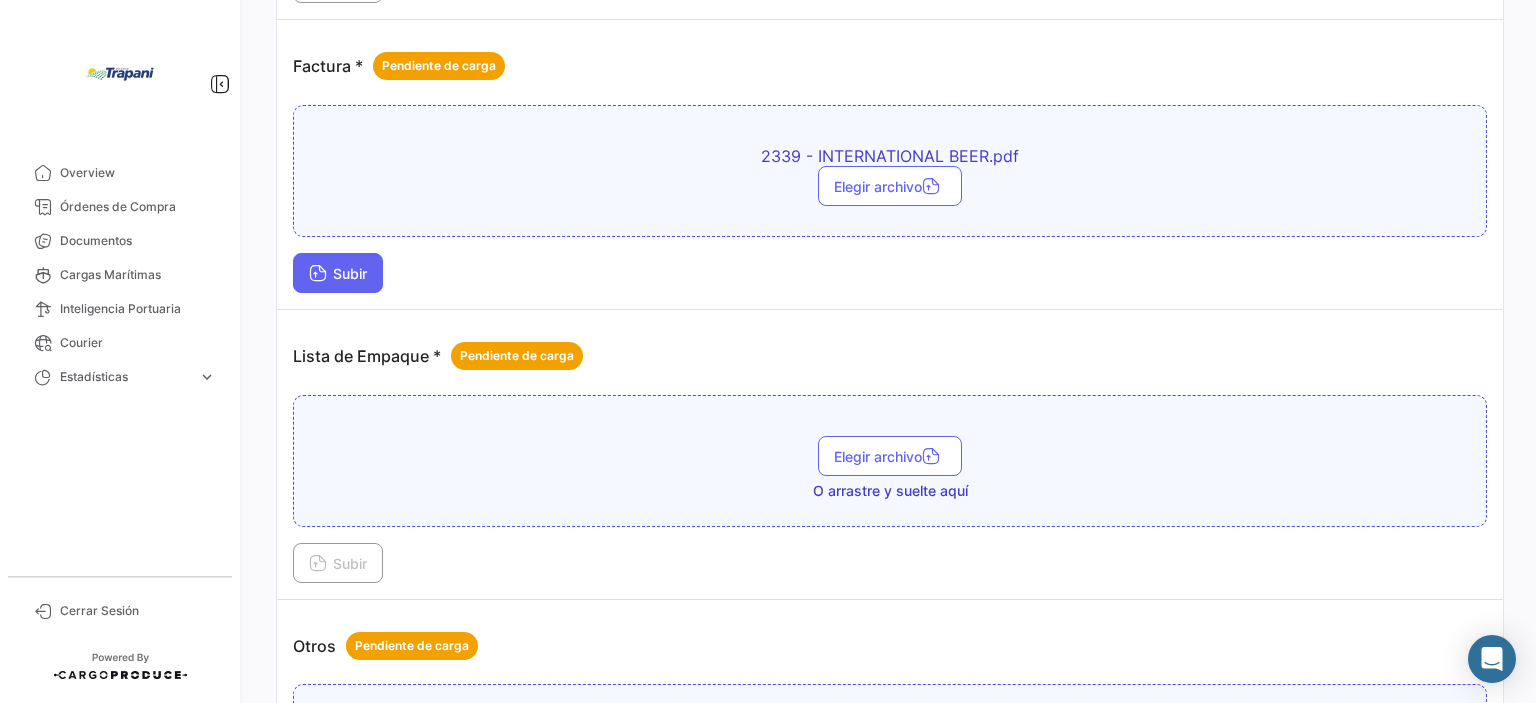 click on "Subir" at bounding box center [338, 273] 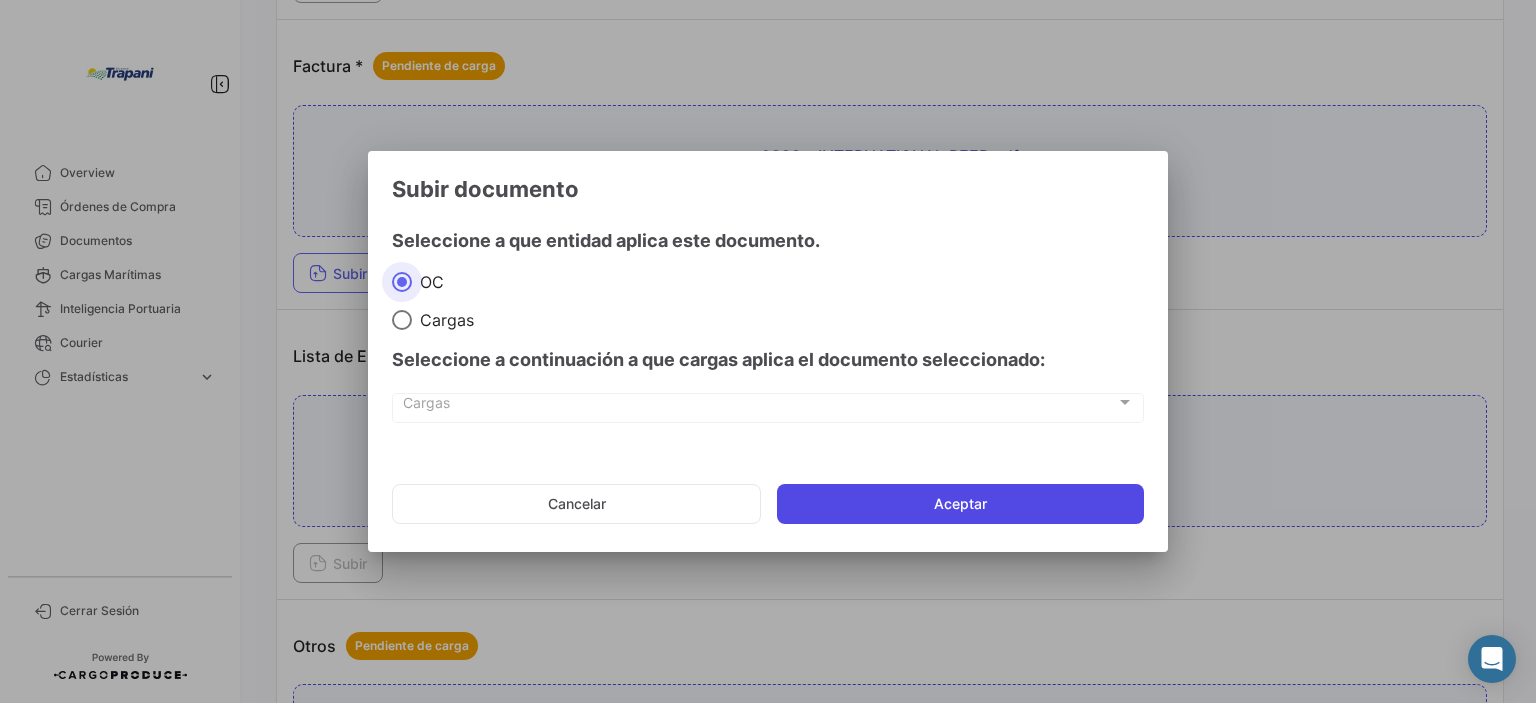 click on "Aceptar" 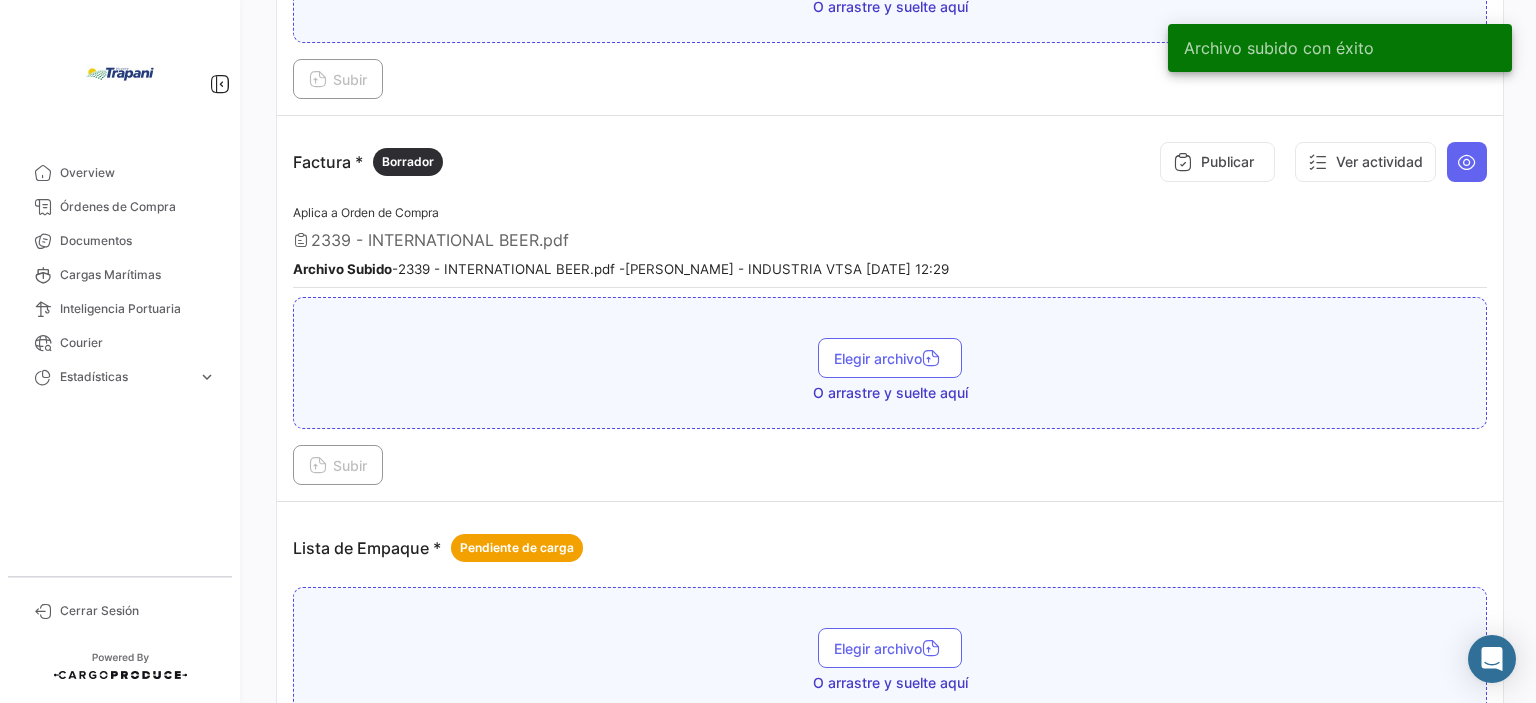 scroll, scrollTop: 2008, scrollLeft: 0, axis: vertical 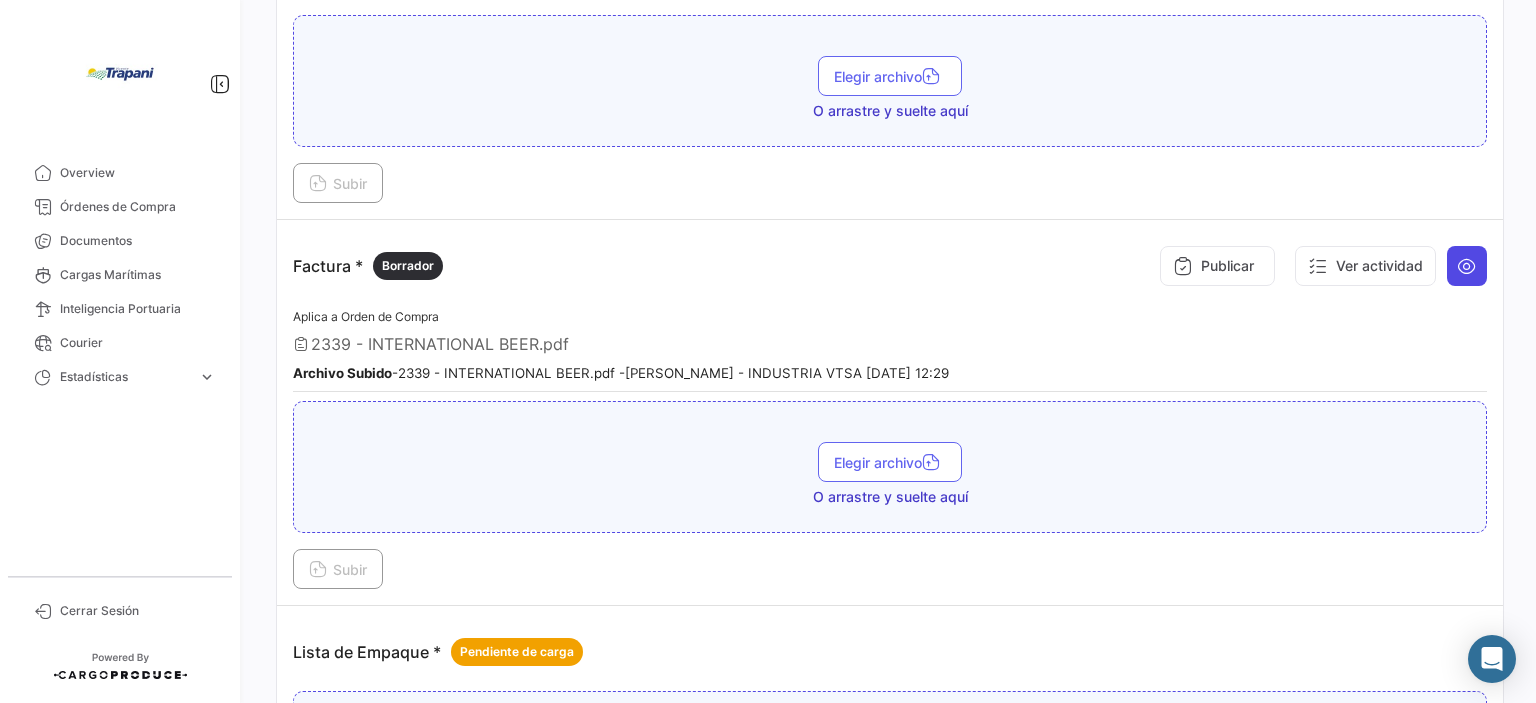click at bounding box center (1467, 266) 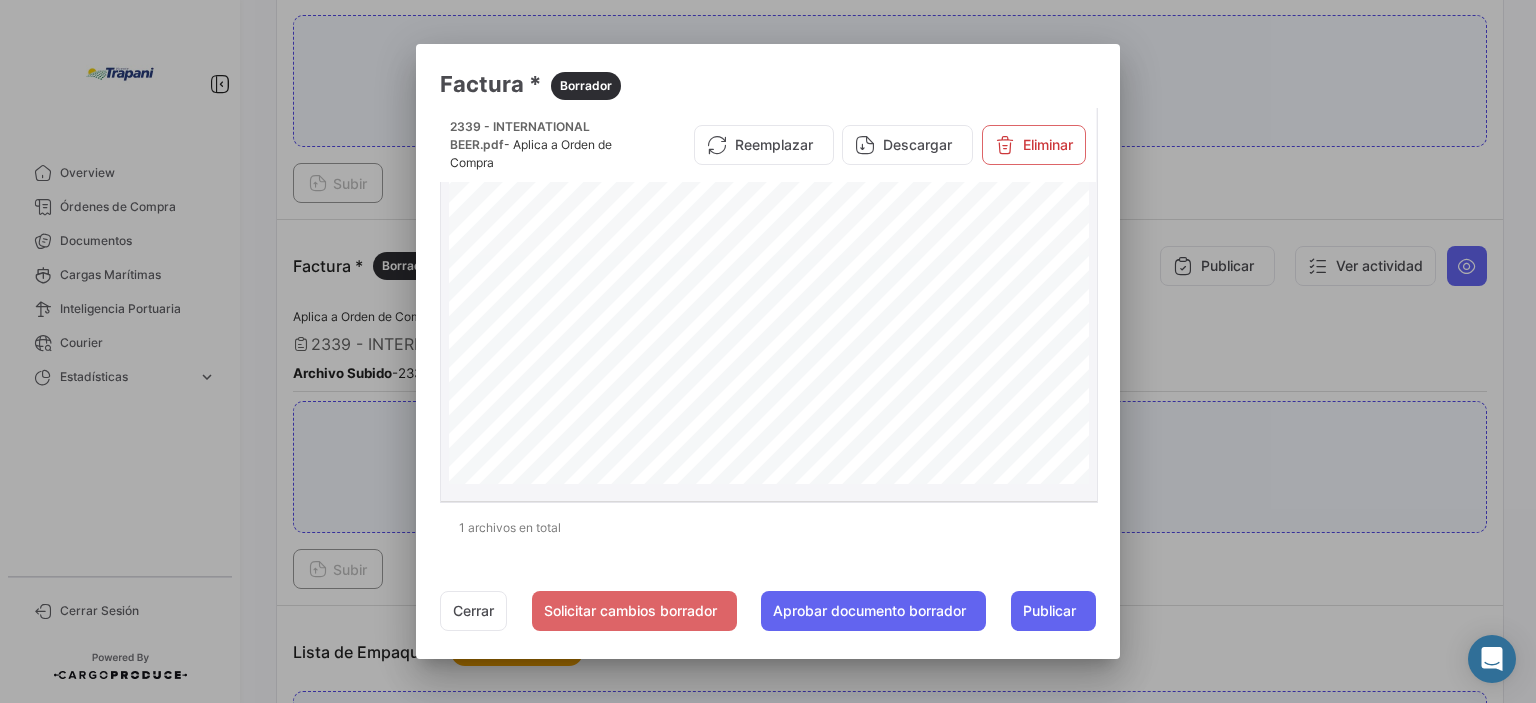 scroll, scrollTop: 521, scrollLeft: 0, axis: vertical 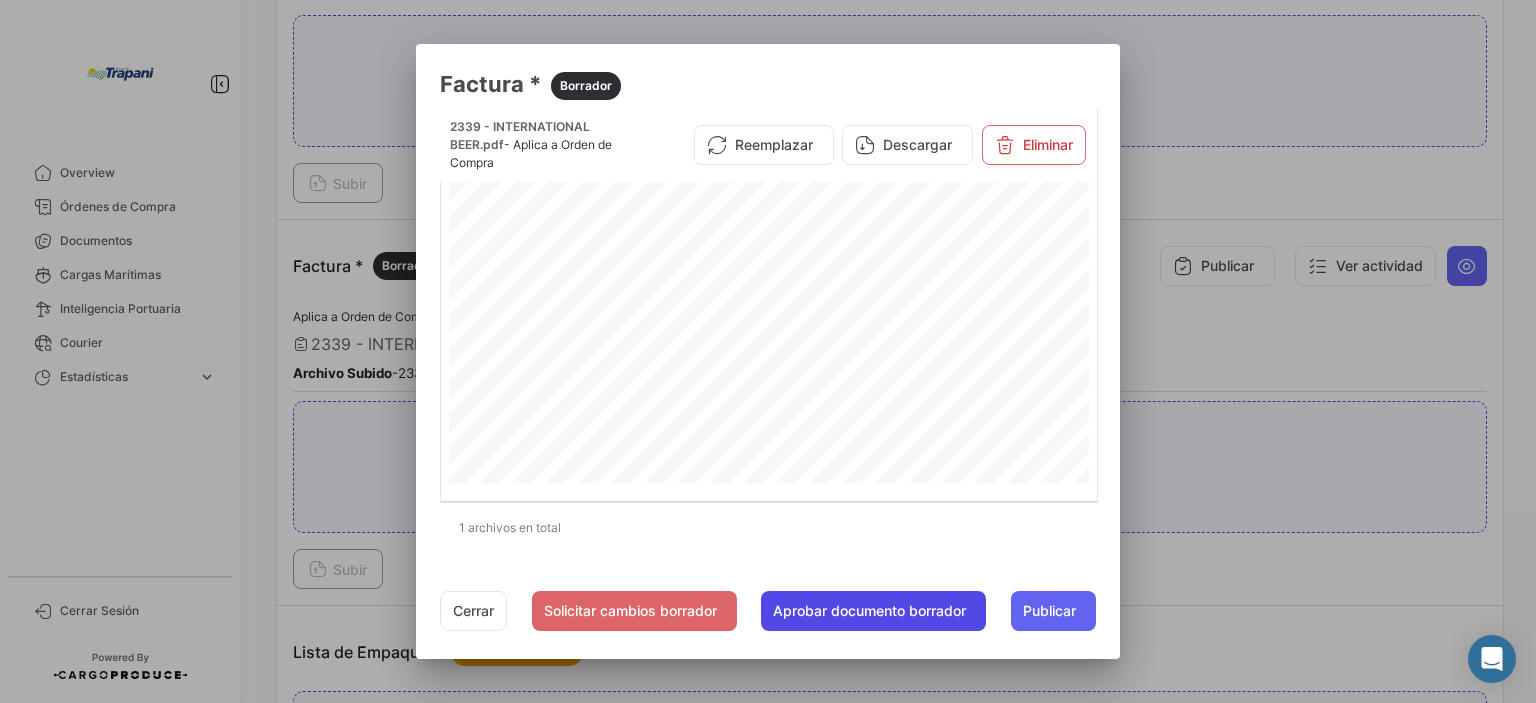 click on "Aprobar documento borrador" 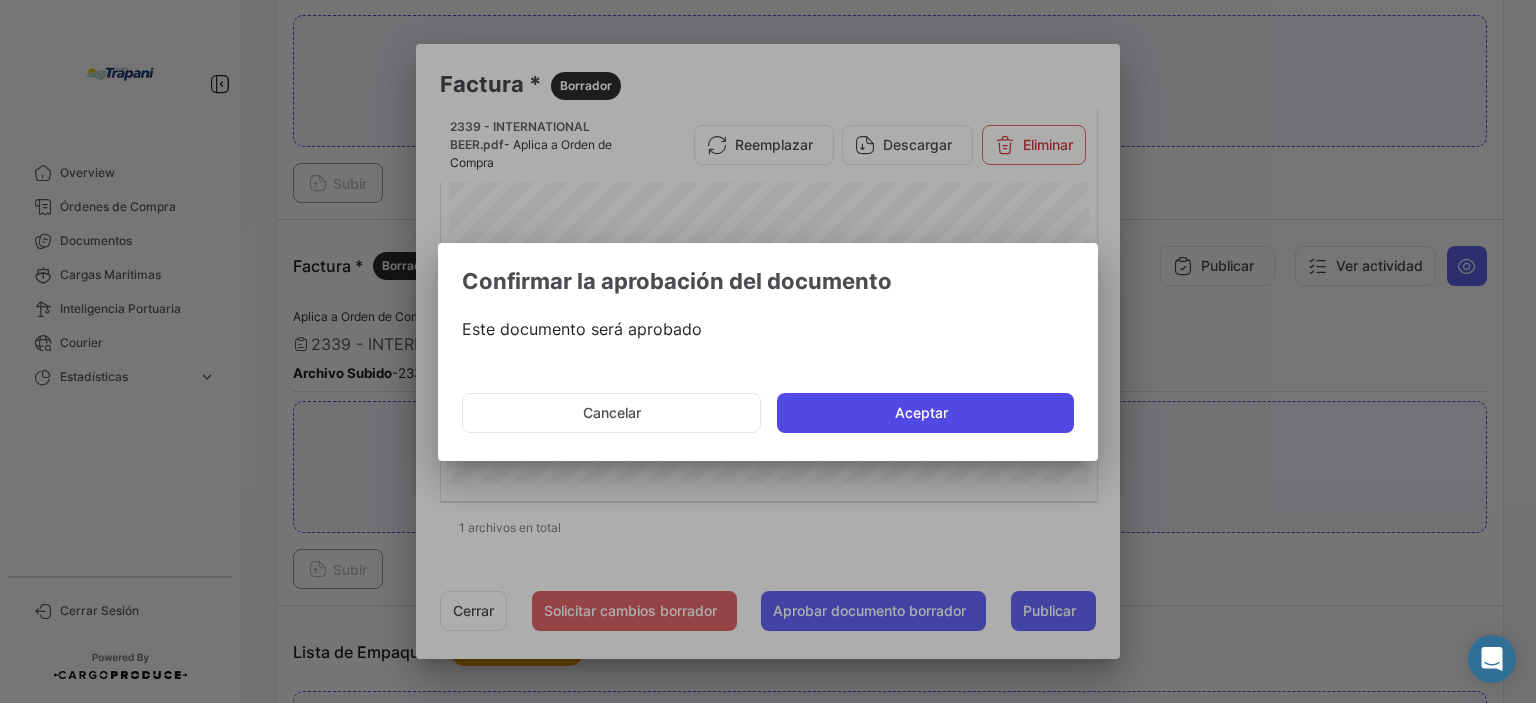 click on "Aceptar" 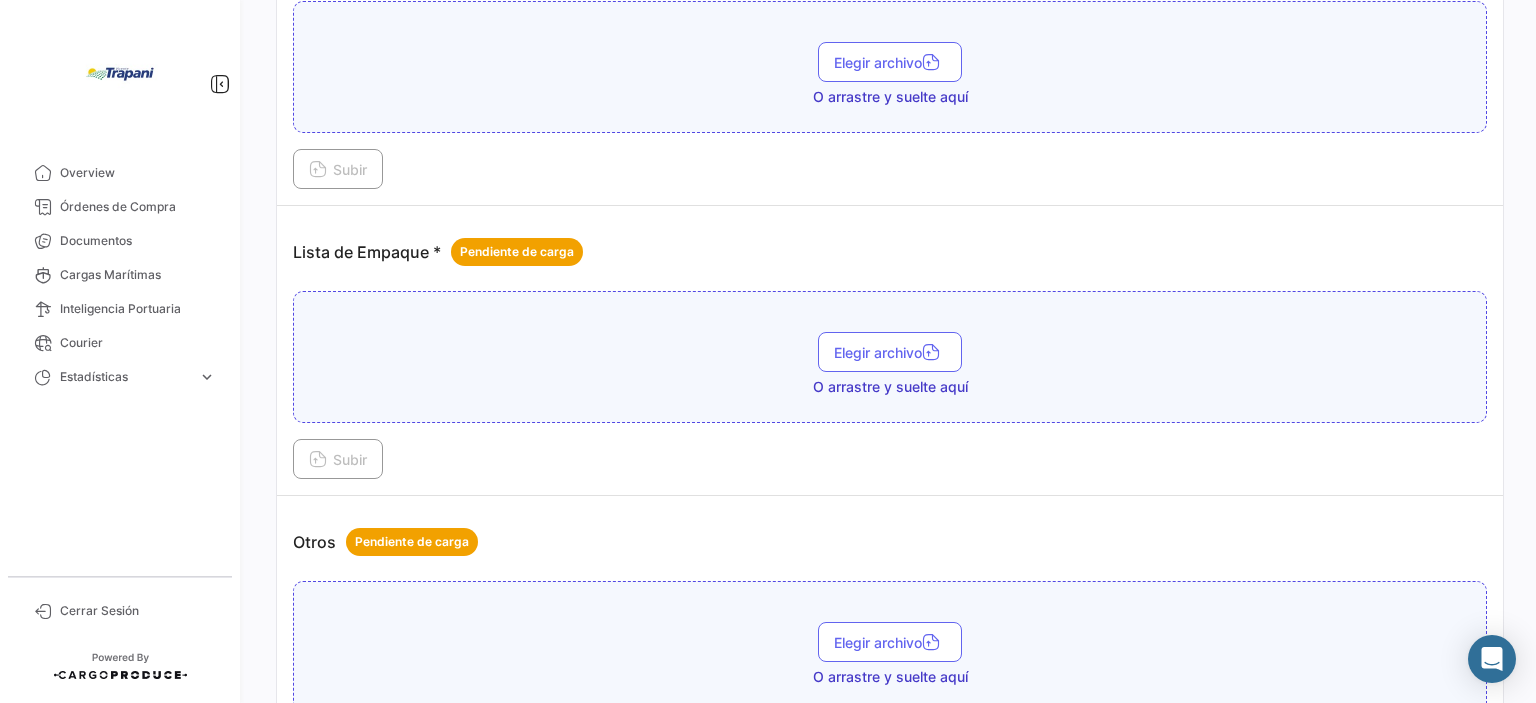 scroll, scrollTop: 2408, scrollLeft: 0, axis: vertical 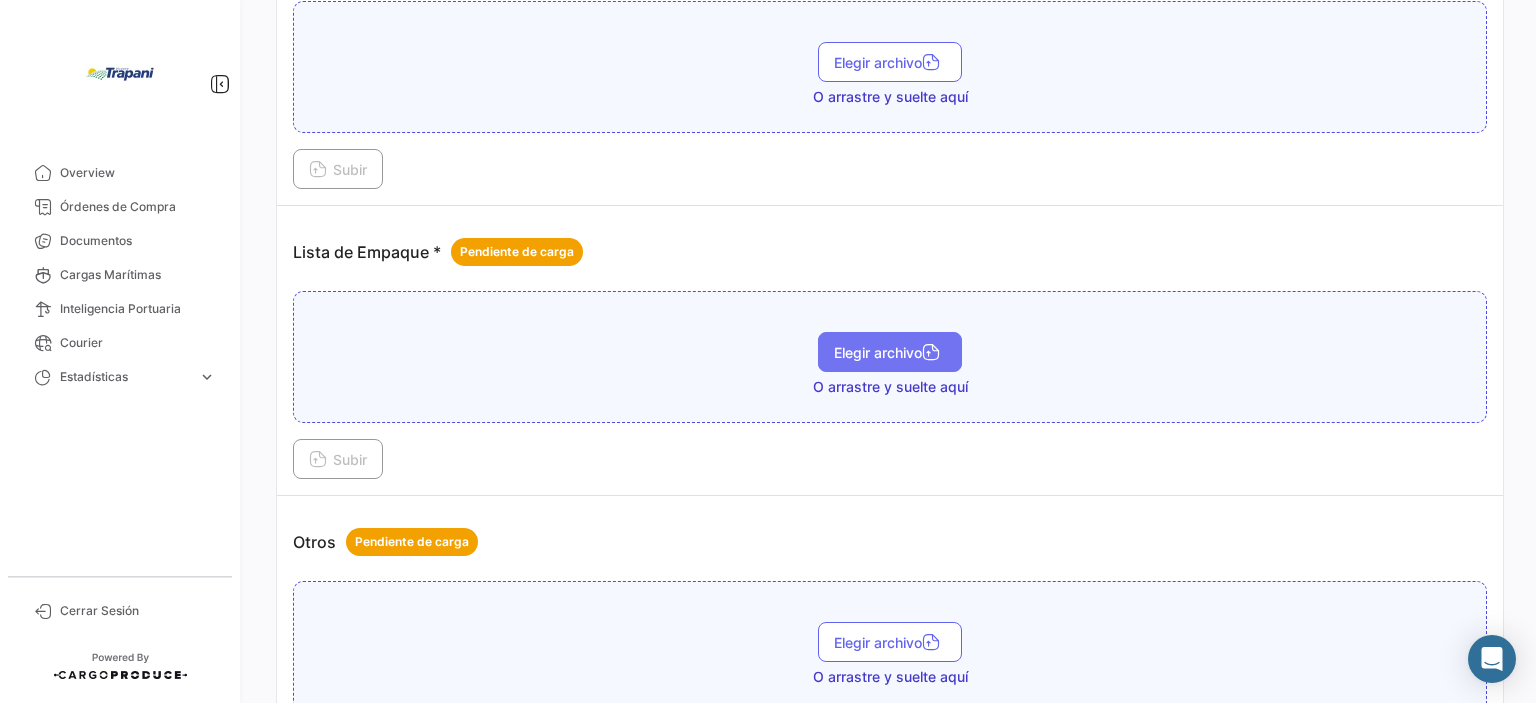 click on "Elegir archivo" at bounding box center (890, 352) 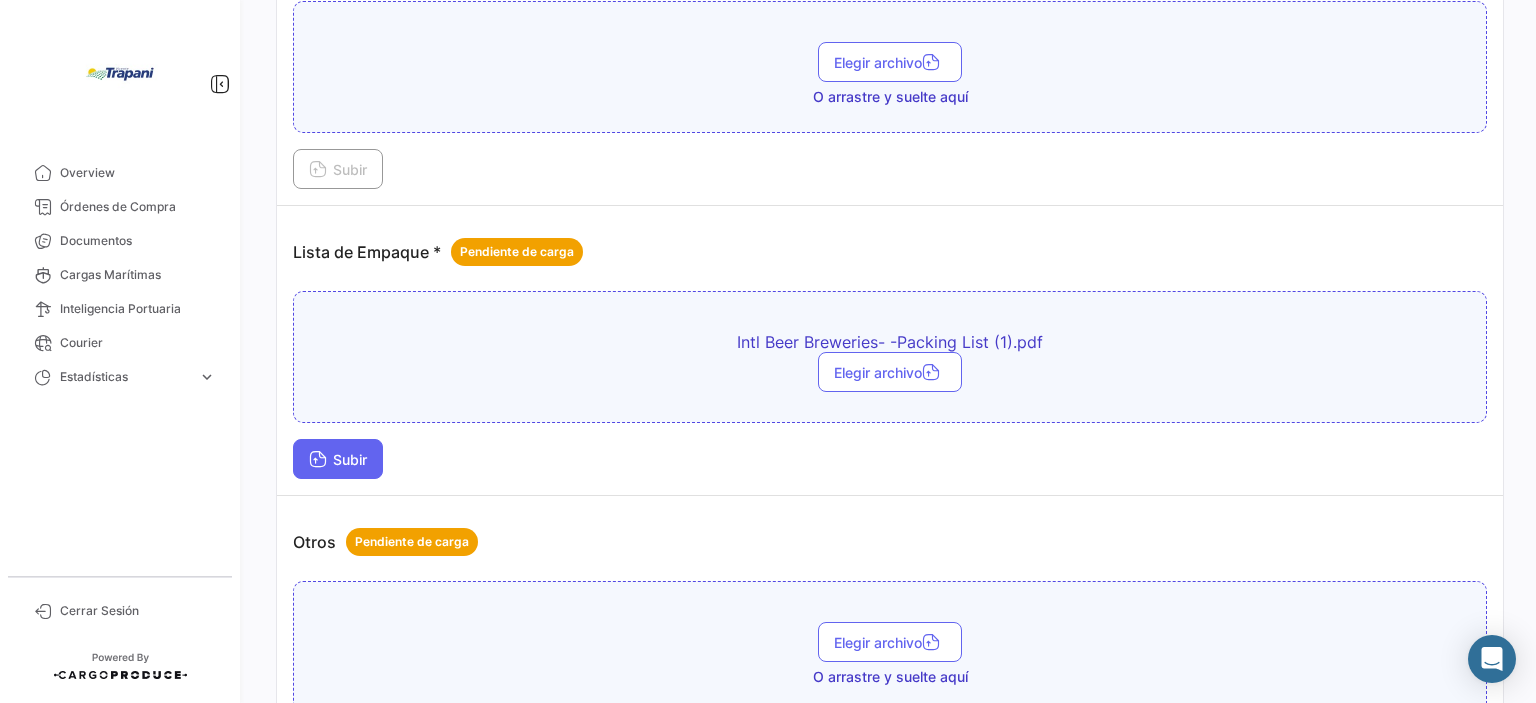 click on "Subir" at bounding box center [338, 459] 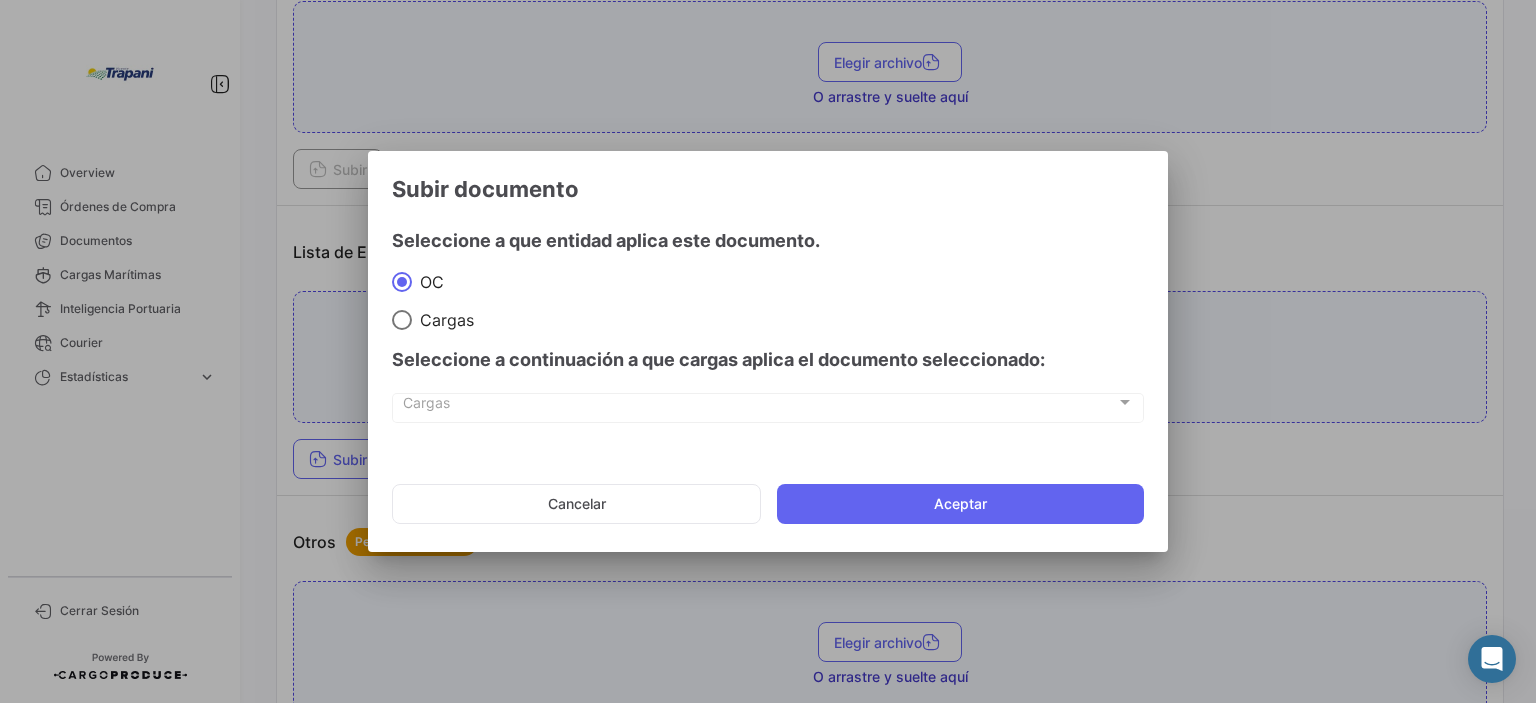click on "Aceptar" 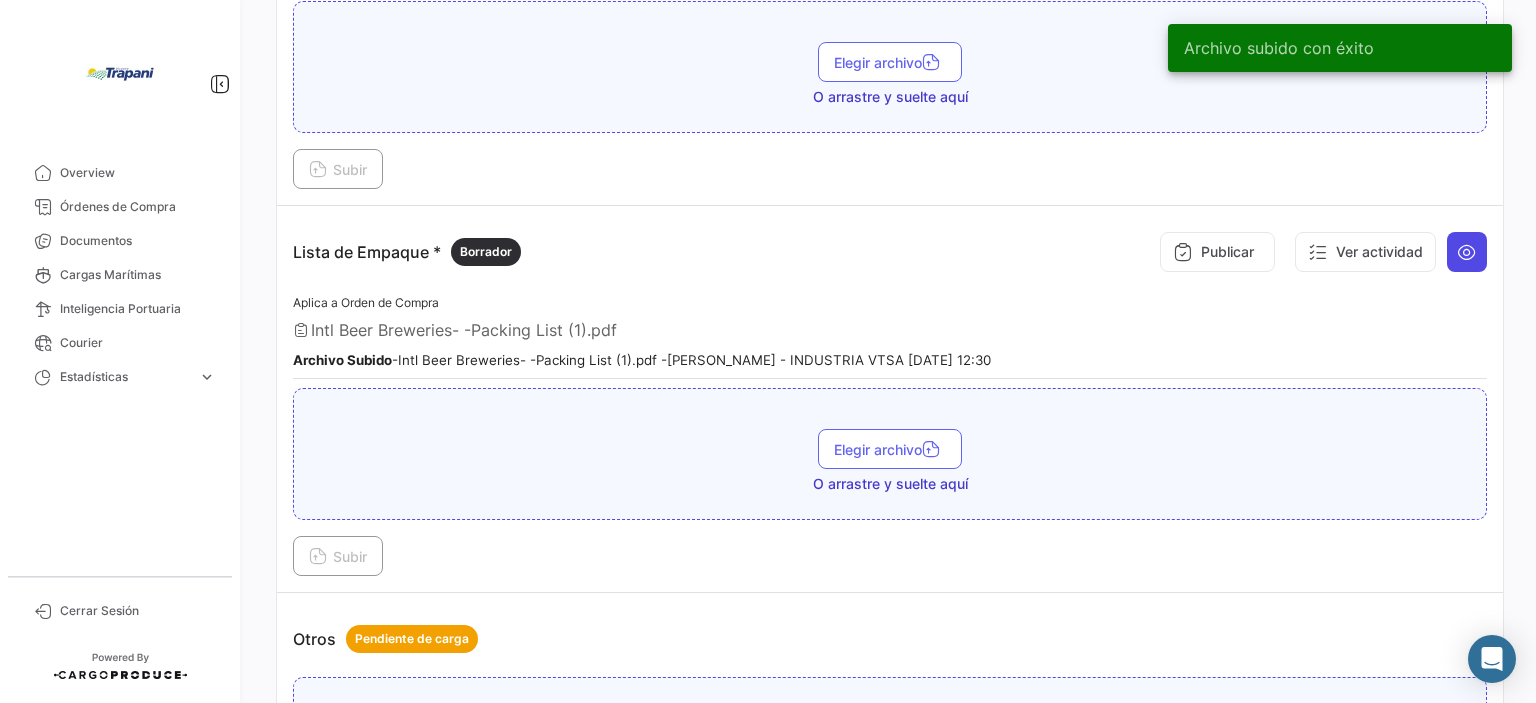 click at bounding box center [1467, 252] 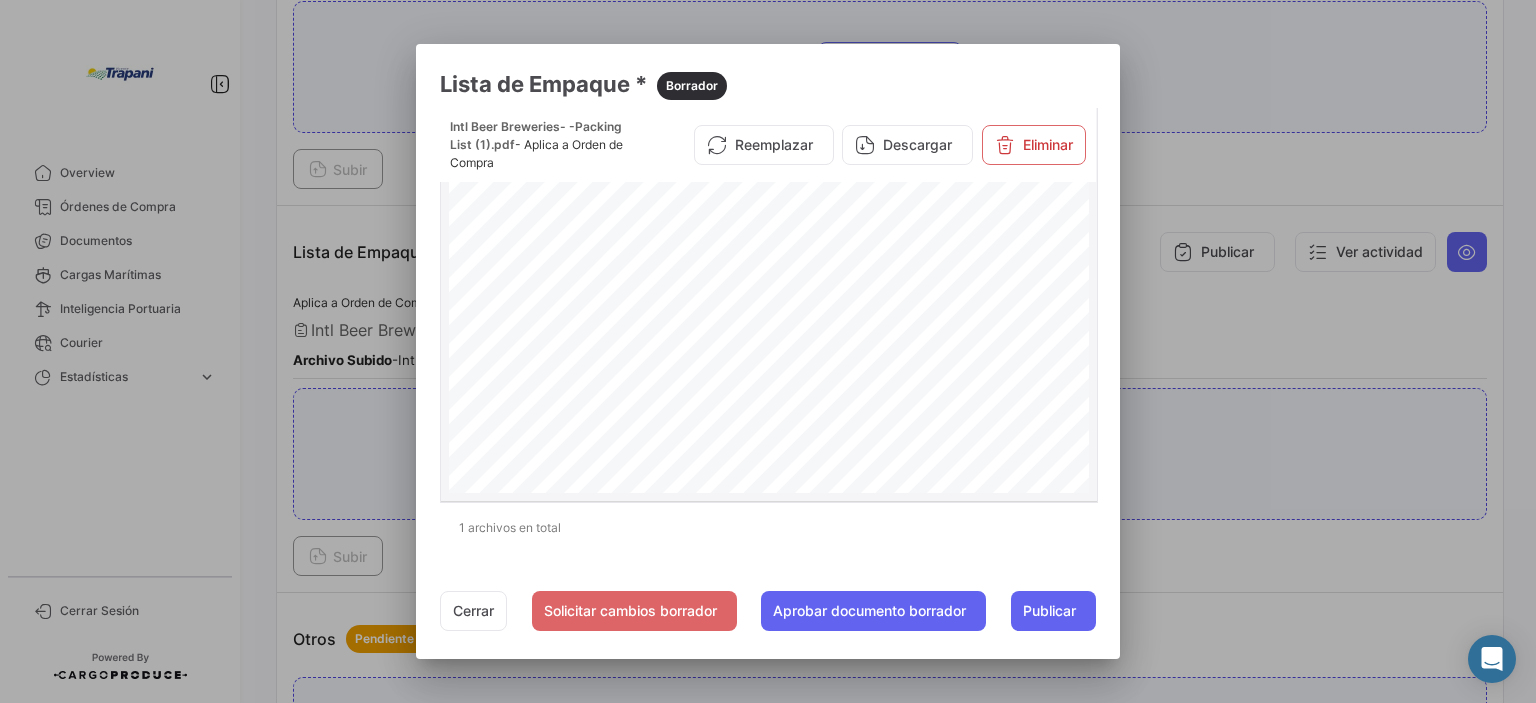 scroll, scrollTop: 200, scrollLeft: 0, axis: vertical 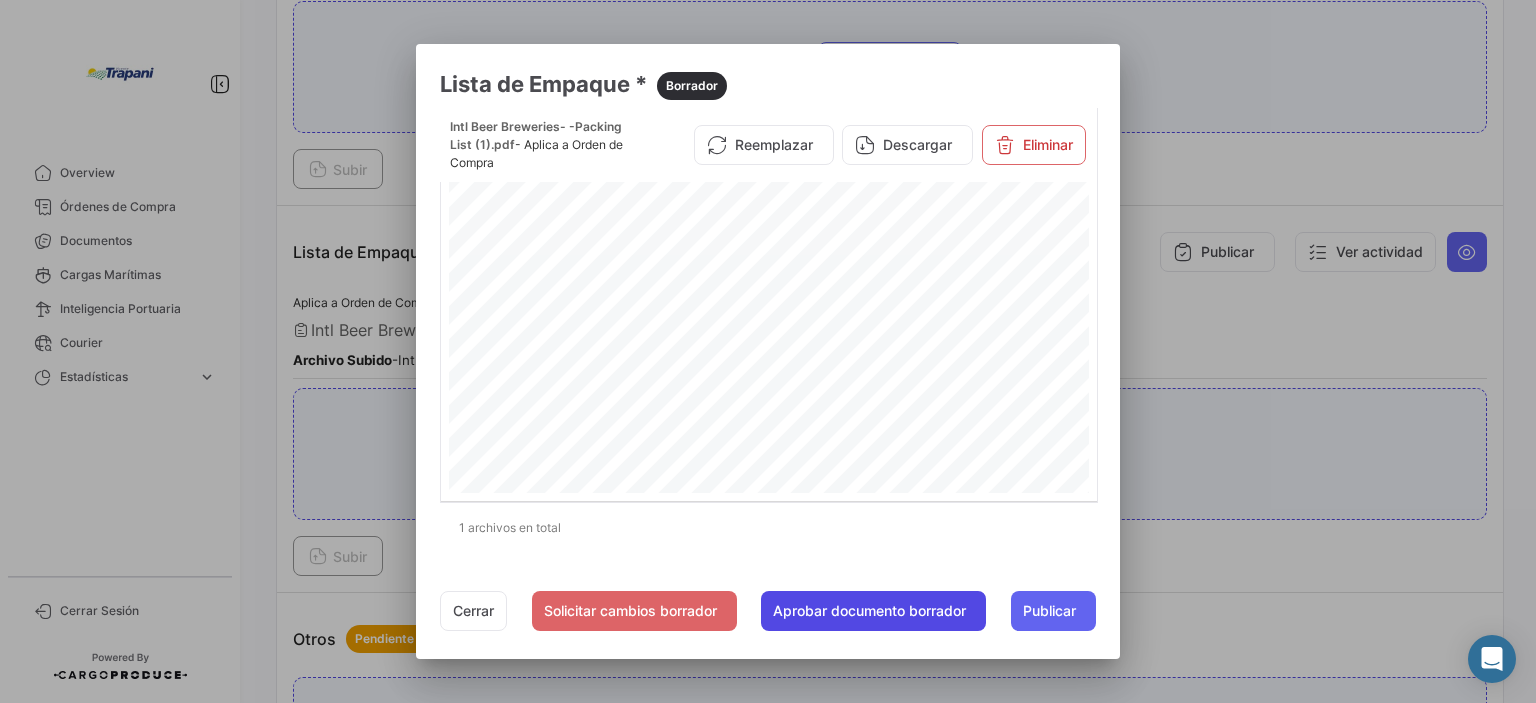 click on "Aprobar documento borrador" 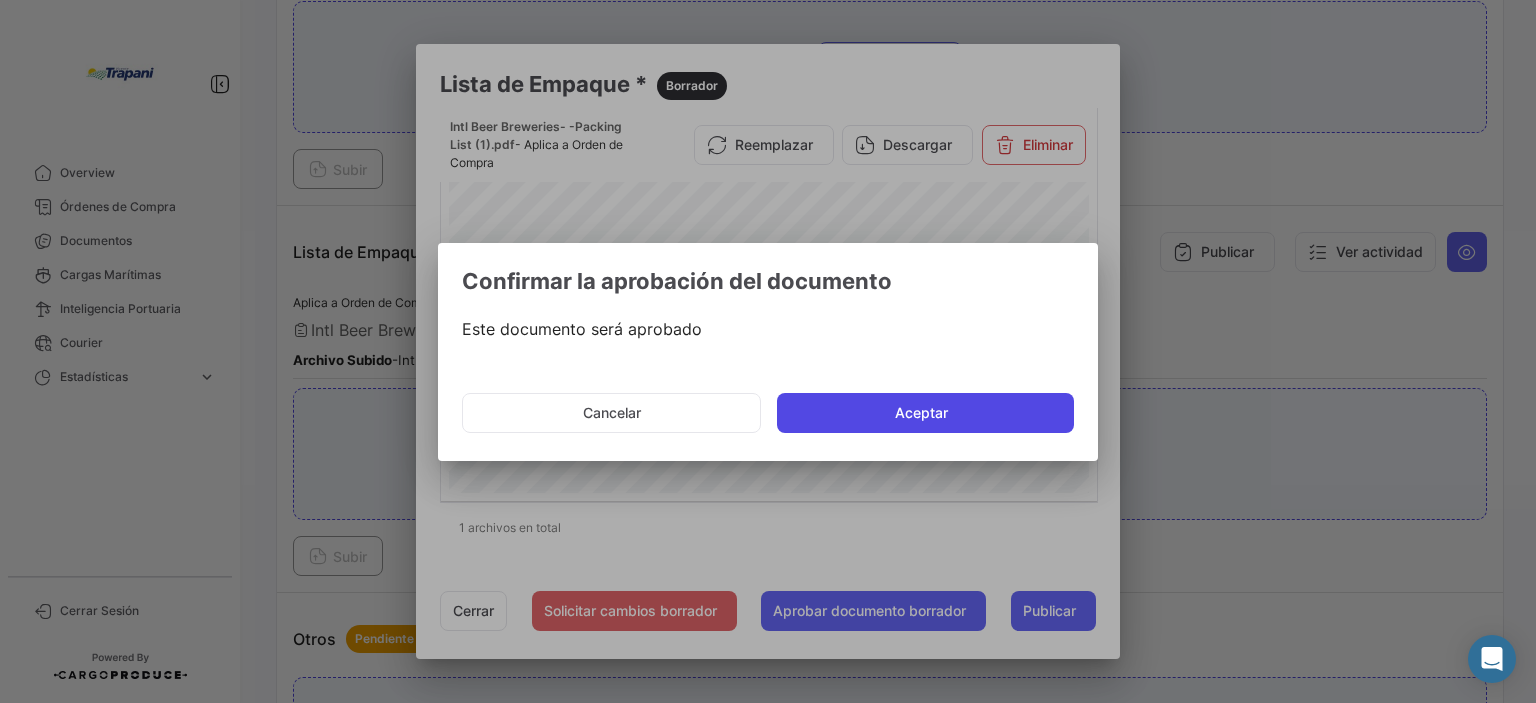 click on "Aceptar" 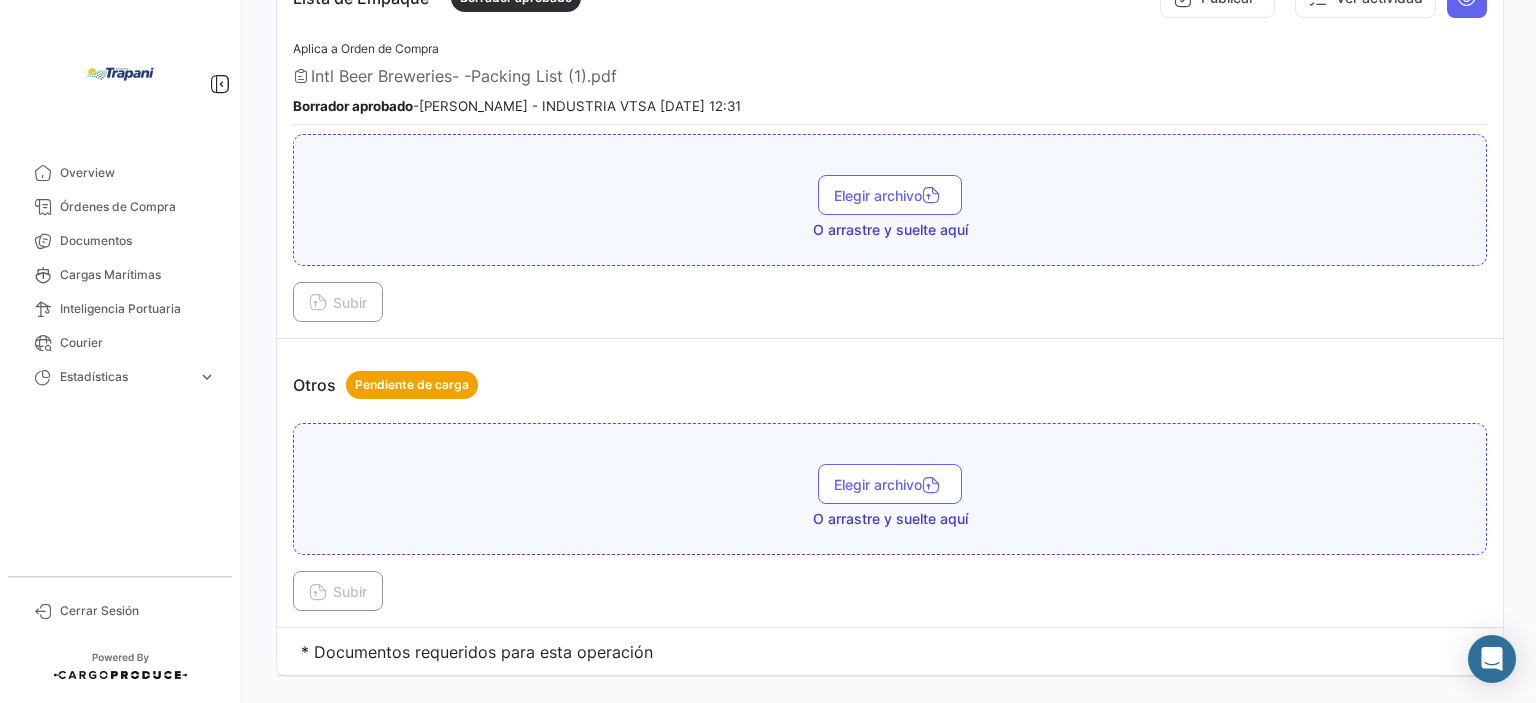 scroll, scrollTop: 2676, scrollLeft: 0, axis: vertical 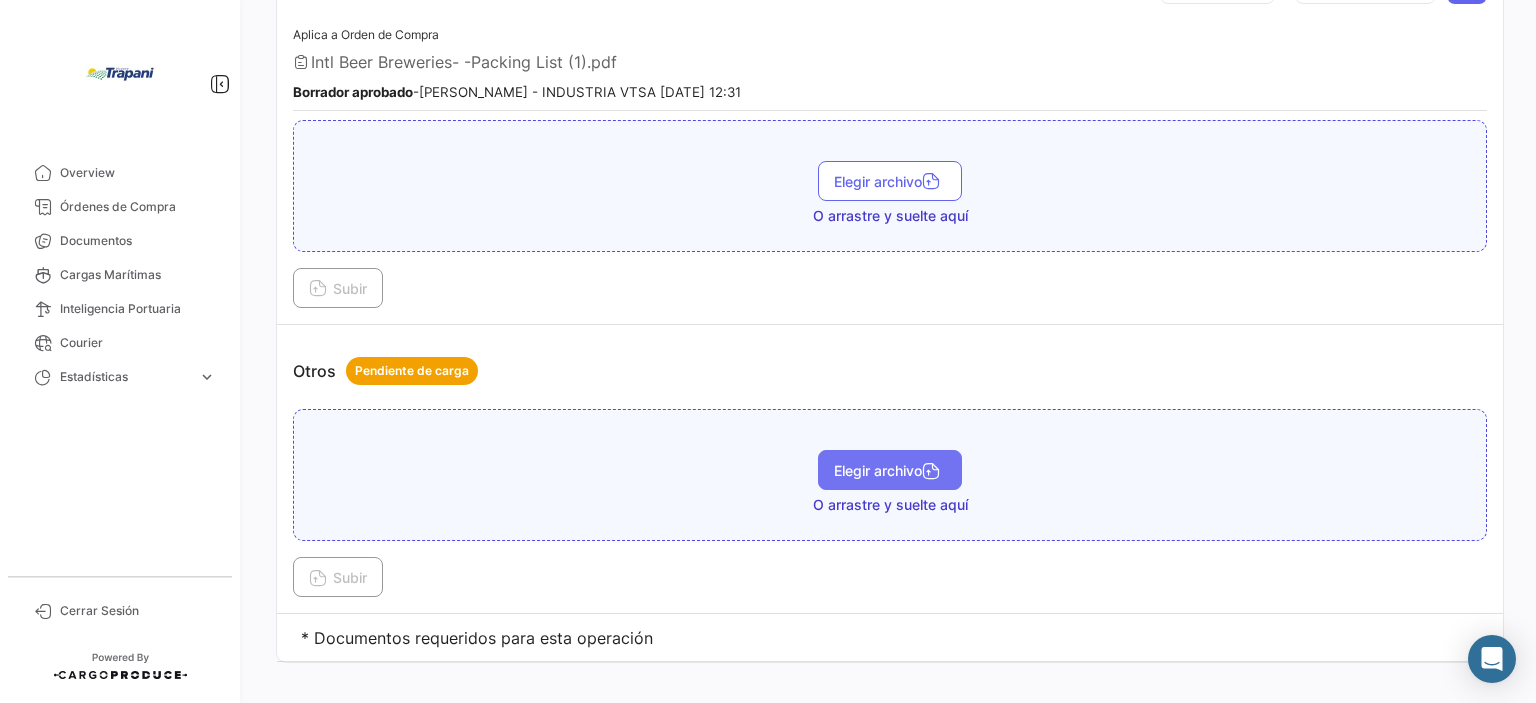click on "Elegir archivo" at bounding box center (890, 470) 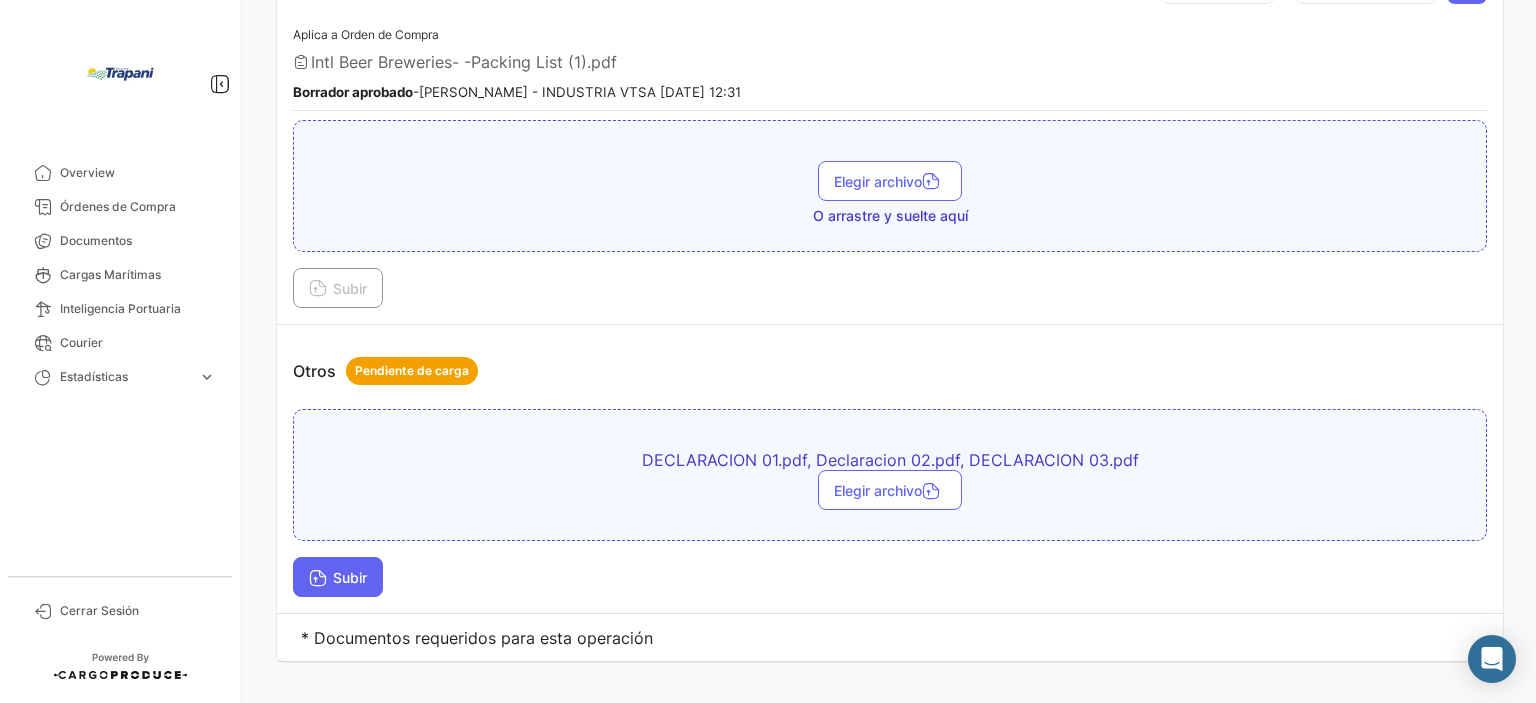click on "Subir" at bounding box center (338, 577) 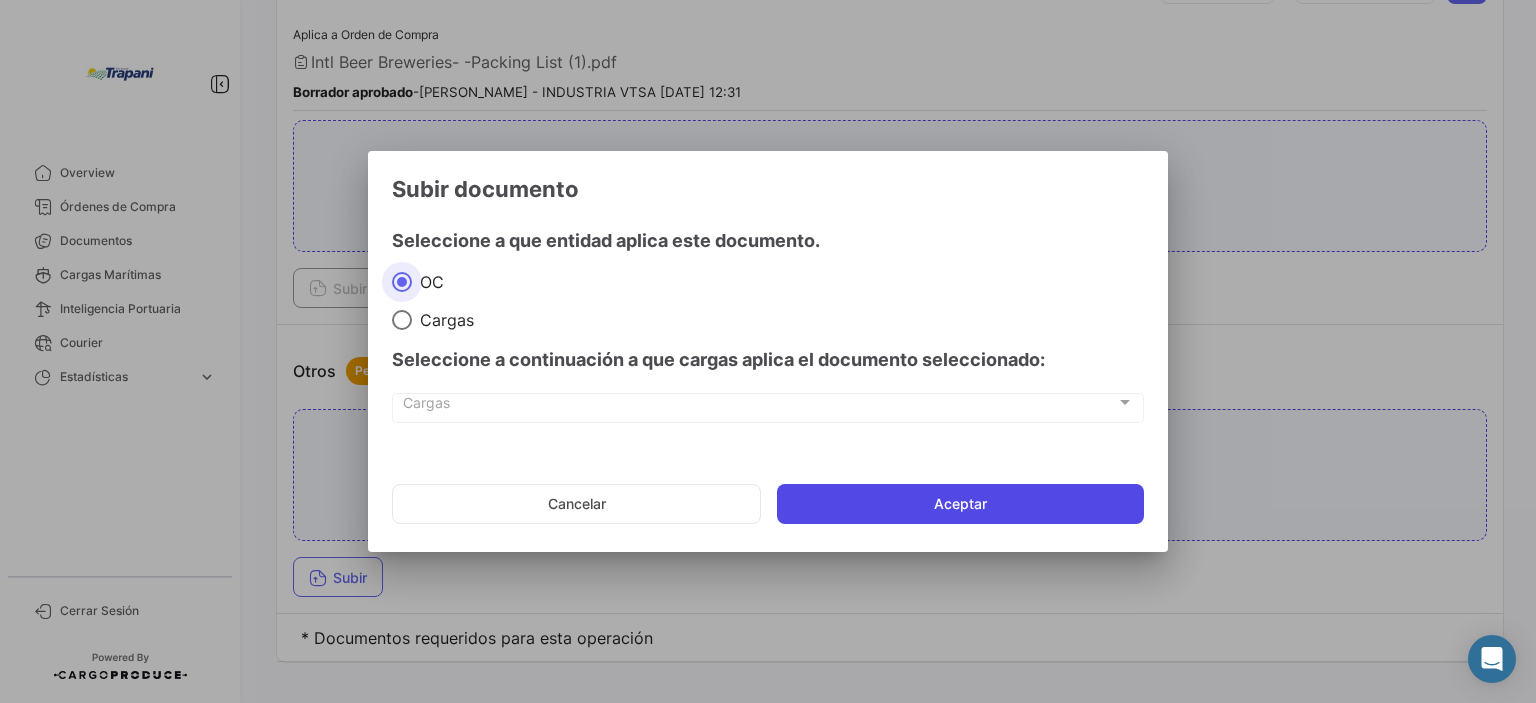 click on "Aceptar" 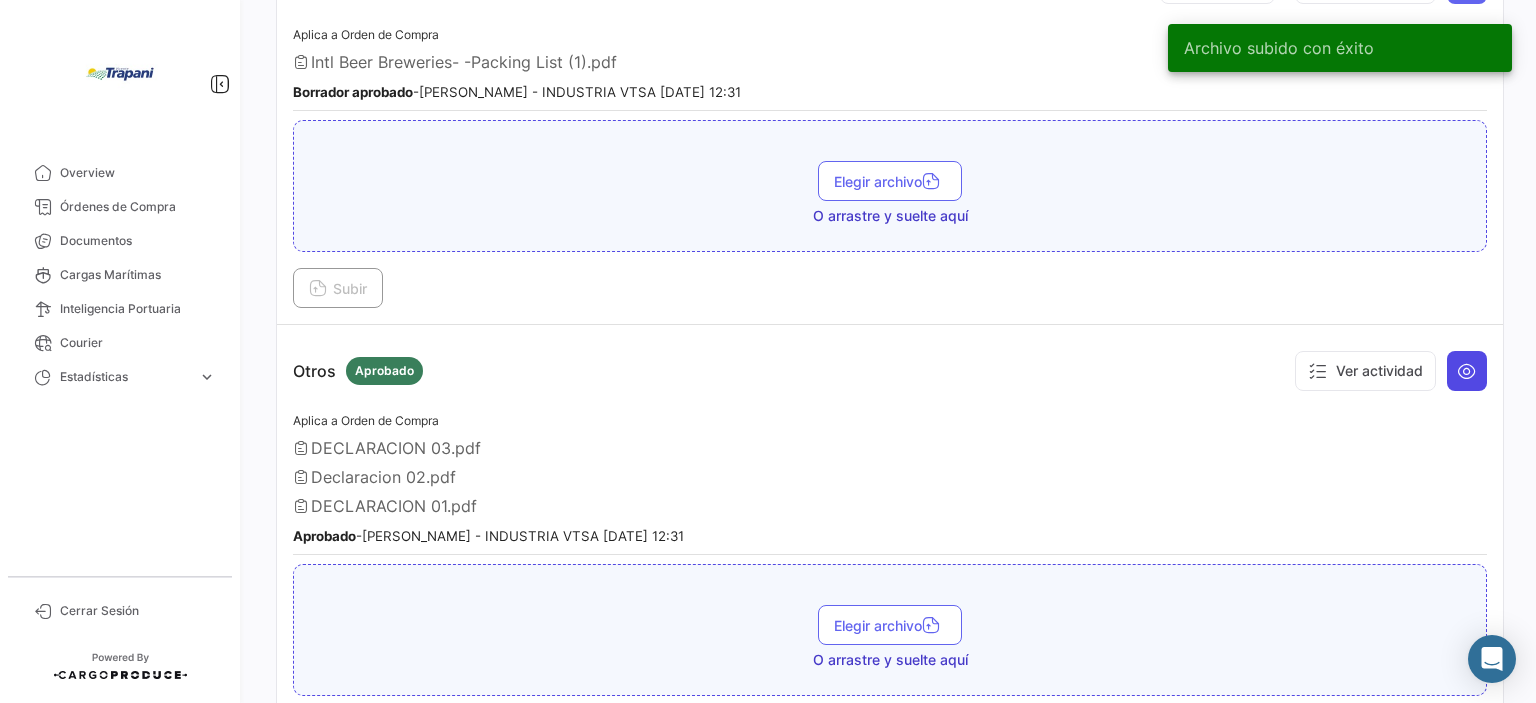 click at bounding box center (1467, 371) 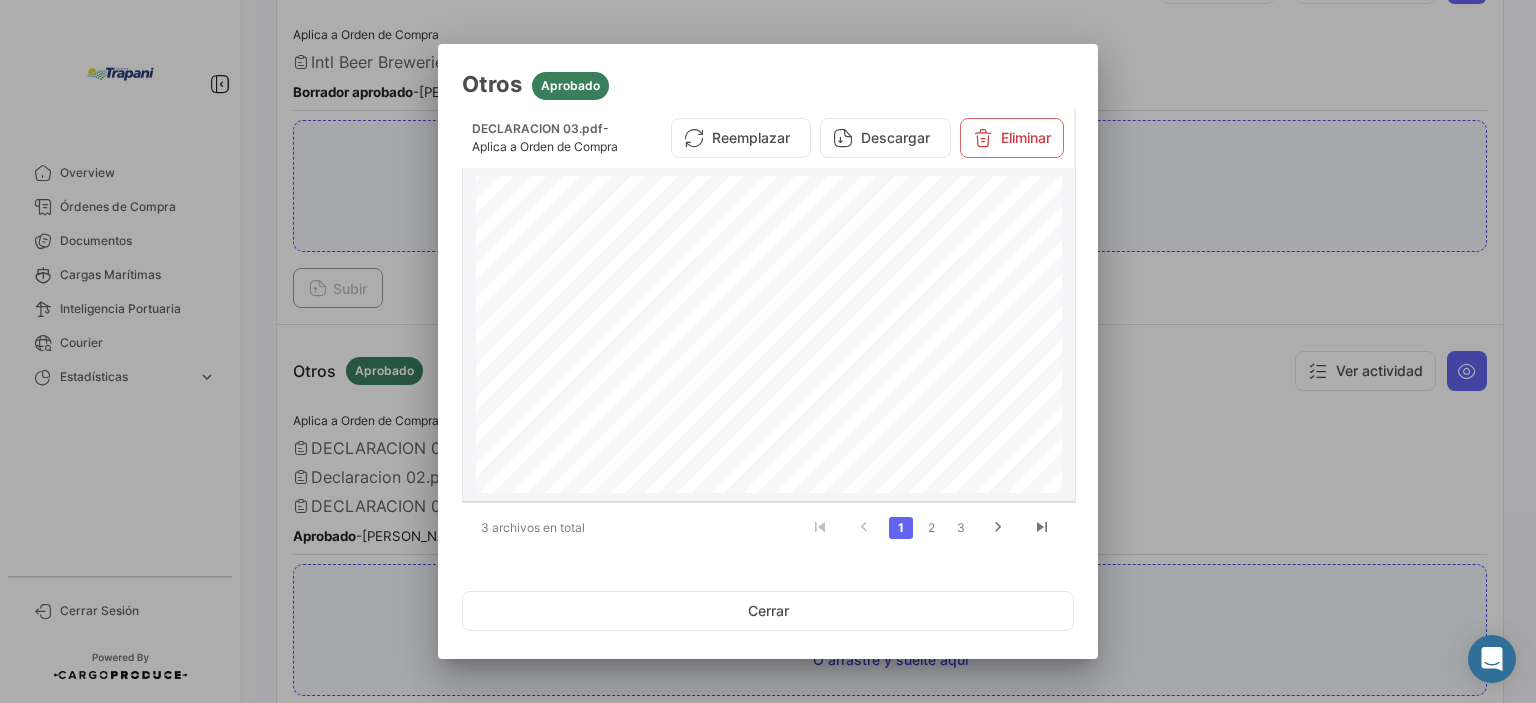 scroll, scrollTop: 400, scrollLeft: 0, axis: vertical 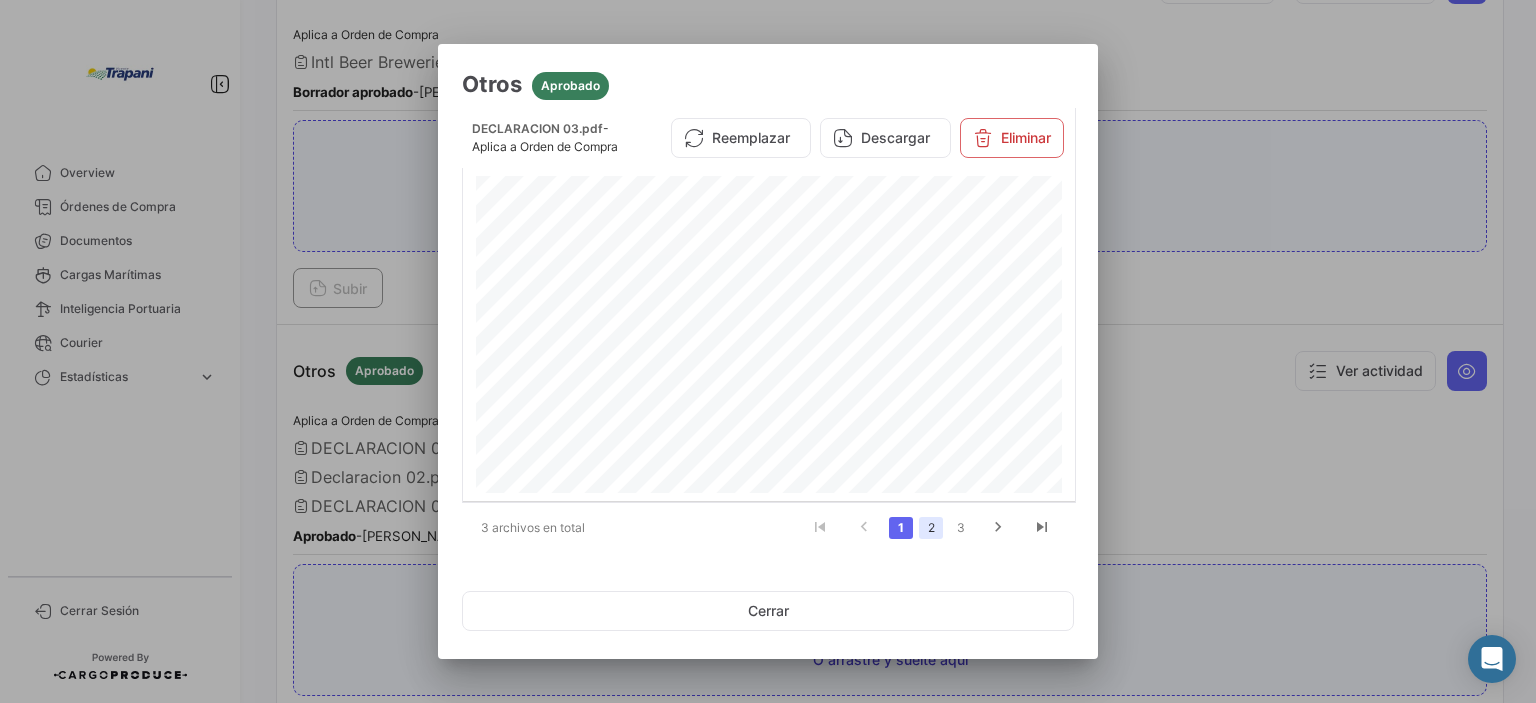 click on "2" 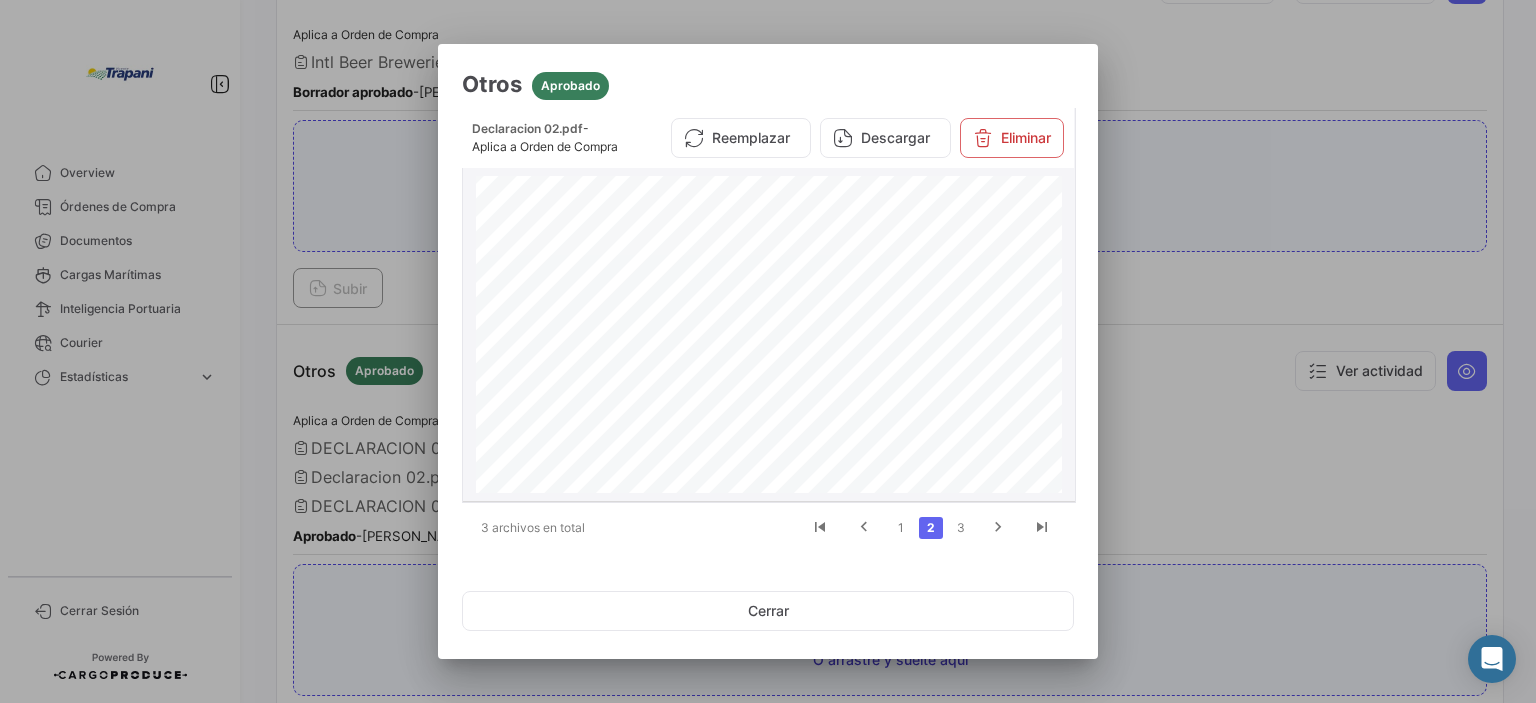scroll, scrollTop: 451, scrollLeft: 0, axis: vertical 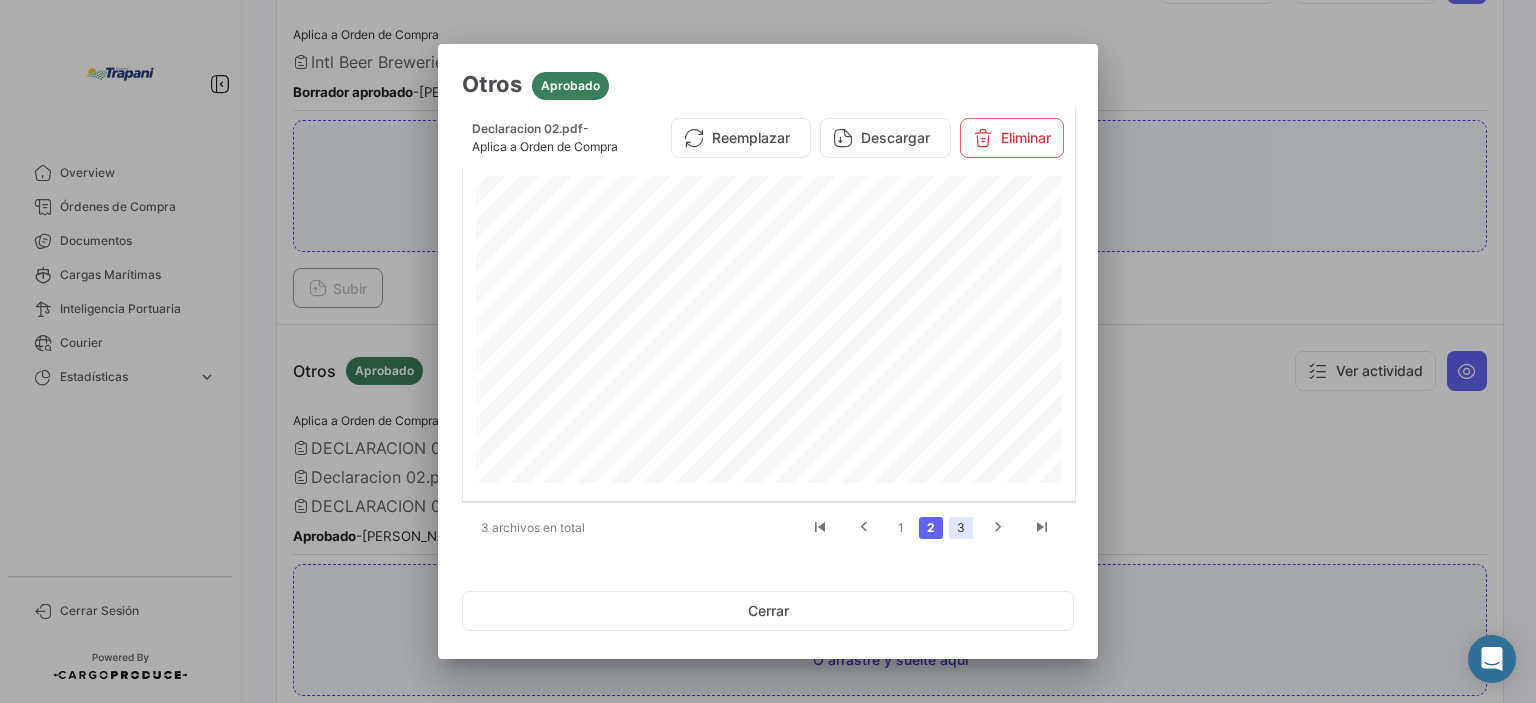 click on "3" 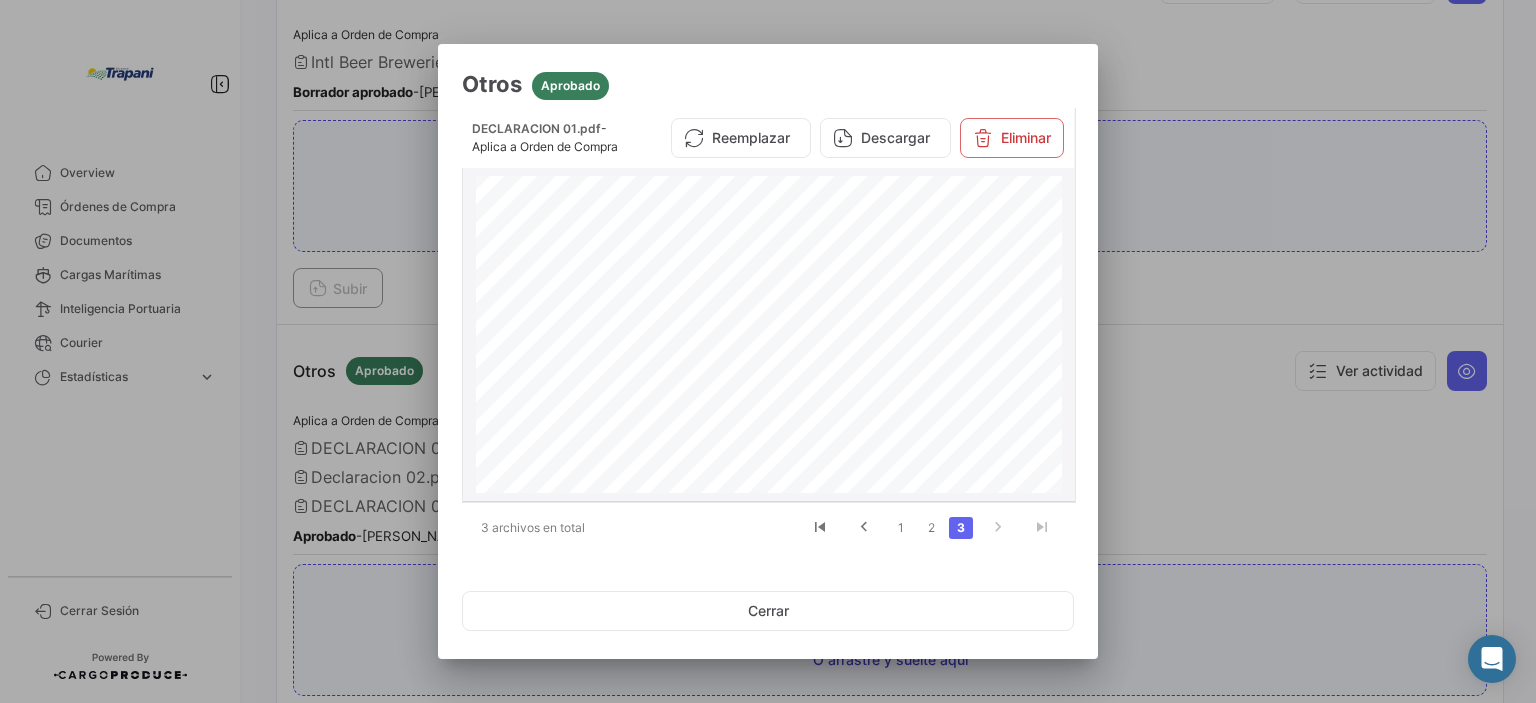 scroll, scrollTop: 400, scrollLeft: 0, axis: vertical 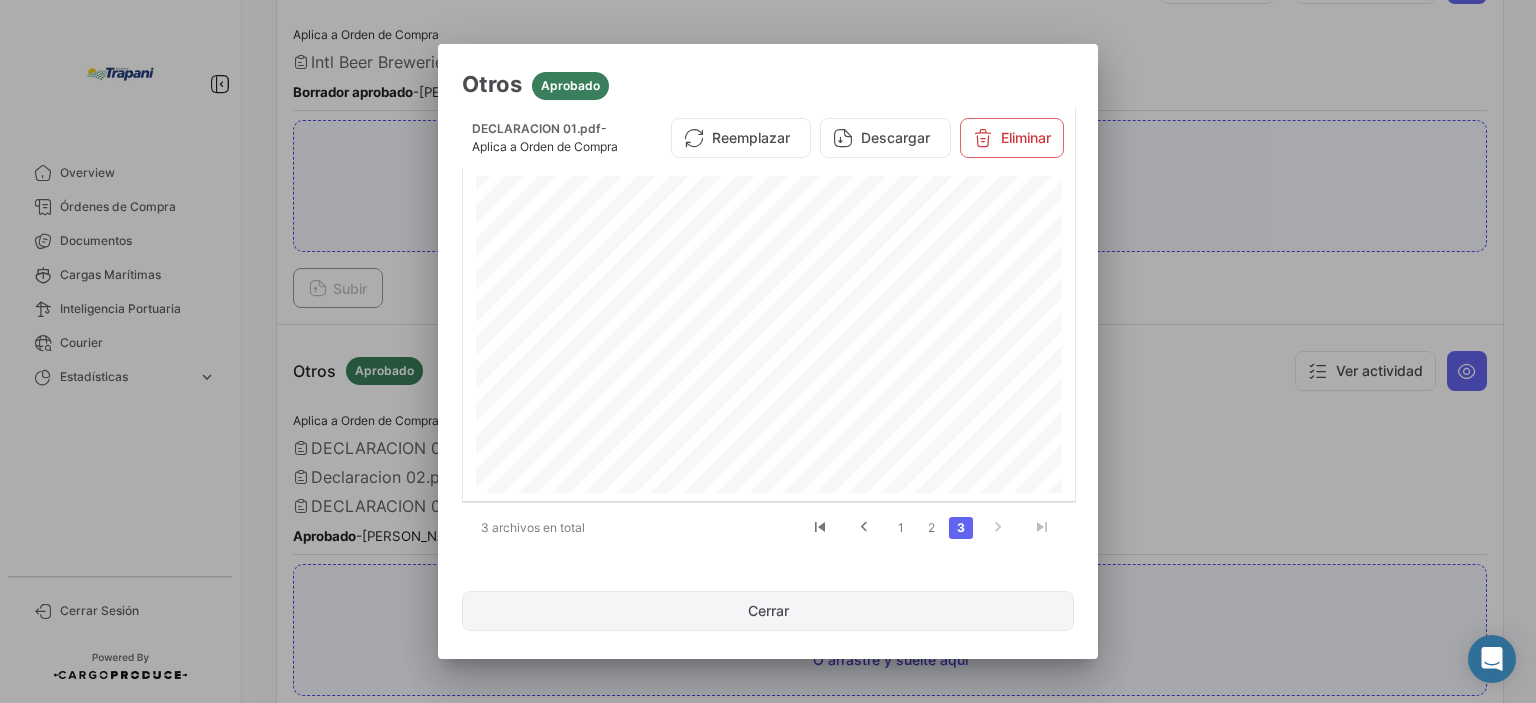click on "Cerrar" 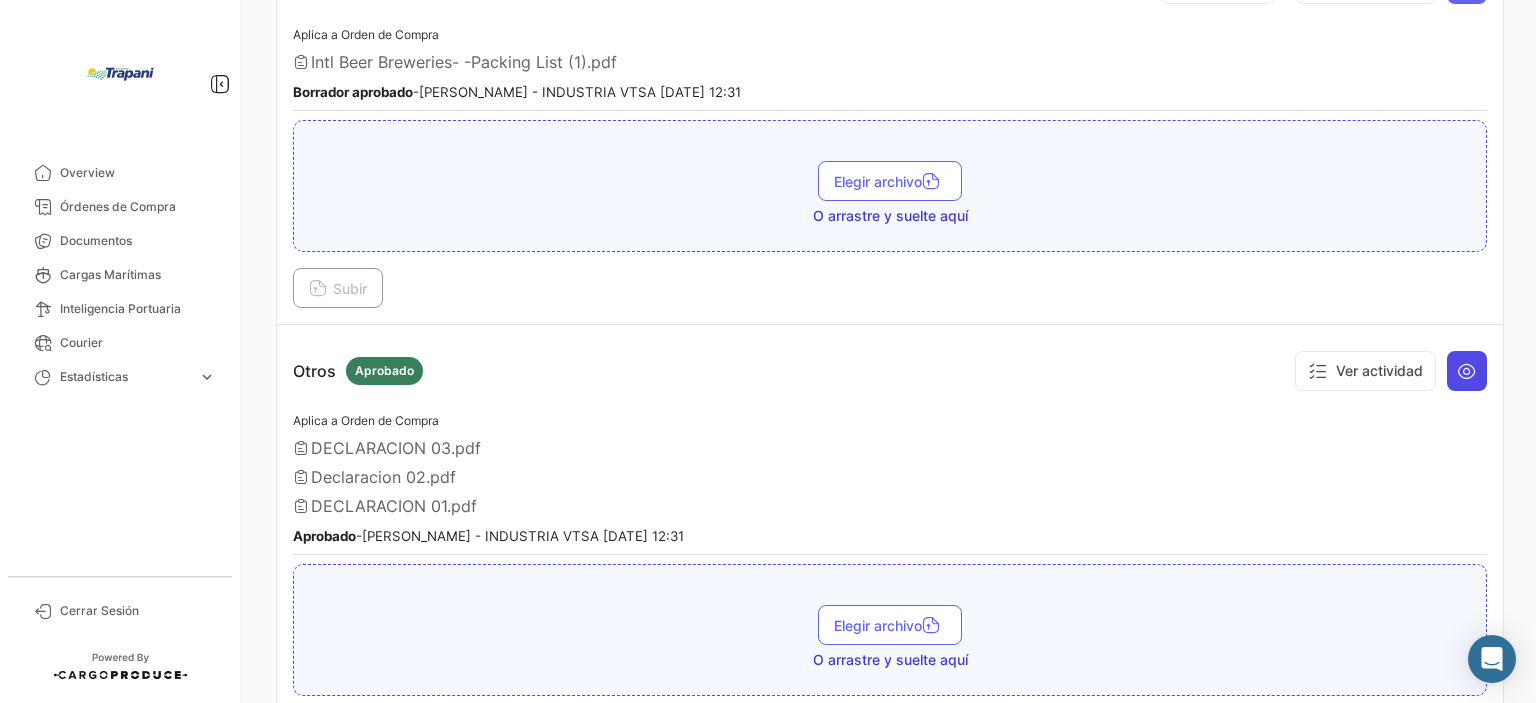 click at bounding box center [1467, 371] 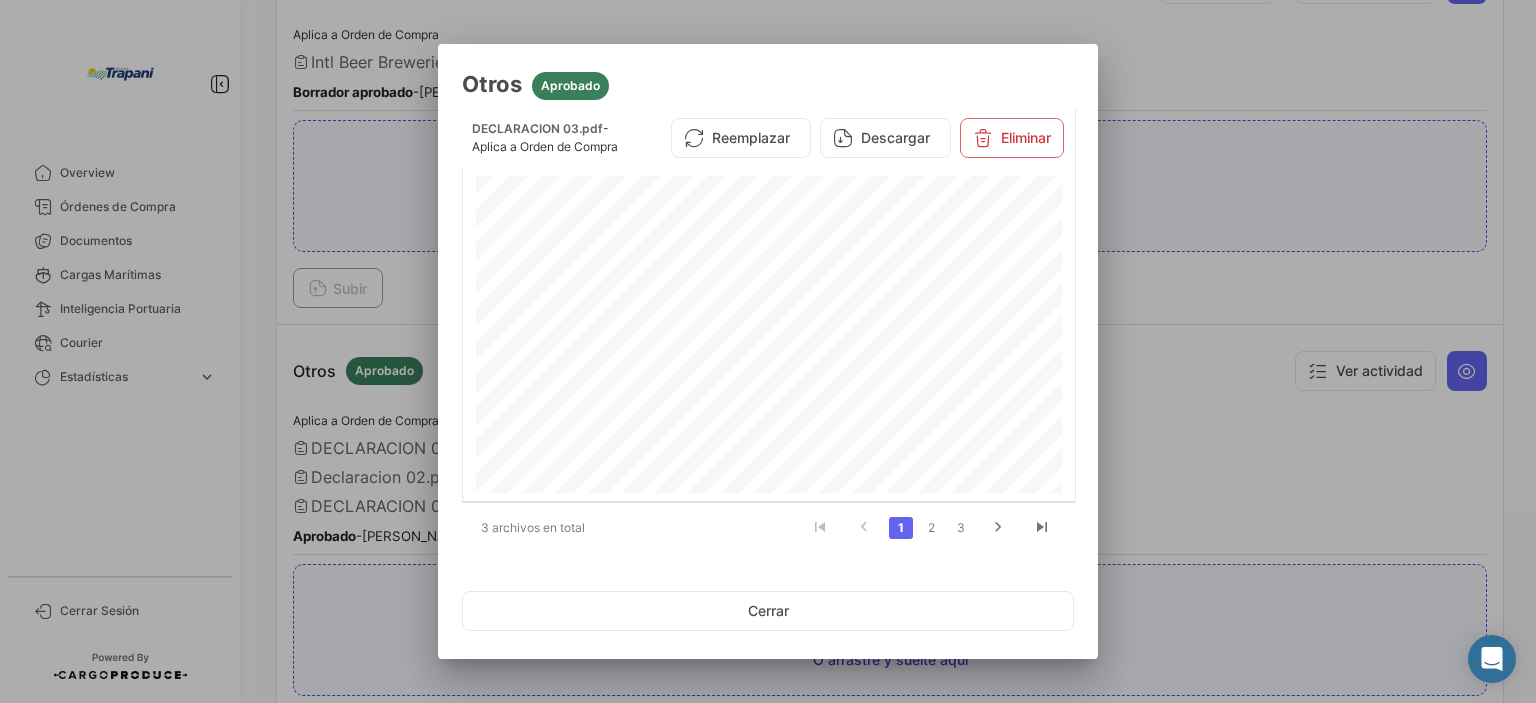click at bounding box center [768, 351] 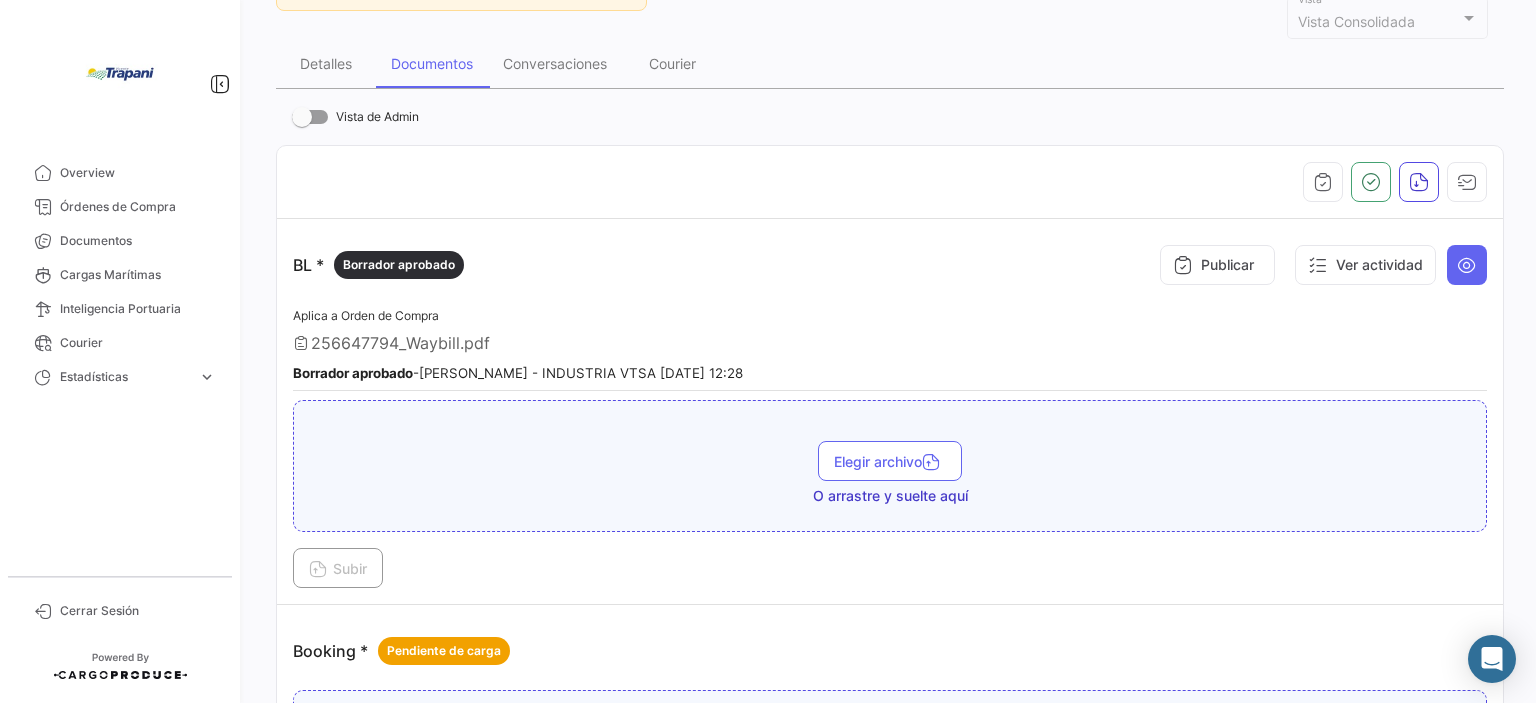 scroll, scrollTop: 300, scrollLeft: 0, axis: vertical 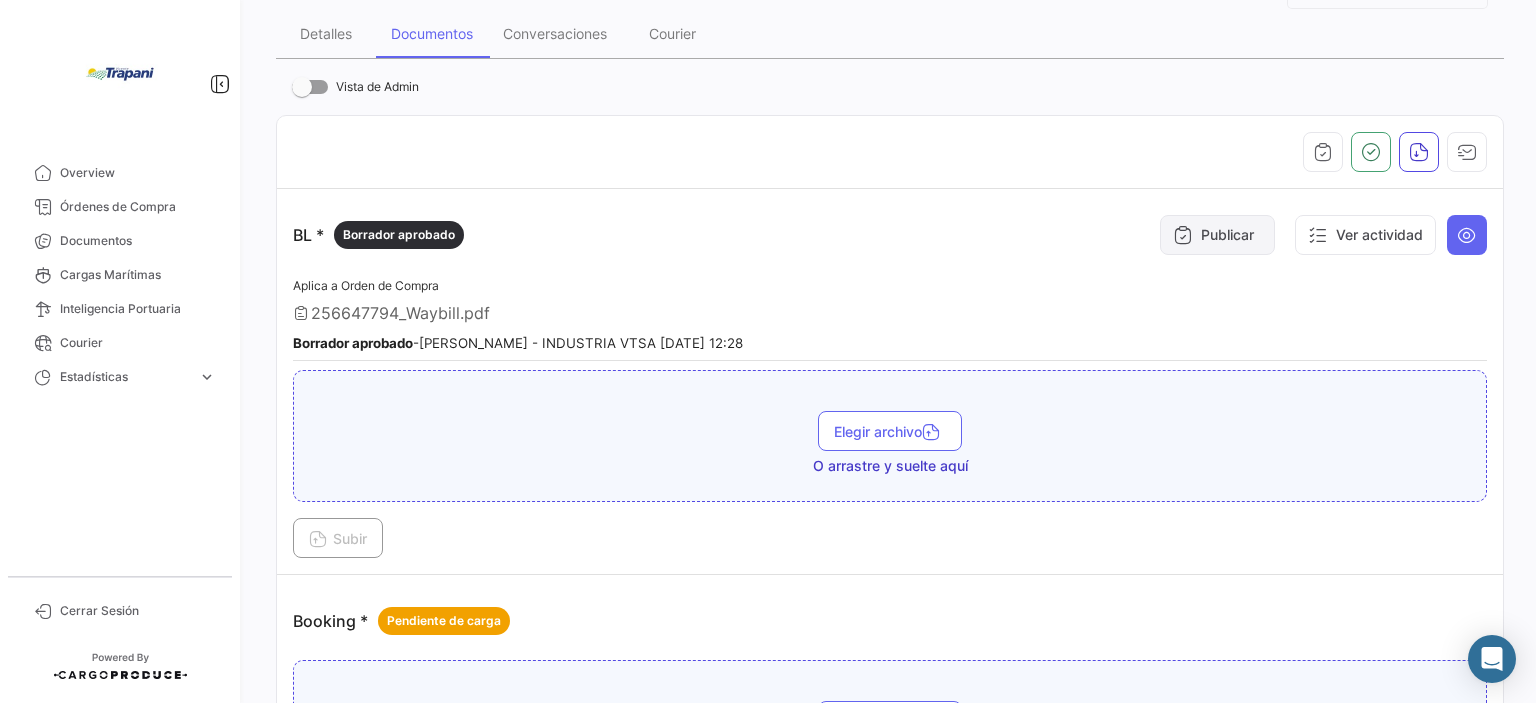 click on "Publicar" at bounding box center (1217, 235) 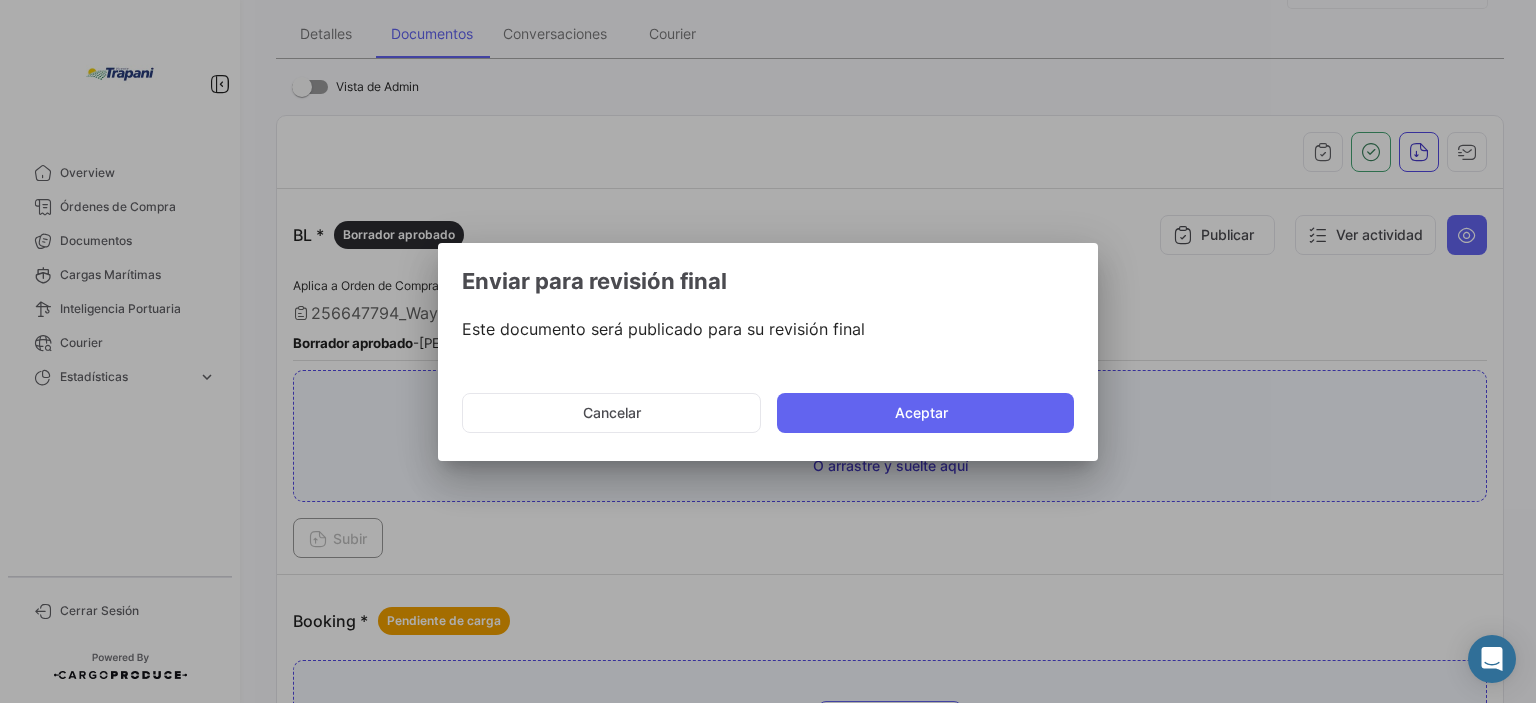 click at bounding box center [768, 351] 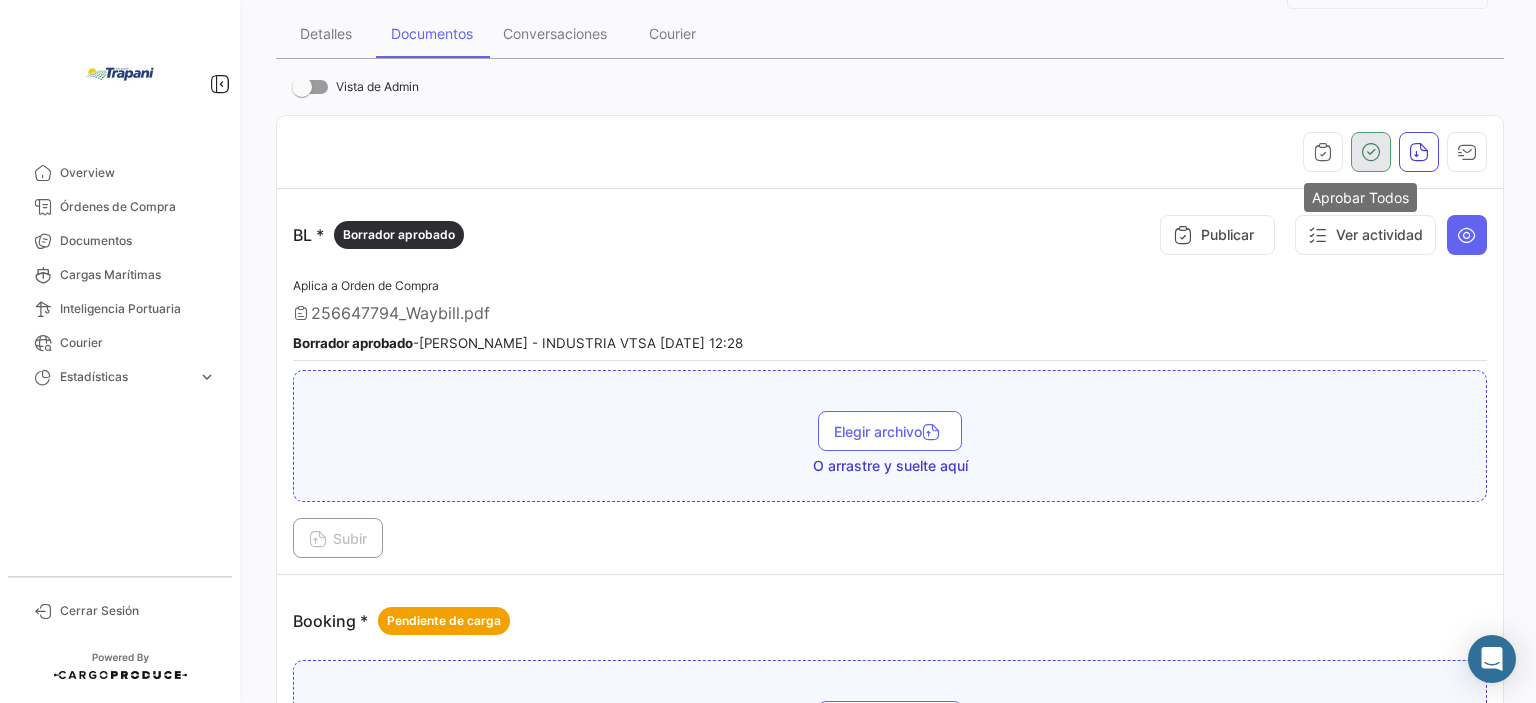 click at bounding box center (1371, 152) 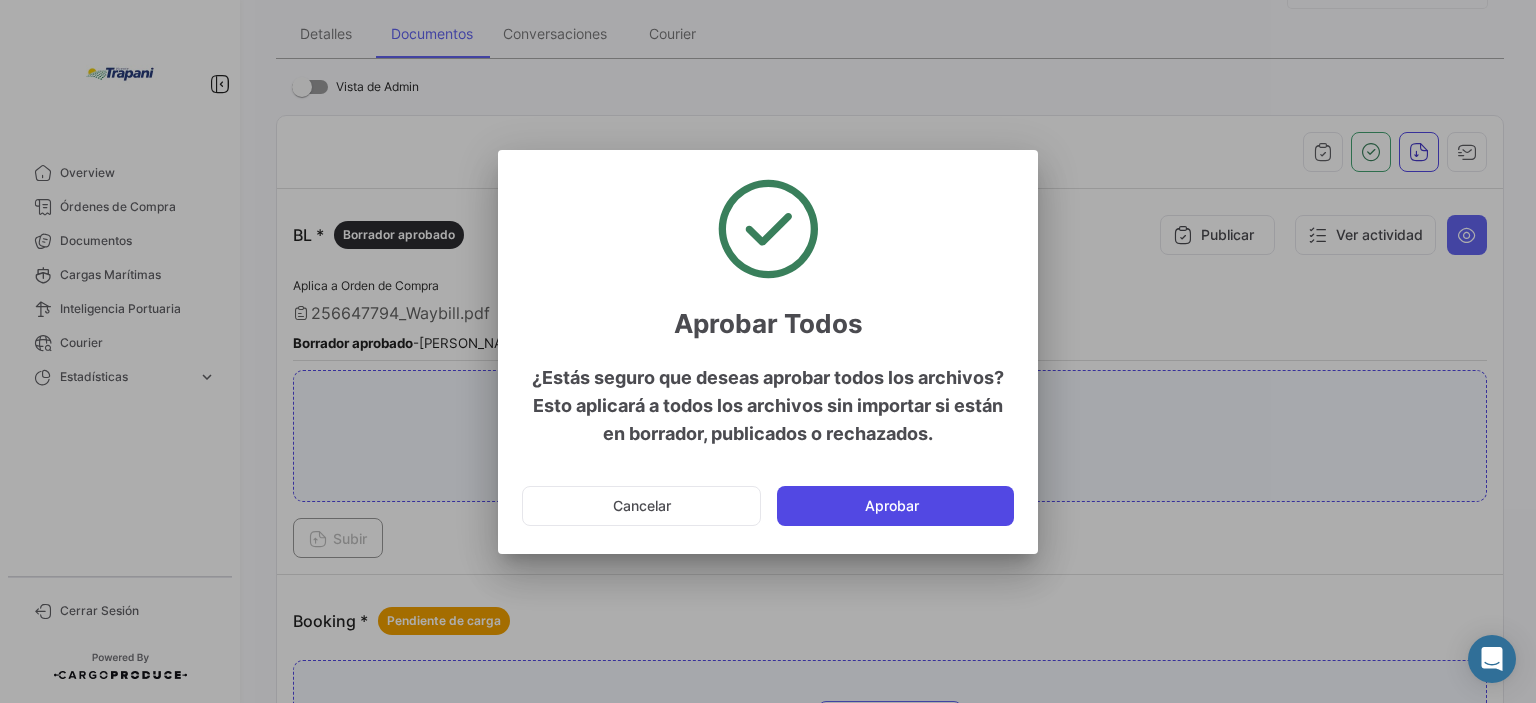 click on "Aprobar" 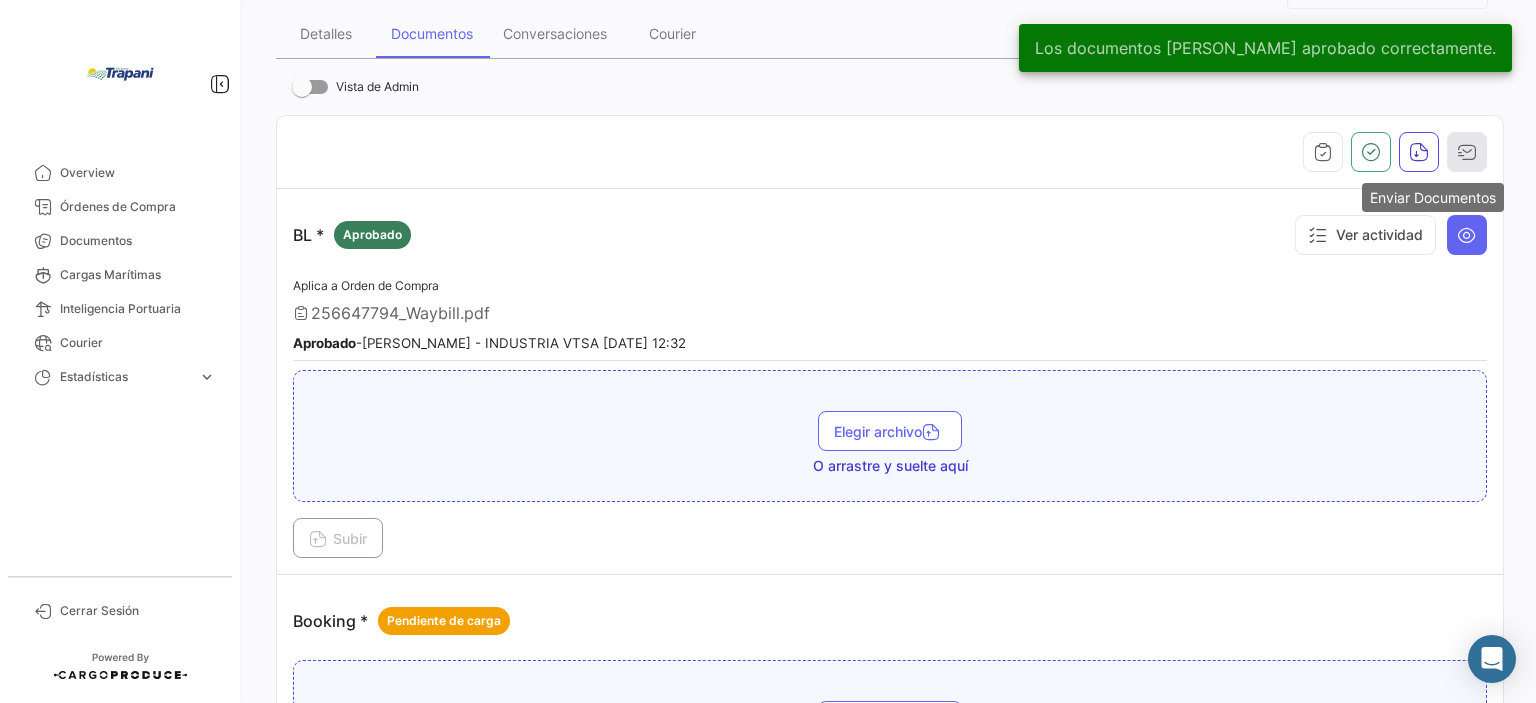 click at bounding box center [1467, 152] 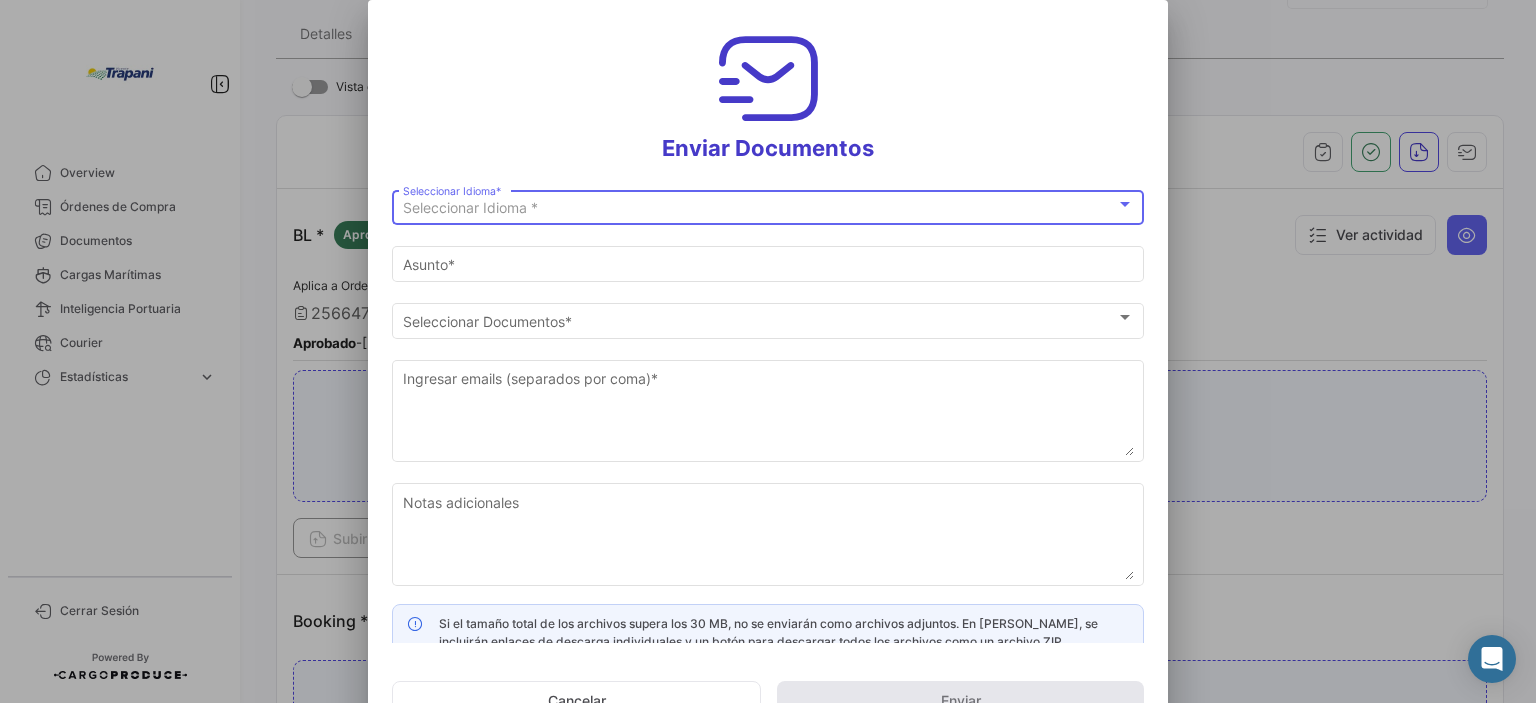 click on "Seleccionar Idioma *" at bounding box center [759, 208] 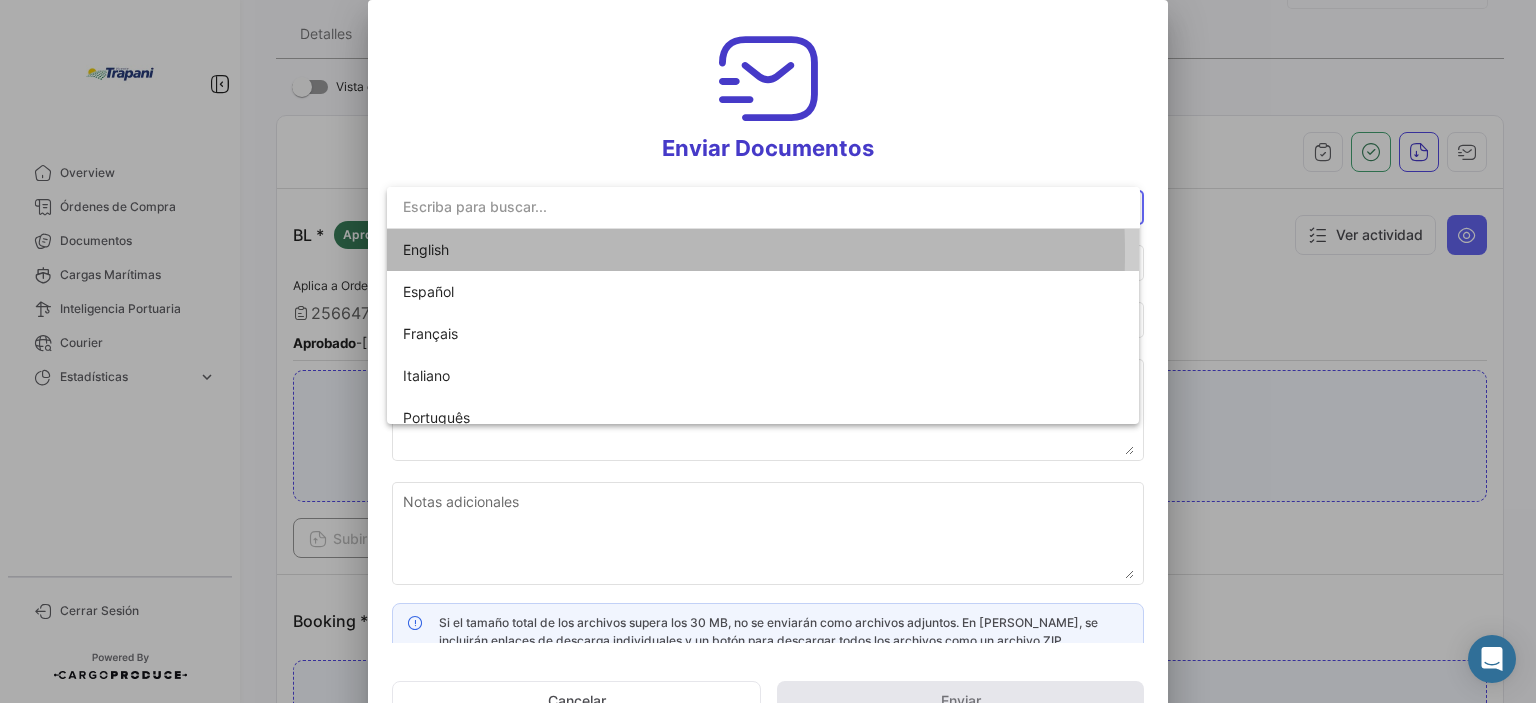 click on "English" at bounding box center (543, 250) 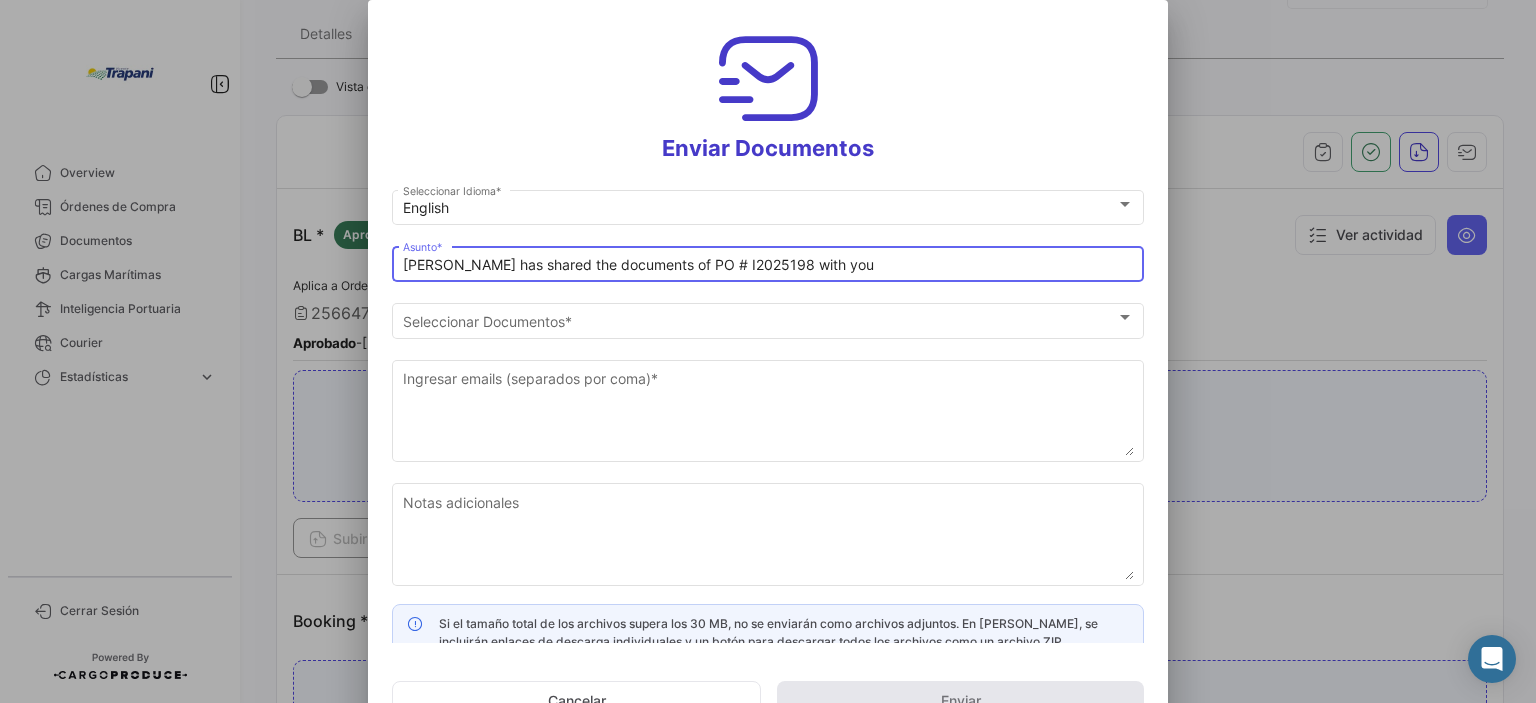 drag, startPoint x: 844, startPoint y: 262, endPoint x: 373, endPoint y: 266, distance: 471.017 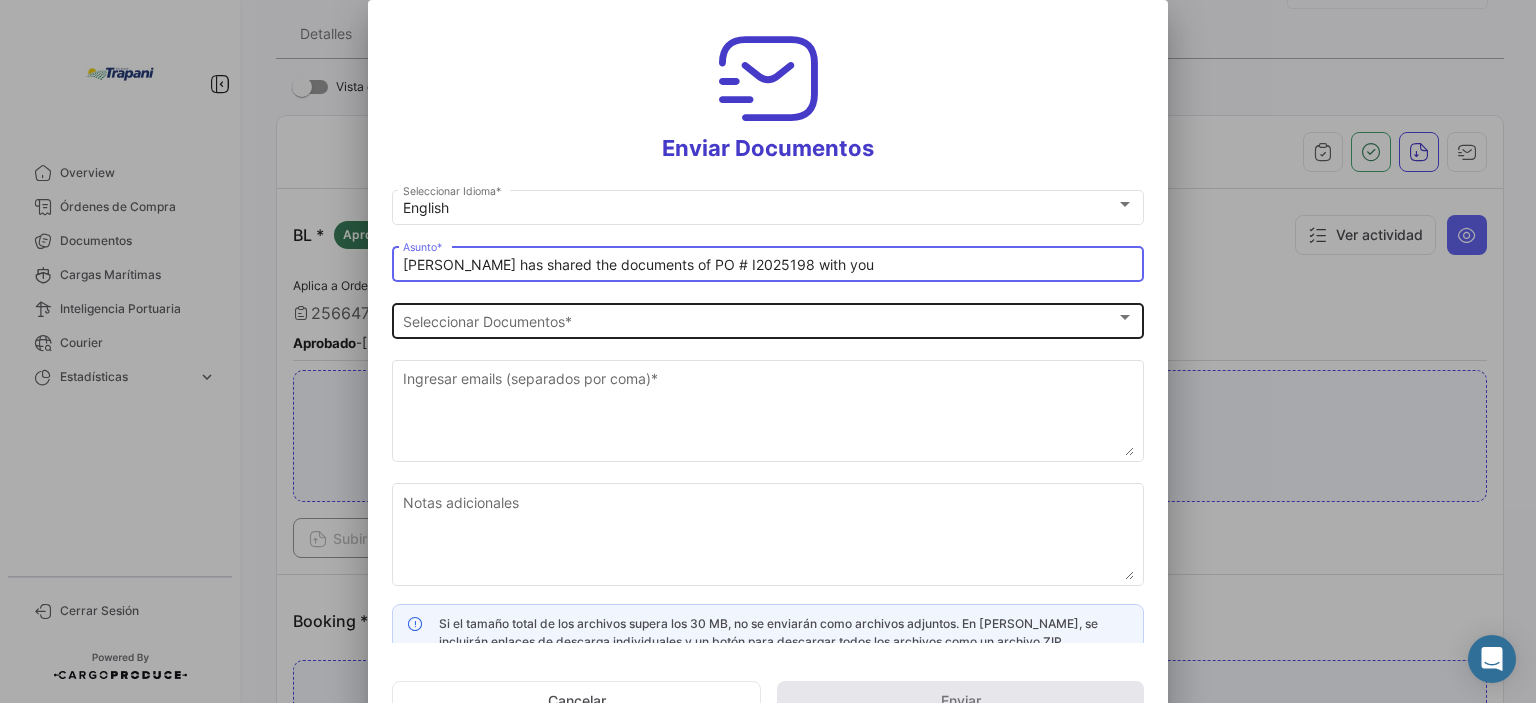 paste on "VTSA /PO# B5944001 & B5945001 - DOCS" 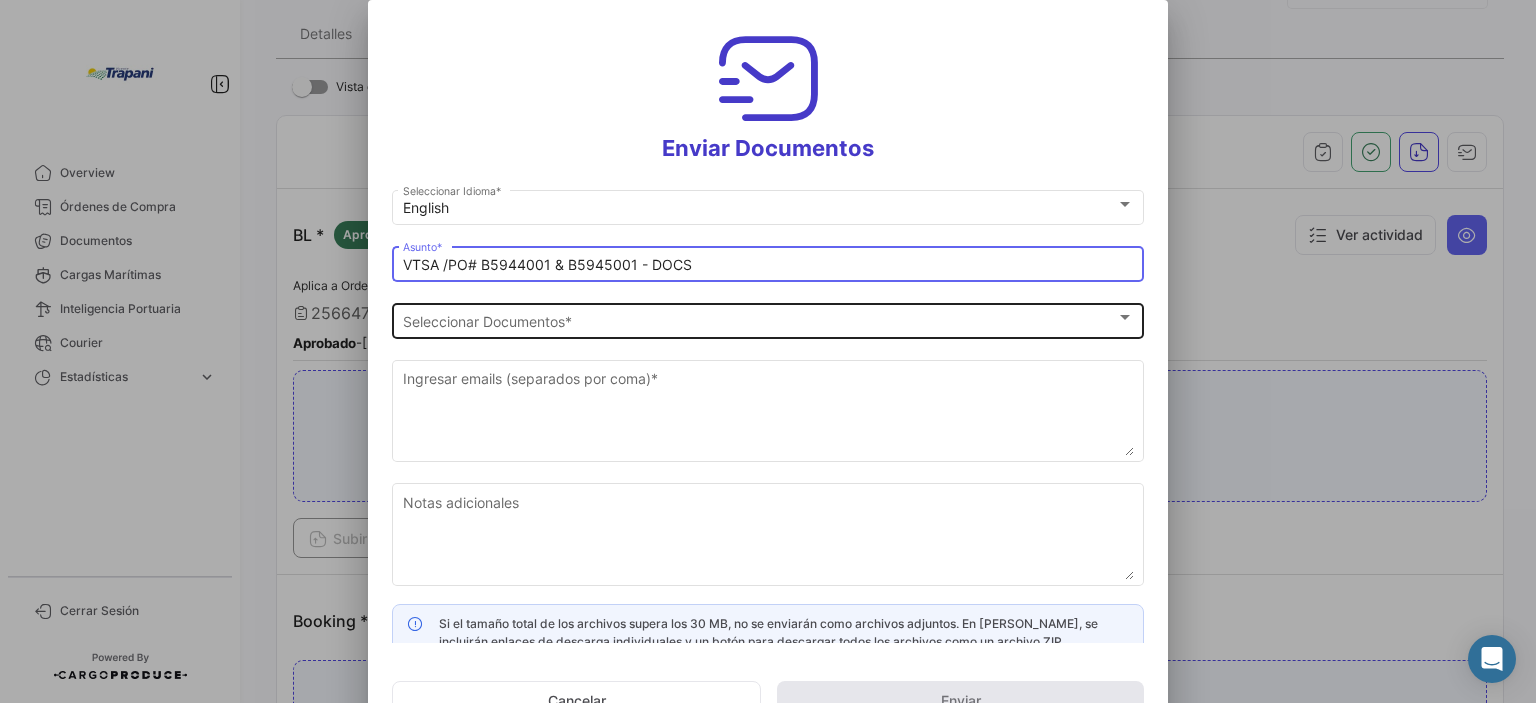 type on "VTSA /PO# B5944001 & B5945001 - DOCS" 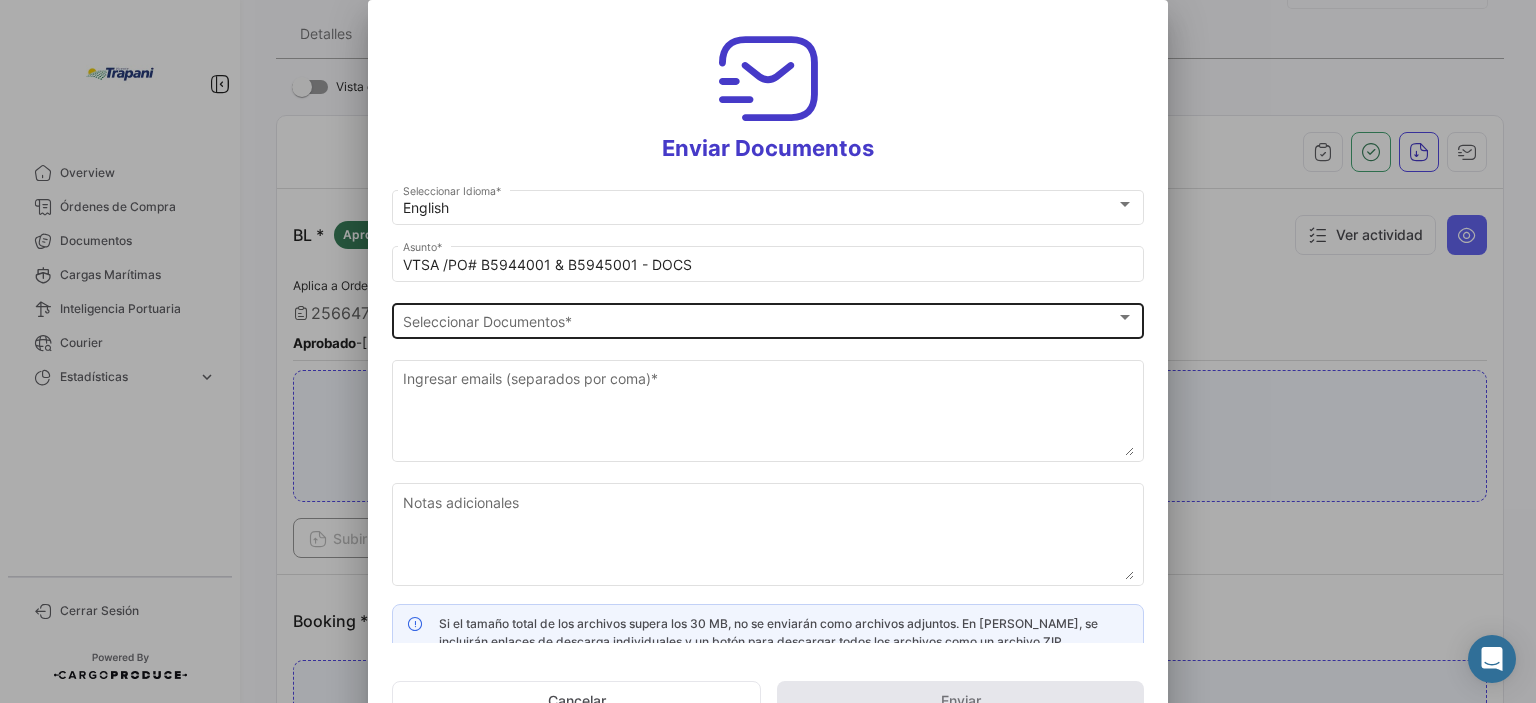 click on "Seleccionar Documentos Seleccionar Documentos  *" 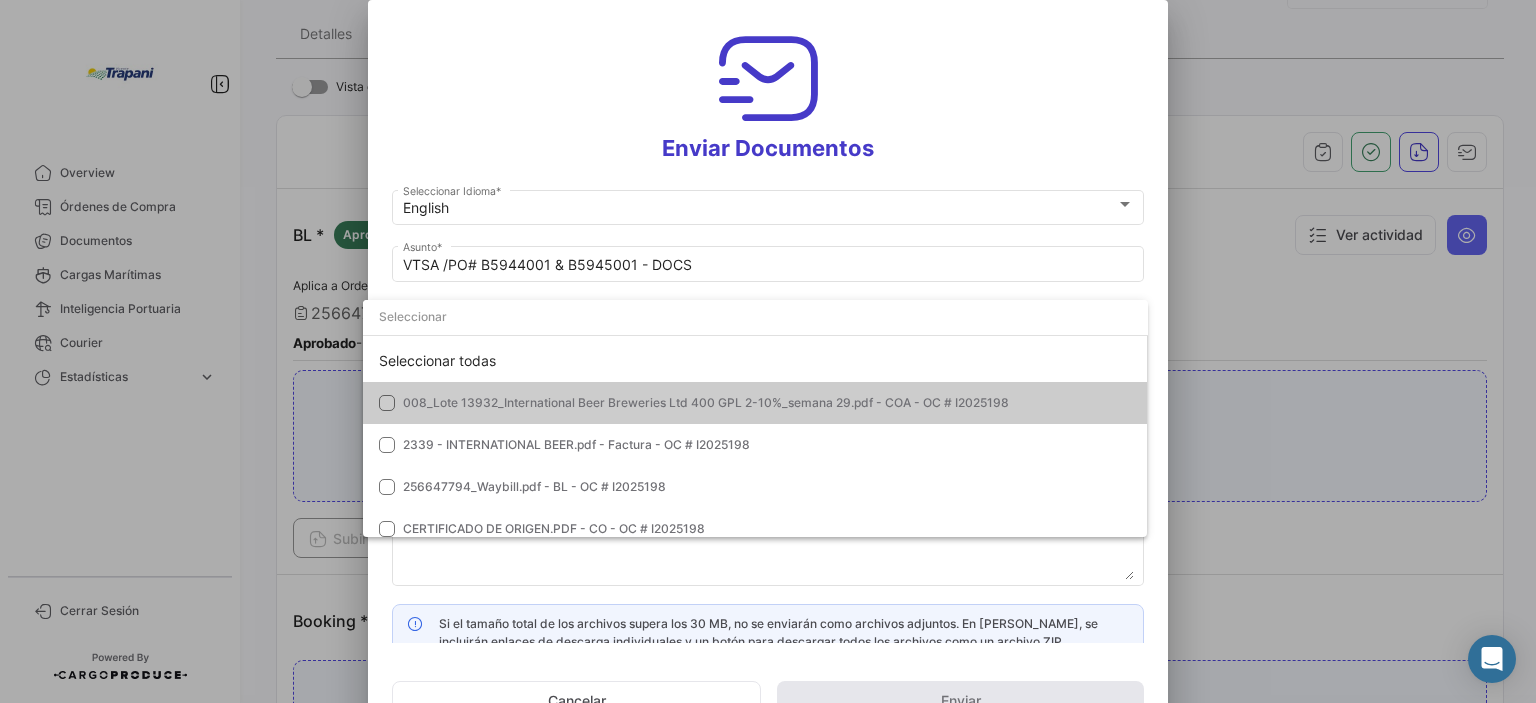 scroll, scrollTop: 0, scrollLeft: 0, axis: both 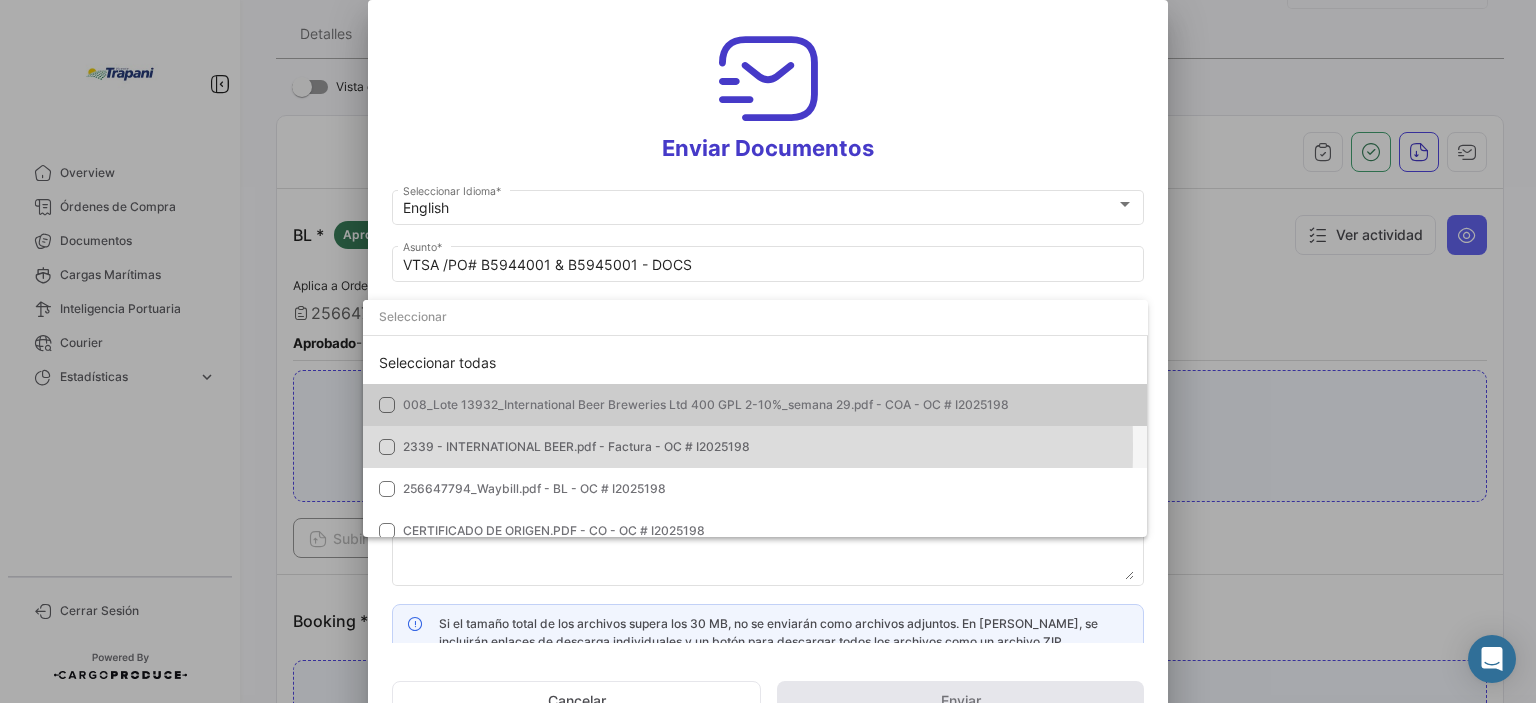 click at bounding box center (387, 447) 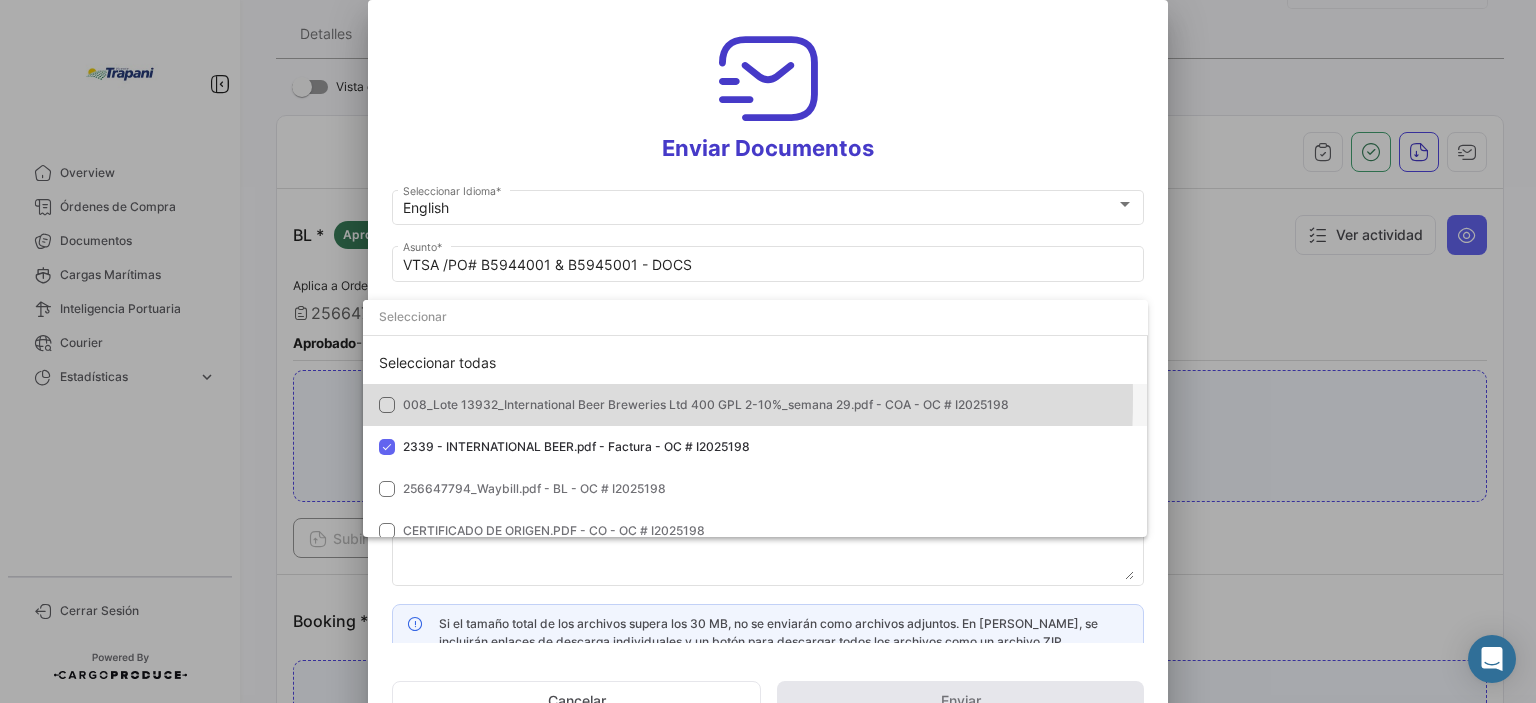 click at bounding box center [387, 405] 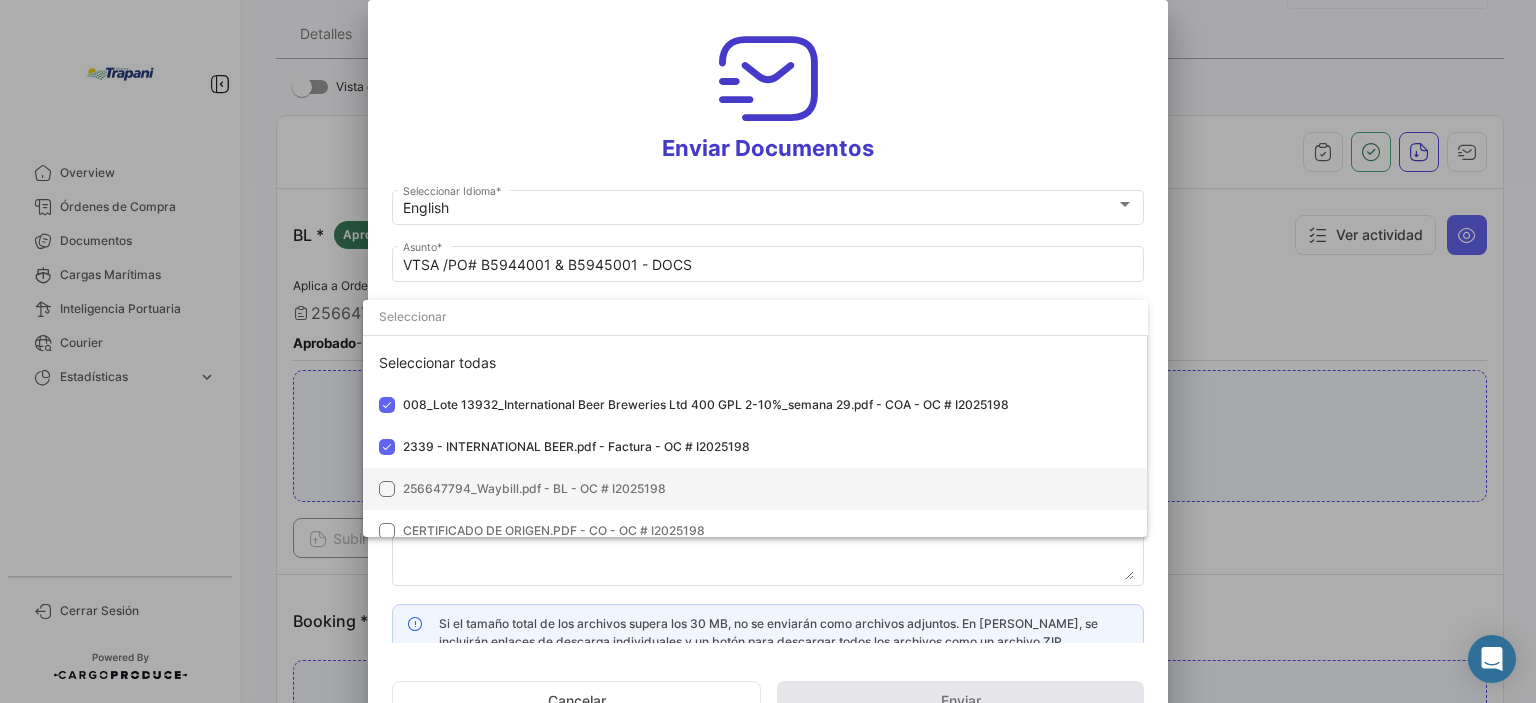 click at bounding box center (387, 489) 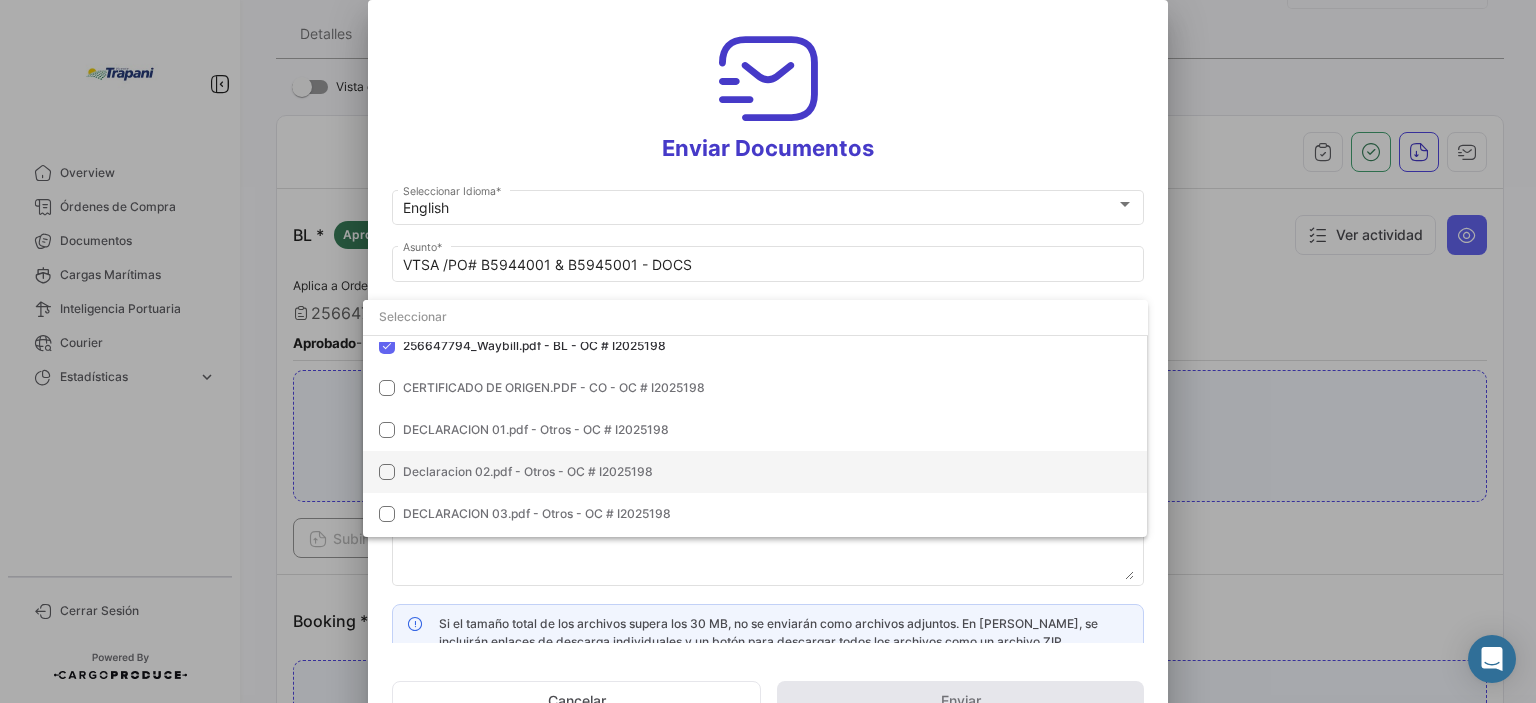 scroll, scrollTop: 183, scrollLeft: 0, axis: vertical 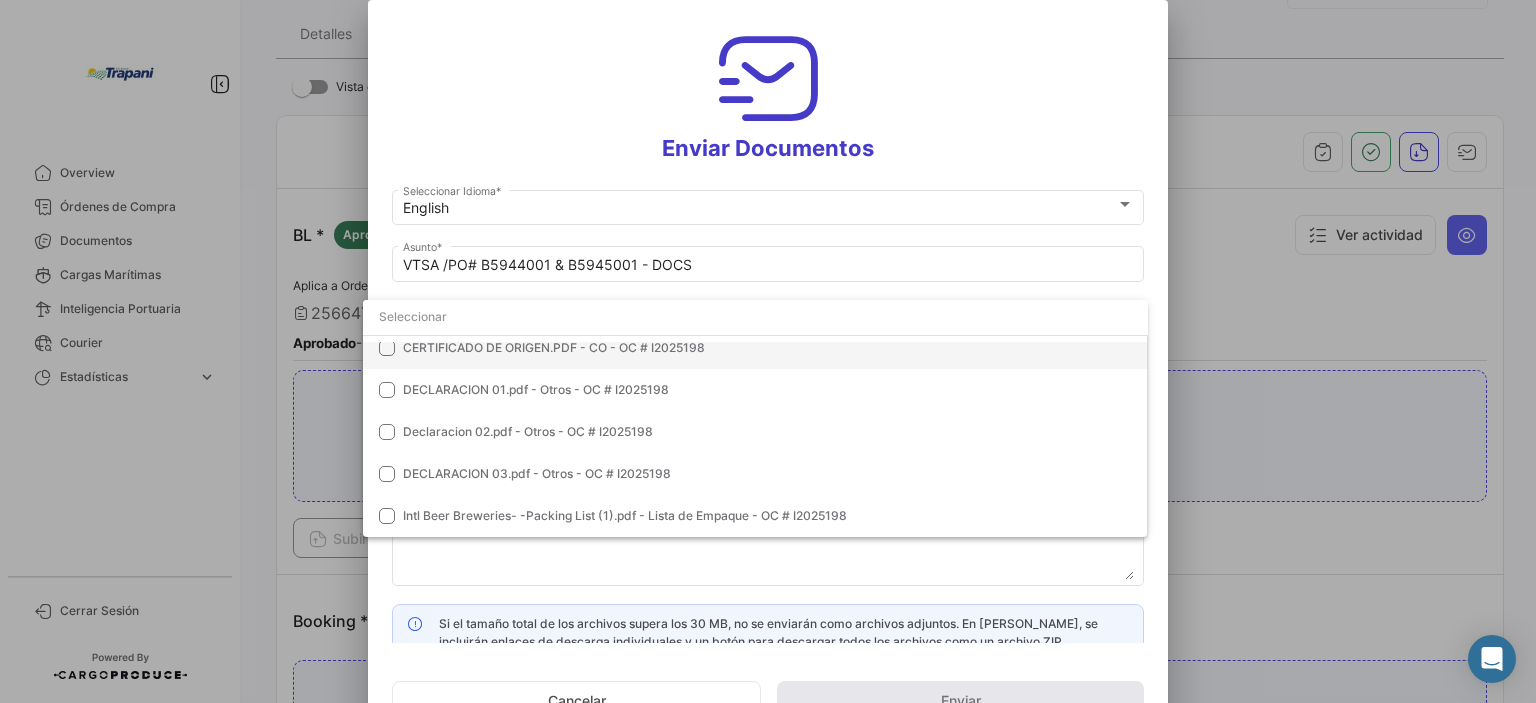 click at bounding box center (387, 348) 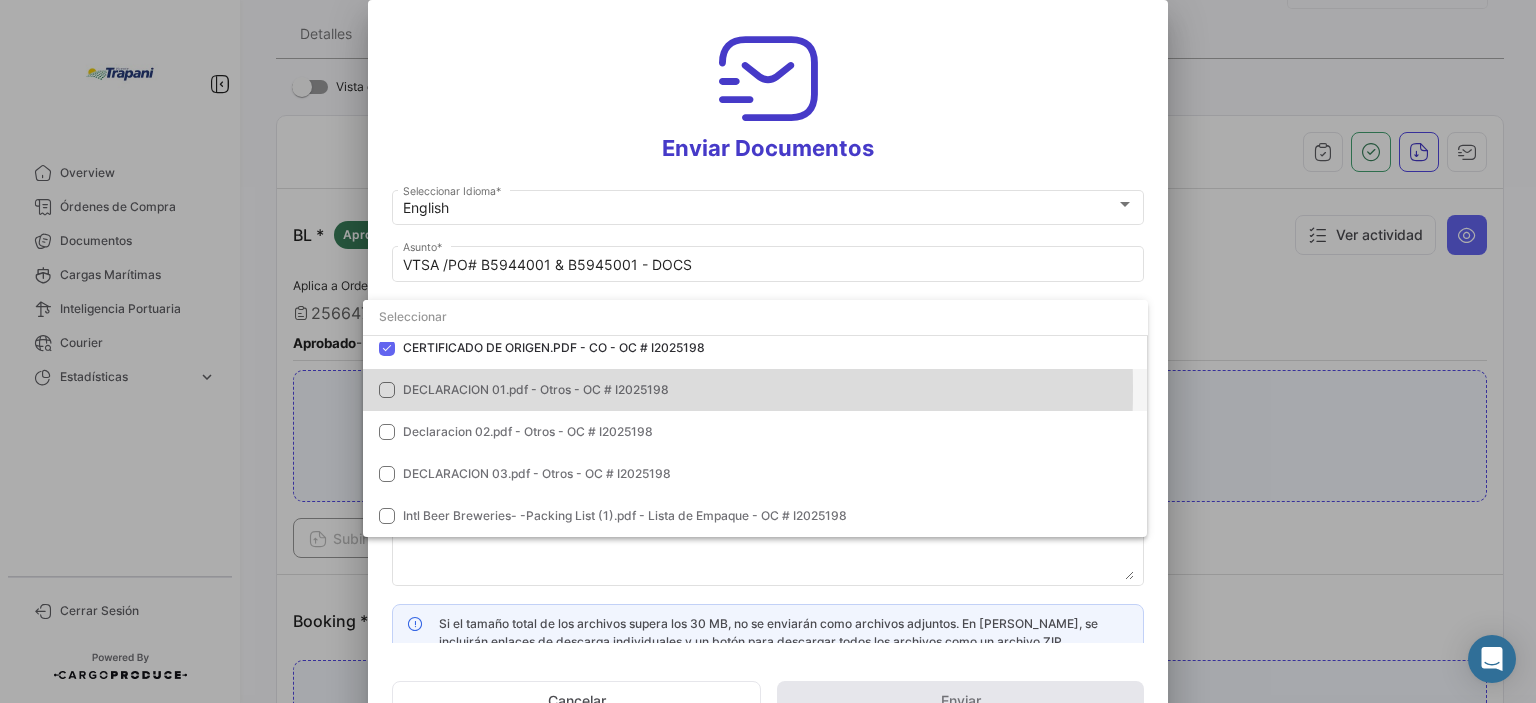 click on "DECLARACION 01.pdf - Otros - OC # I2025198" at bounding box center (755, 390) 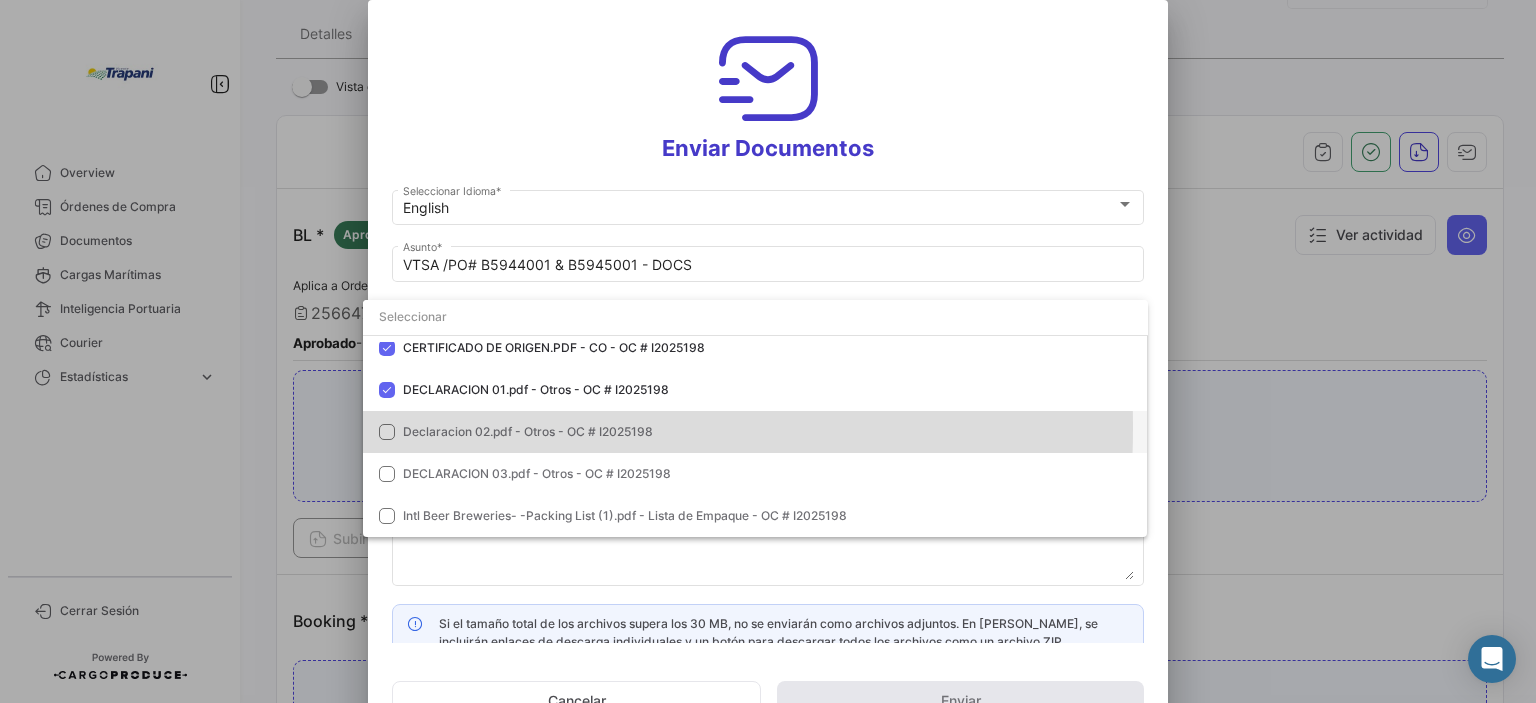 click at bounding box center (387, 432) 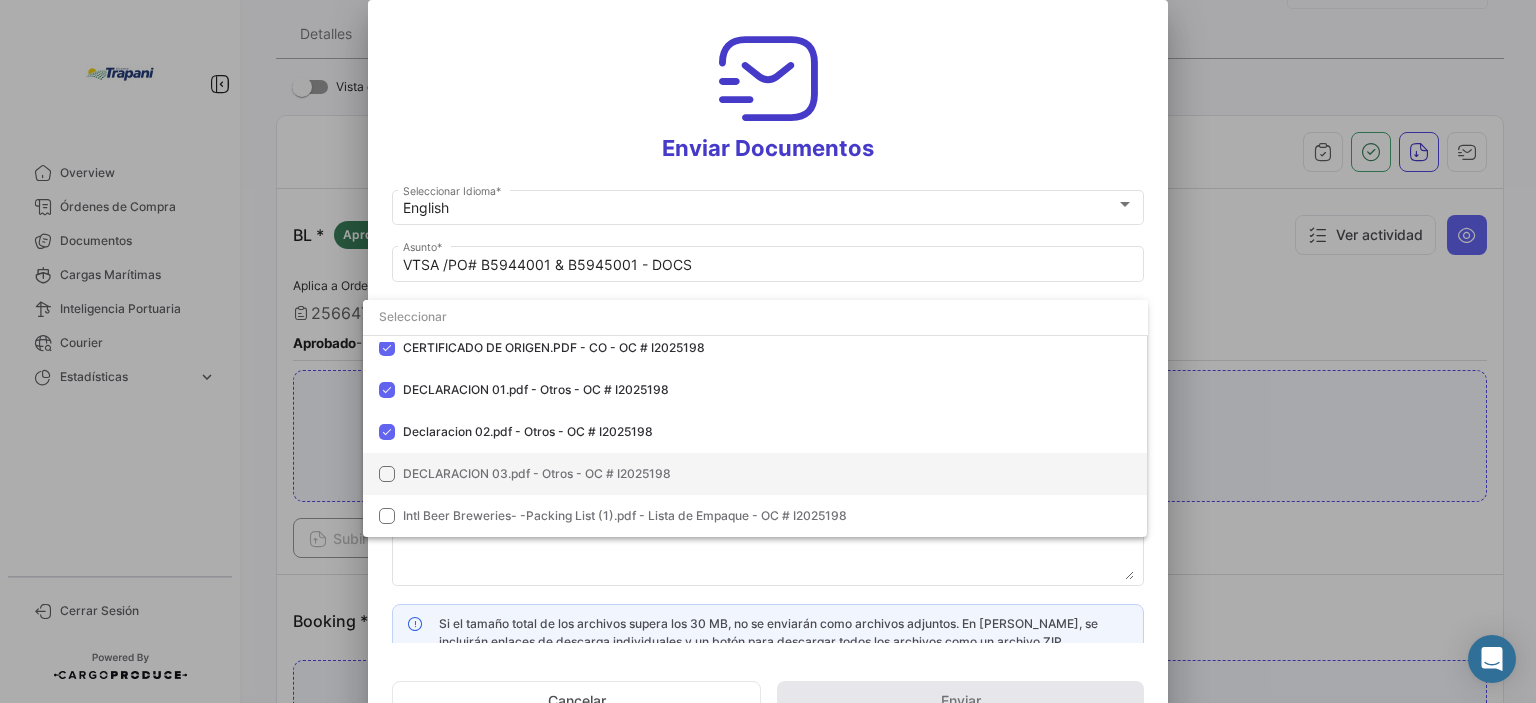 click on "DECLARACION 03.pdf - Otros - OC # I2025198" at bounding box center [755, 474] 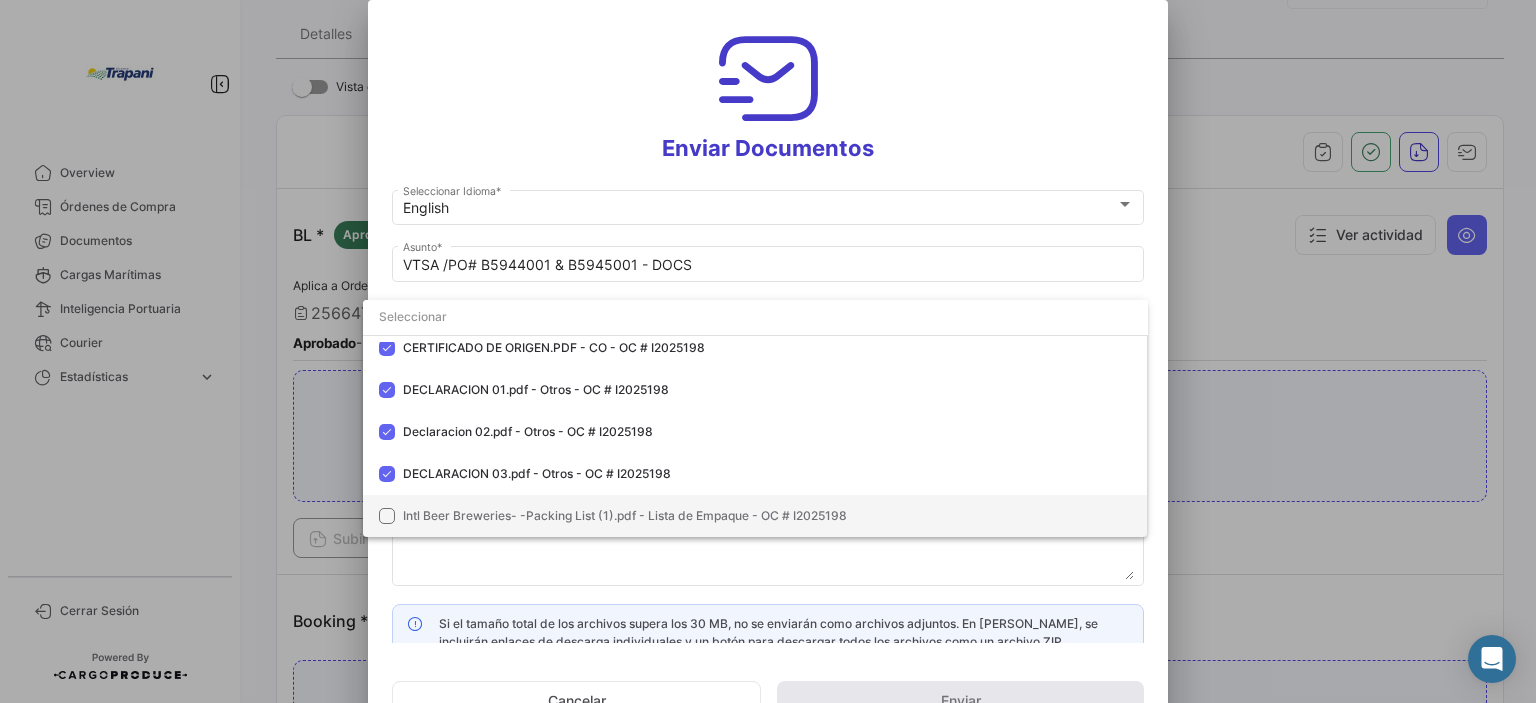 click at bounding box center [387, 516] 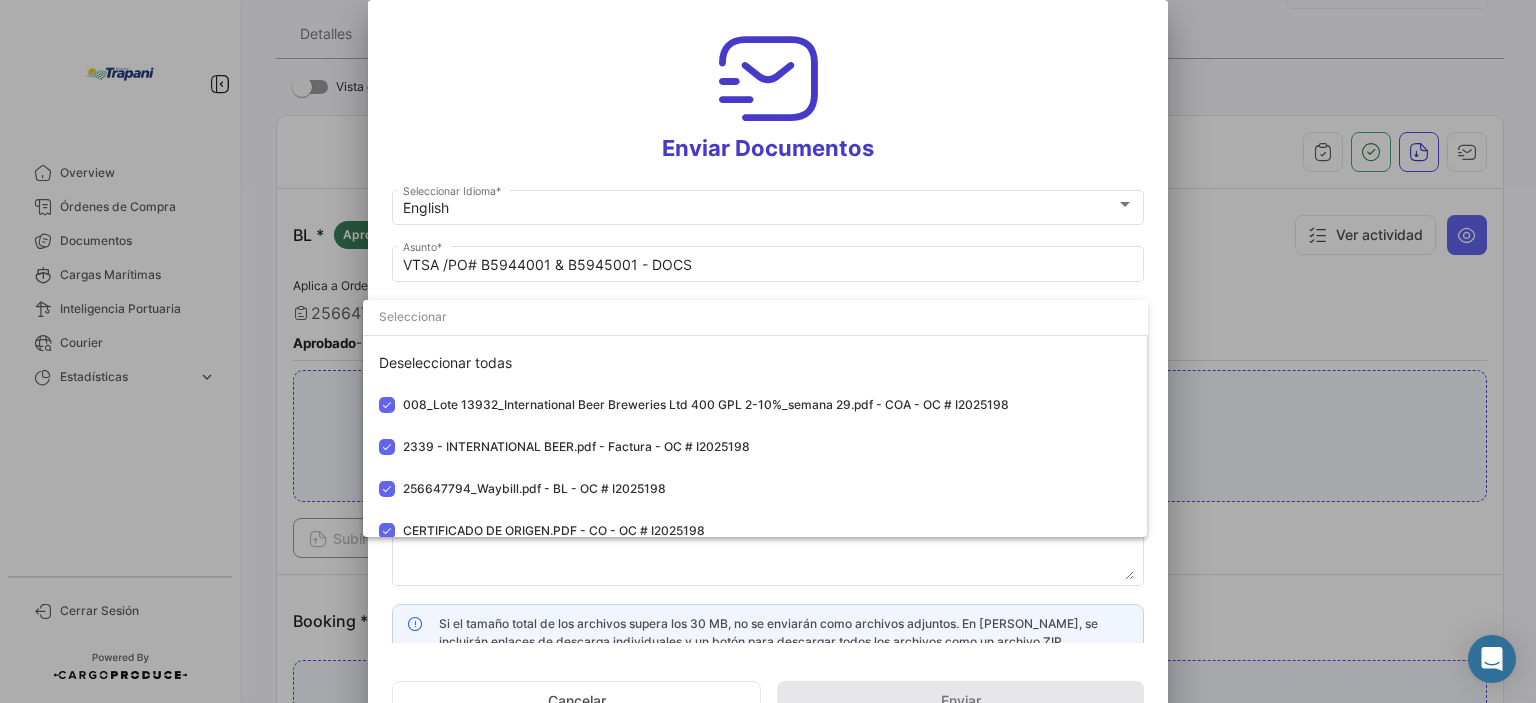 scroll, scrollTop: 0, scrollLeft: 0, axis: both 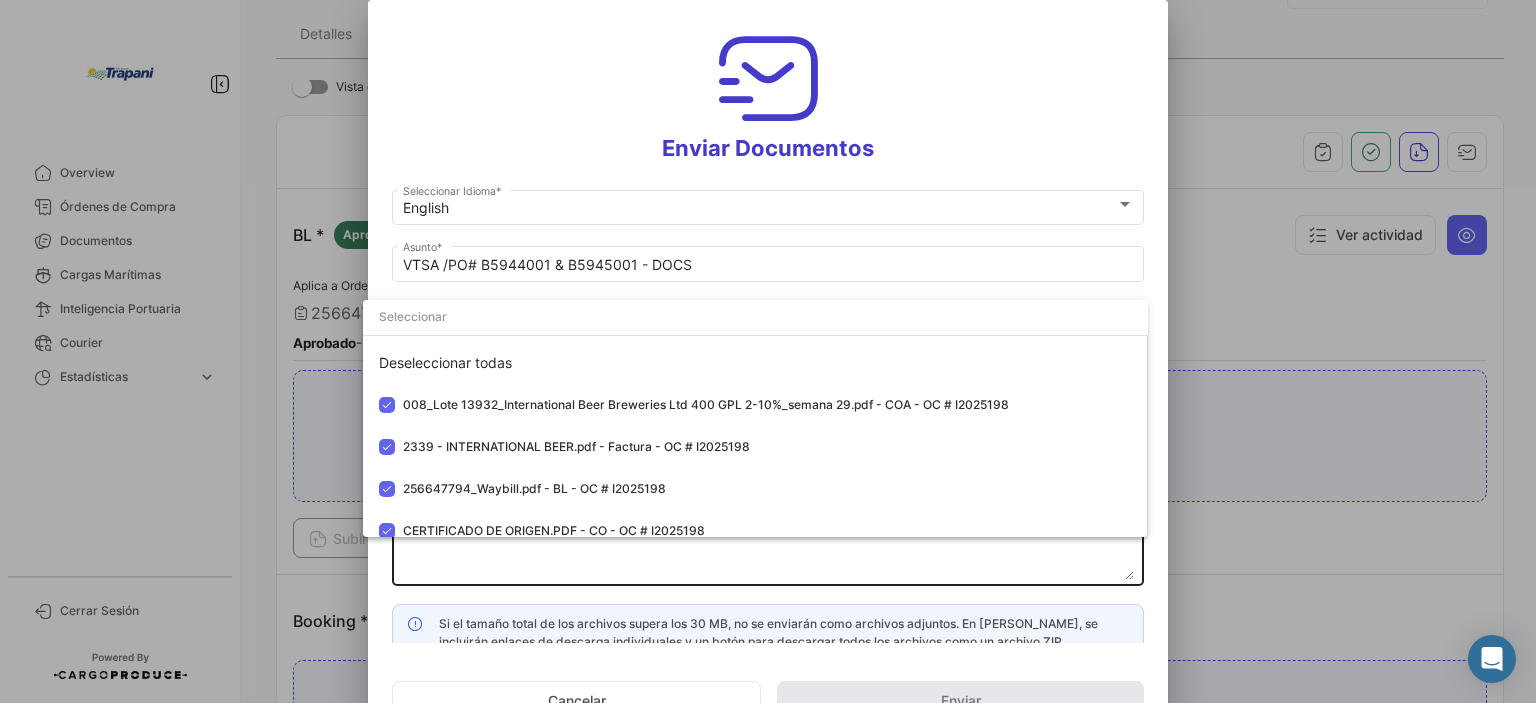 click at bounding box center (768, 351) 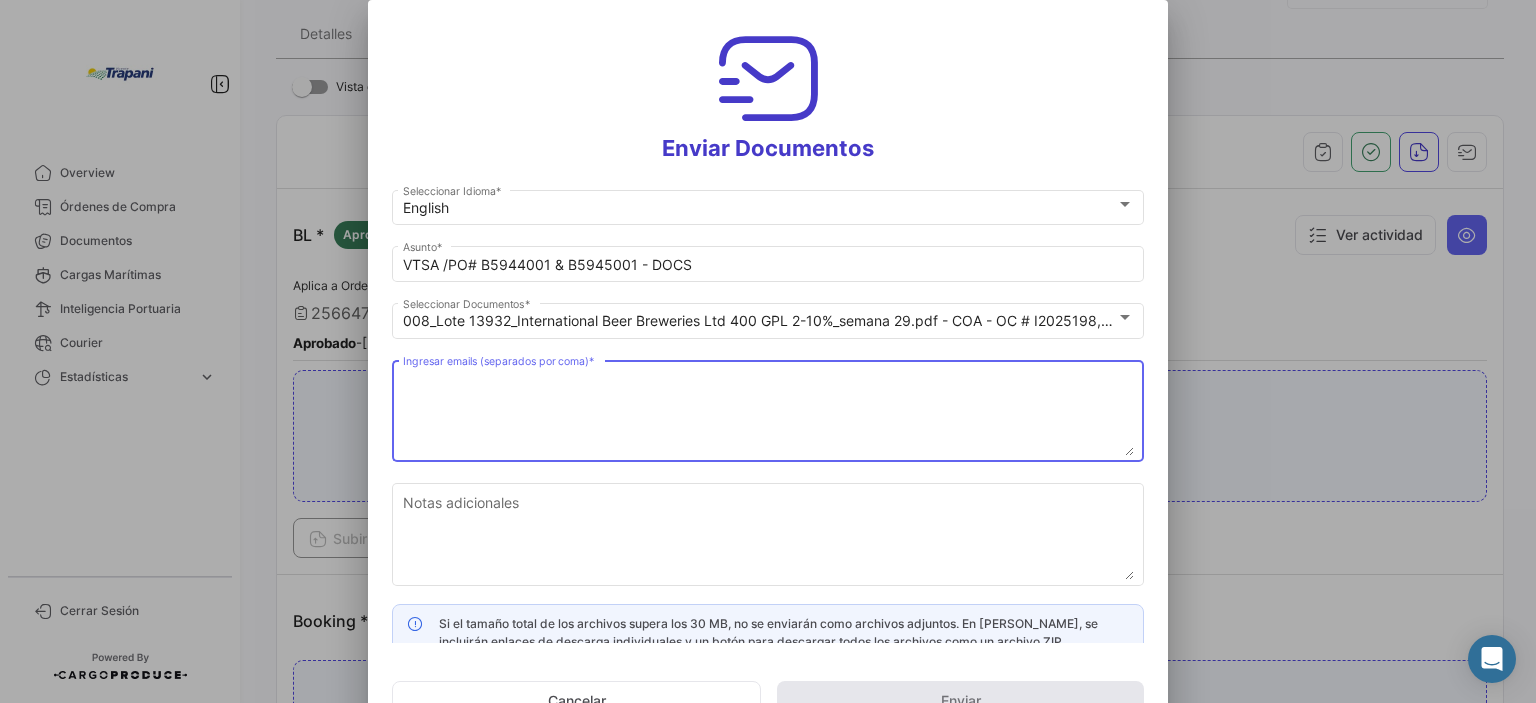 click on "Ingresar emails (separados por coma)  *" at bounding box center [768, 412] 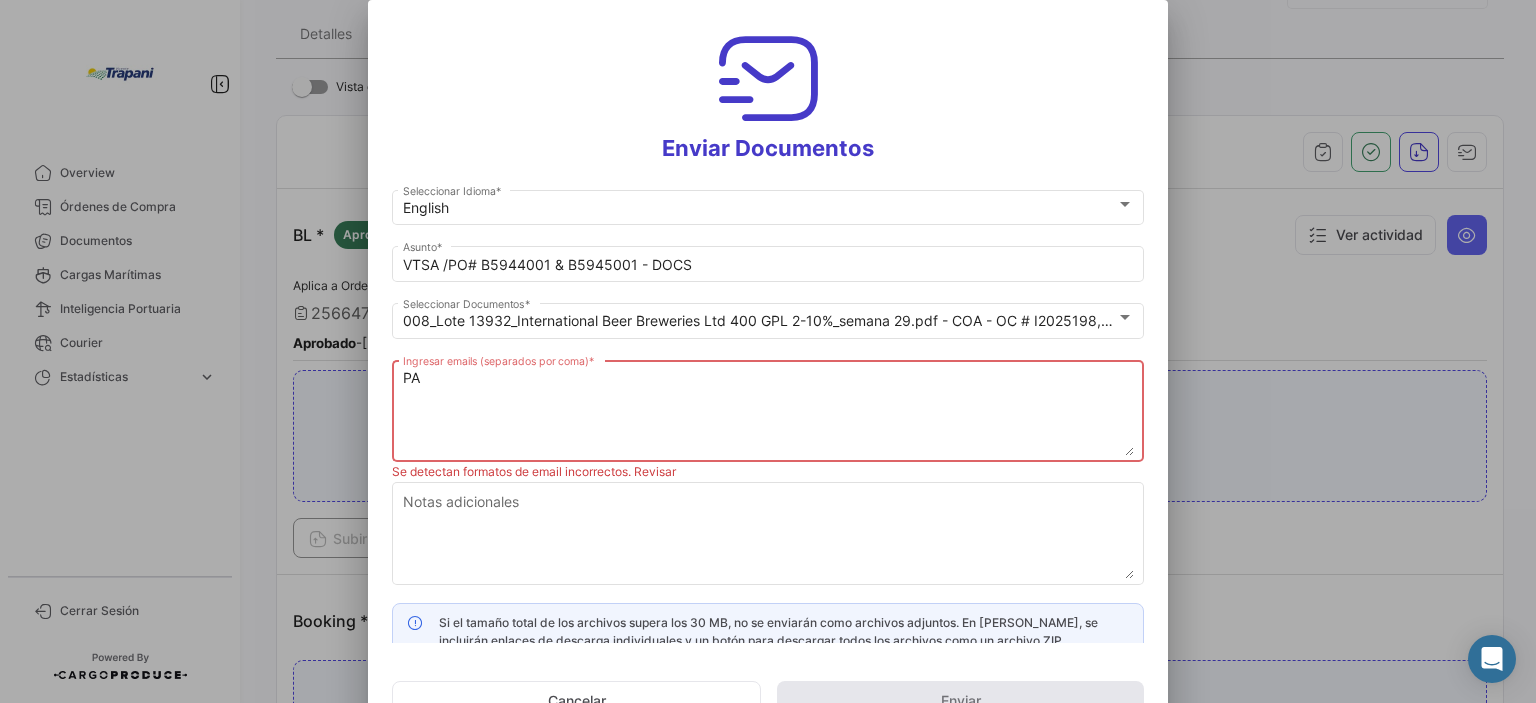 type on "P" 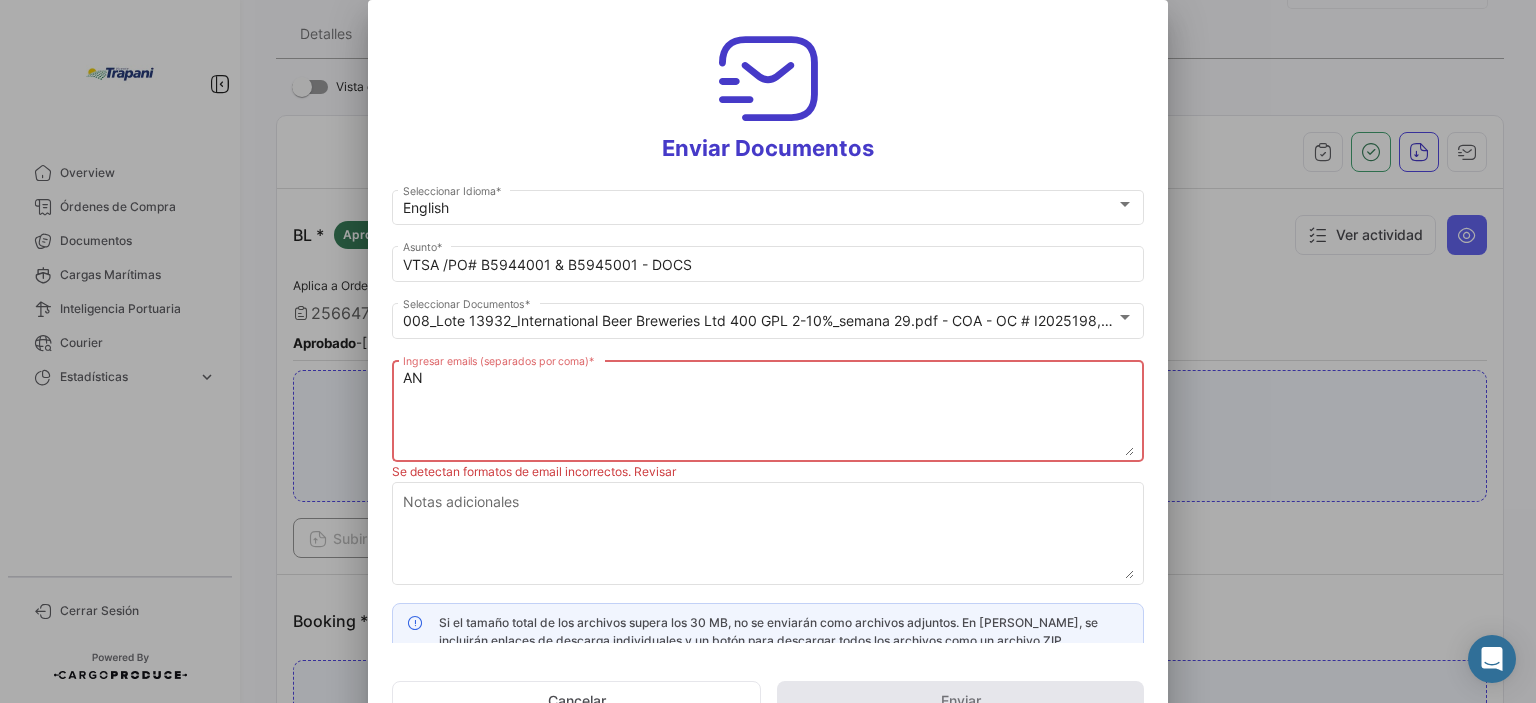 type on "A" 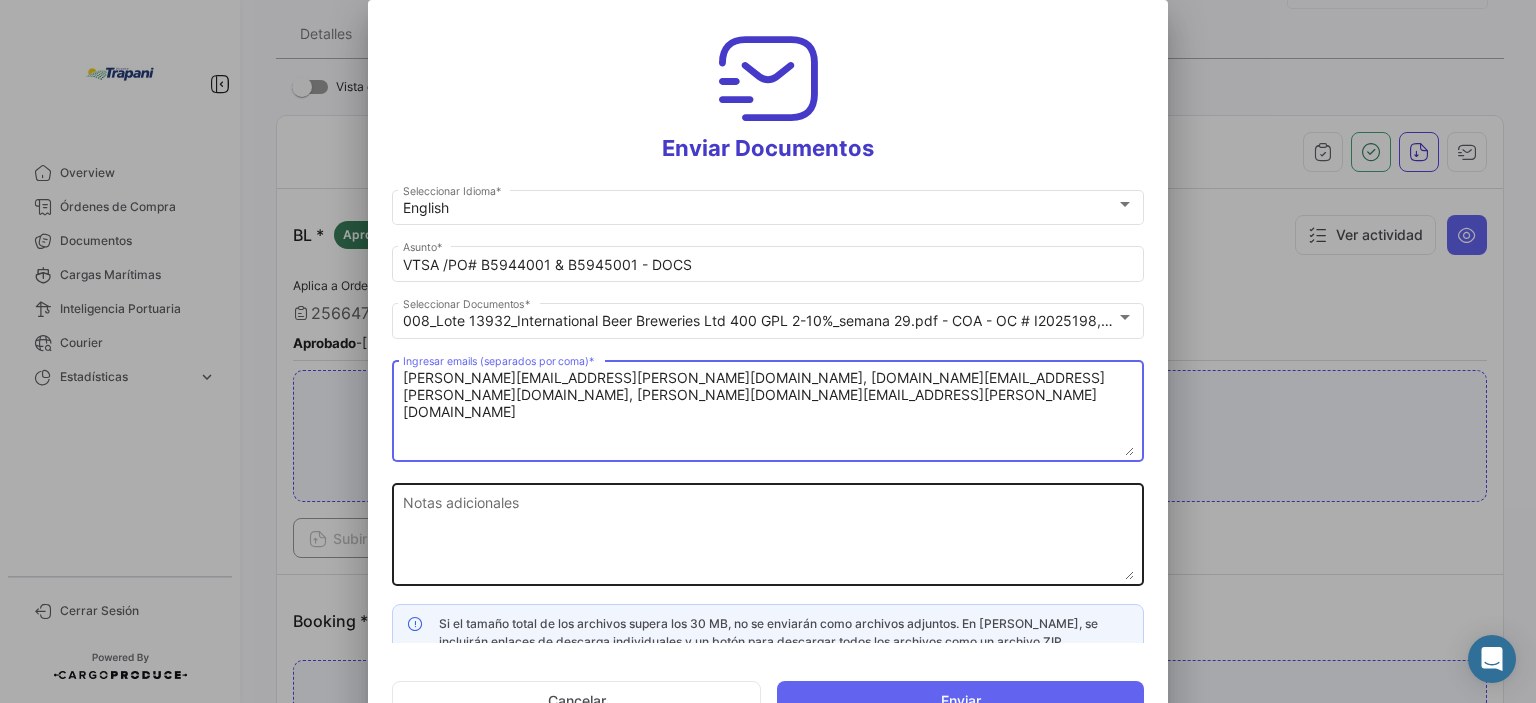 type on "[PERSON_NAME][EMAIL_ADDRESS][PERSON_NAME][DOMAIN_NAME], [DOMAIN_NAME][EMAIL_ADDRESS][PERSON_NAME][DOMAIN_NAME], [PERSON_NAME][DOMAIN_NAME][EMAIL_ADDRESS][PERSON_NAME][DOMAIN_NAME]" 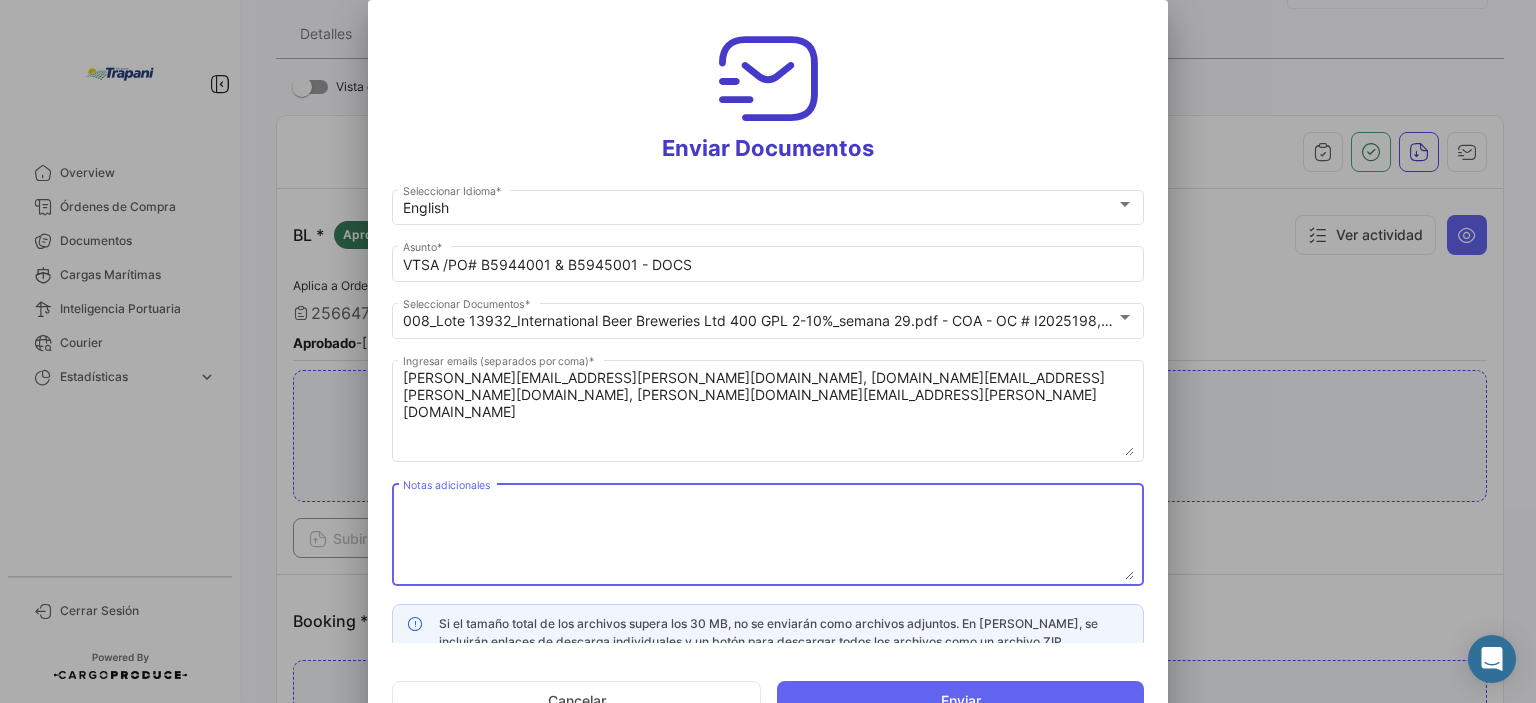 click on "Notas adicionales" at bounding box center (768, 536) 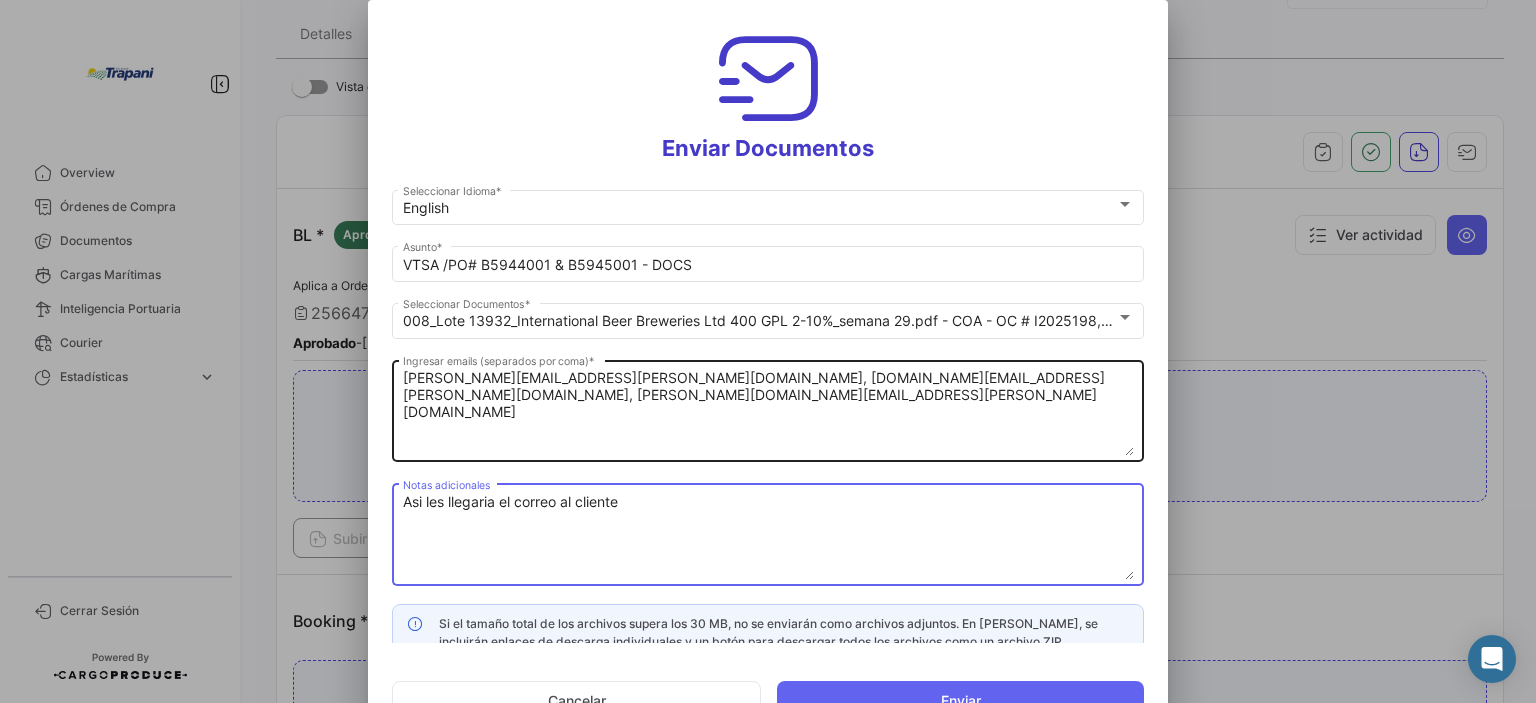 paste on "Dear [PERSON_NAME],
We confirm that the vessel MAERSK LABREA departed on [DATE] bound to [GEOGRAPHIC_DATA], with an ETA on [DATE]
CONTAINER No	Customs Seal	Temperature Recorder
MNBU3704856	BAF75236	TZ2502044155
Attached are the following documents:
	Commercial Invoice
	Packing List
	Certificate of Analysis
	Certificate of Origin
	Copy Non-negotiable of BL
	Manufacturer’s declaration
	Contaminants declaration
Please let us know if you need anything else.
Thank you
Best regards" 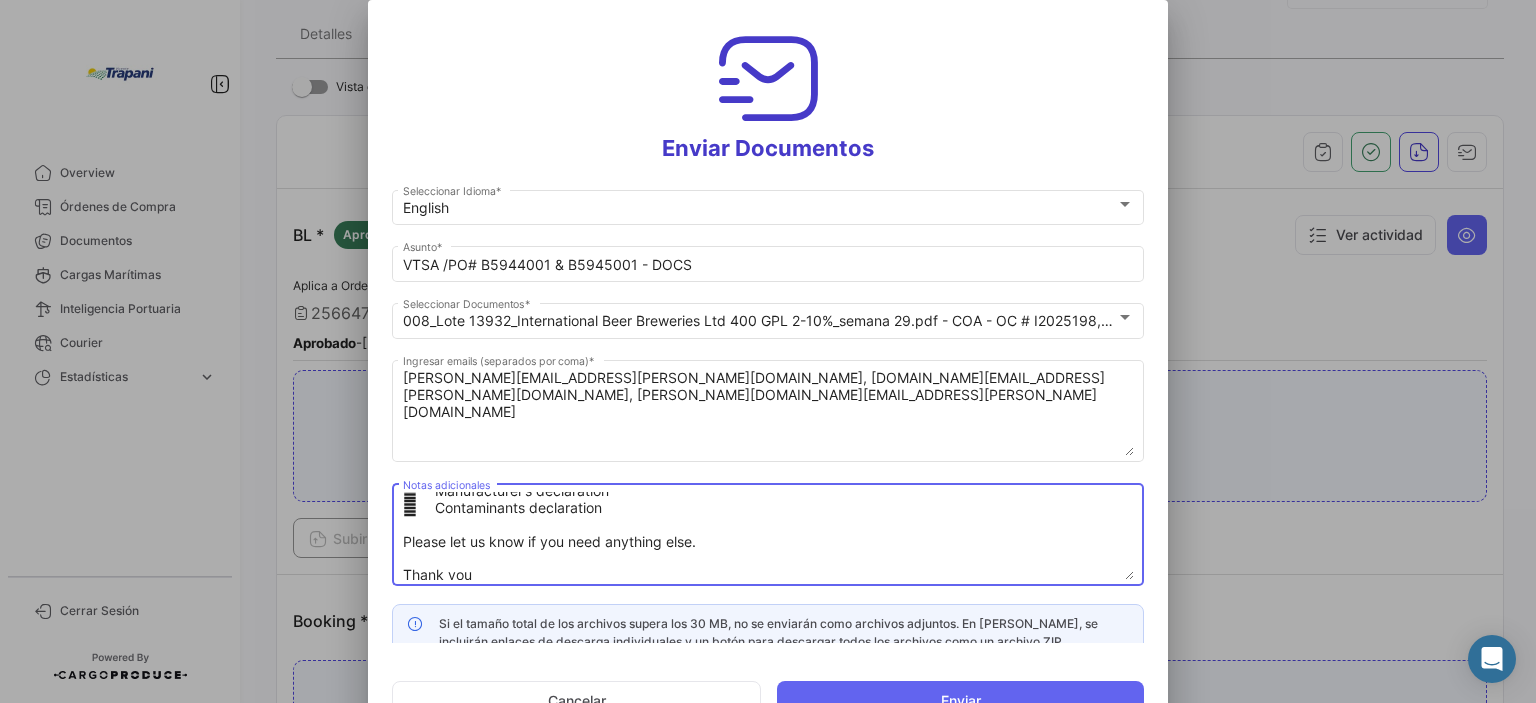 scroll, scrollTop: 336, scrollLeft: 0, axis: vertical 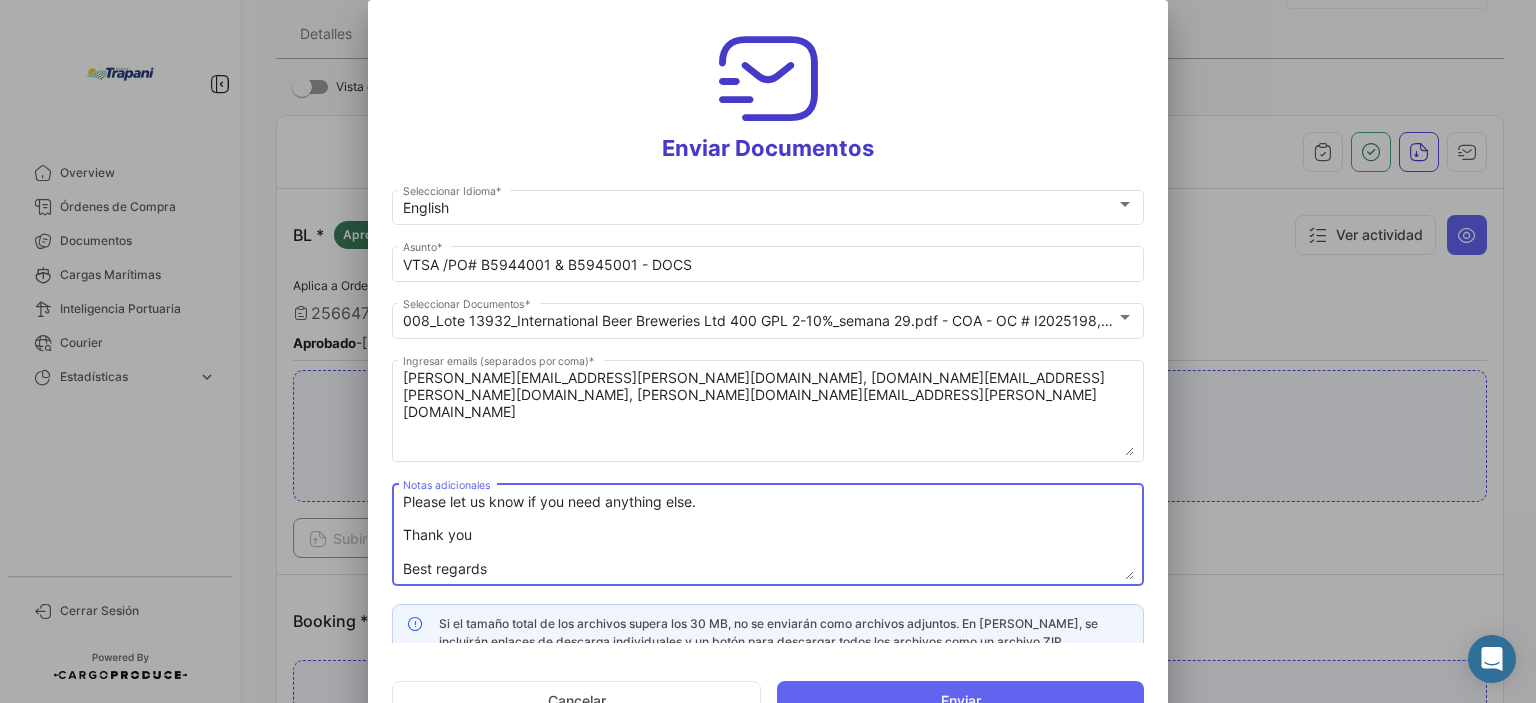 type on "Asi les llegaria el correo al cliente
Dear [PERSON_NAME],
We confirm that the vessel MAERSK LABREA departed on [DATE] bound to [GEOGRAPHIC_DATA], with an ETA on [DATE]
CONTAINER No	Customs Seal	Temperature Recorder
MNBU3704856	BAF75236	TZ2502044155
Attached are the following documents:
	Commercial Invoice
	Packing List
	Certificate of Analysis
	Certificate of Origin
	Copy Non-negotiable of BL
	Manufacturer’s declaration
	Contaminants declaration
Please let us know if you need anything else.
Thank you
Best regards" 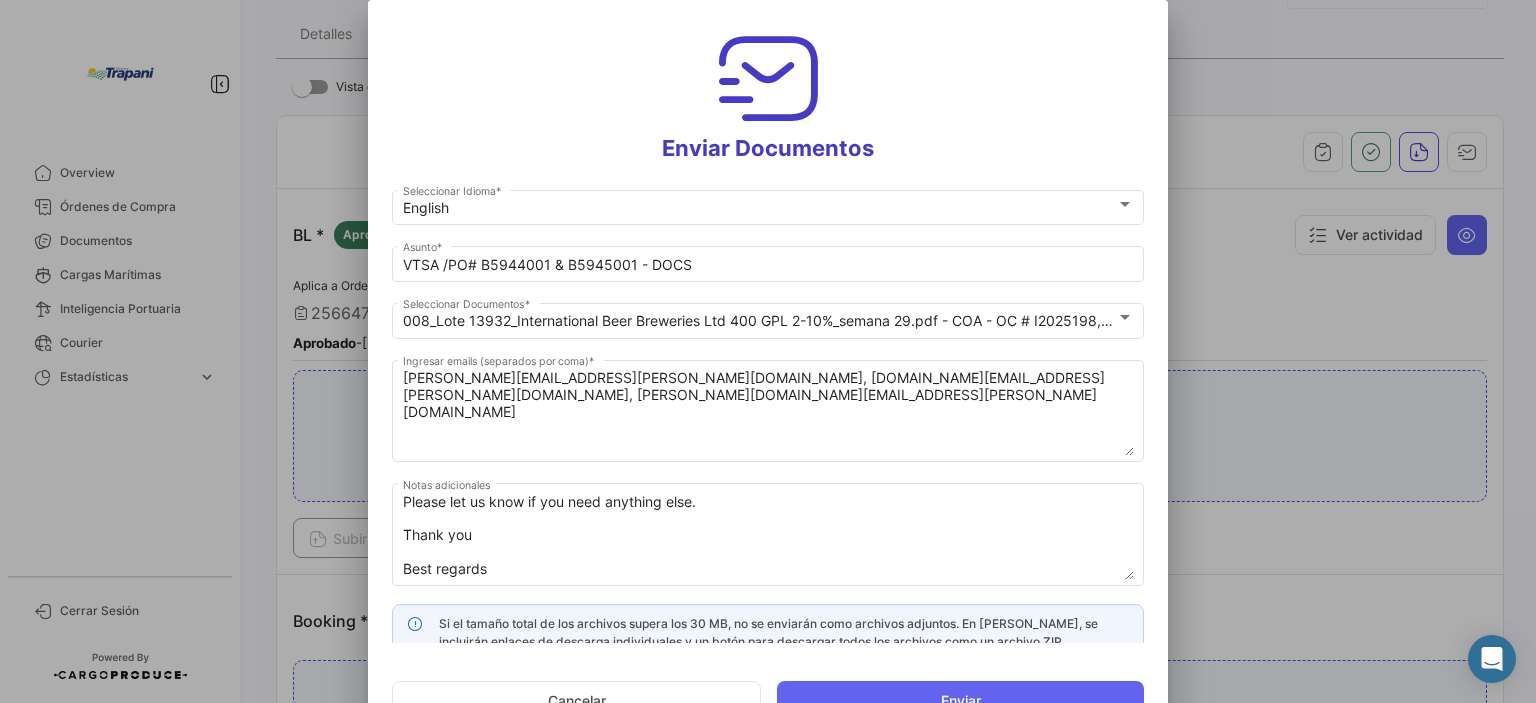 scroll, scrollTop: 18, scrollLeft: 0, axis: vertical 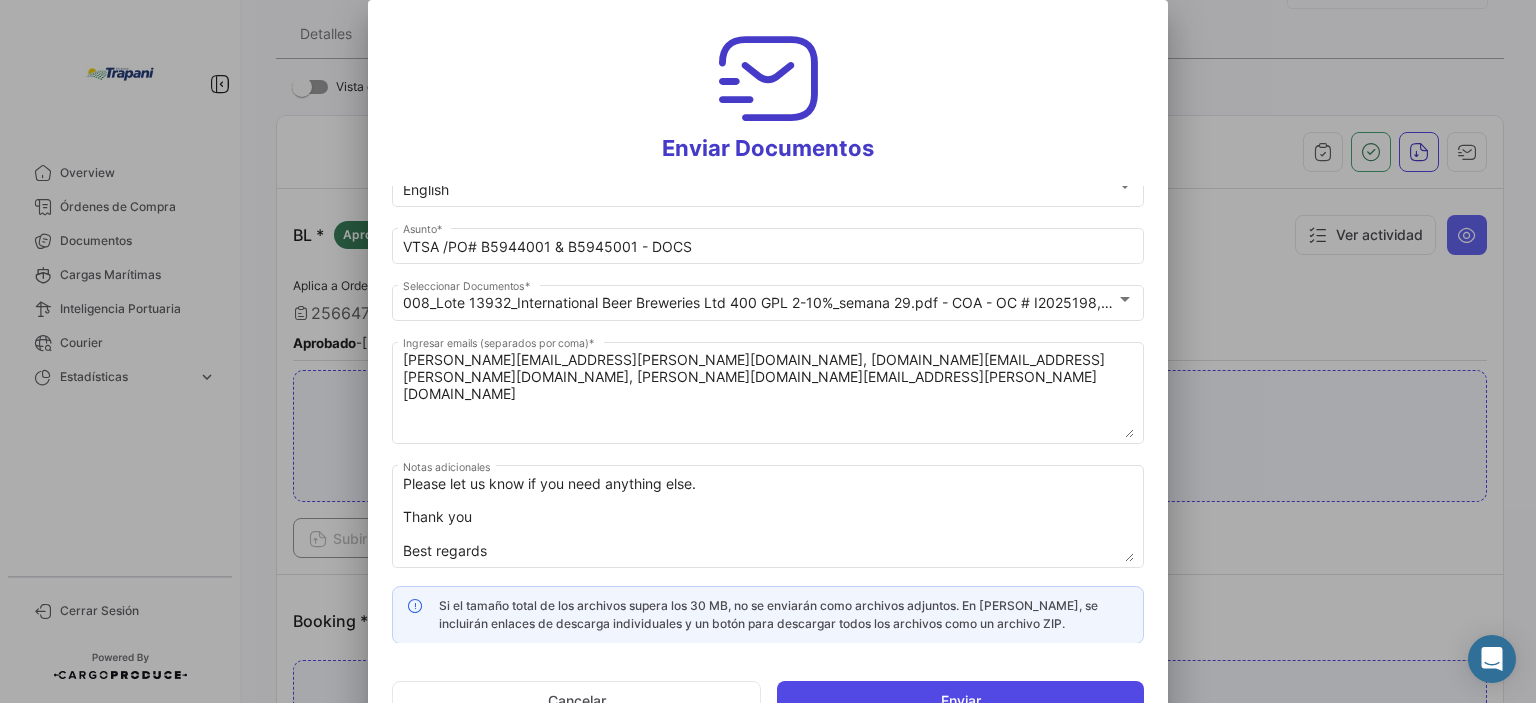 click on "Enviar" 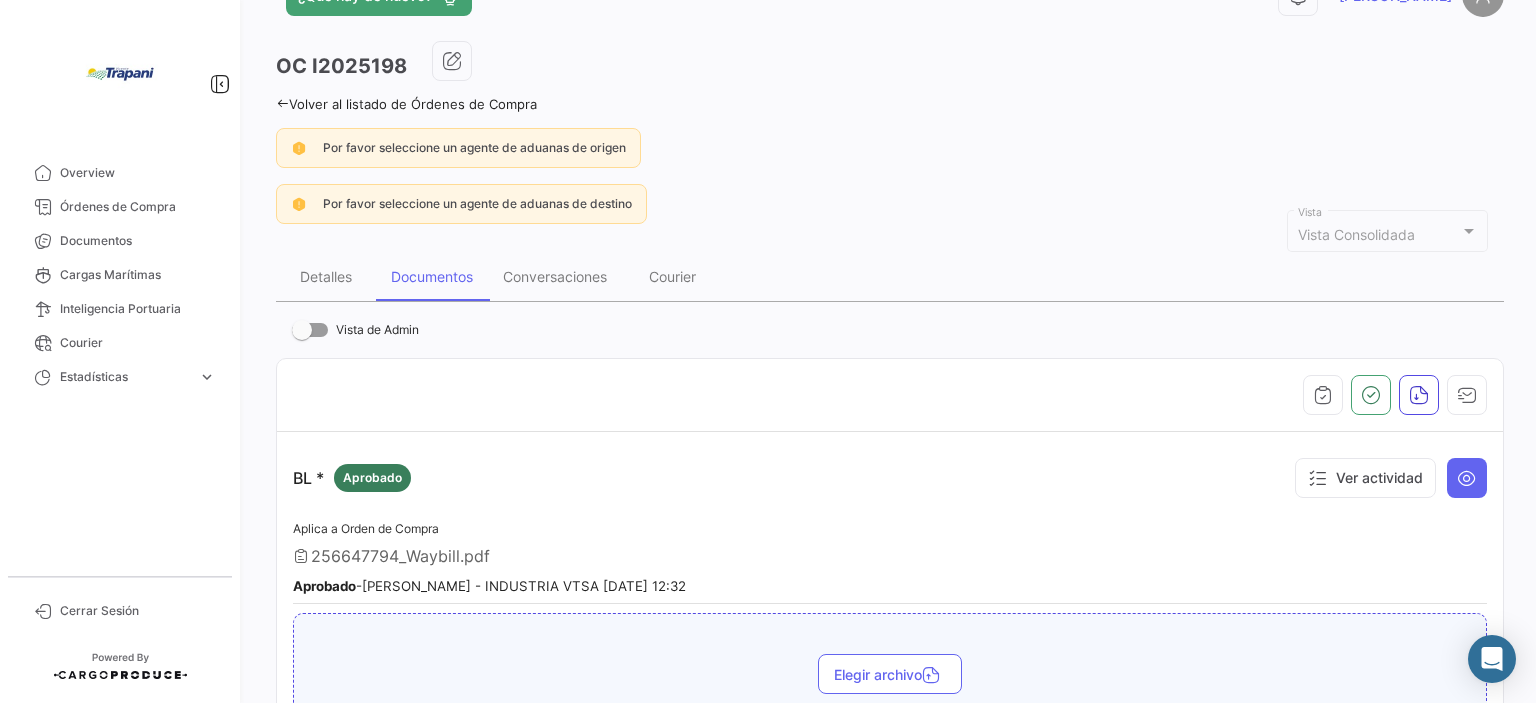 scroll, scrollTop: 0, scrollLeft: 0, axis: both 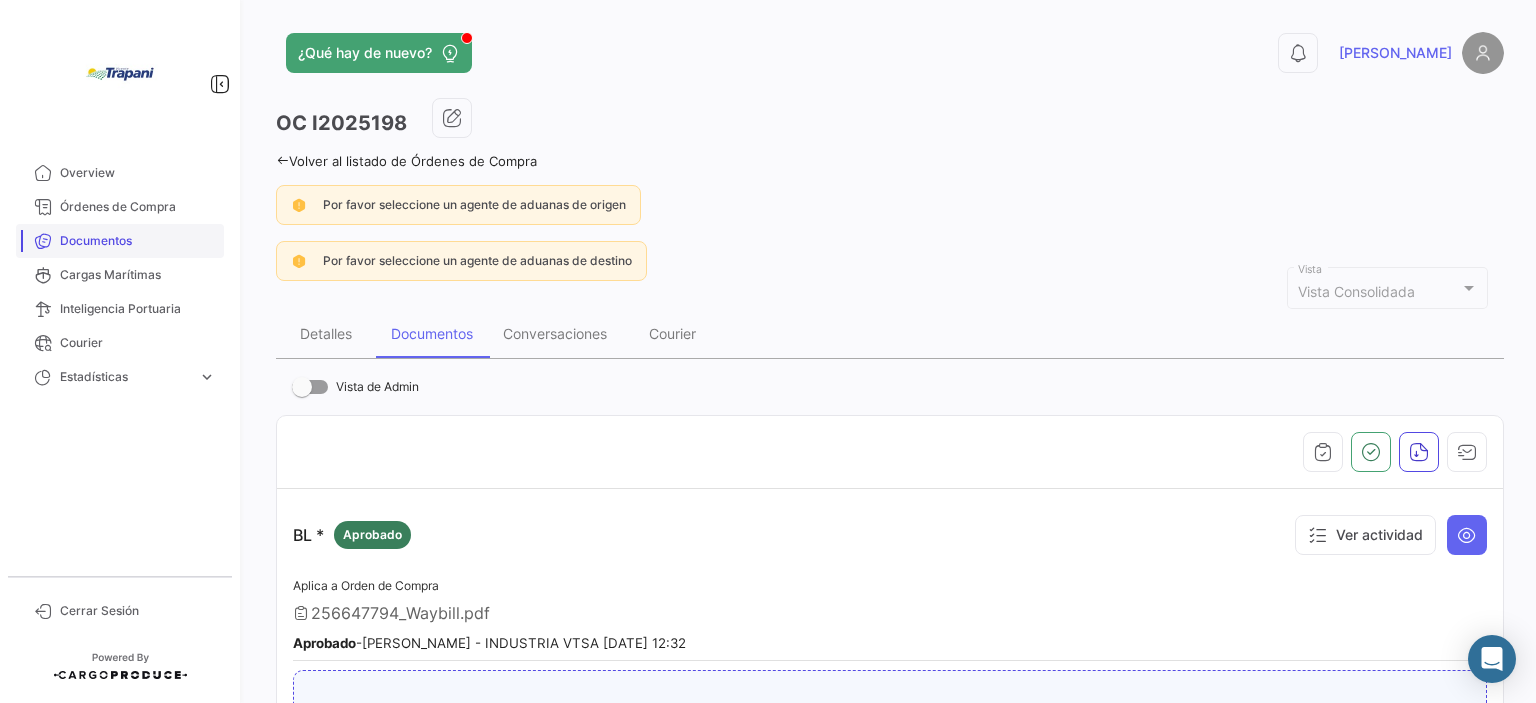 click on "Documentos" at bounding box center (138, 241) 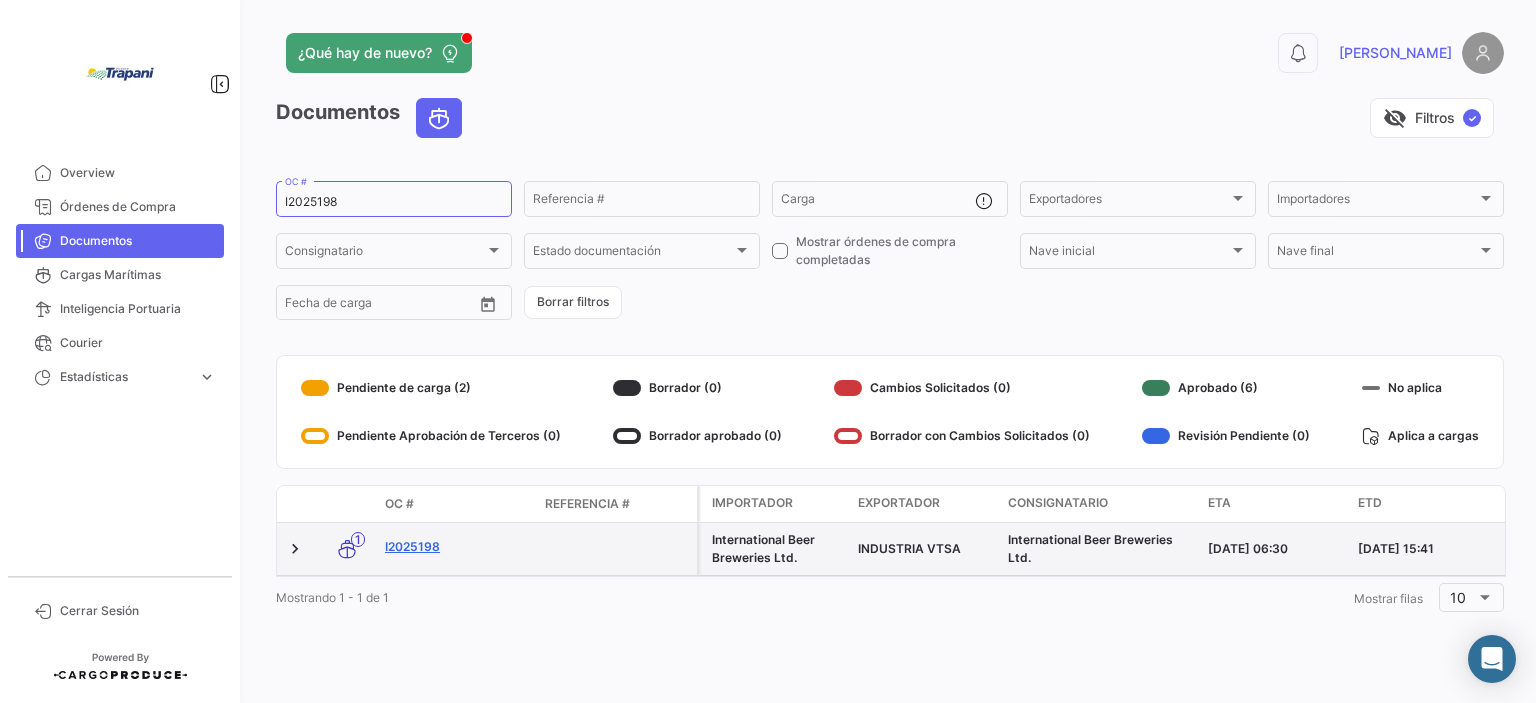 click on "I2025198" 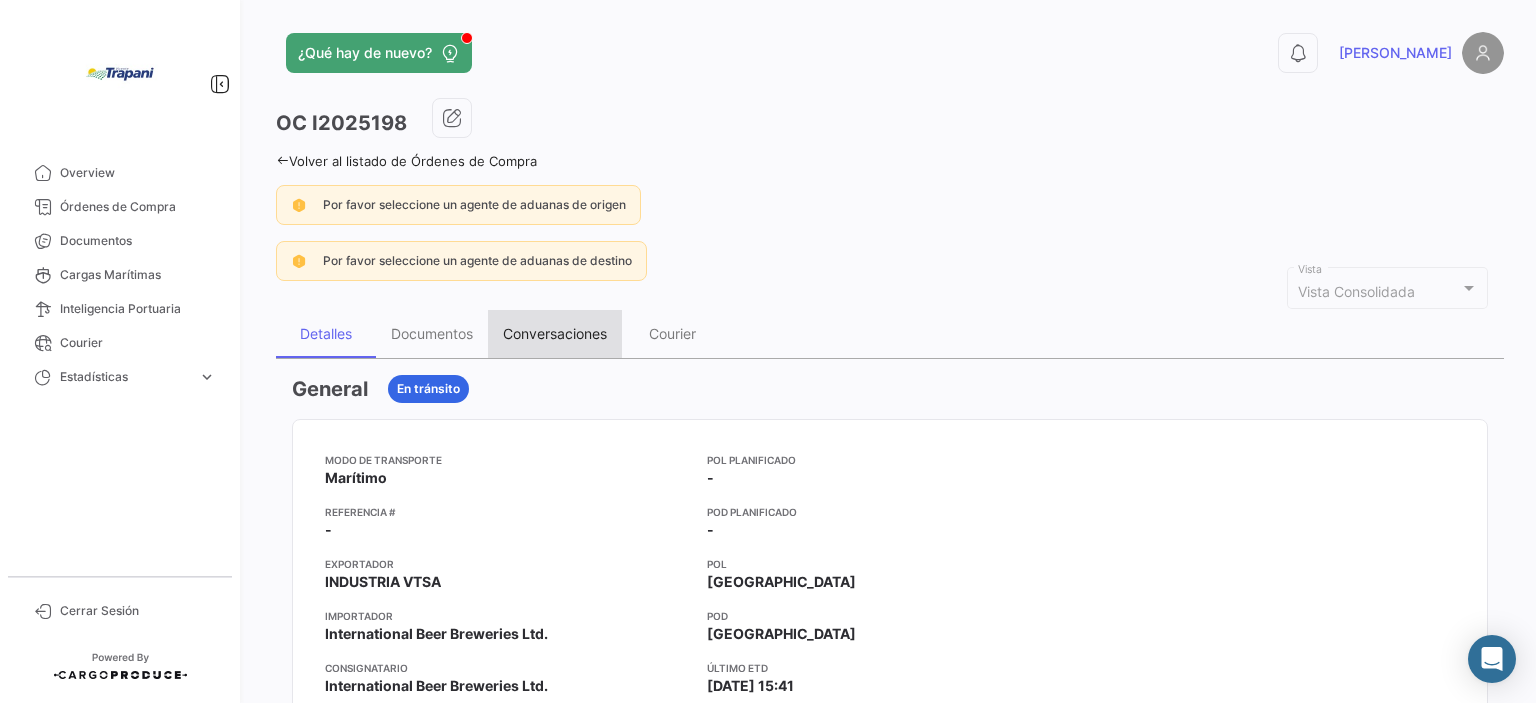 click on "Conversaciones" at bounding box center (555, 334) 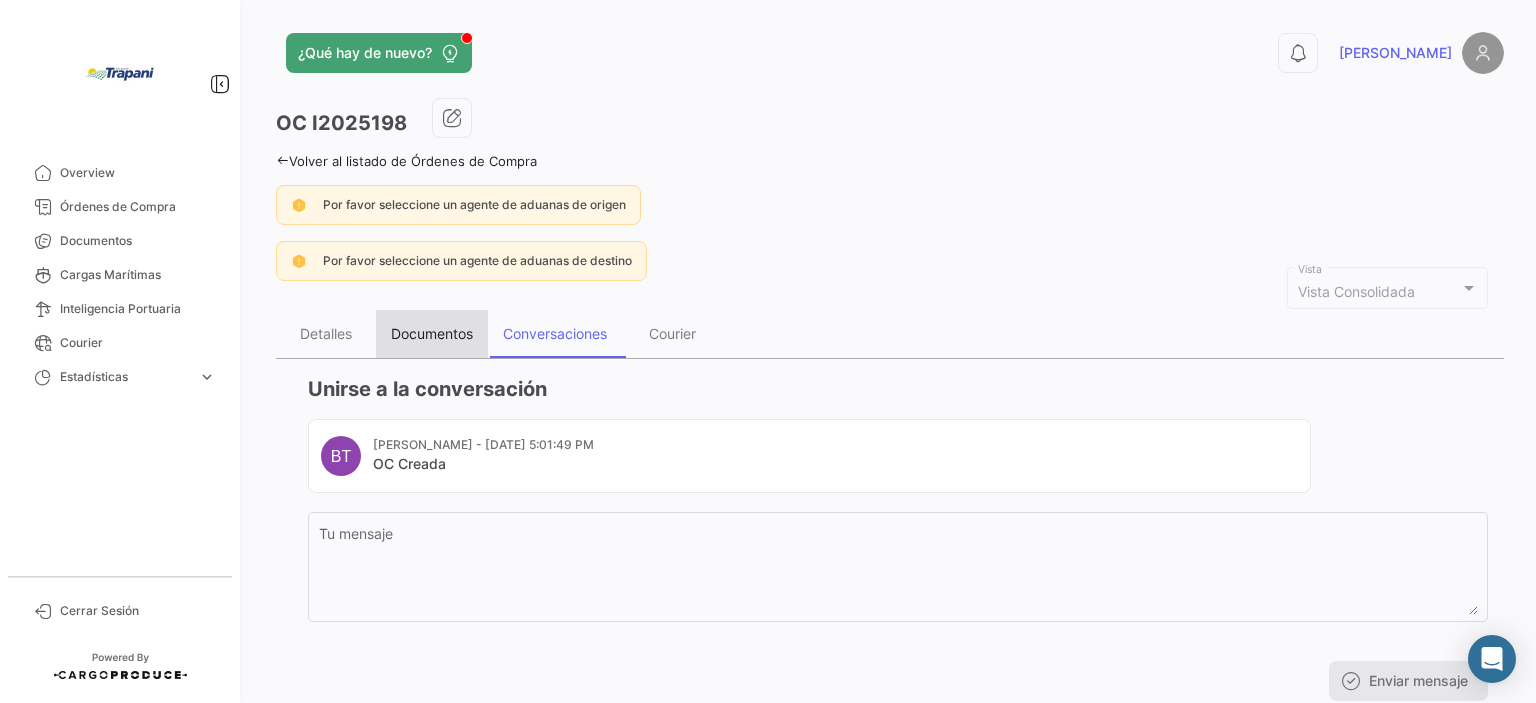 click on "Documentos" at bounding box center [432, 333] 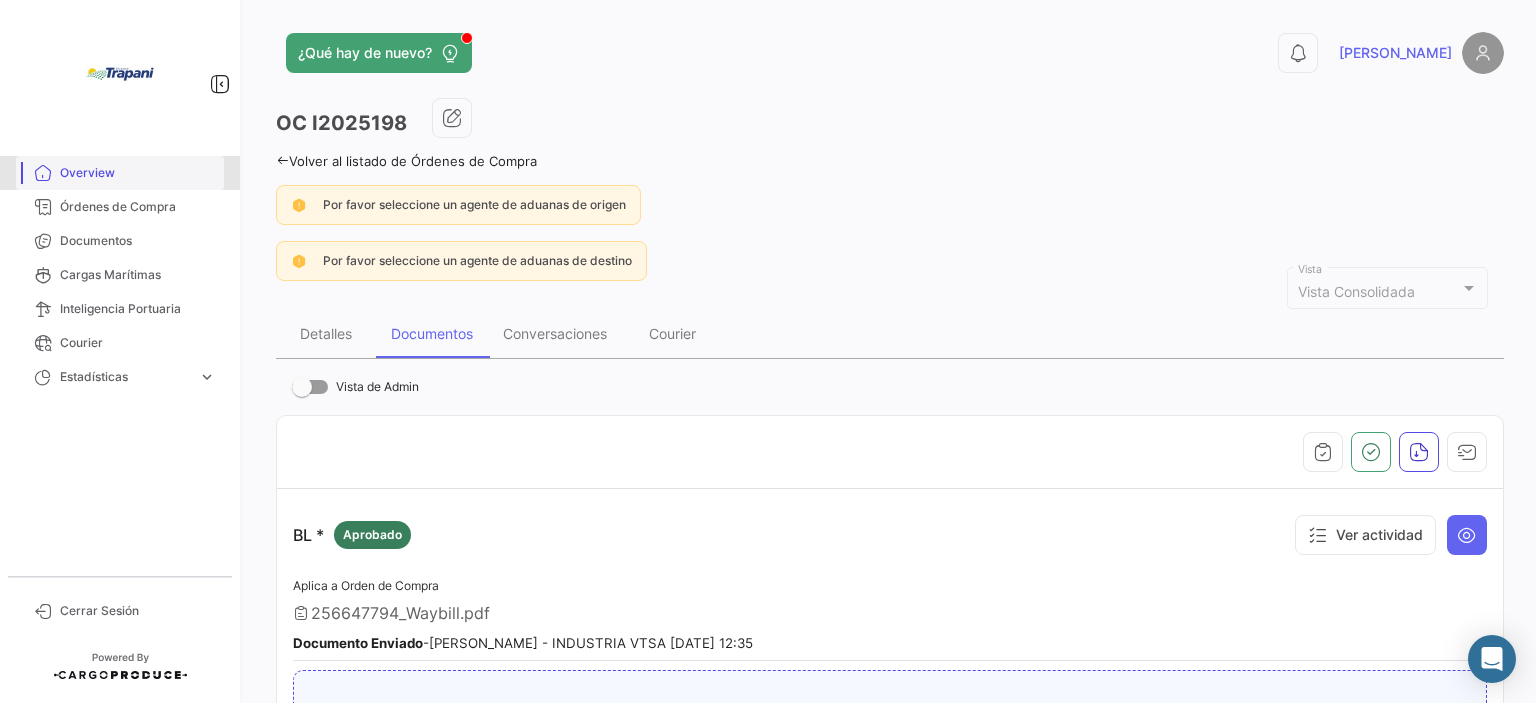 click on "Overview" at bounding box center [138, 173] 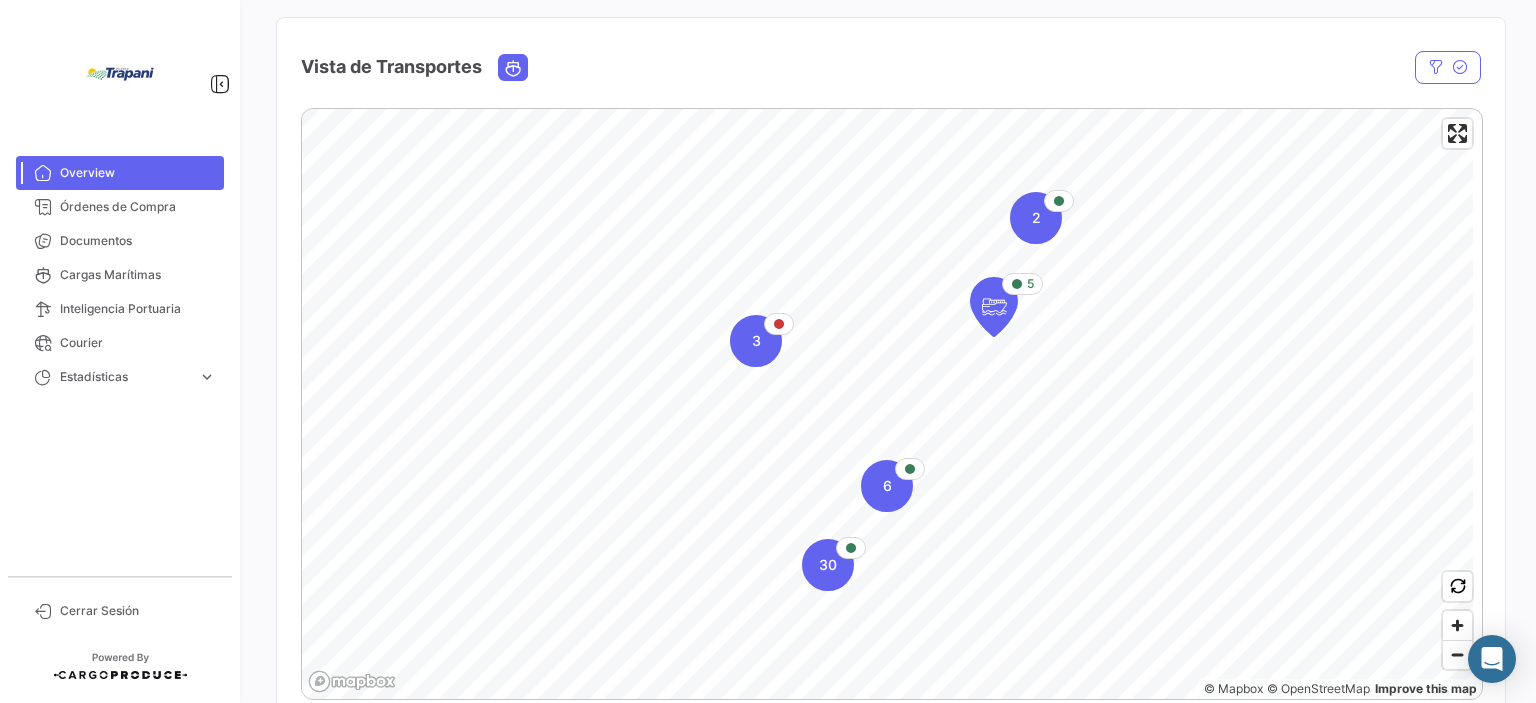 scroll, scrollTop: 345, scrollLeft: 0, axis: vertical 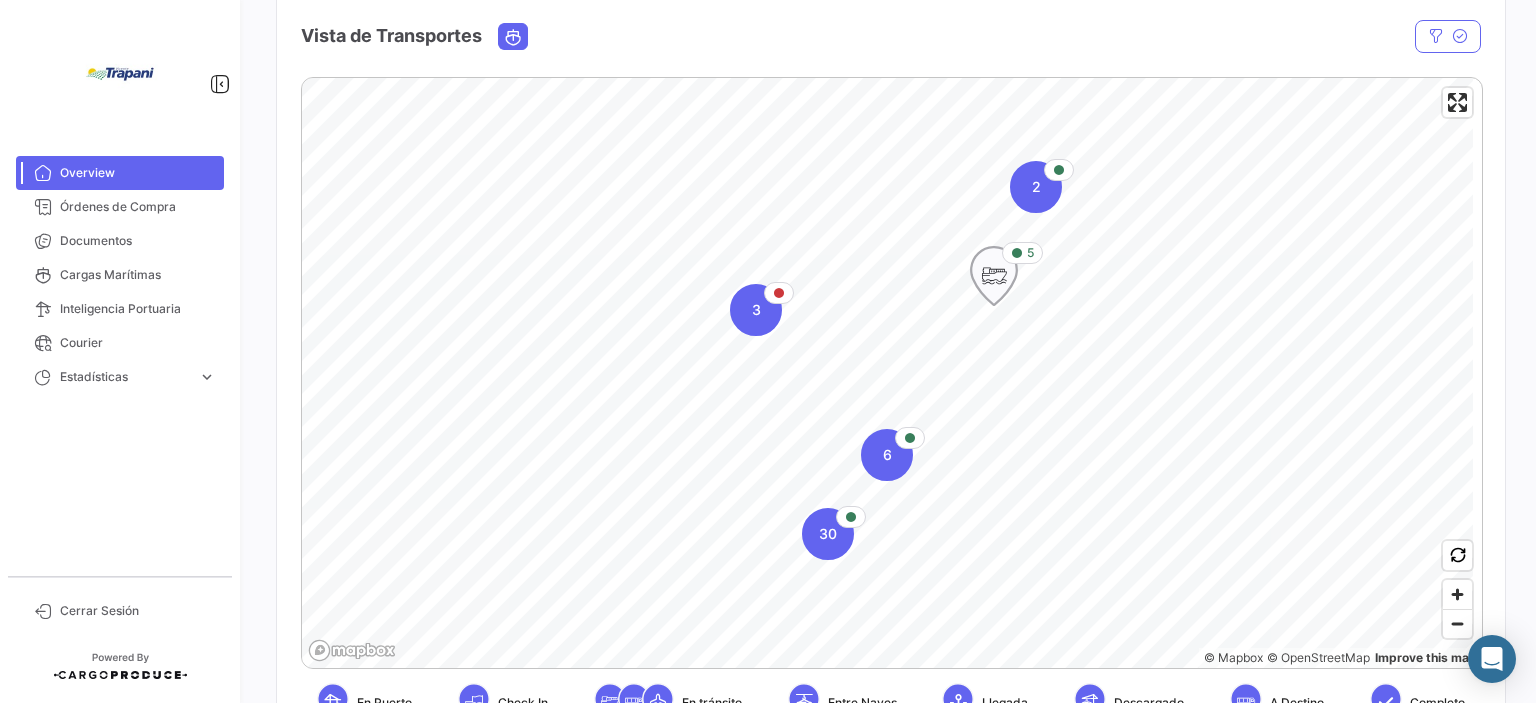 click 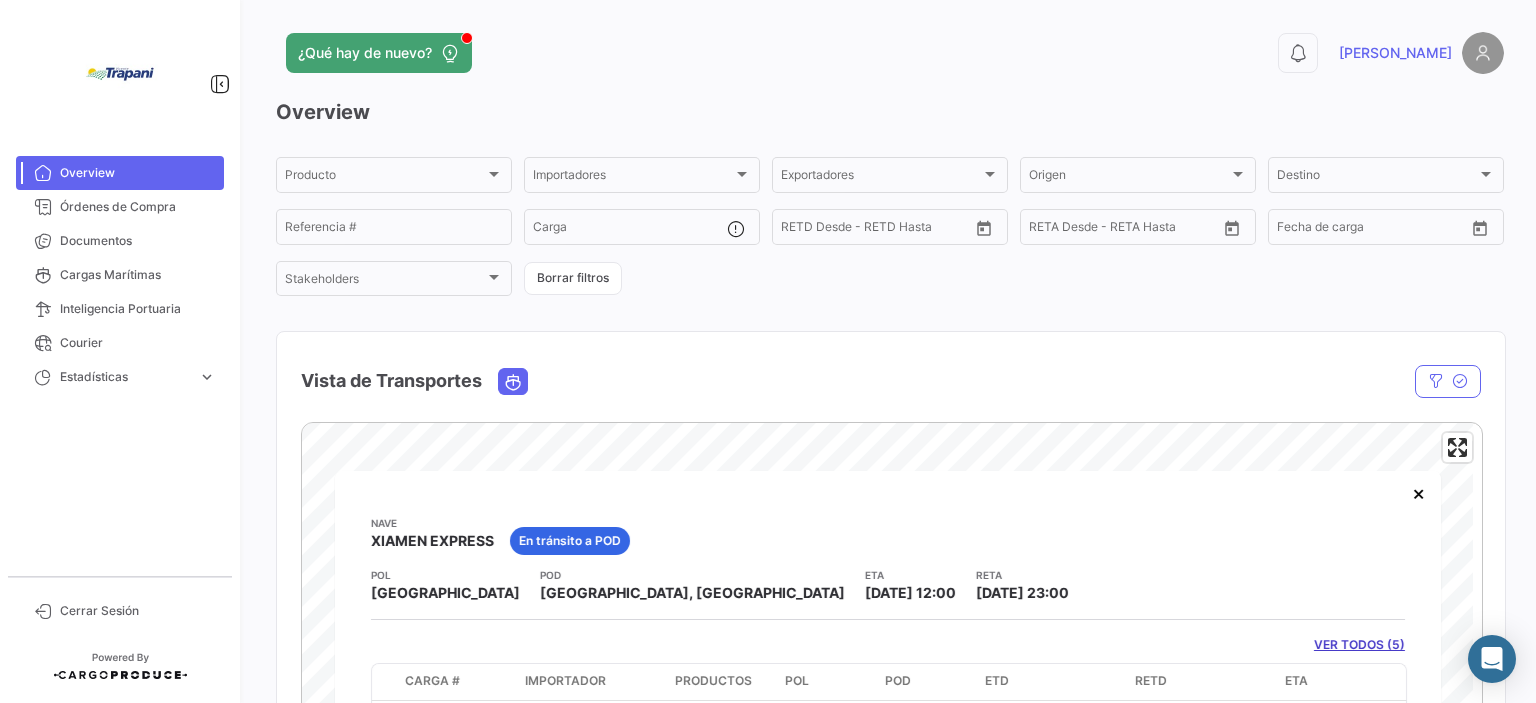 scroll, scrollTop: 78, scrollLeft: 0, axis: vertical 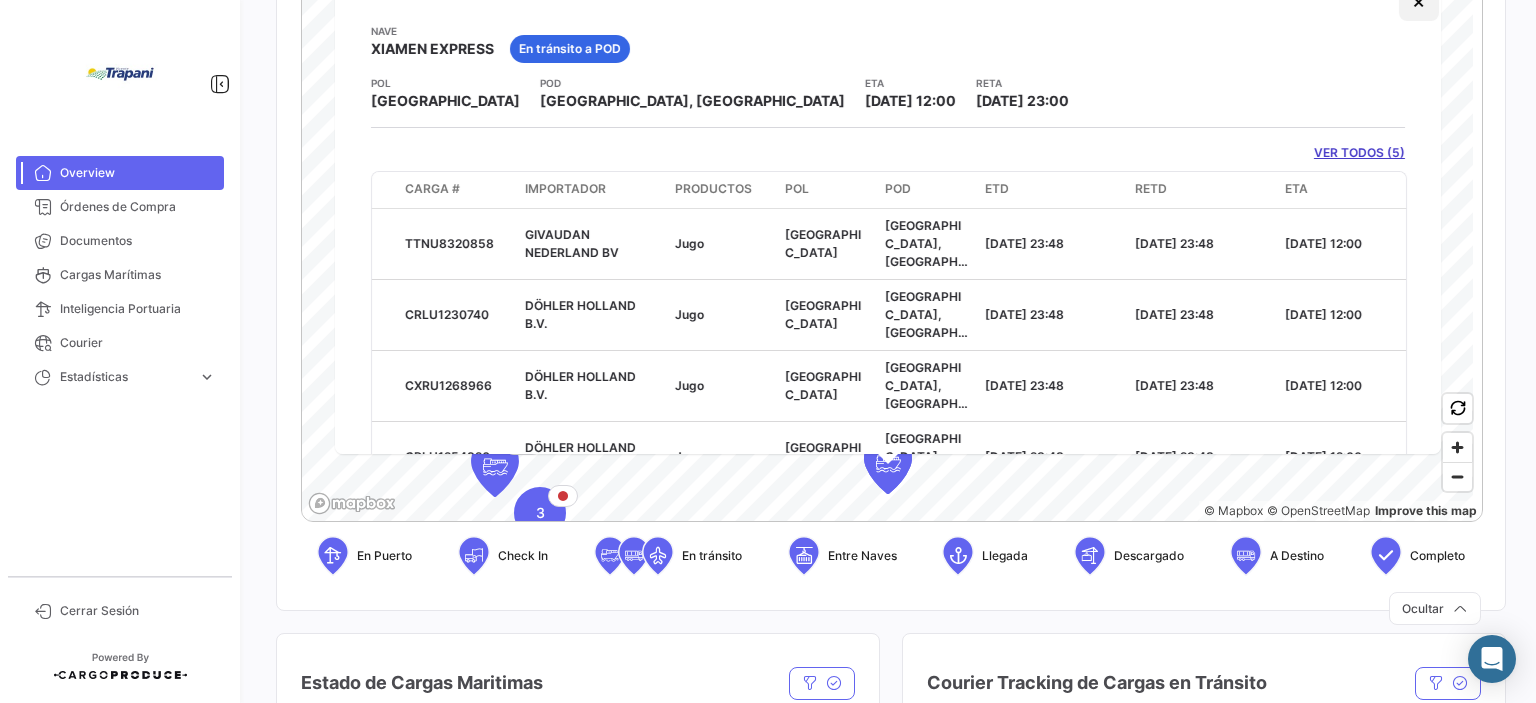 click on "×" 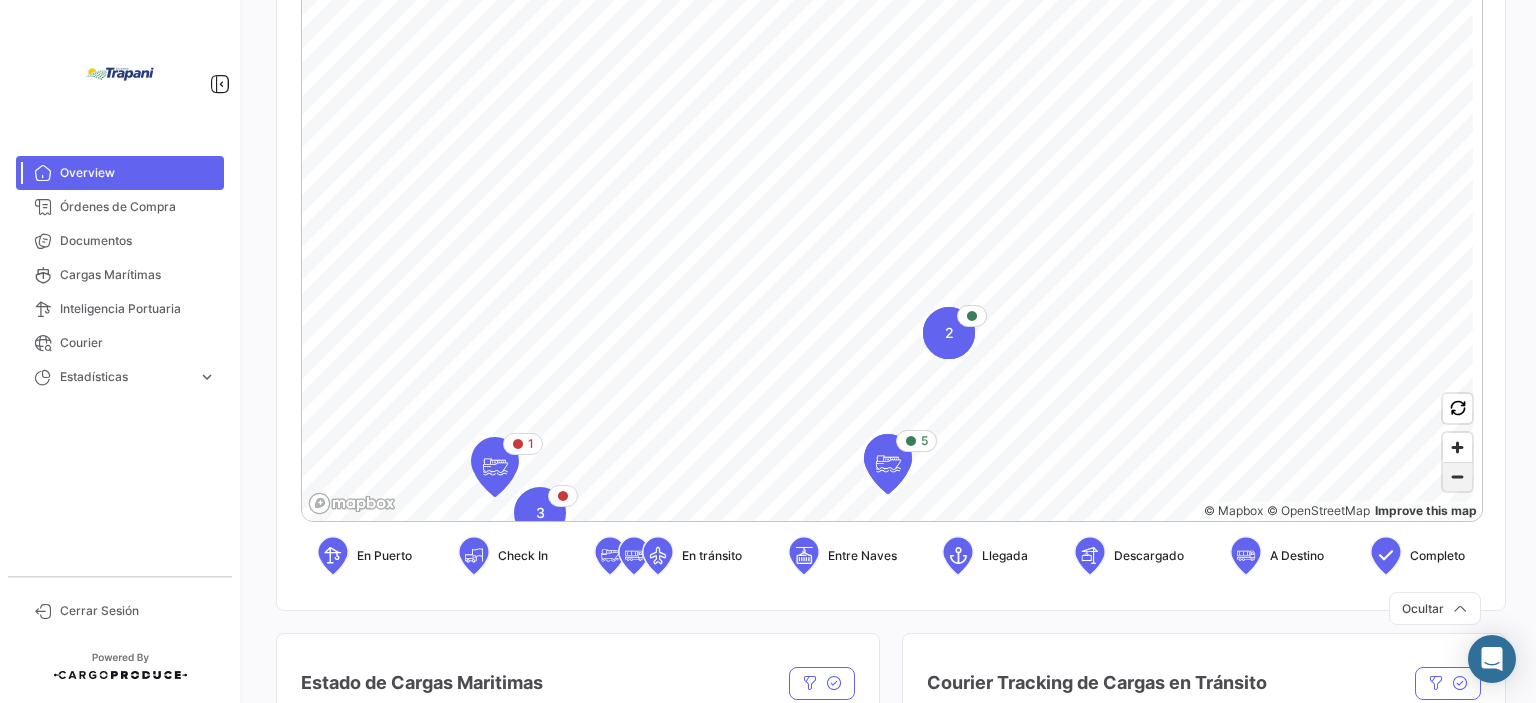 click 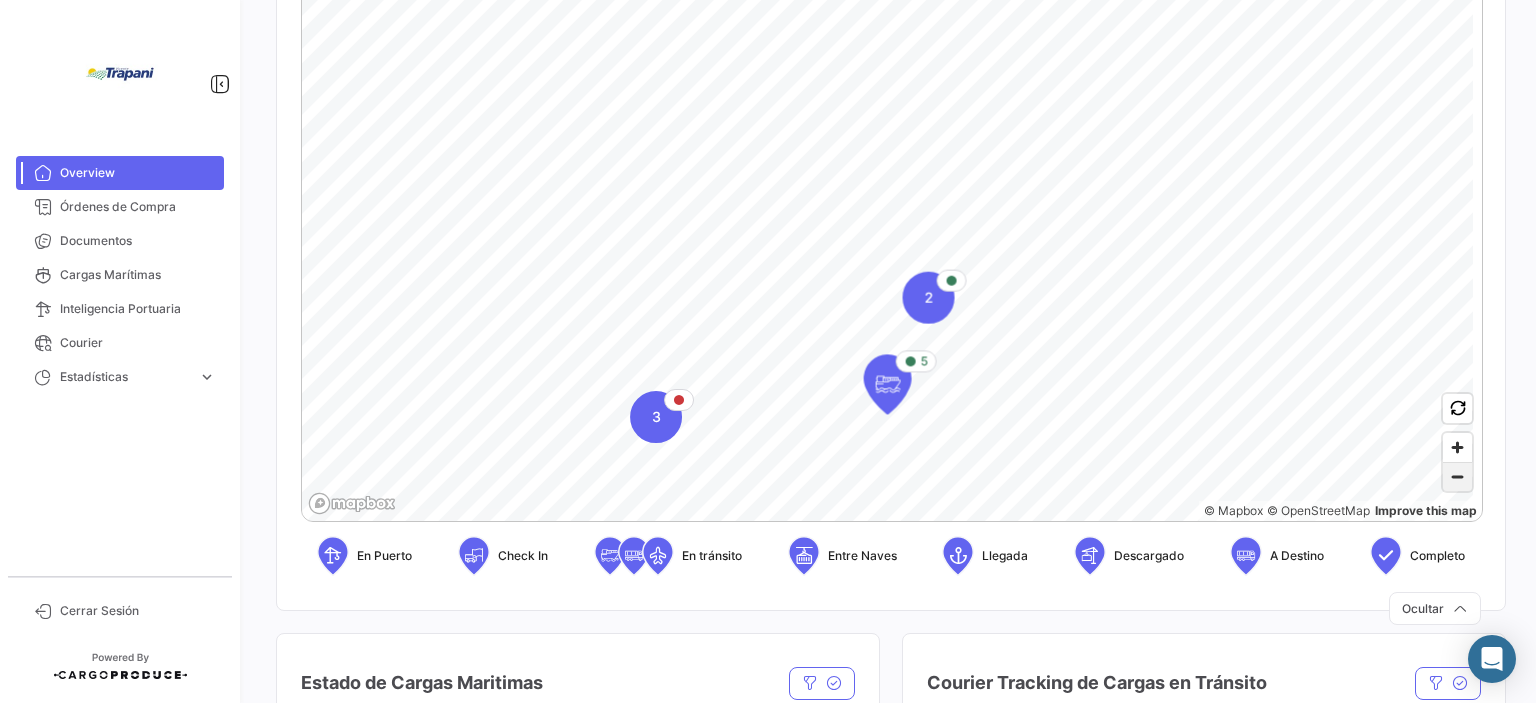 click 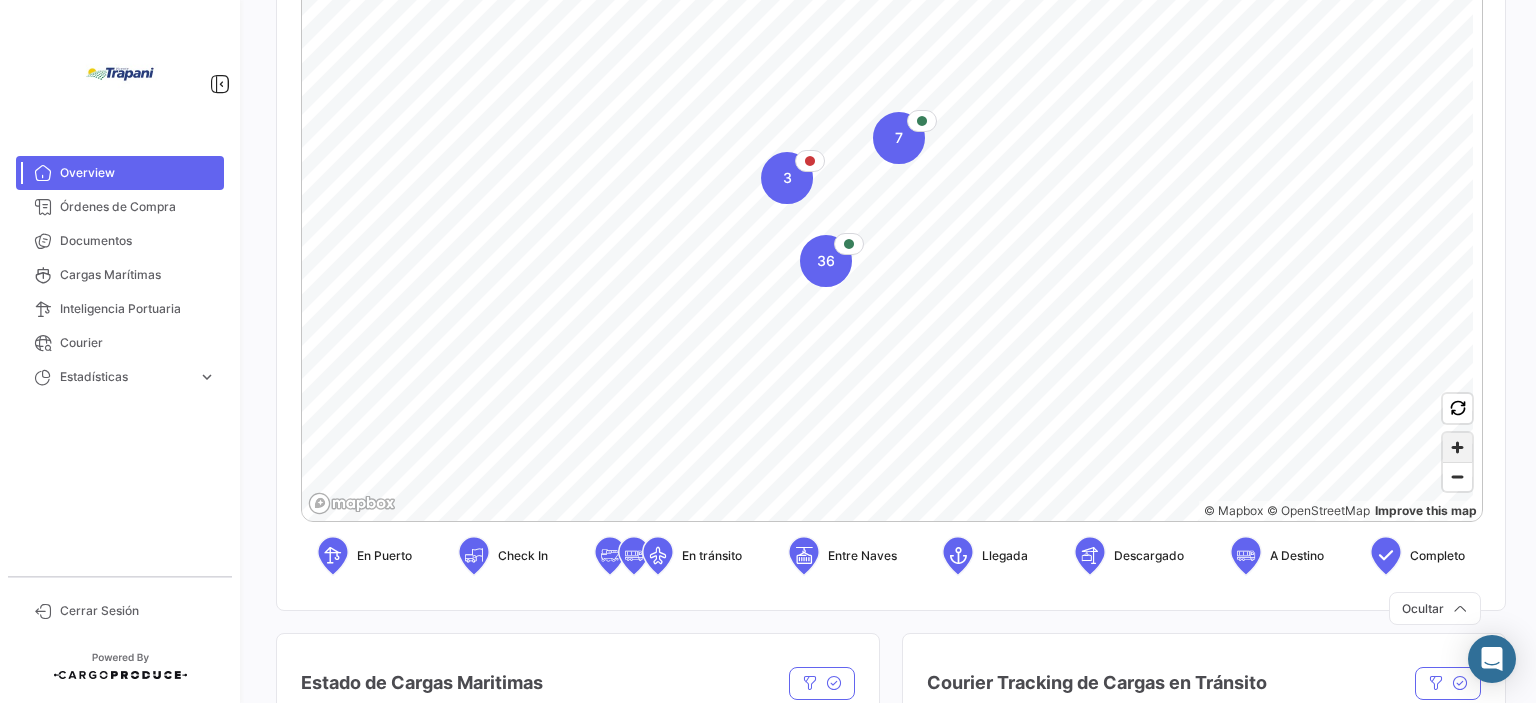 click 